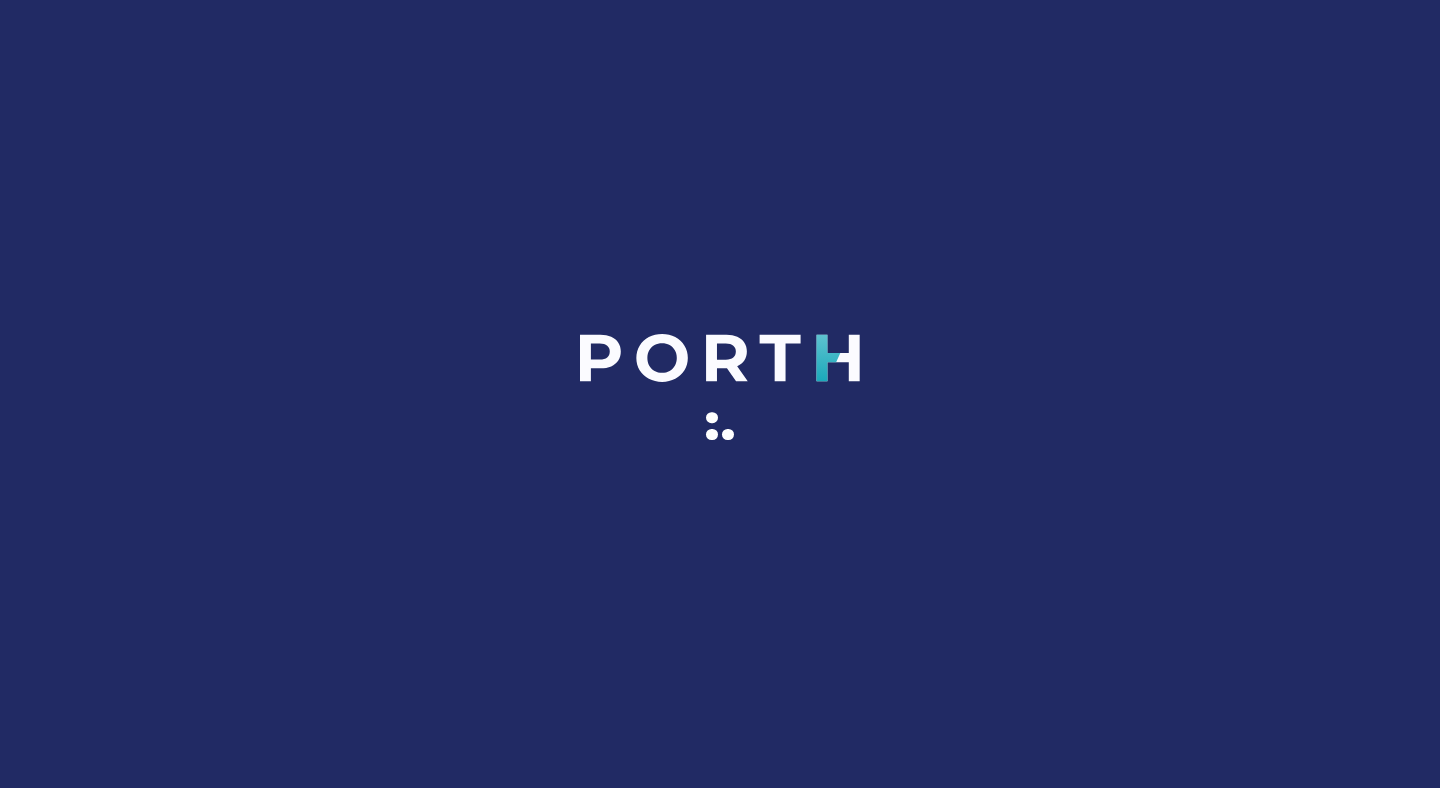 scroll, scrollTop: 0, scrollLeft: 0, axis: both 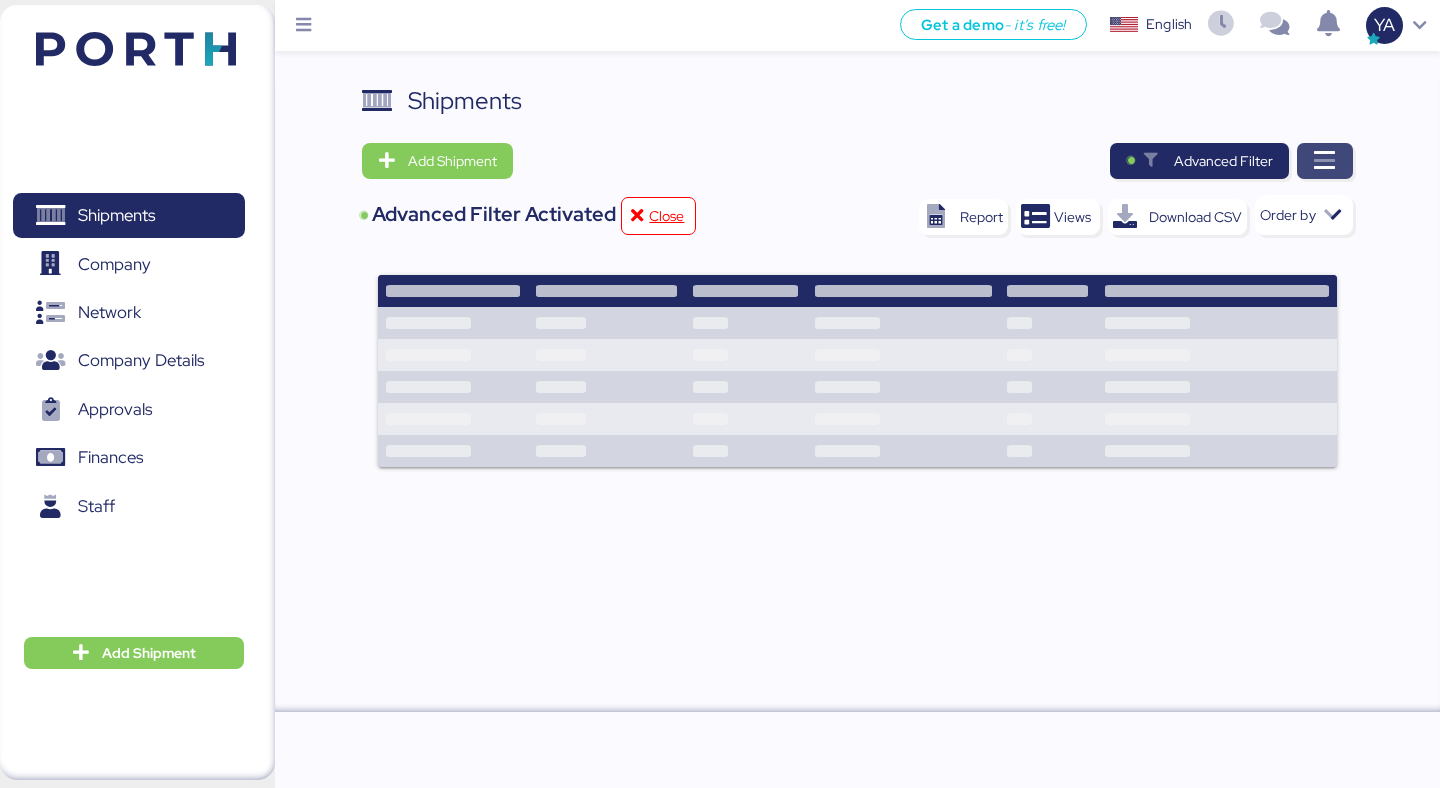 click at bounding box center (1325, 161) 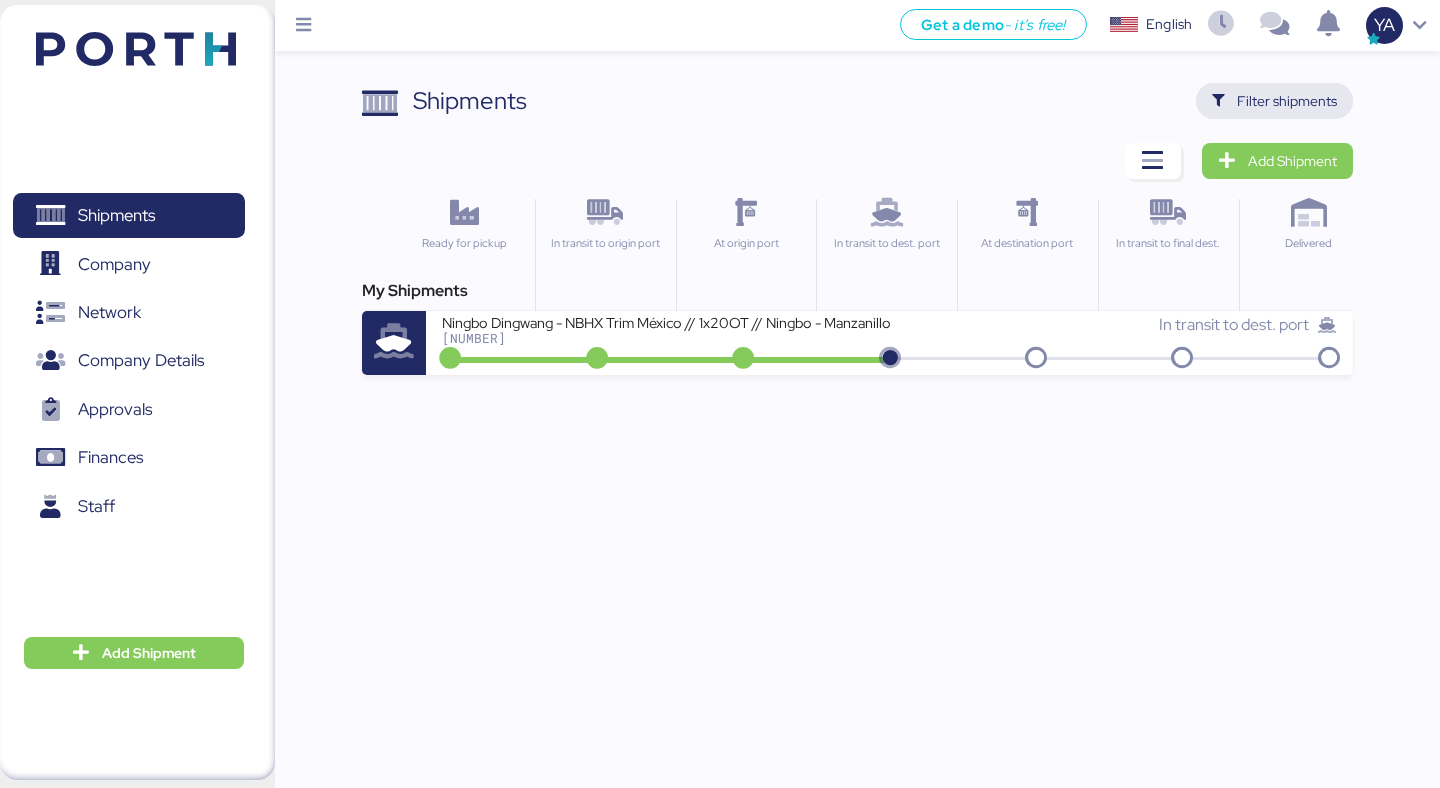 click on "Filter shipments" at bounding box center [1287, 101] 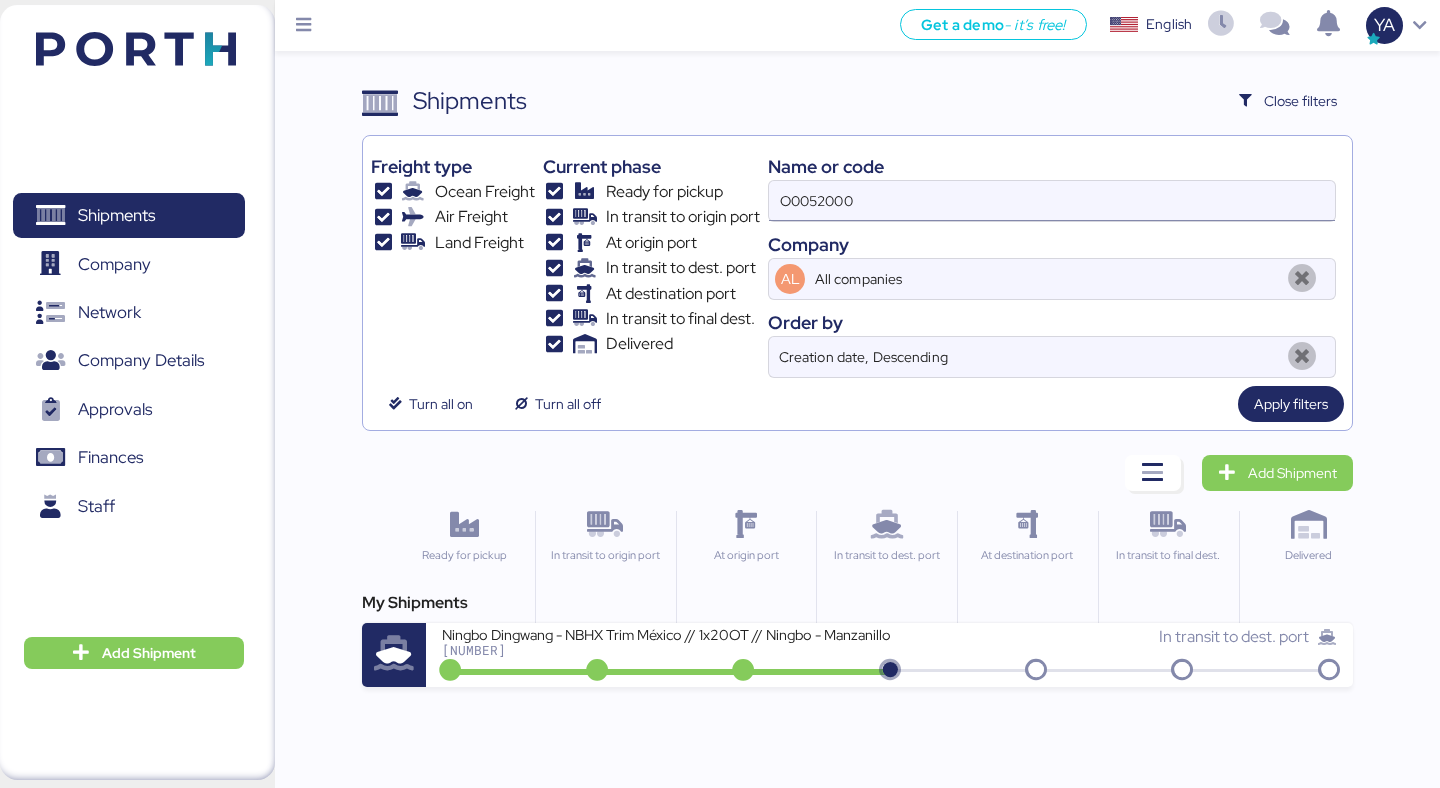 click on "O0052000" at bounding box center [1052, 201] 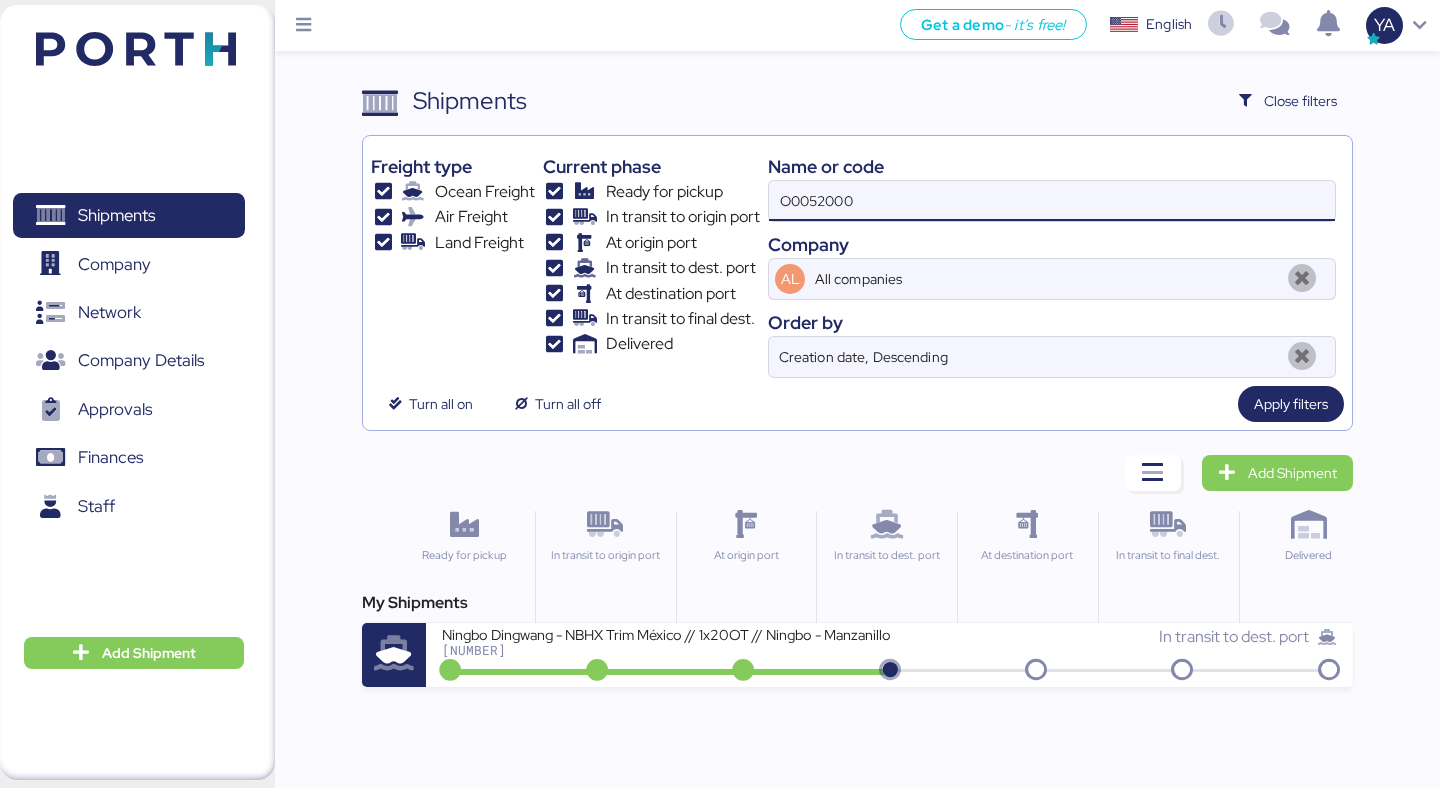 click on "O0052000" at bounding box center [1052, 201] 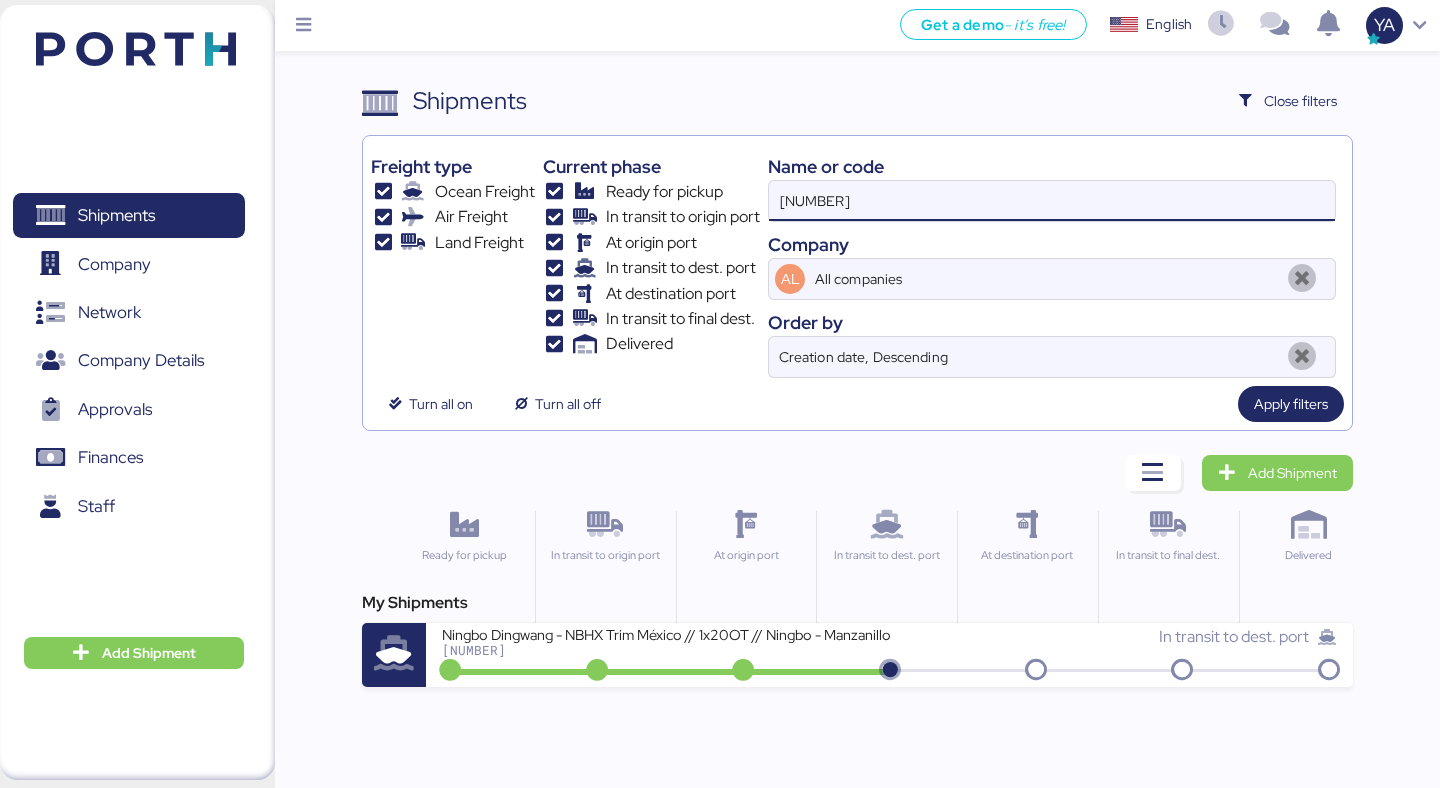type on "[NUMBER]" 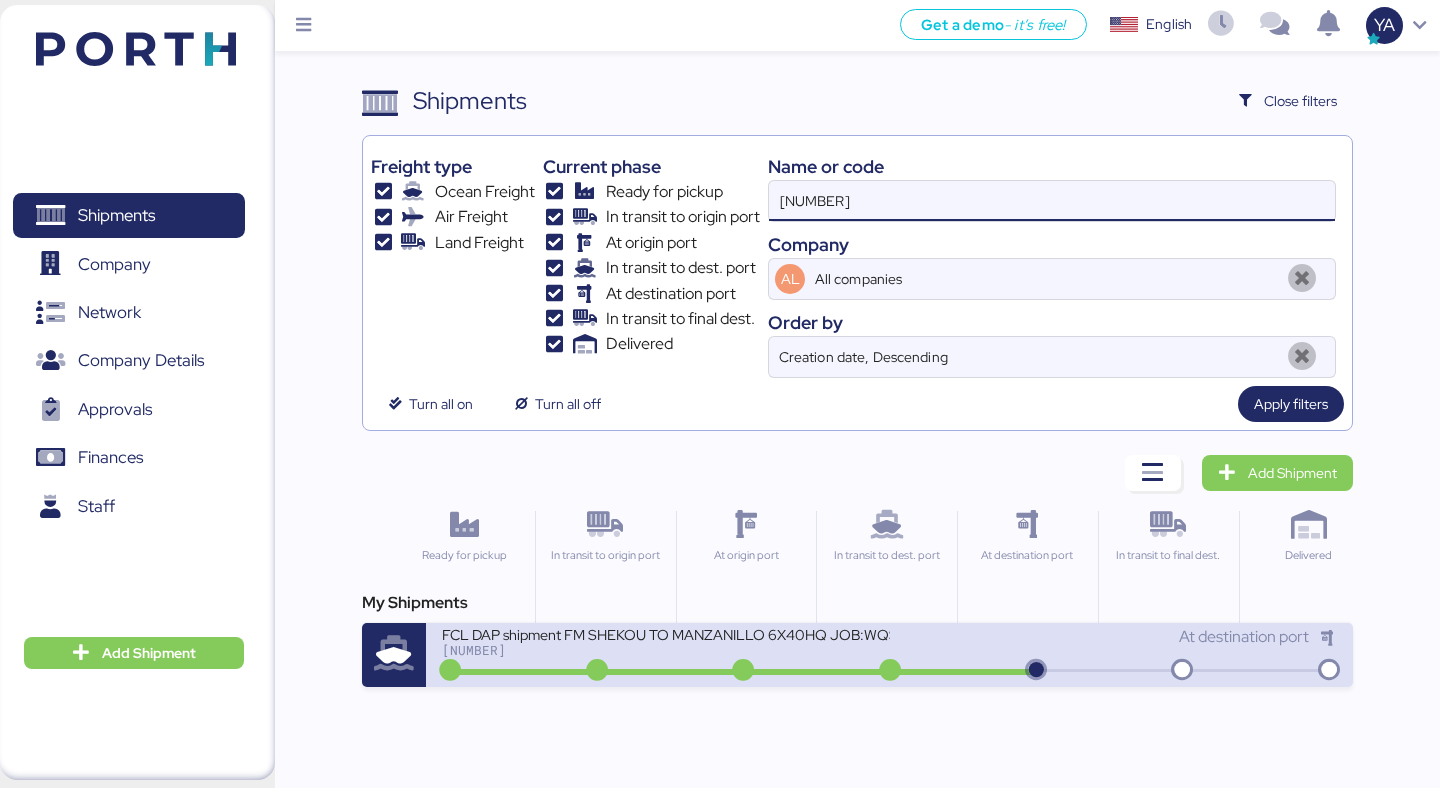 click on "FCL DAP shipment FM SHEKOU TO MANZANILLO 6X40HQ JOB:WQSE2507X01" at bounding box center [665, 633] 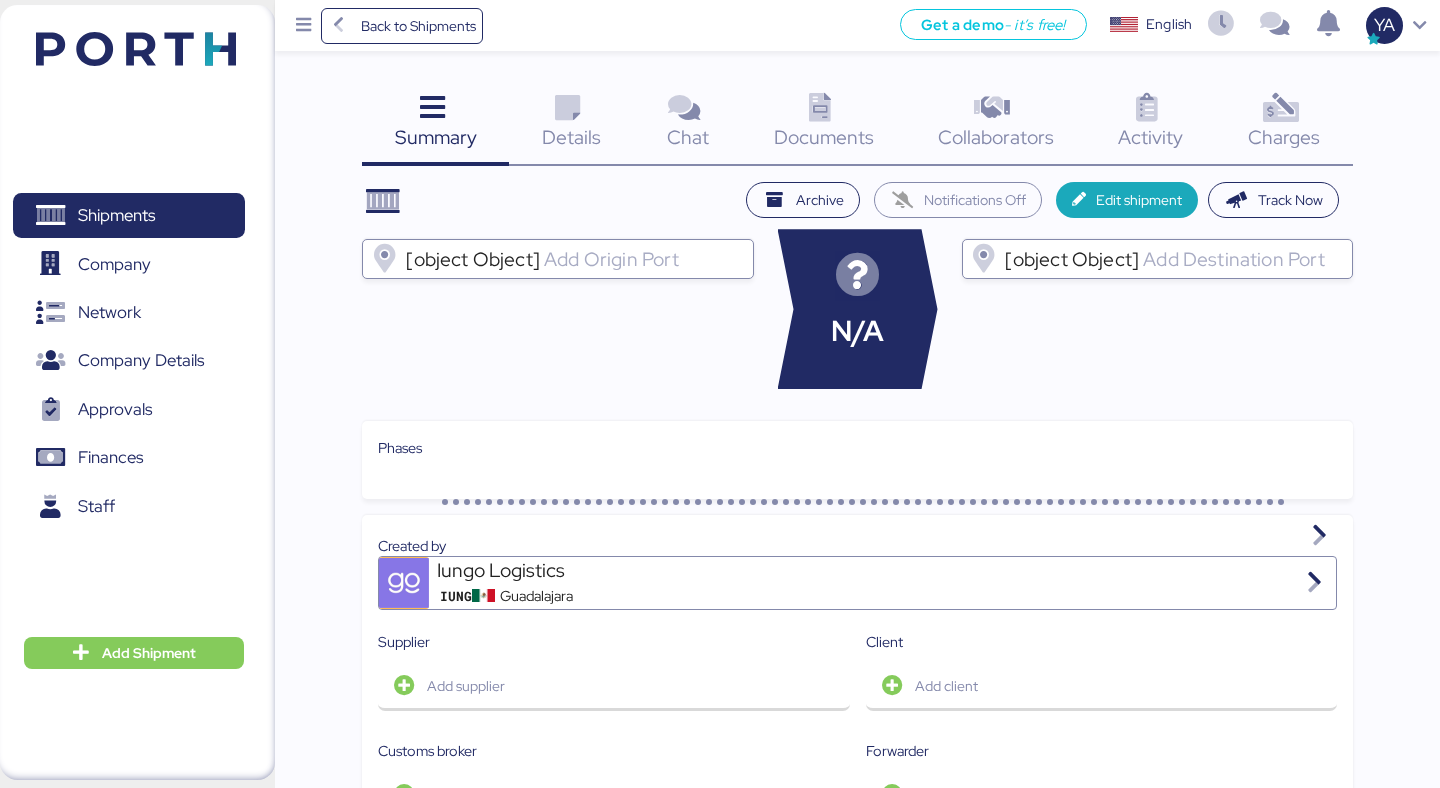 click at bounding box center (1280, 108) 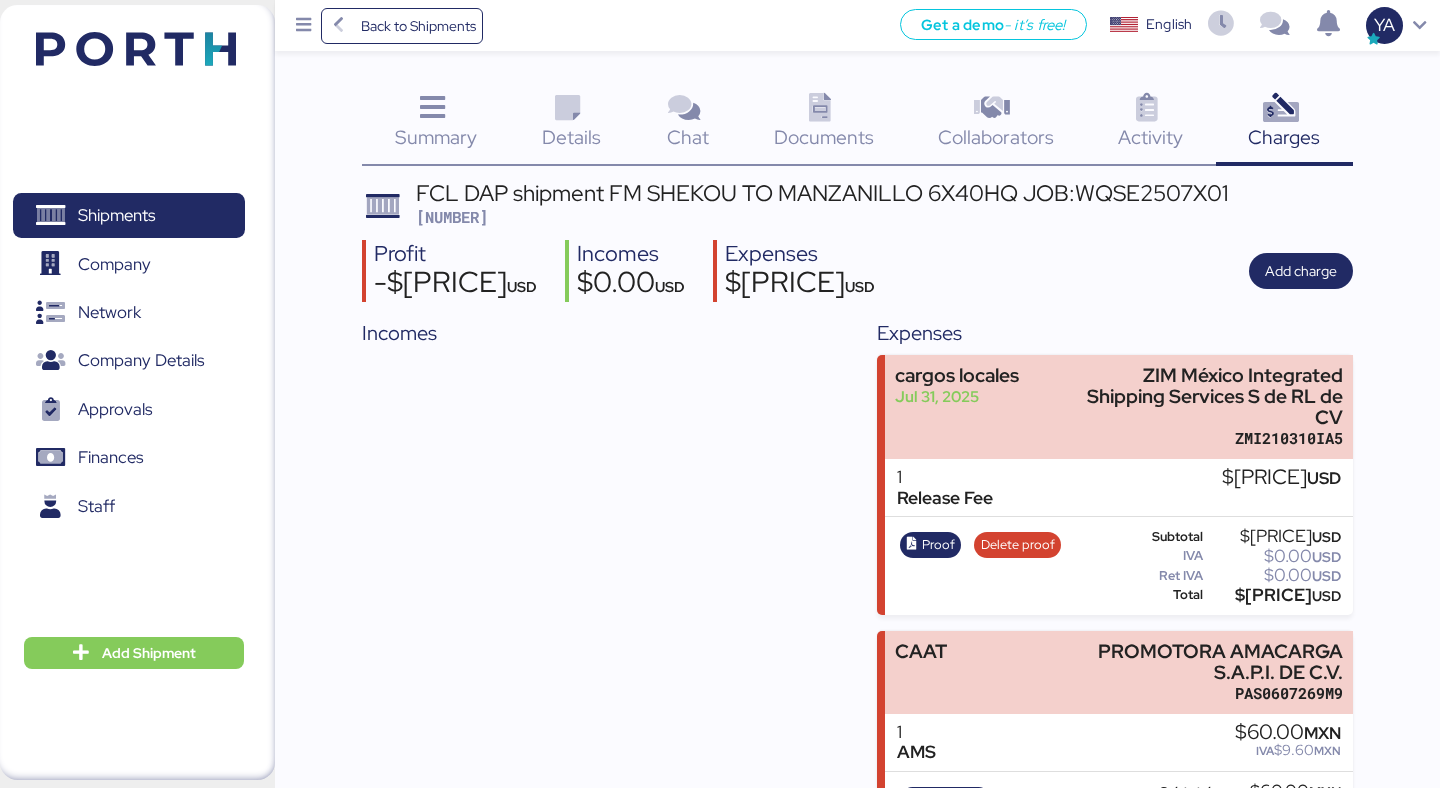 click at bounding box center (567, 108) 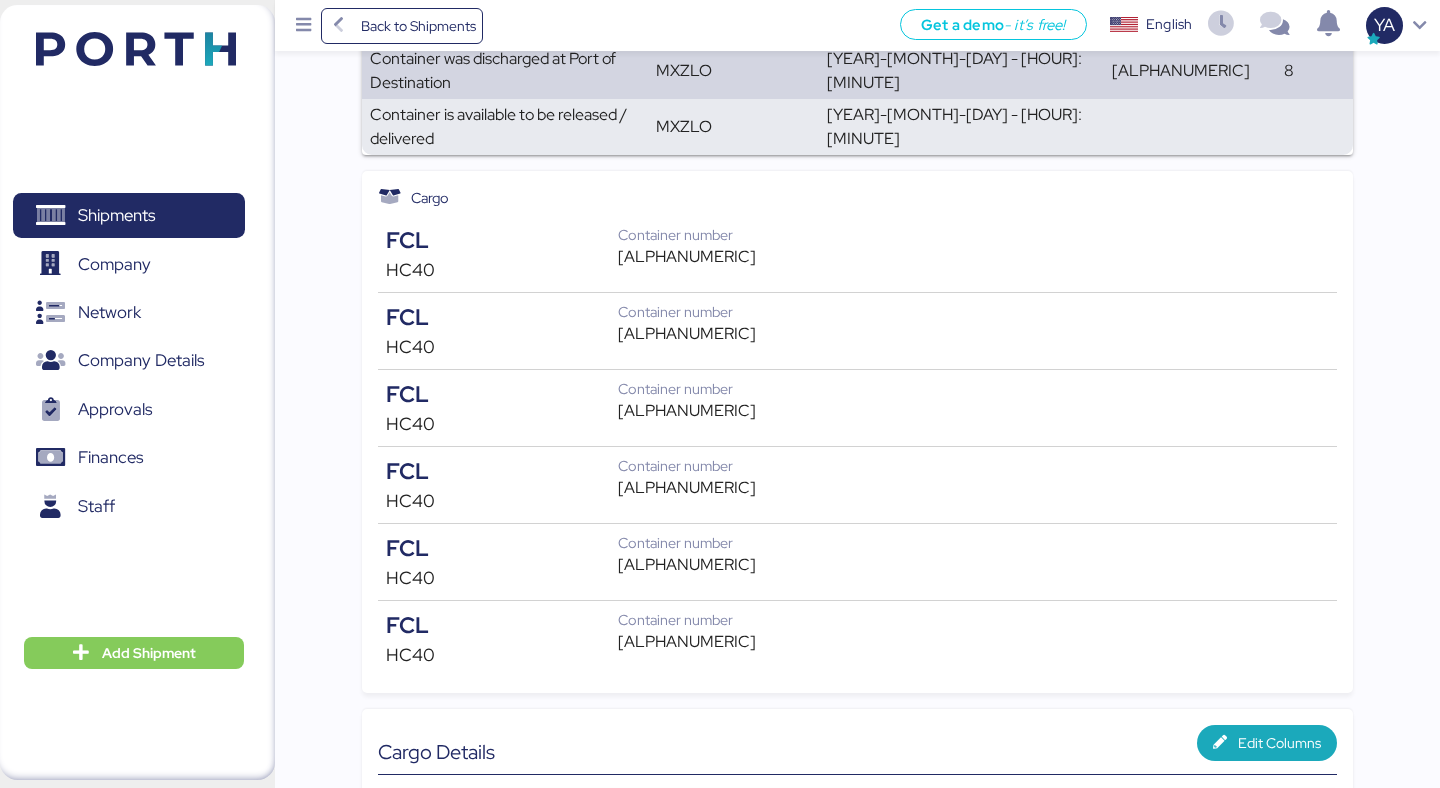 scroll, scrollTop: 767, scrollLeft: 0, axis: vertical 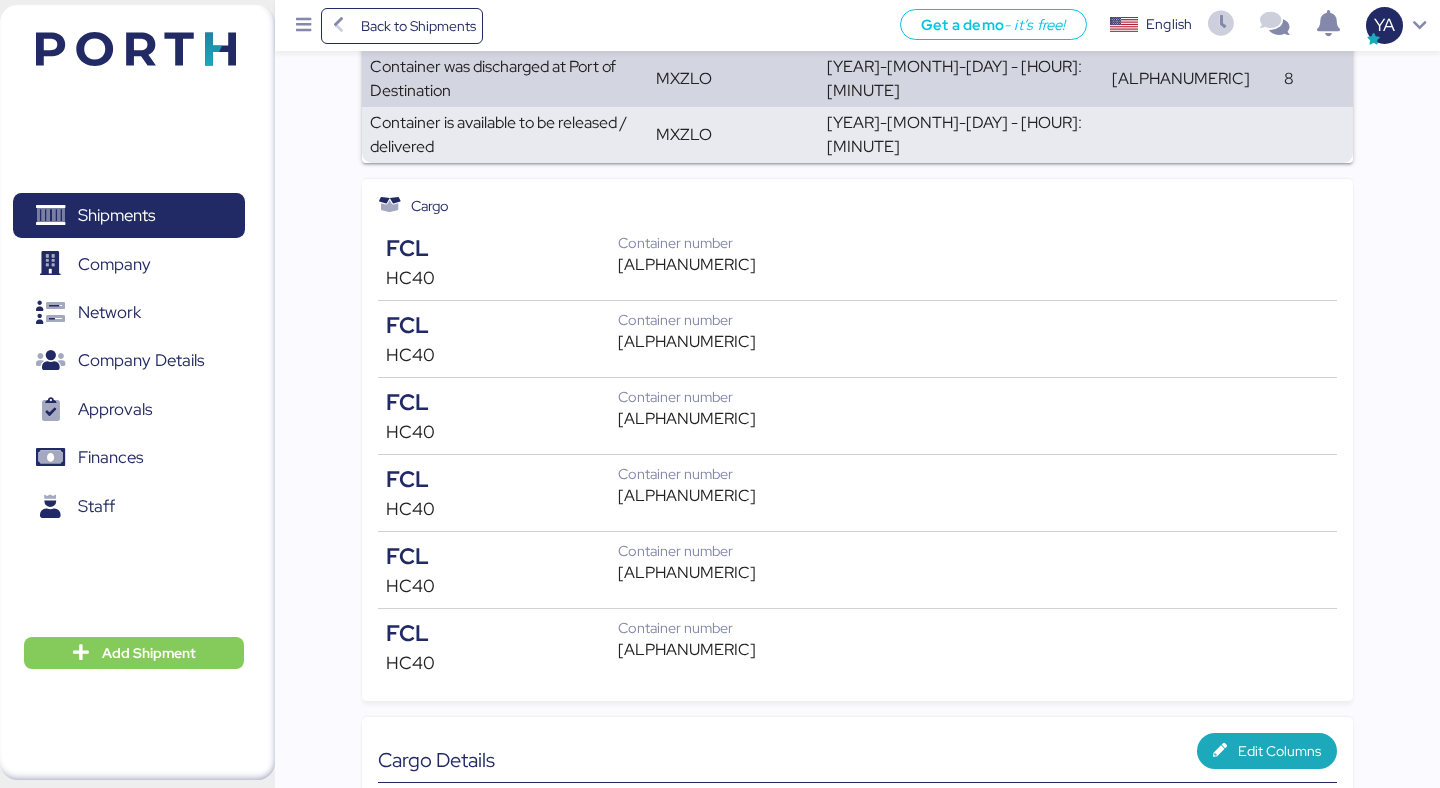 click on "[ALPHANUMERIC]" at bounding box center [686, 573] 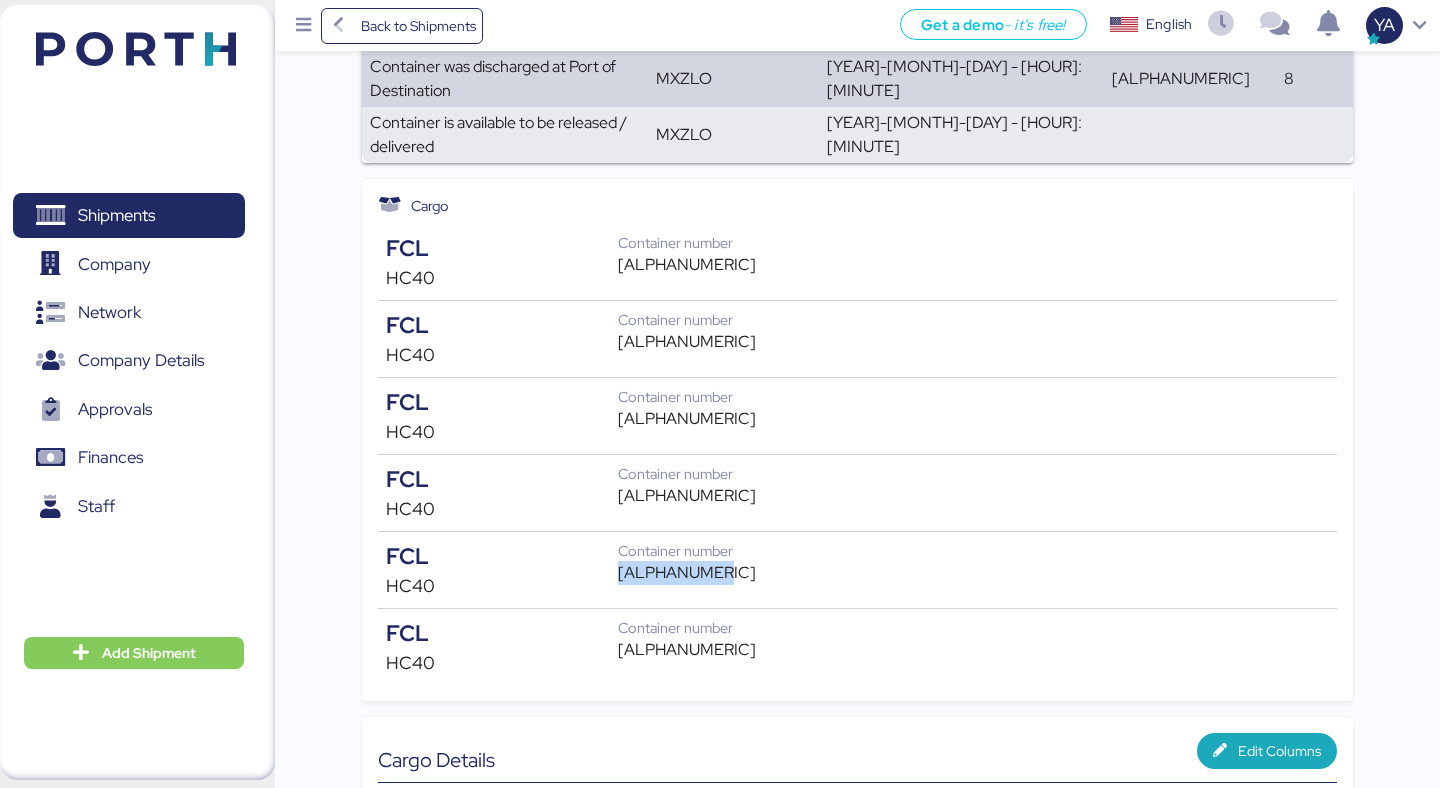 click on "[ALPHANUMERIC]" at bounding box center [686, 573] 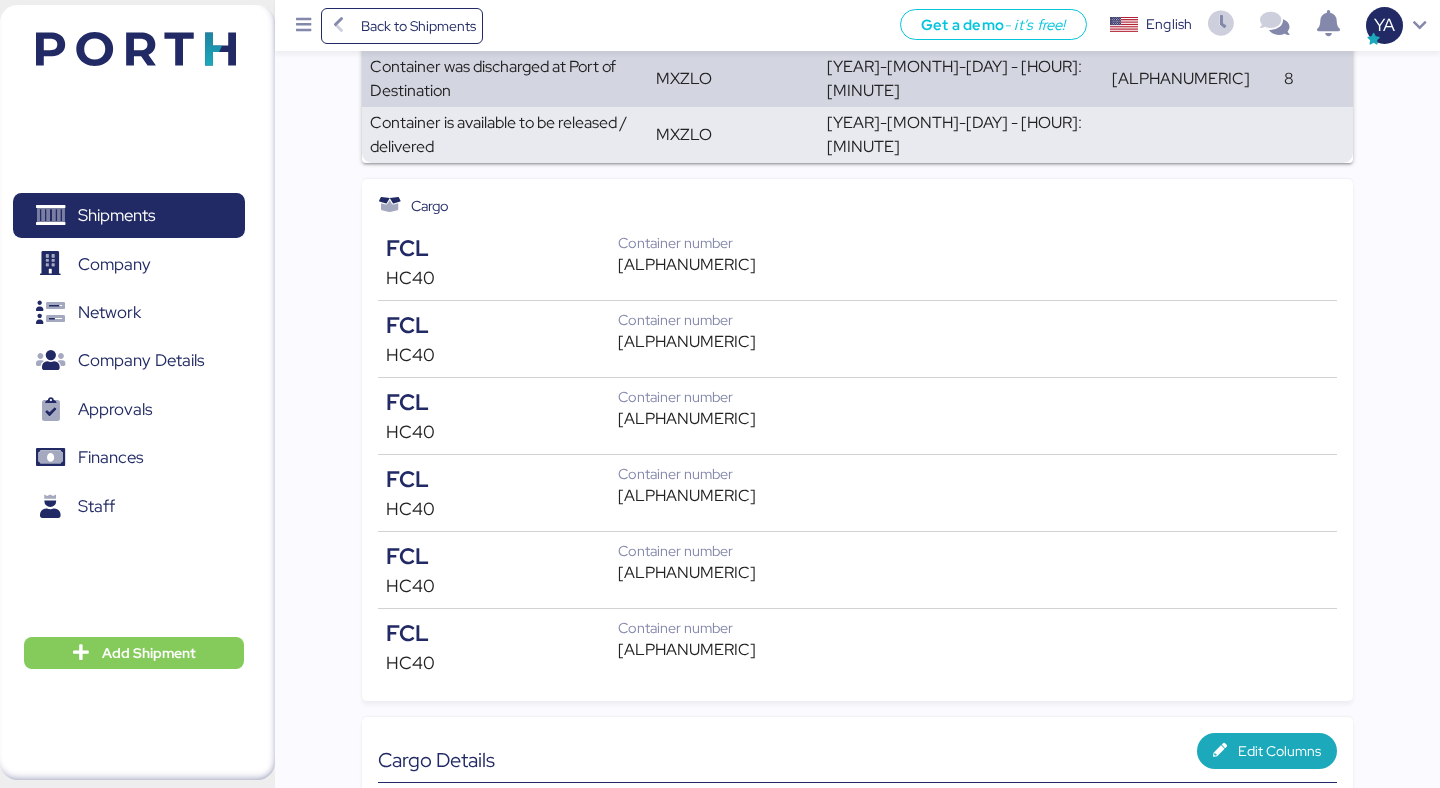click on "[ALPHANUMERIC]" at bounding box center (686, 342) 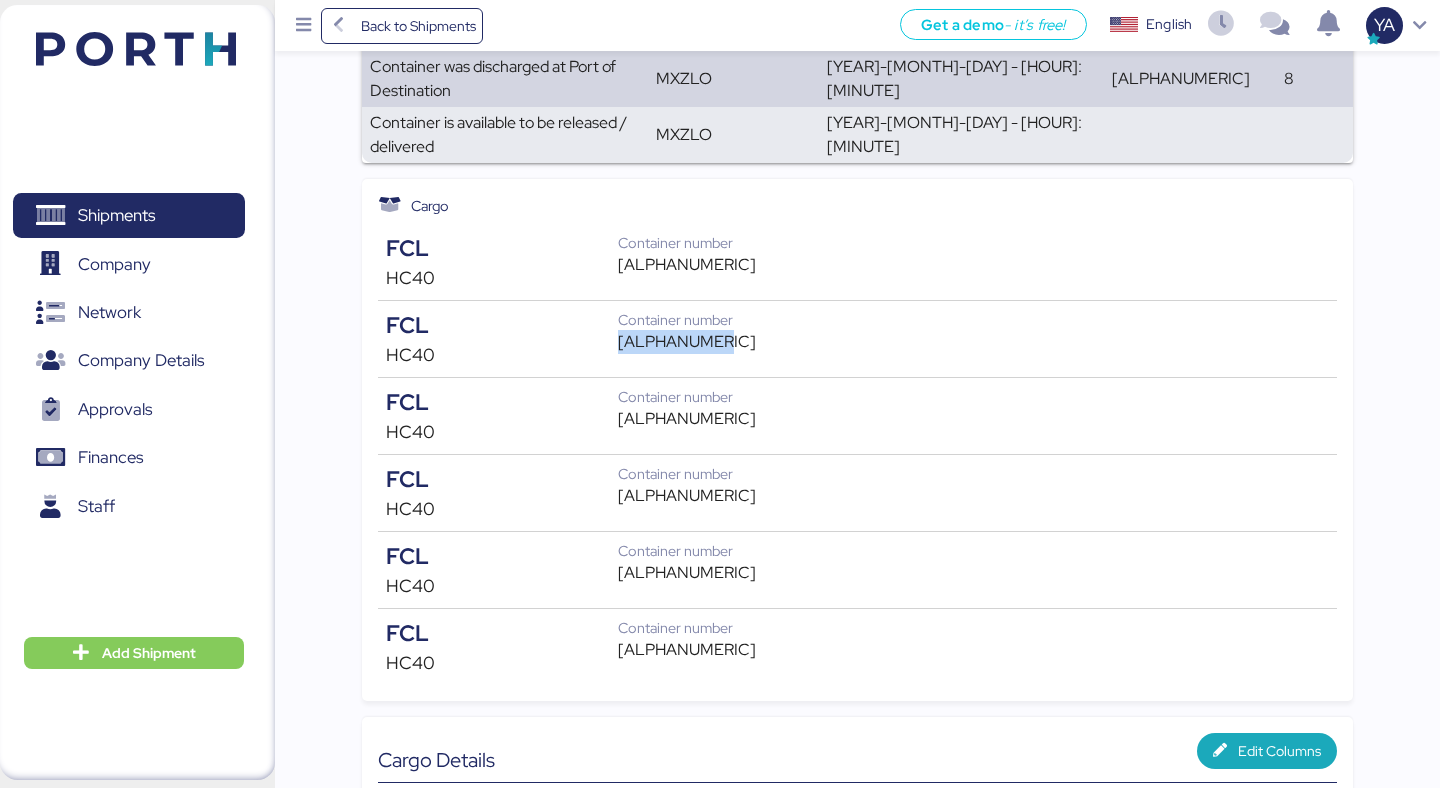 click on "[ALPHANUMERIC]" at bounding box center (686, 342) 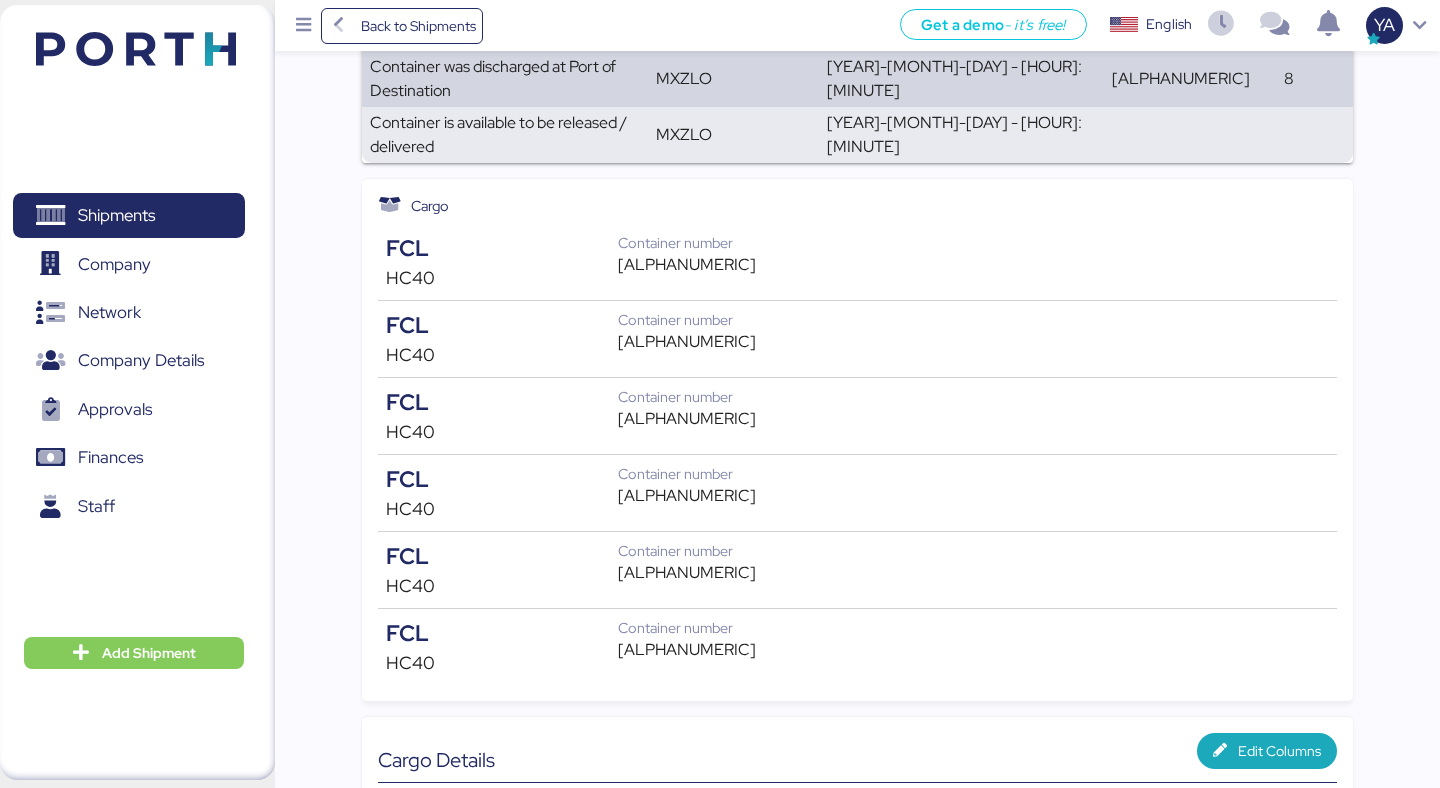 click on "[ALPHANUMERIC]" at bounding box center [686, 419] 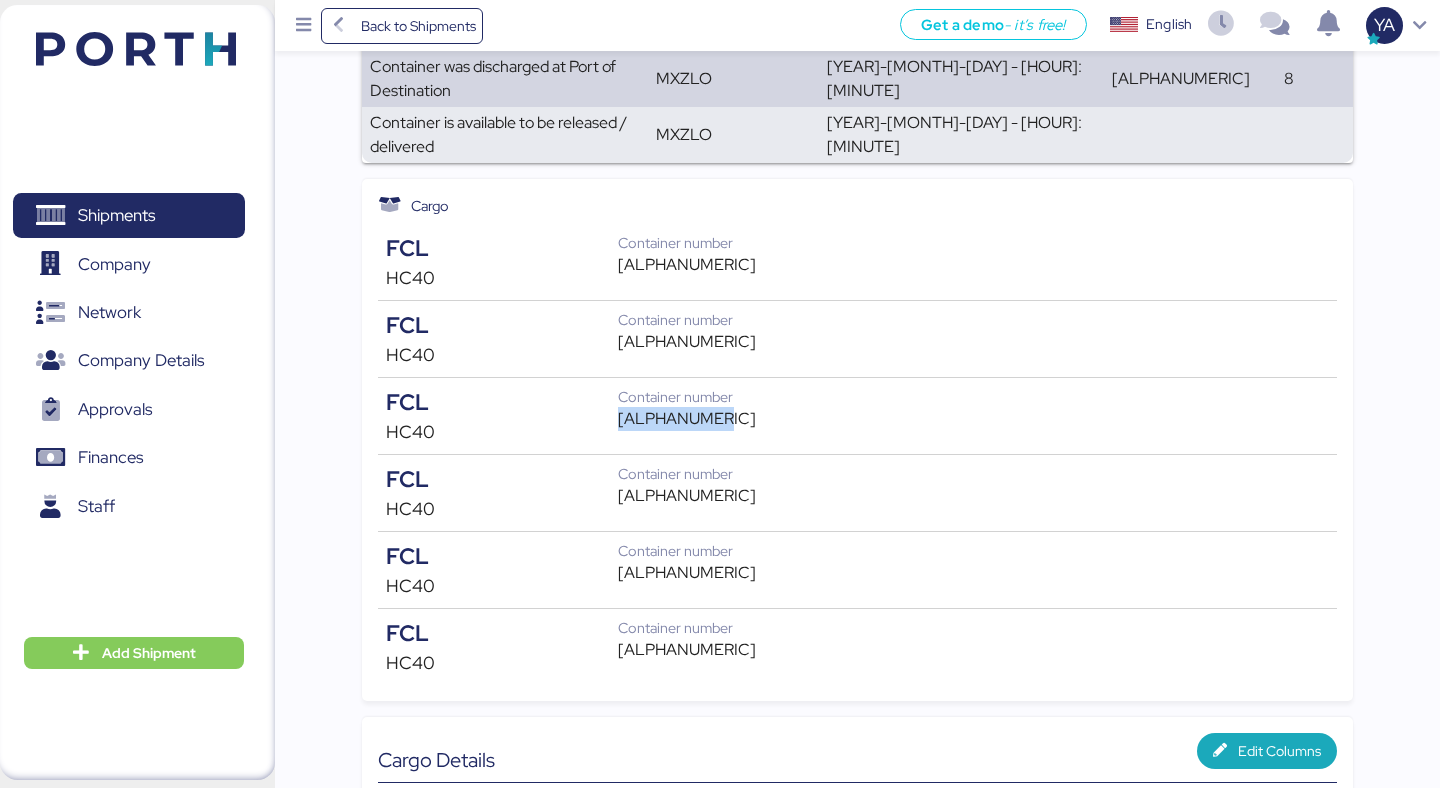 click on "[ALPHANUMERIC]" at bounding box center [686, 419] 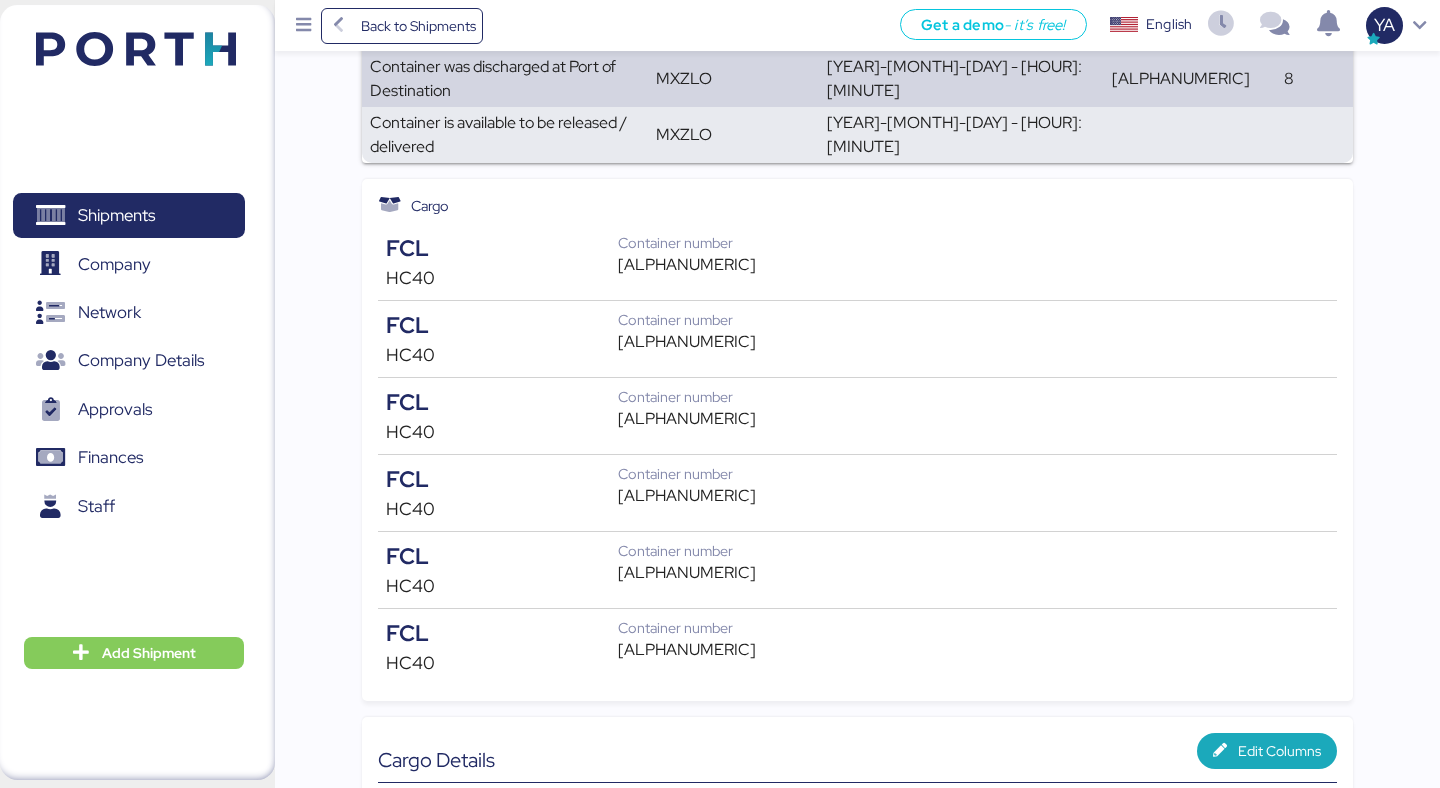 click on "[ALPHANUMERIC]" at bounding box center [686, 496] 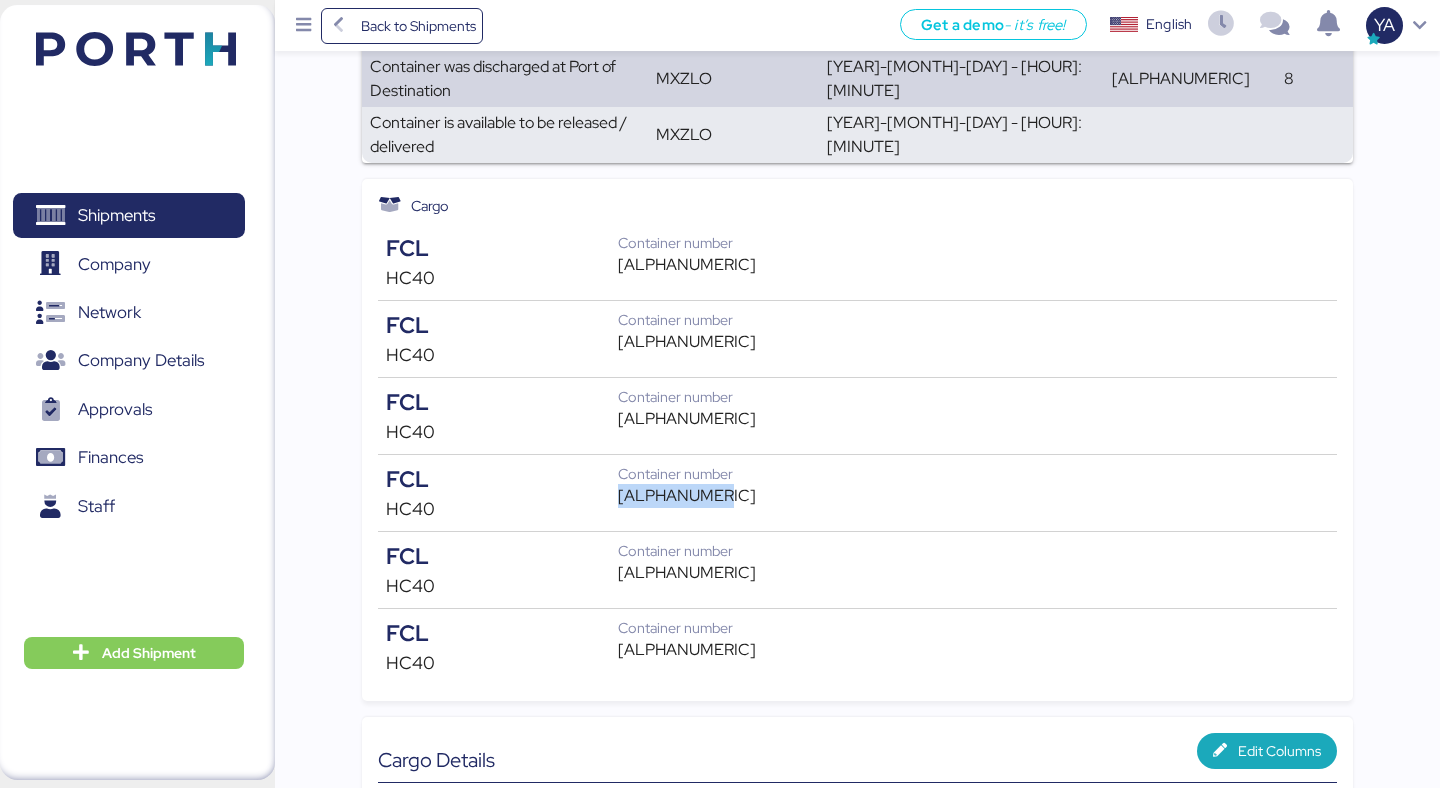 click on "[ALPHANUMERIC]" at bounding box center [686, 496] 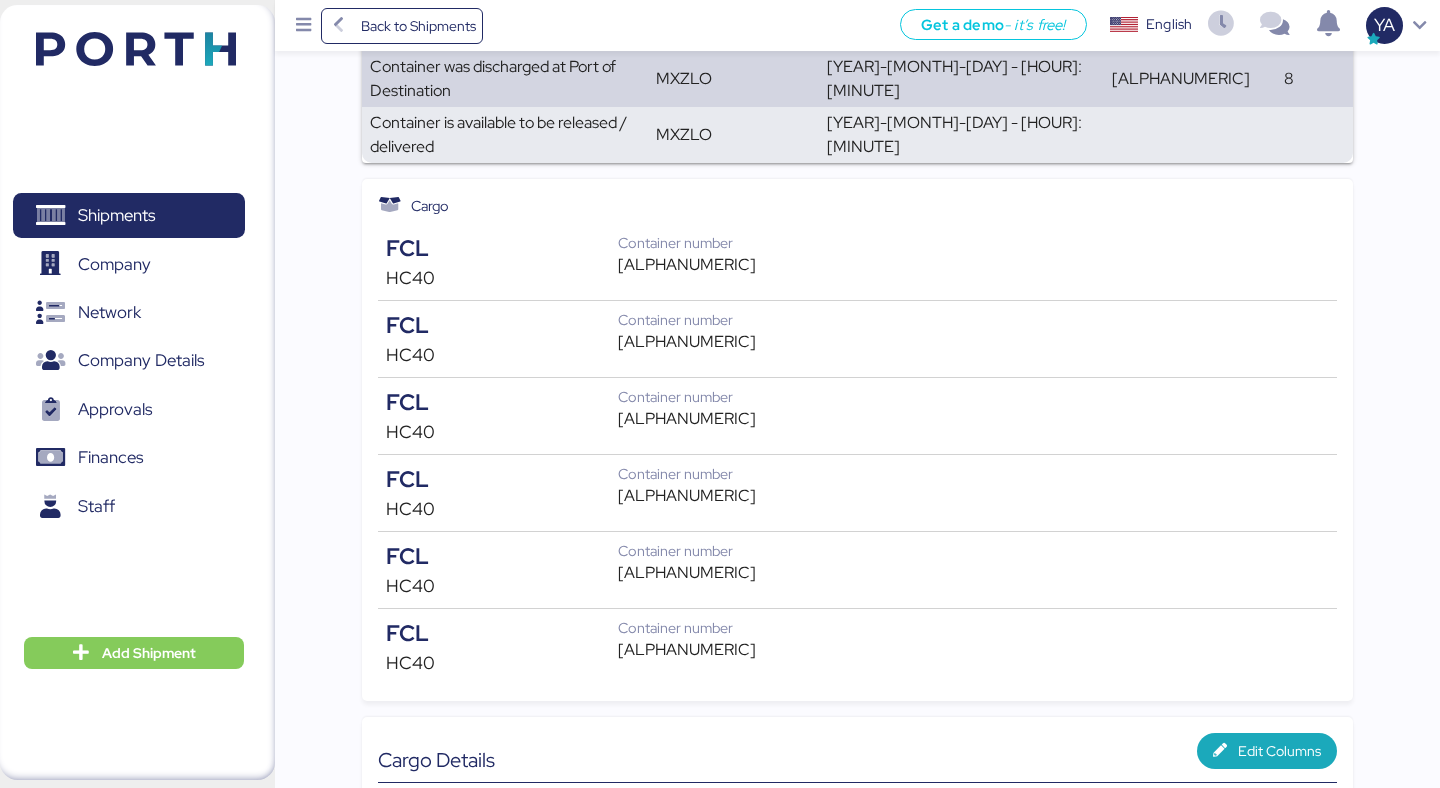 click on "Container number" at bounding box center [686, 243] 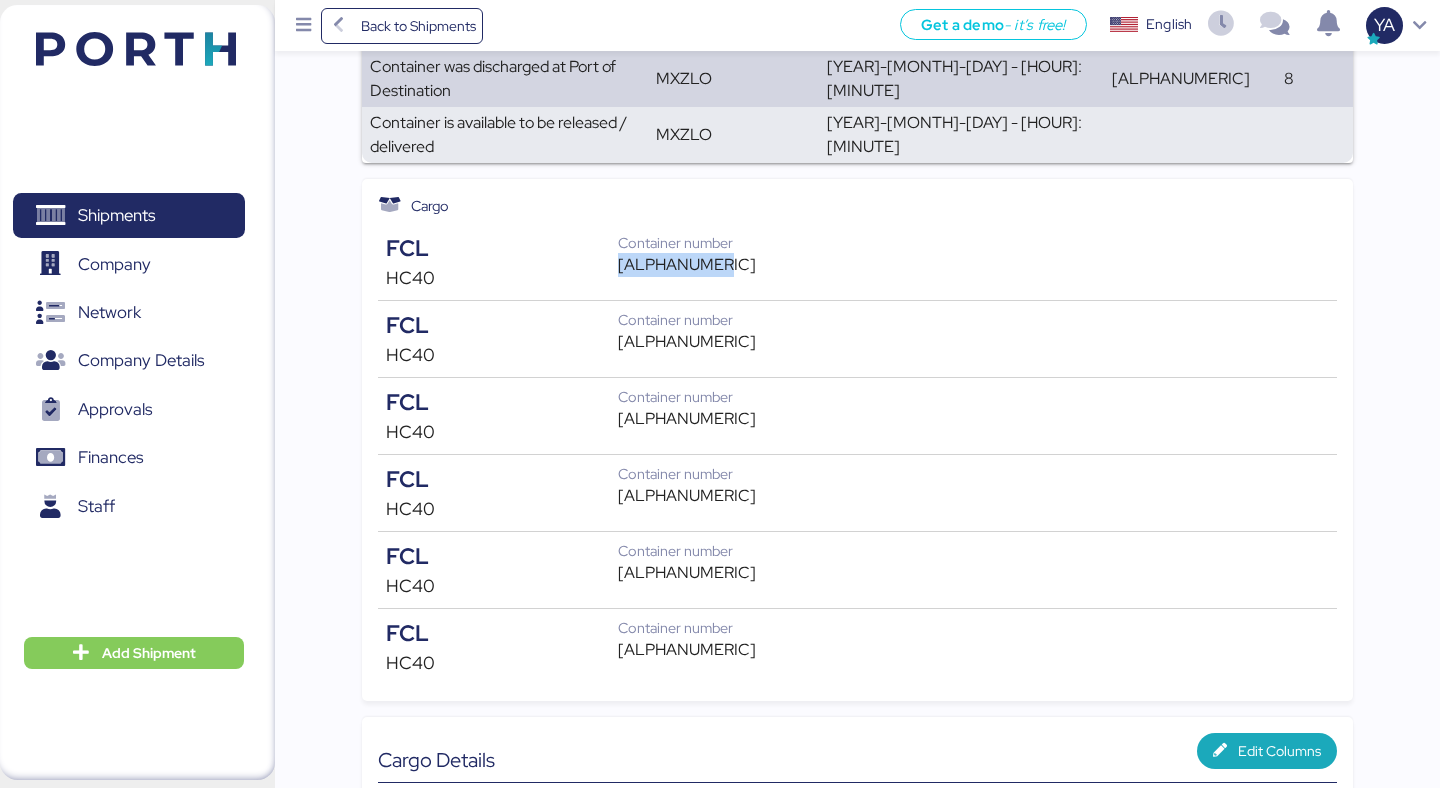 click on "[ALPHANUMERIC]" at bounding box center [686, 265] 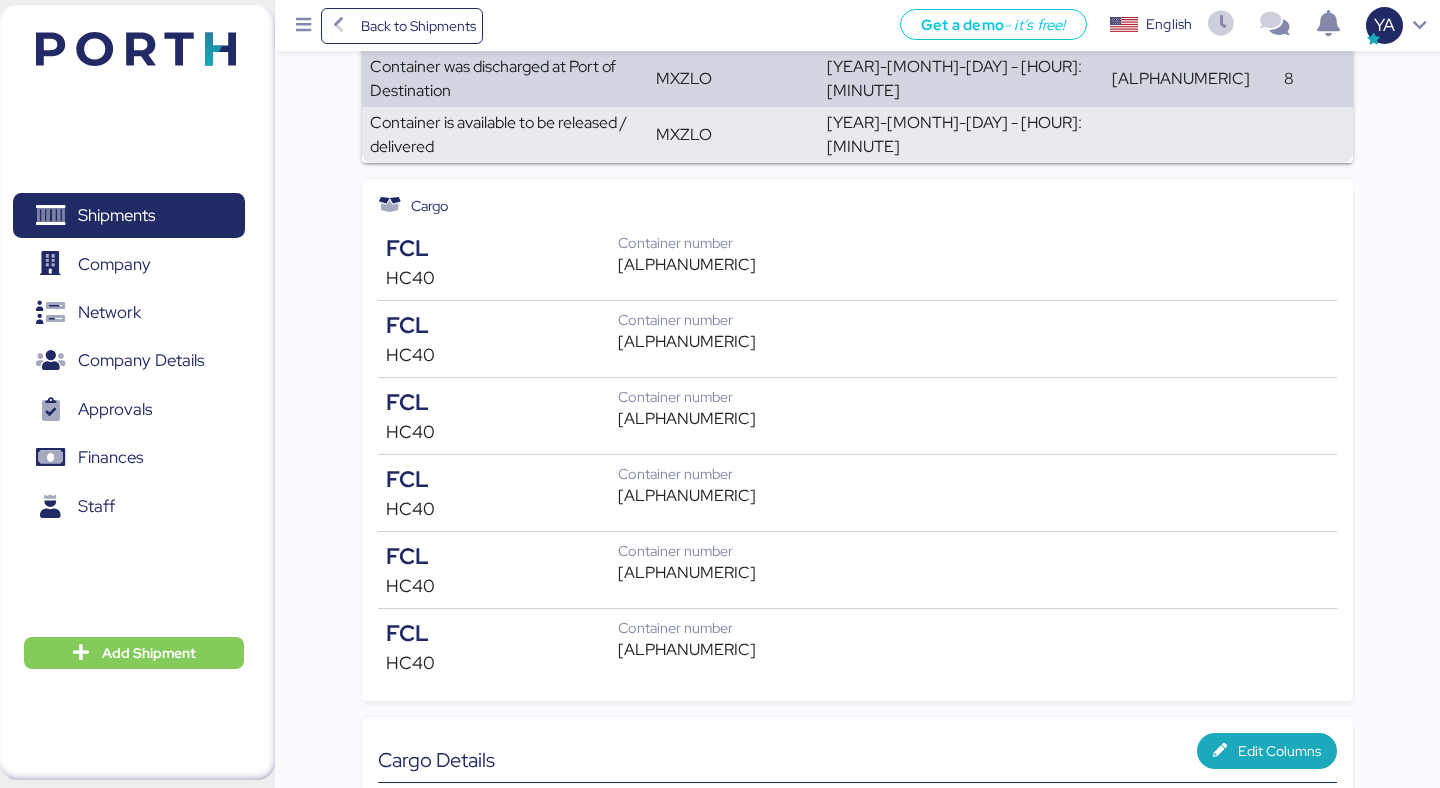 click on "[ALPHANUMERIC]" at bounding box center [686, 650] 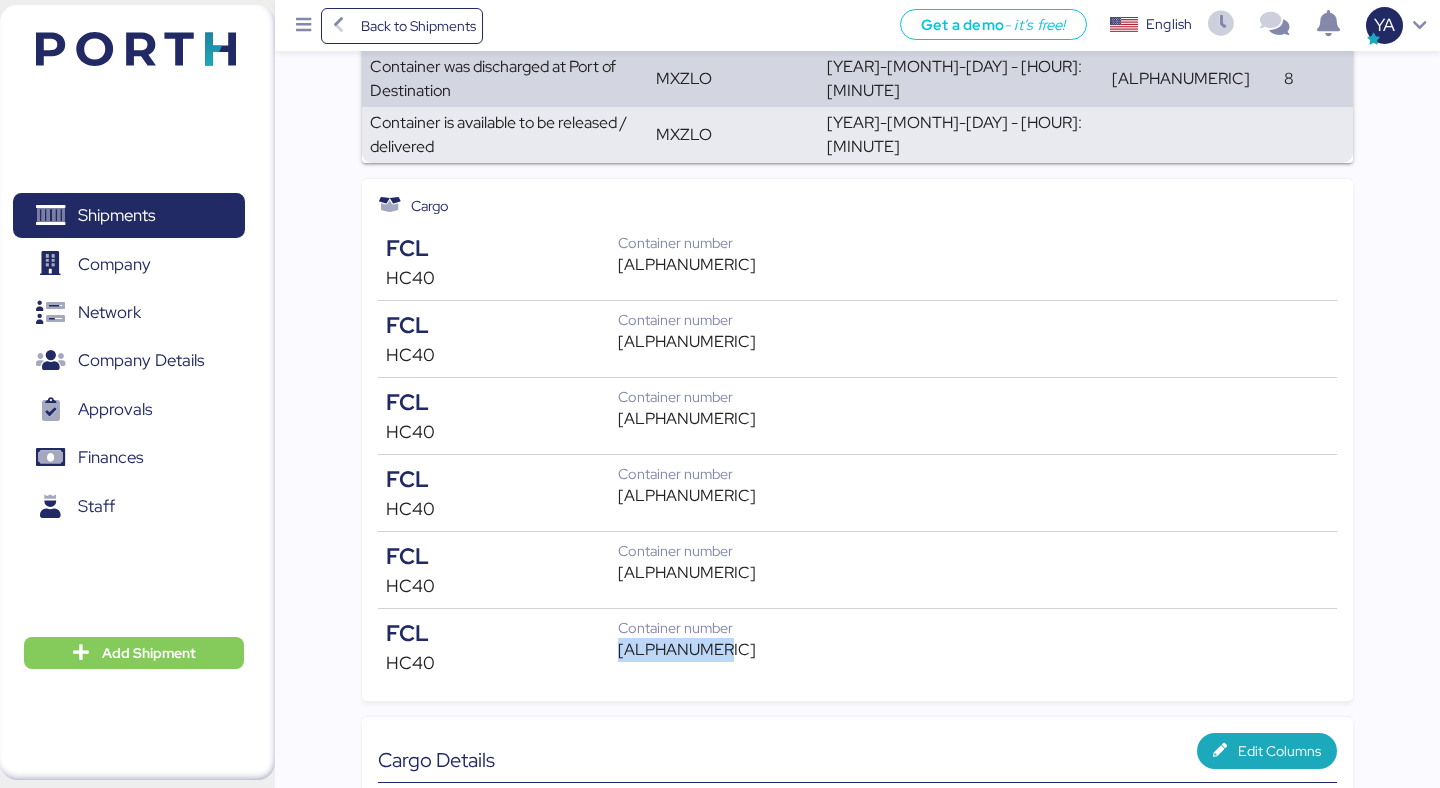 click on "[ALPHANUMERIC]" at bounding box center [686, 650] 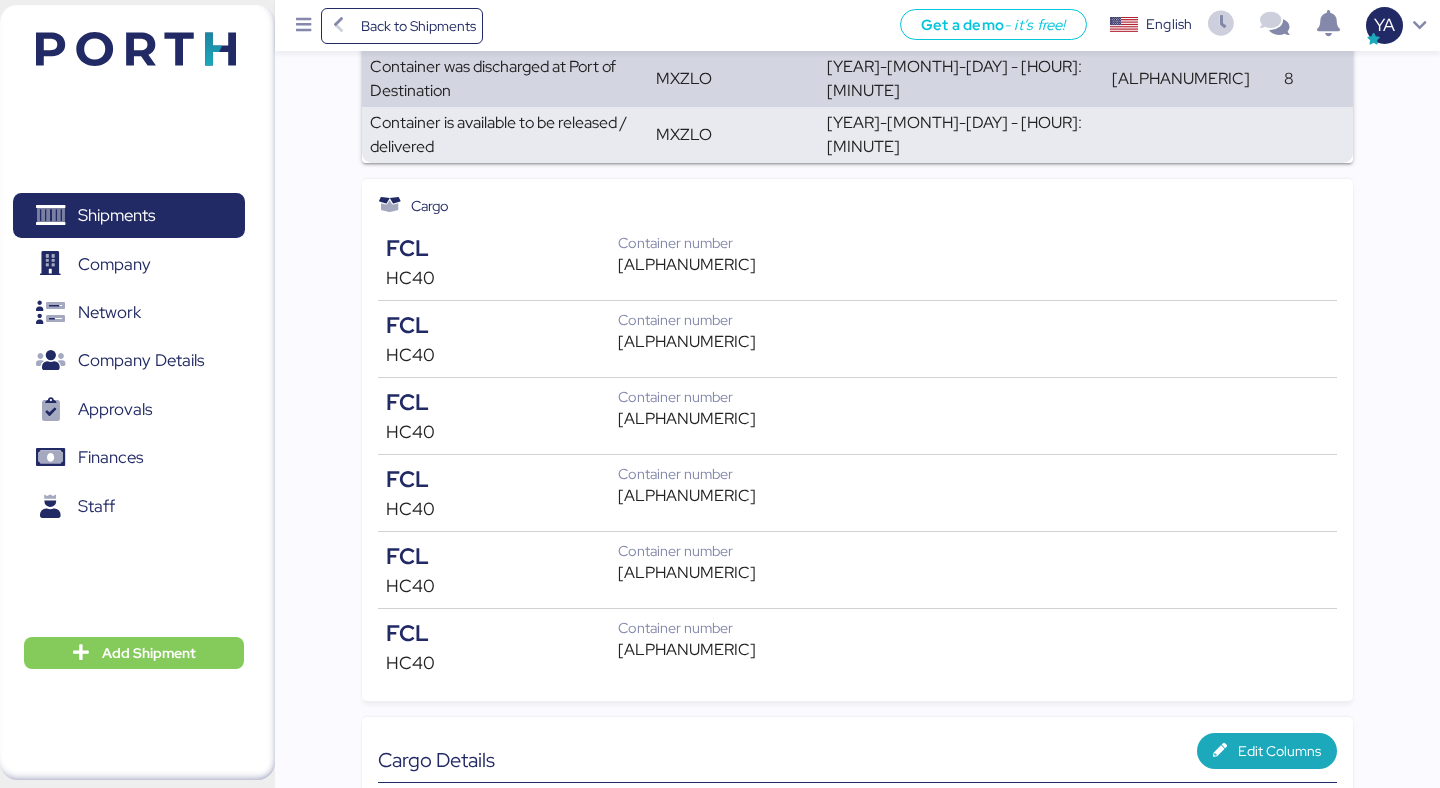 click on "Container number" at bounding box center (686, 397) 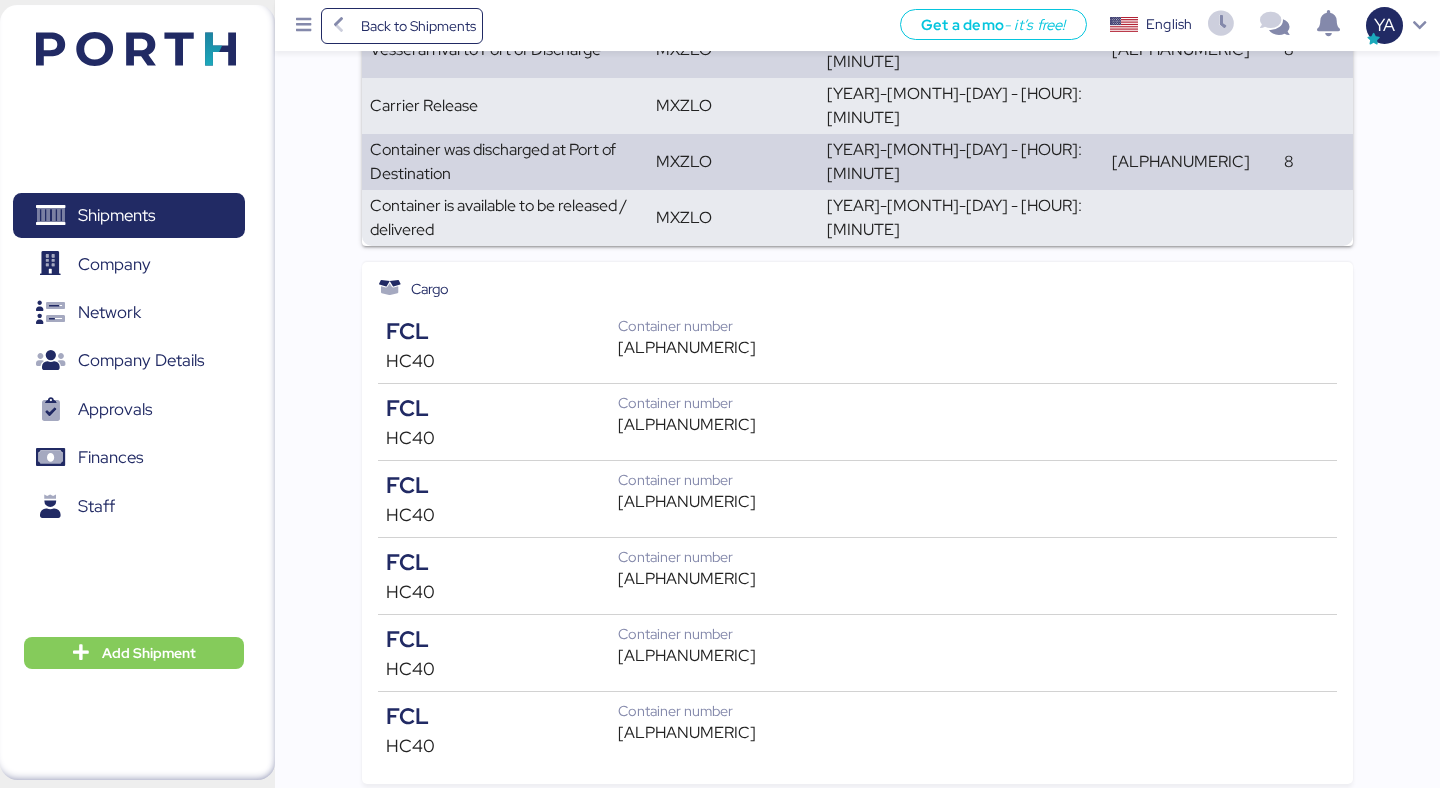 scroll, scrollTop: 0, scrollLeft: 0, axis: both 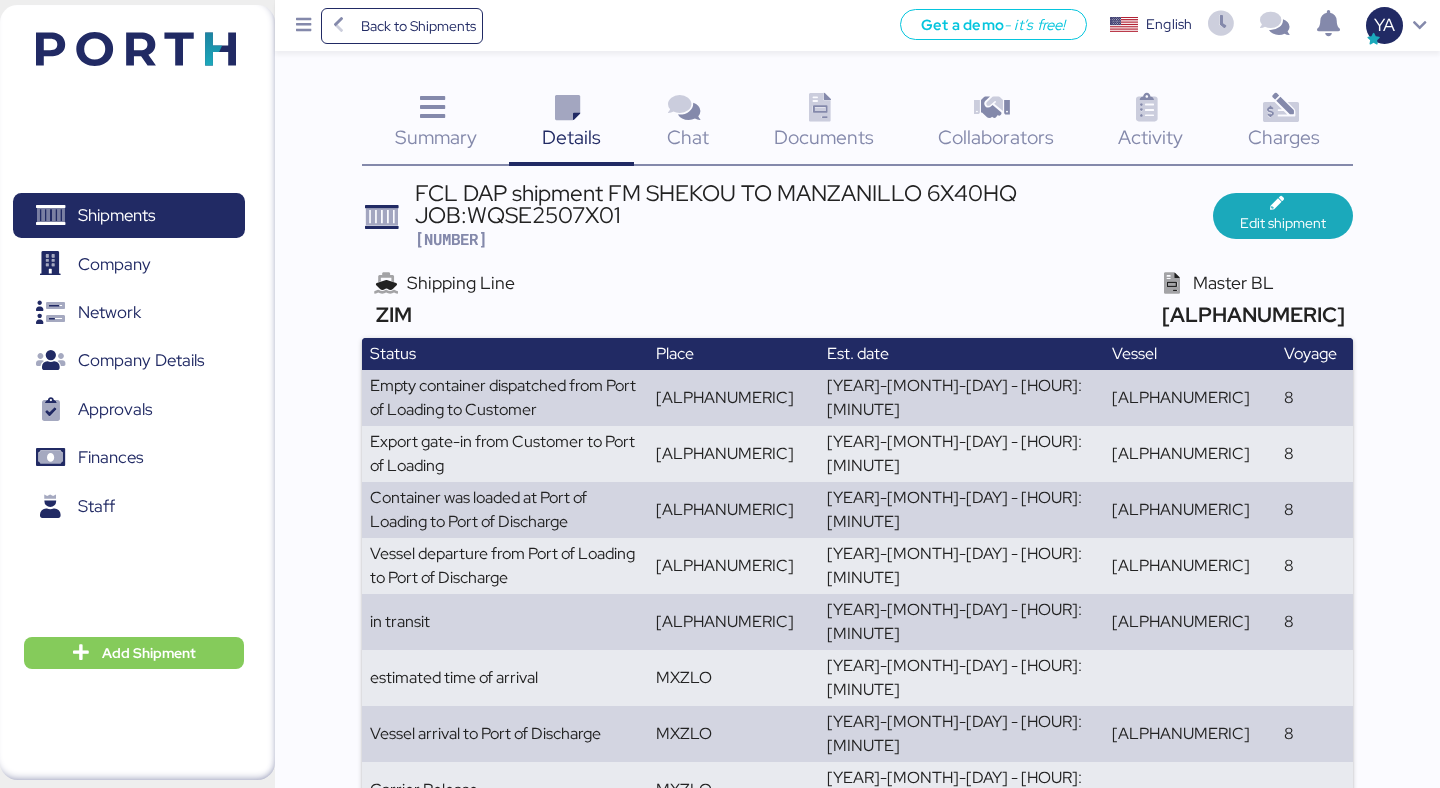 click on "Documents" at bounding box center [824, 137] 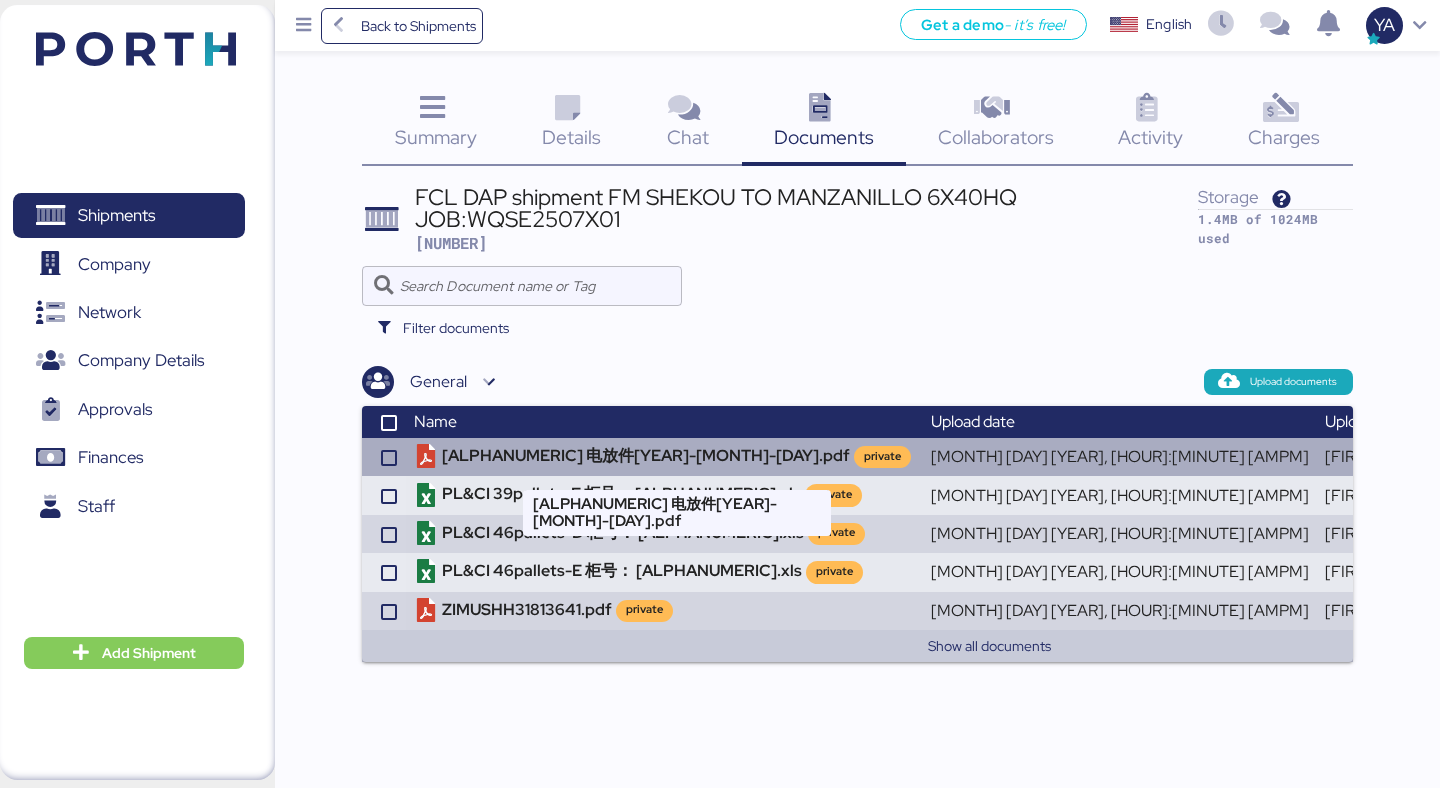 click on "[ALPHANUMERIC] 电放件[YEAR]-[MONTH]-[DAY].pdf
private" at bounding box center [664, 457] 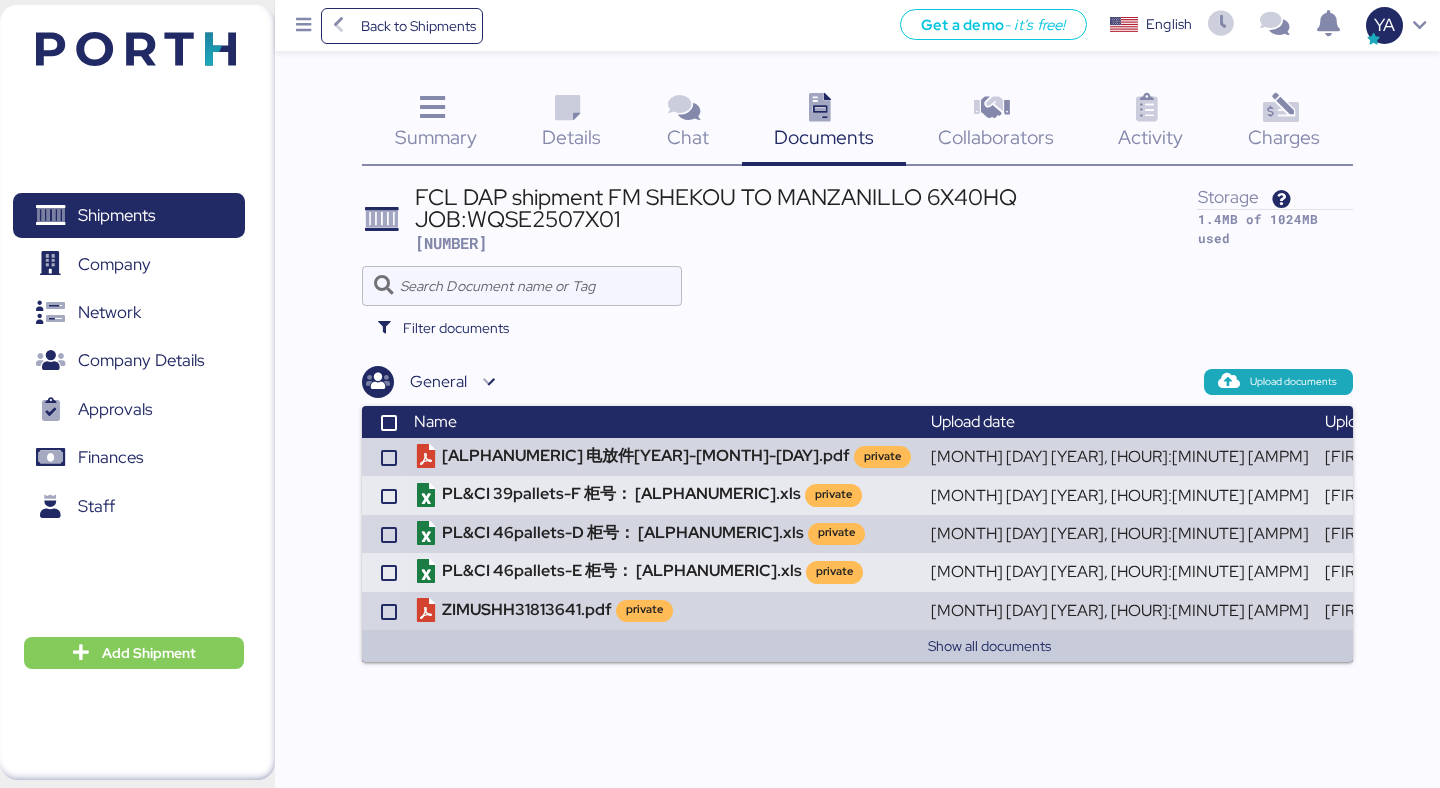 click at bounding box center (567, 108) 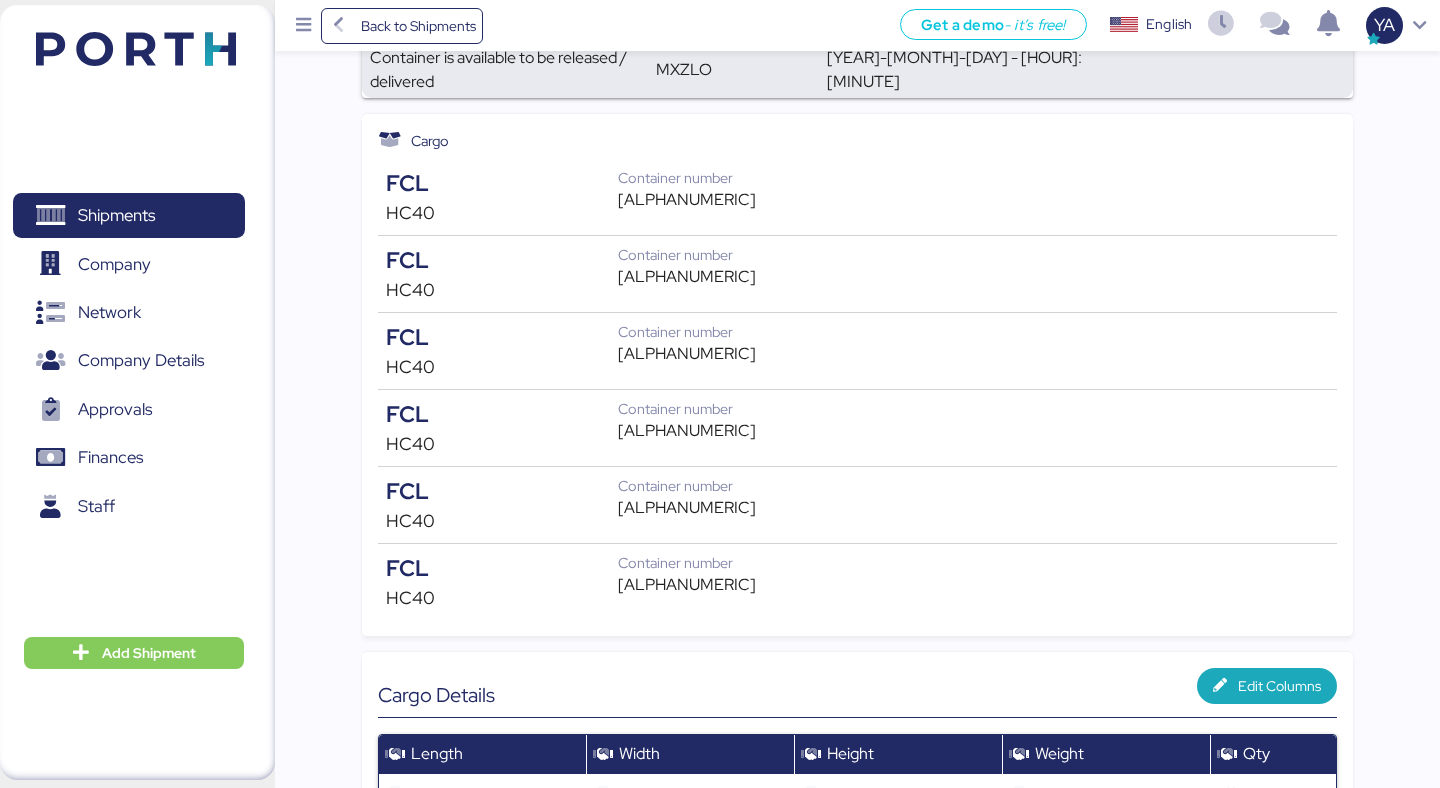 scroll, scrollTop: 536, scrollLeft: 0, axis: vertical 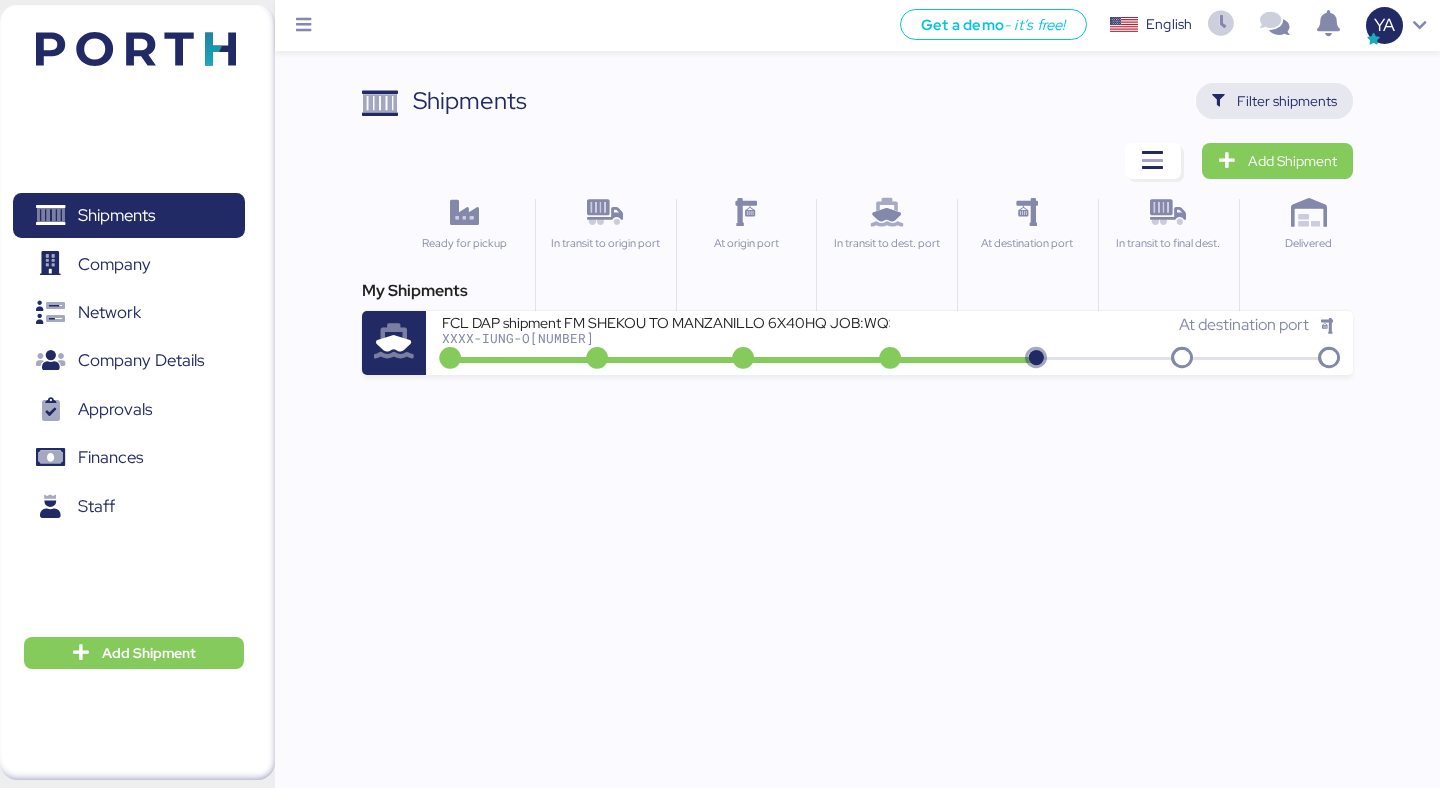 click on "Filter shipments" at bounding box center (1287, 101) 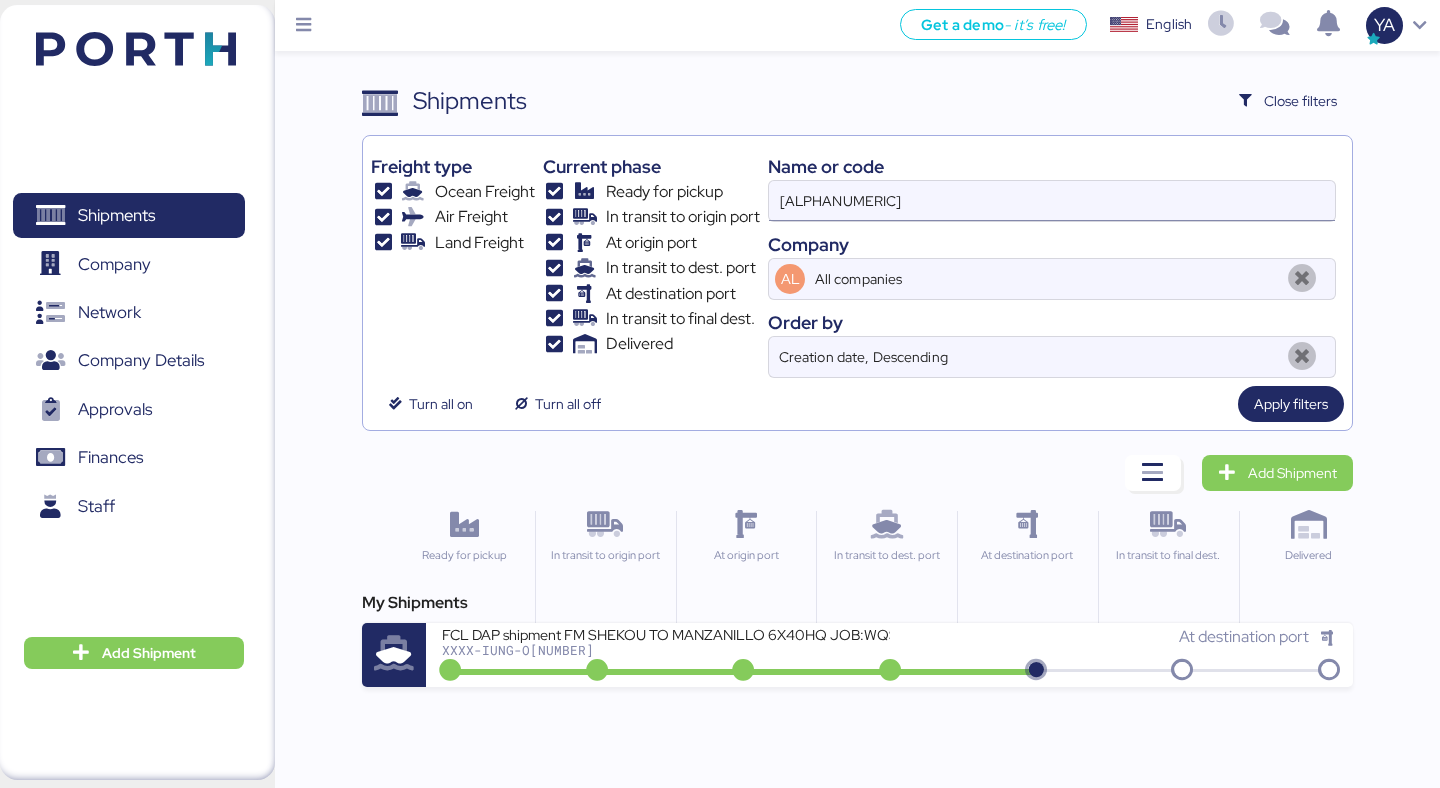 click on "[ALPHANUMERIC]" at bounding box center (1052, 201) 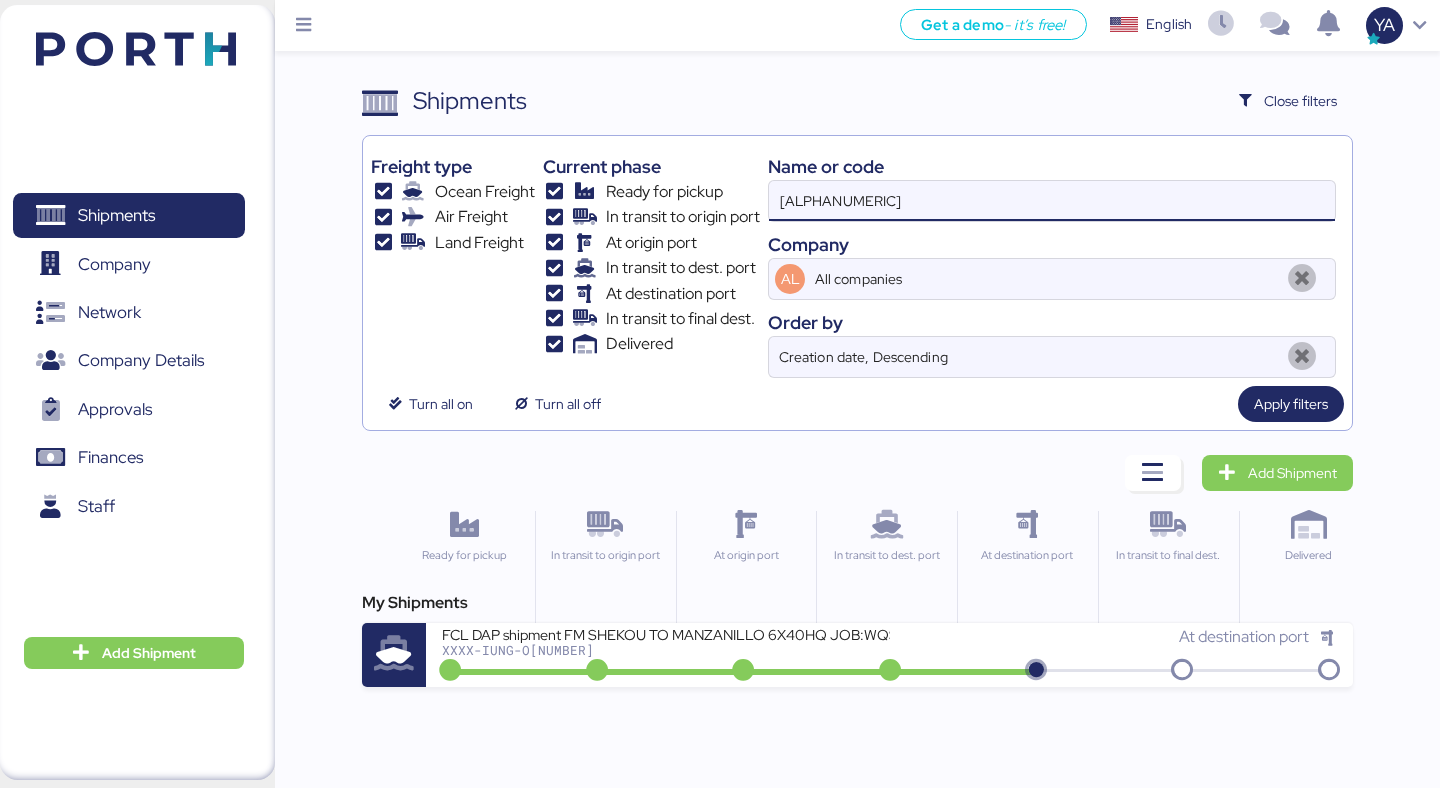 click on "[ALPHANUMERIC]" at bounding box center (1052, 201) 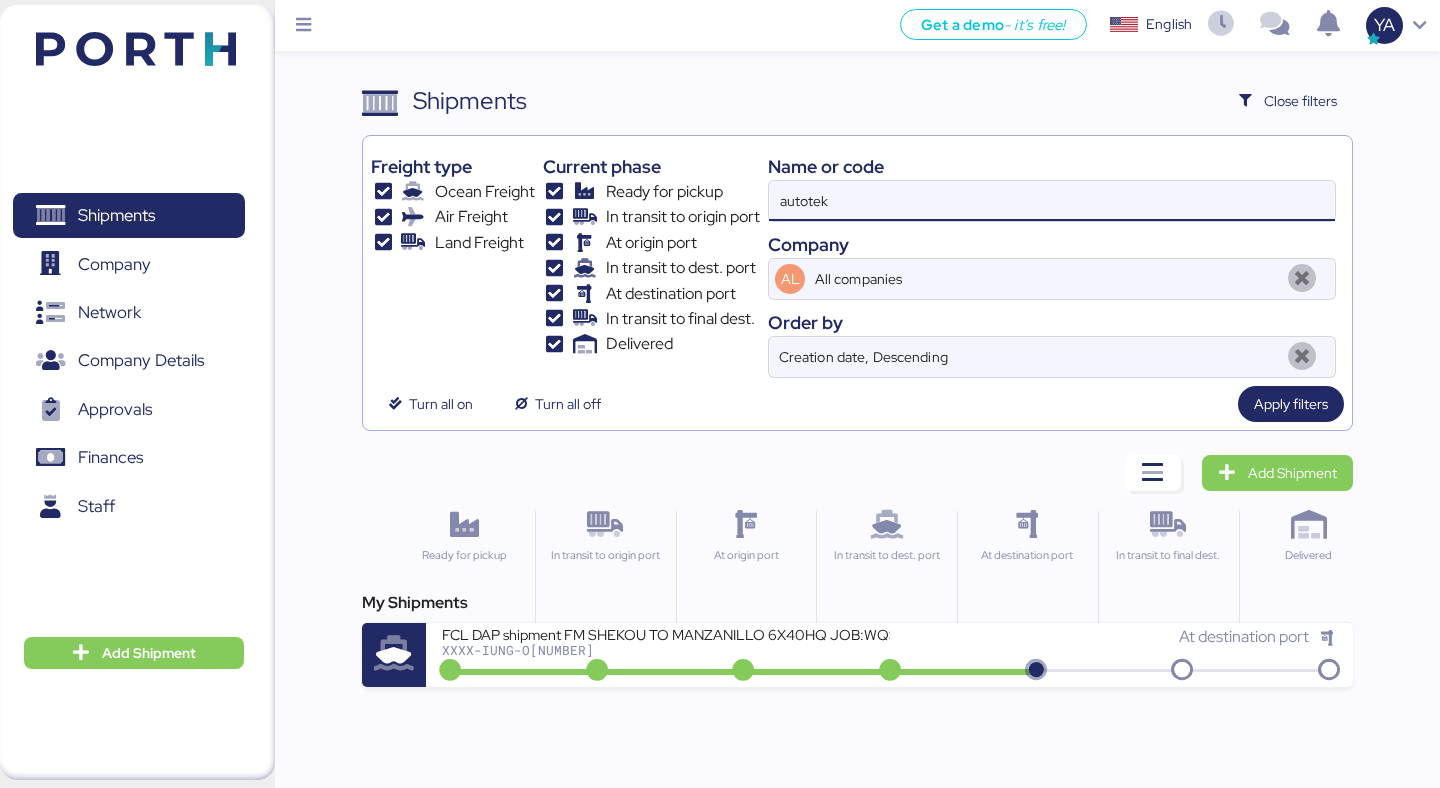 type on "autotek" 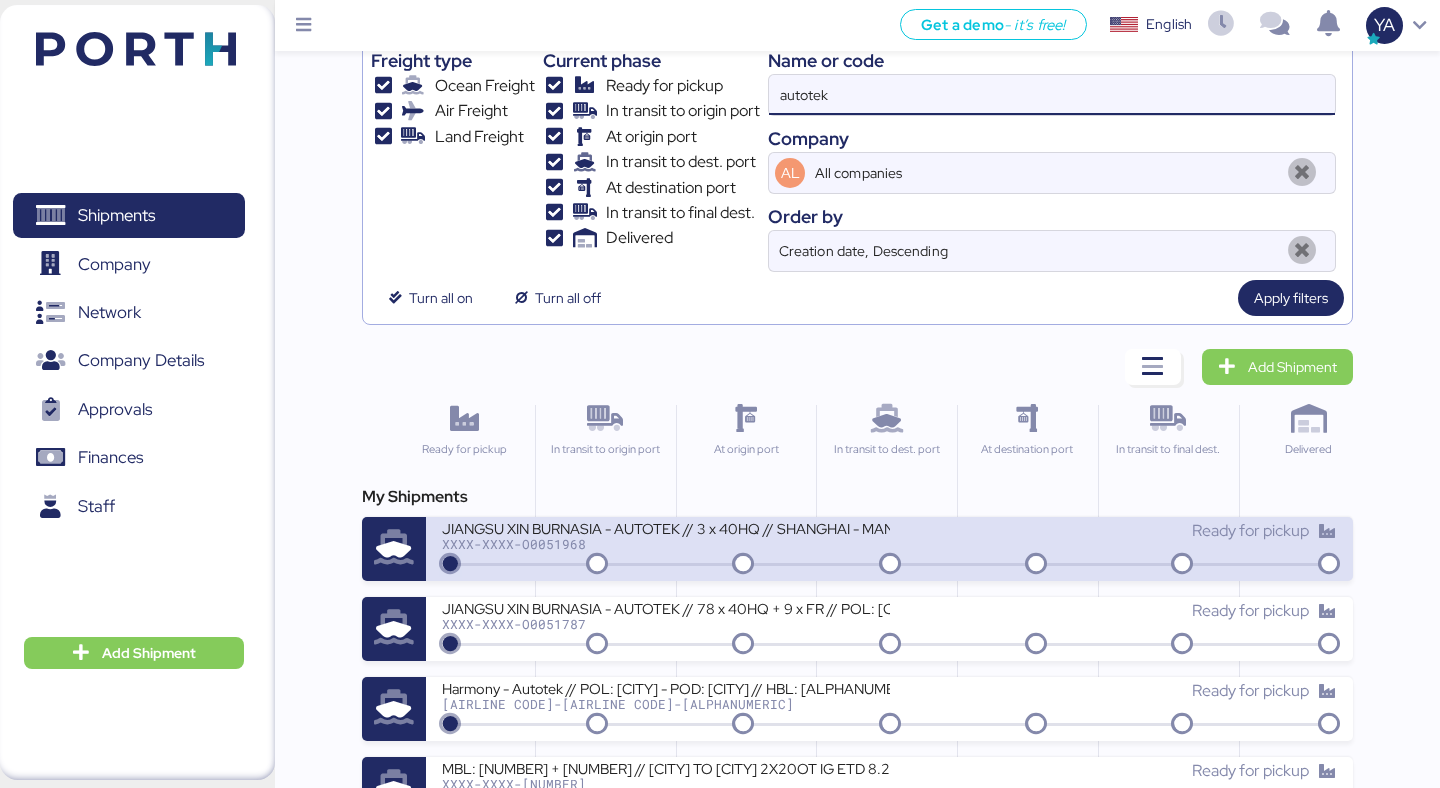 scroll, scrollTop: 124, scrollLeft: 0, axis: vertical 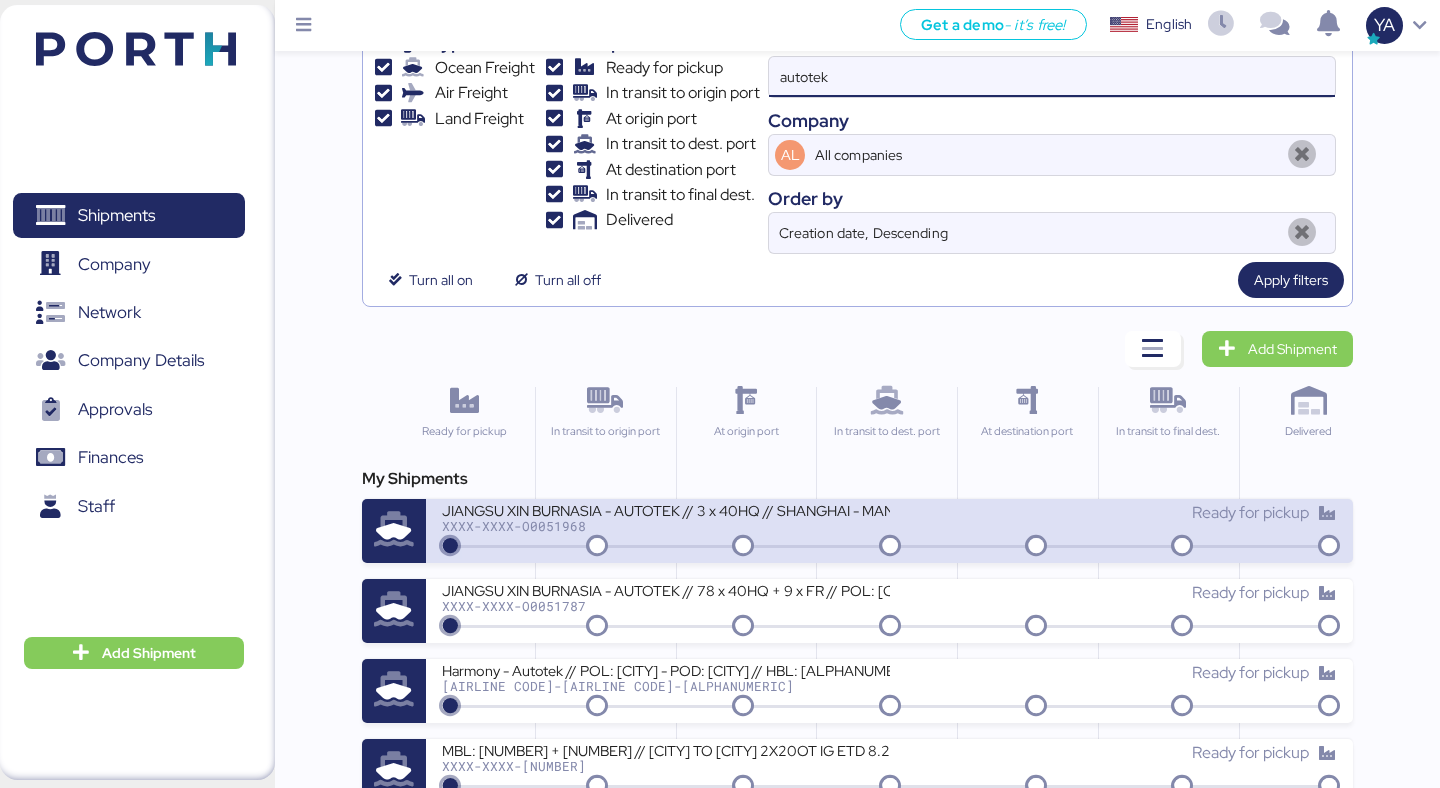 click on "JIANGSU XIN BURNASIA -  AUTOTEK // 3 x 40HQ // SHANGHAI - MANZANILLO // MBL: SHSI50262200 - HBL: BYKS25072421SE" at bounding box center (665, 509) 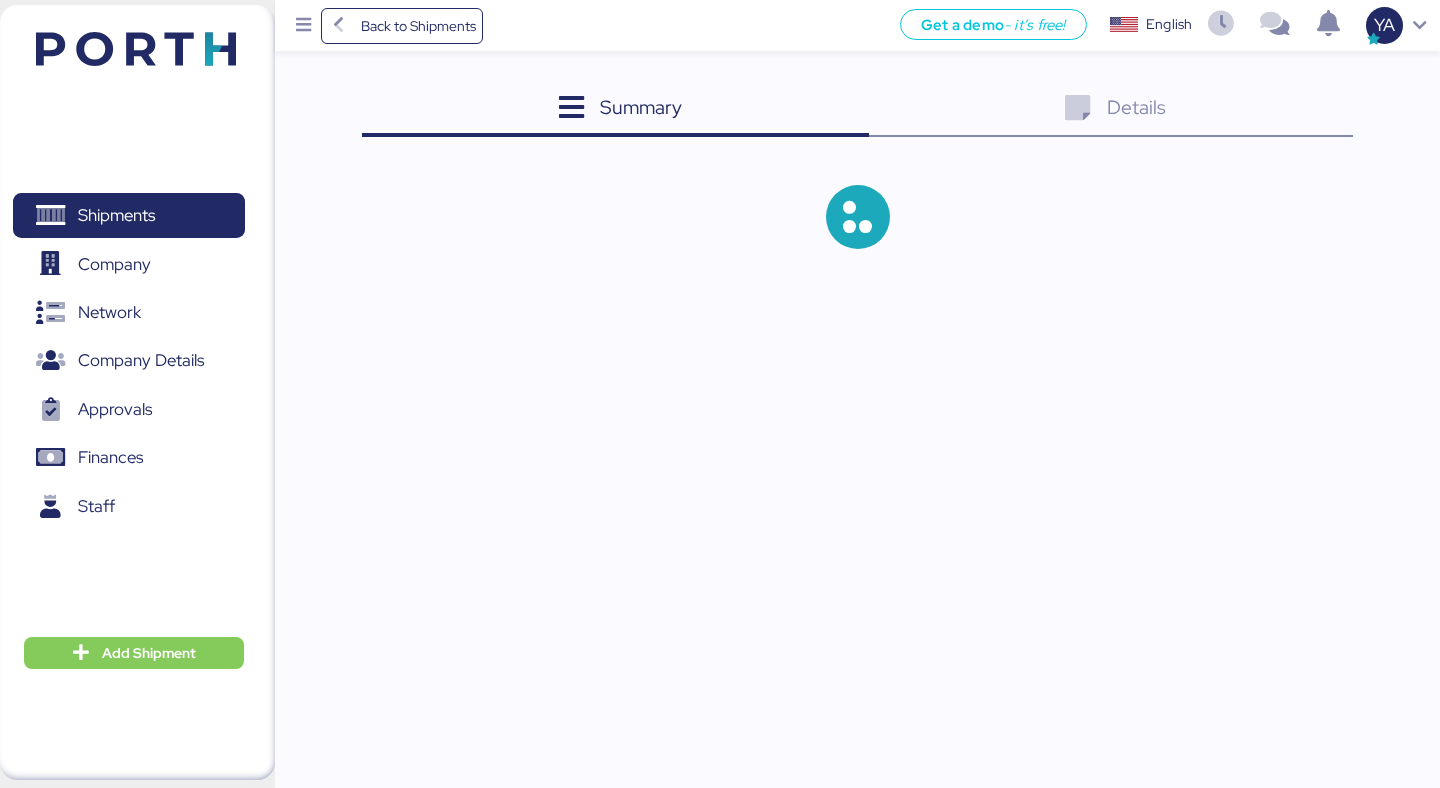 scroll, scrollTop: 0, scrollLeft: 0, axis: both 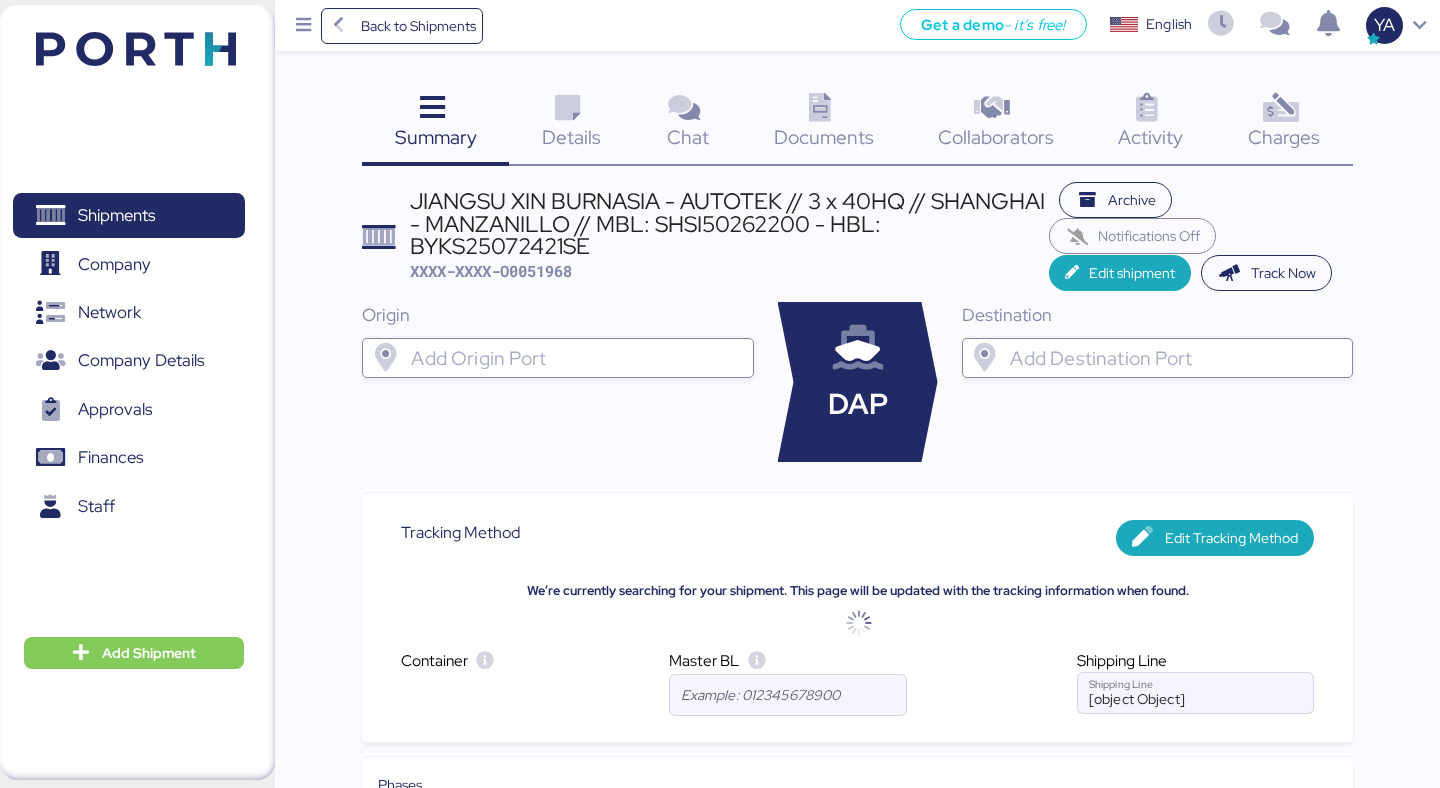 click on "JIANGSU XIN BURNASIA -  AUTOTEK // 3 x 40HQ // SHANGHAI - MANZANILLO // MBL: SHSI50262200 - HBL: BYKS25072421SE" at bounding box center (729, 223) 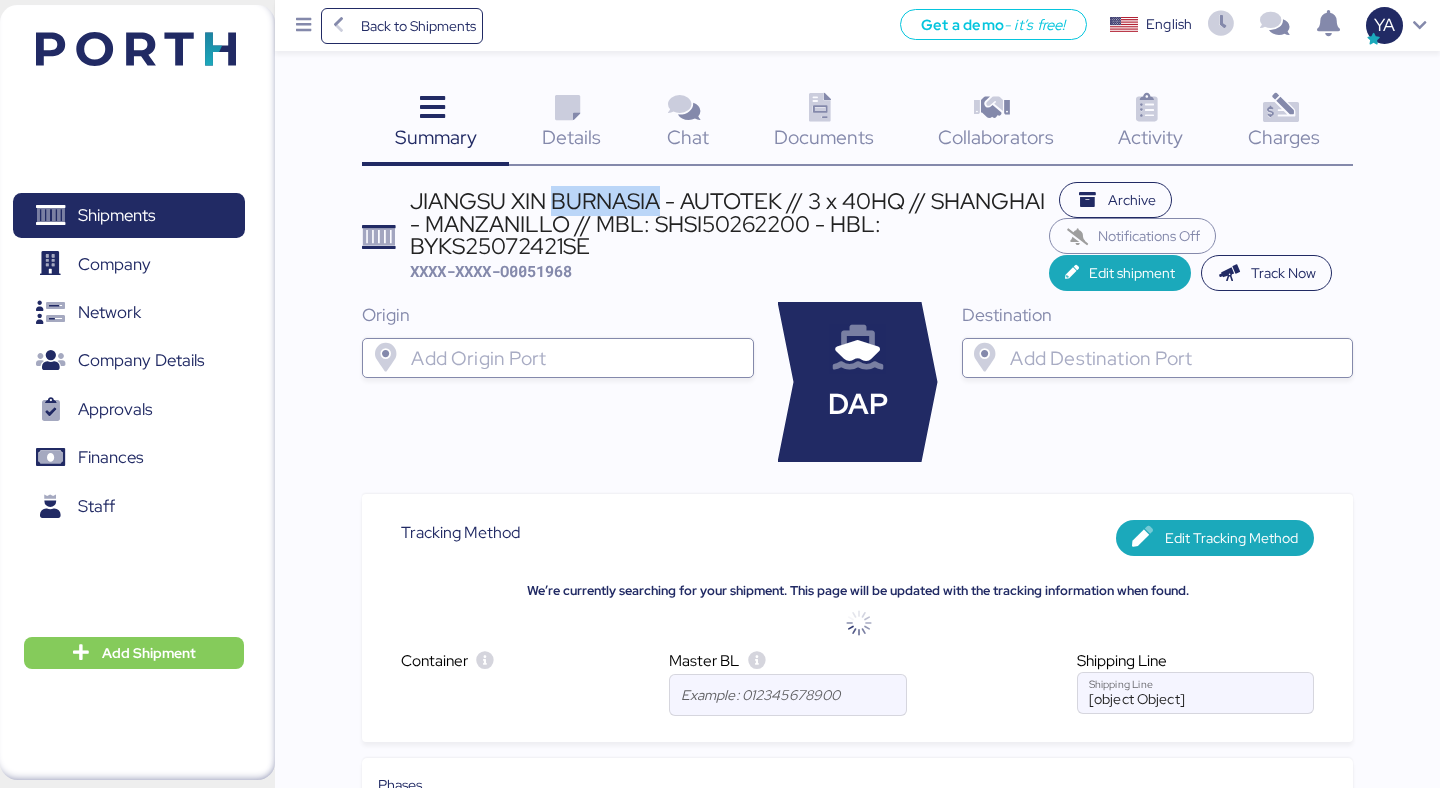 click on "JIANGSU XIN BURNASIA -  AUTOTEK // 3 x 40HQ // SHANGHAI - MANZANILLO // MBL: SHSI50262200 - HBL: BYKS25072421SE" at bounding box center (729, 223) 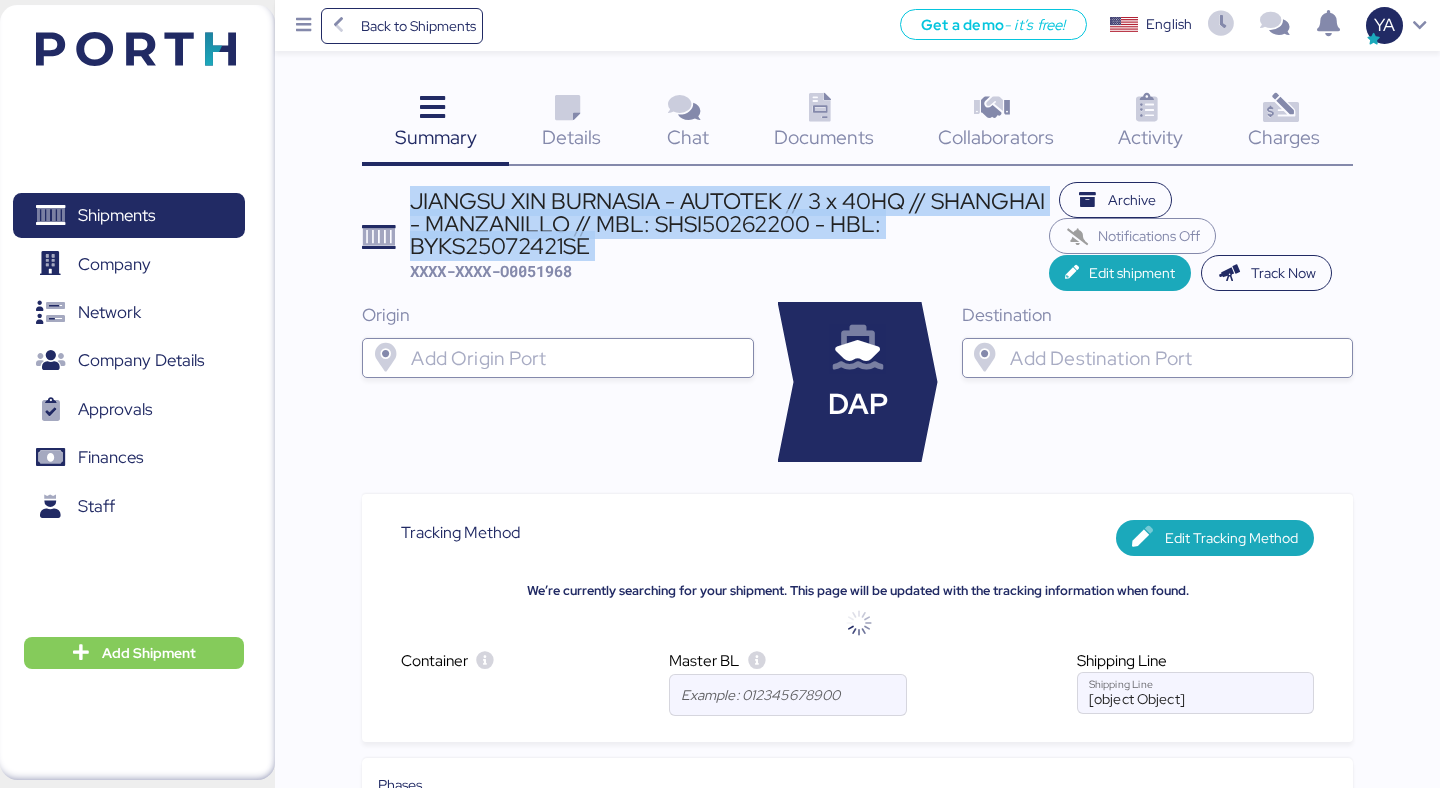 click on "JIANGSU XIN BURNASIA -  AUTOTEK // 3 x 40HQ // SHANGHAI - MANZANILLO // MBL: SHSI50262200 - HBL: BYKS25072421SE" at bounding box center [729, 223] 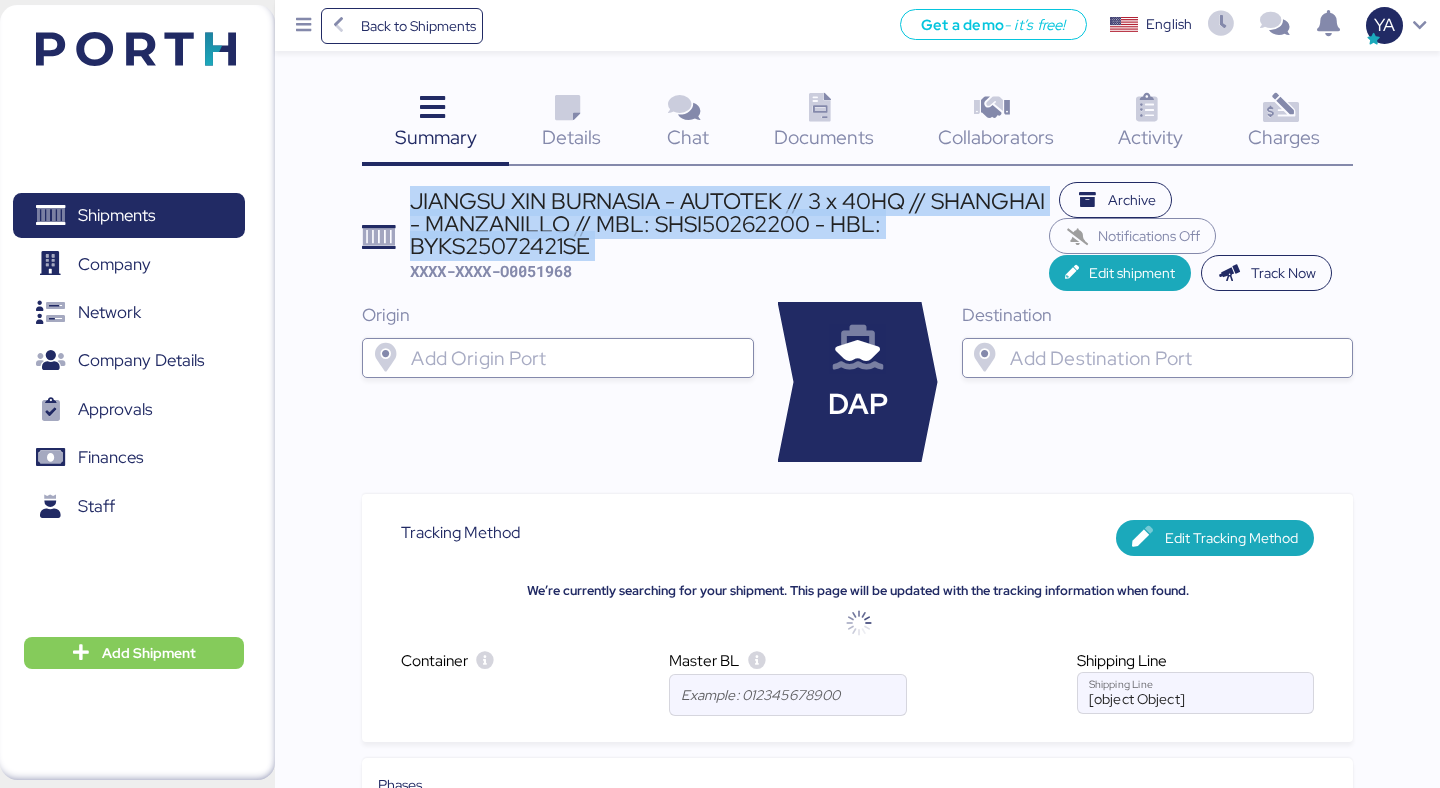 copy on "JIANGSU XIN BURNASIA -  AUTOTEK // 3 x 40HQ // SHANGHAI - MANZANILLO // MBL: SHSI50262200 - HBL: BYKS25072421SE" 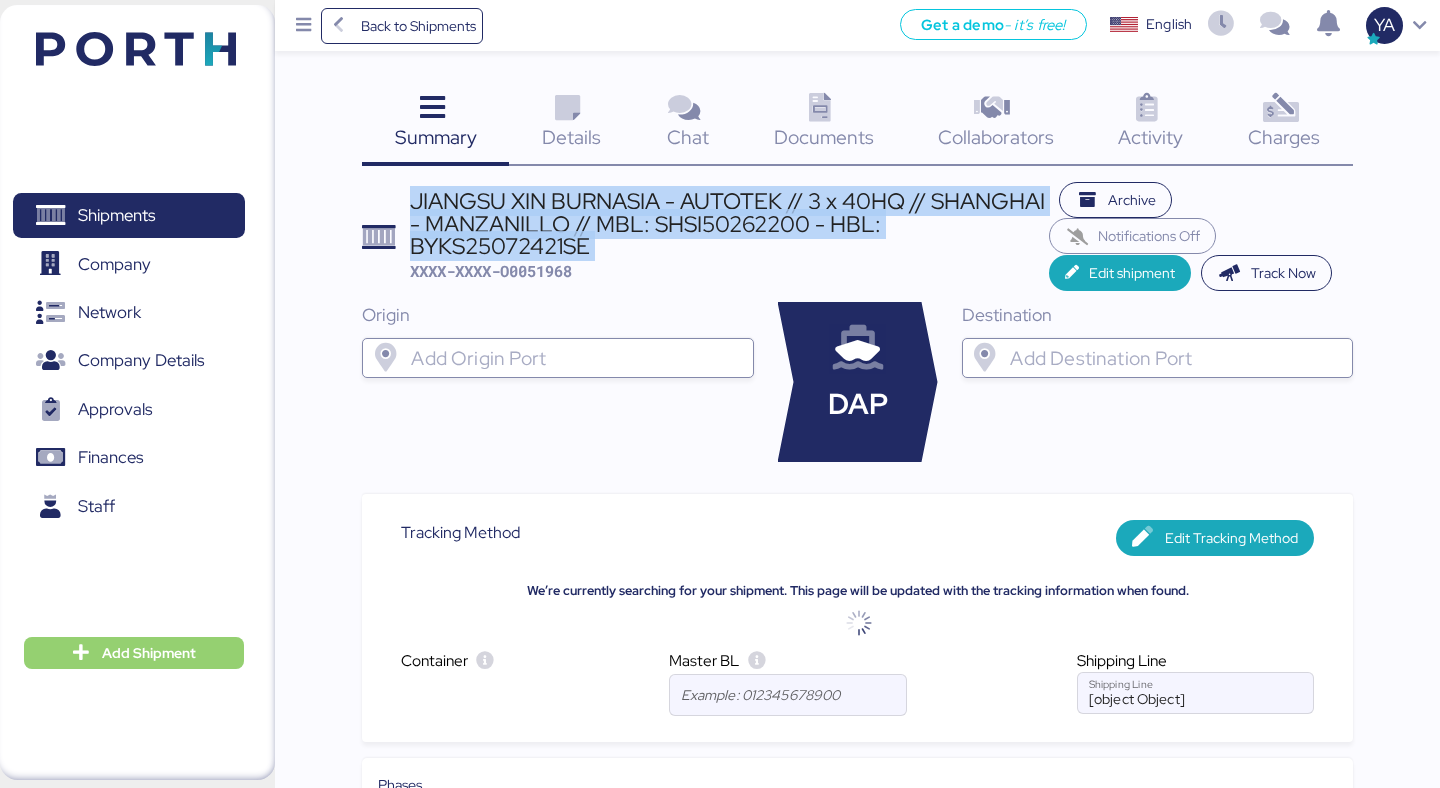 click on "Add Shipment" at bounding box center [134, 653] 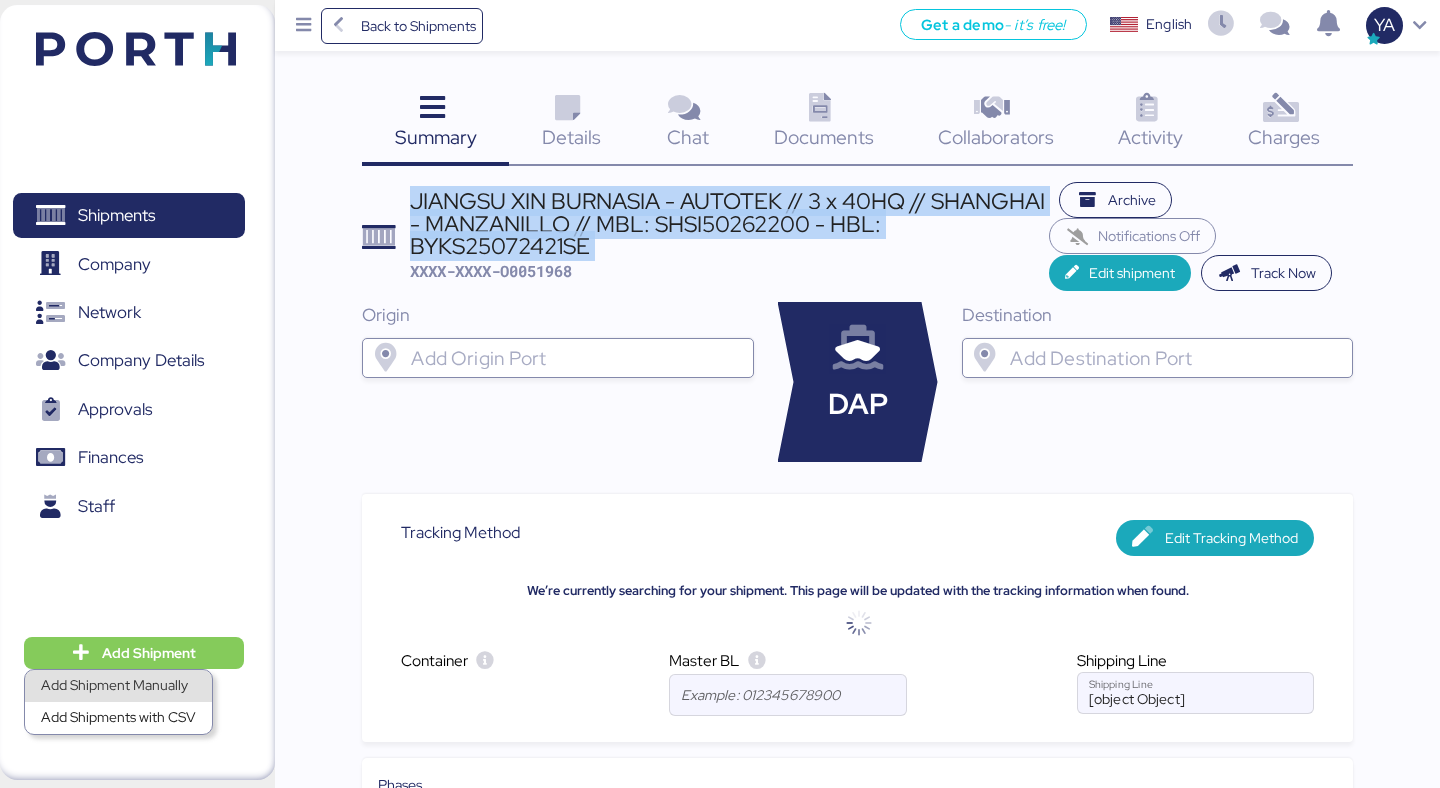 click on "Add Shipment Manually" at bounding box center [118, 686] 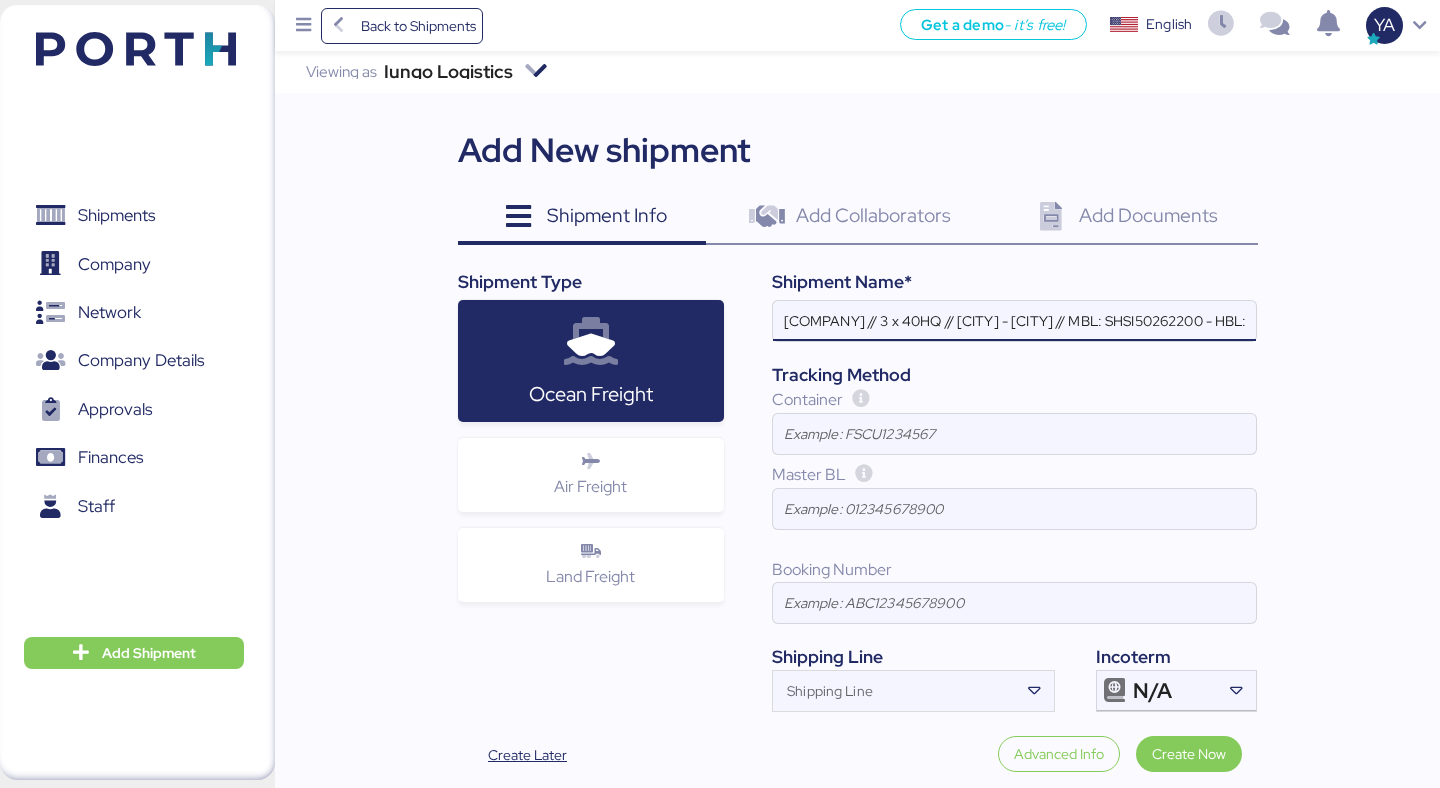 scroll, scrollTop: 0, scrollLeft: 365, axis: horizontal 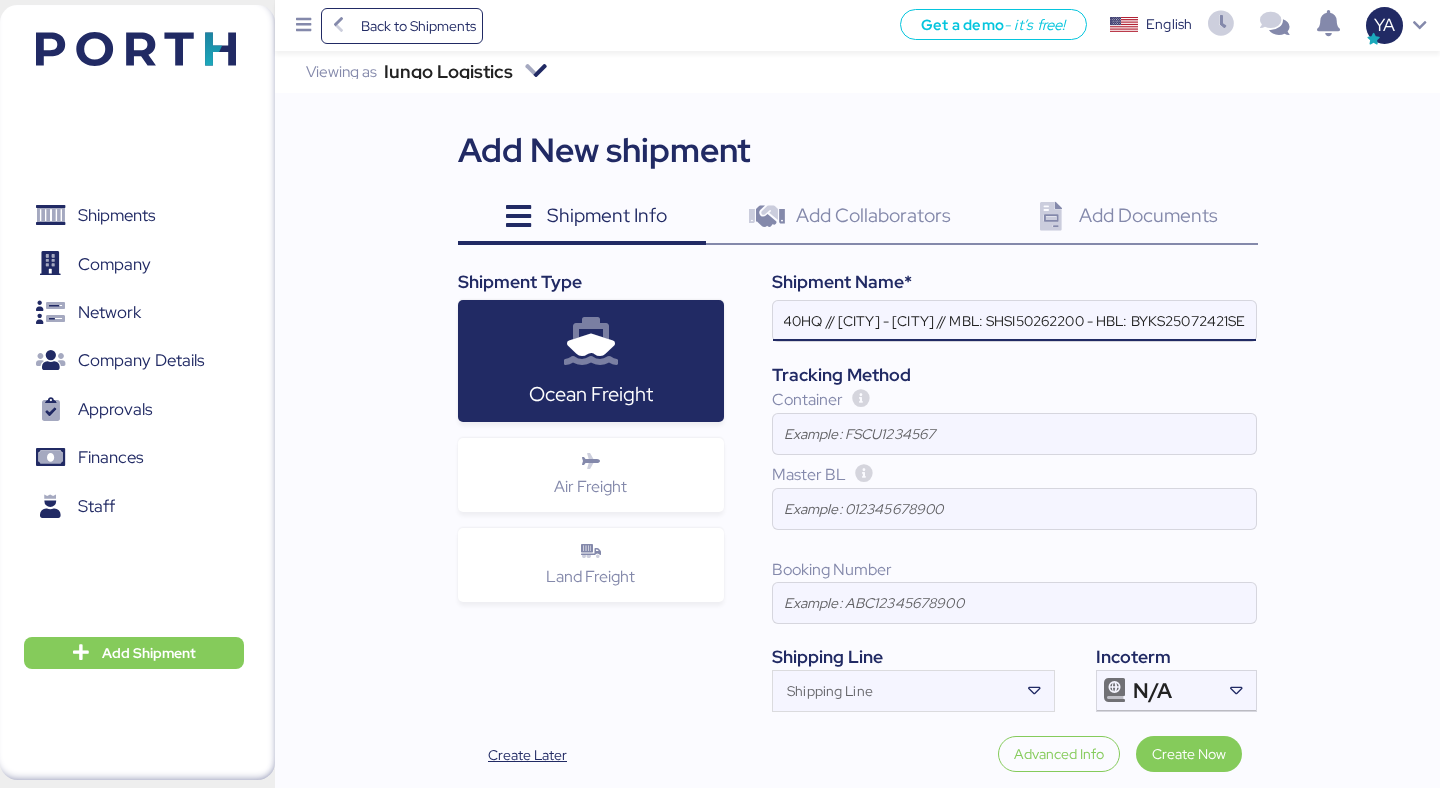 click on "[COMPANY] // 3 x 40HQ // [CITY] - [CITY] // MBL: SHSI50262200 - HBL: BYKS25072421SE" at bounding box center [1014, 321] 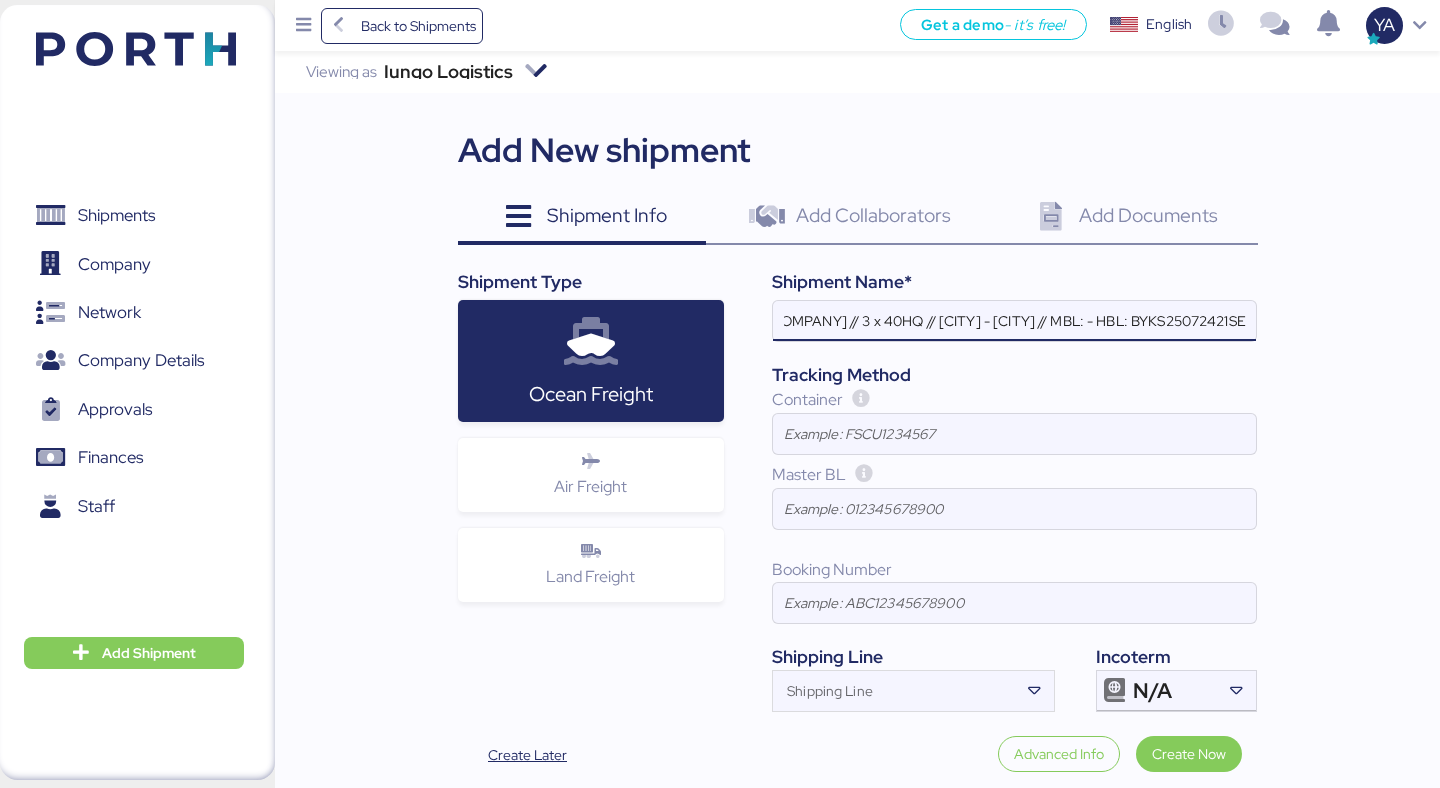 scroll, scrollTop: 0, scrollLeft: 261, axis: horizontal 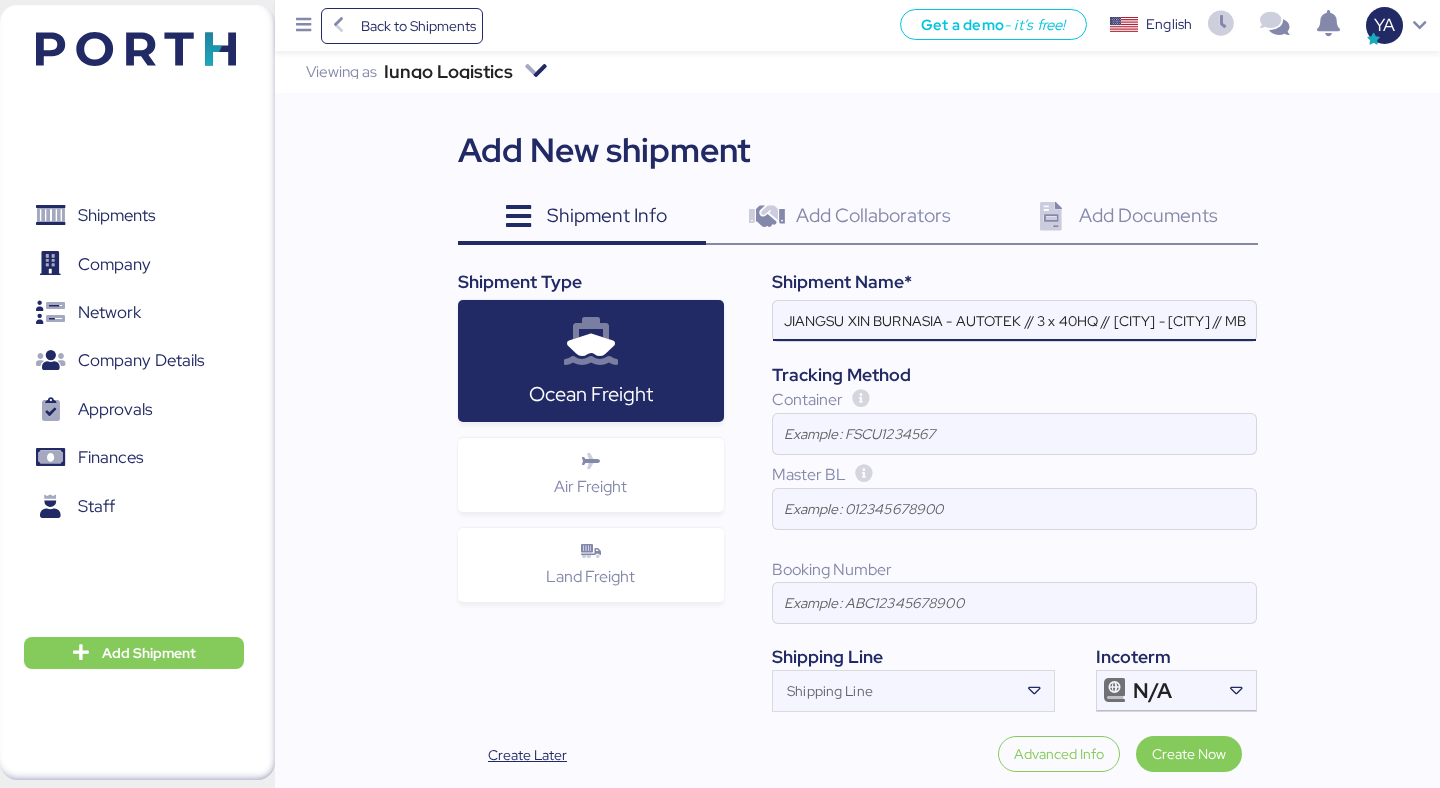 click on "JIANGSU XIN BURNASIA - AUTOTEK // 3 x 40HQ // [CITY] - [CITY] // MBL: - HBL: - BKG:" at bounding box center (1014, 321) 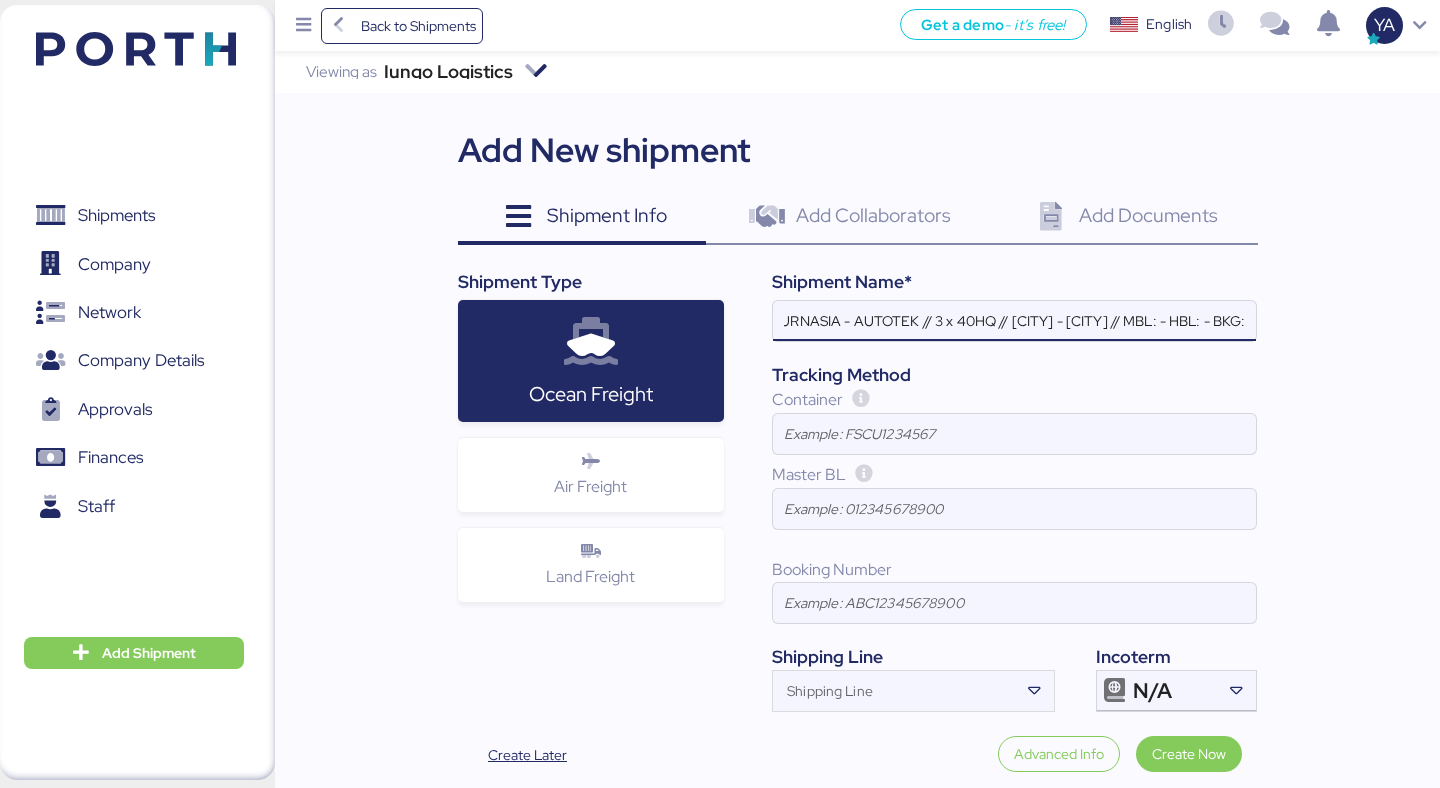 click on "JIANGSU XIN BURNASIA - AUTOTEK // 3 x 40HQ // [CITY] - [CITY] // MBL: - HBL: - BKG:" at bounding box center [1014, 321] 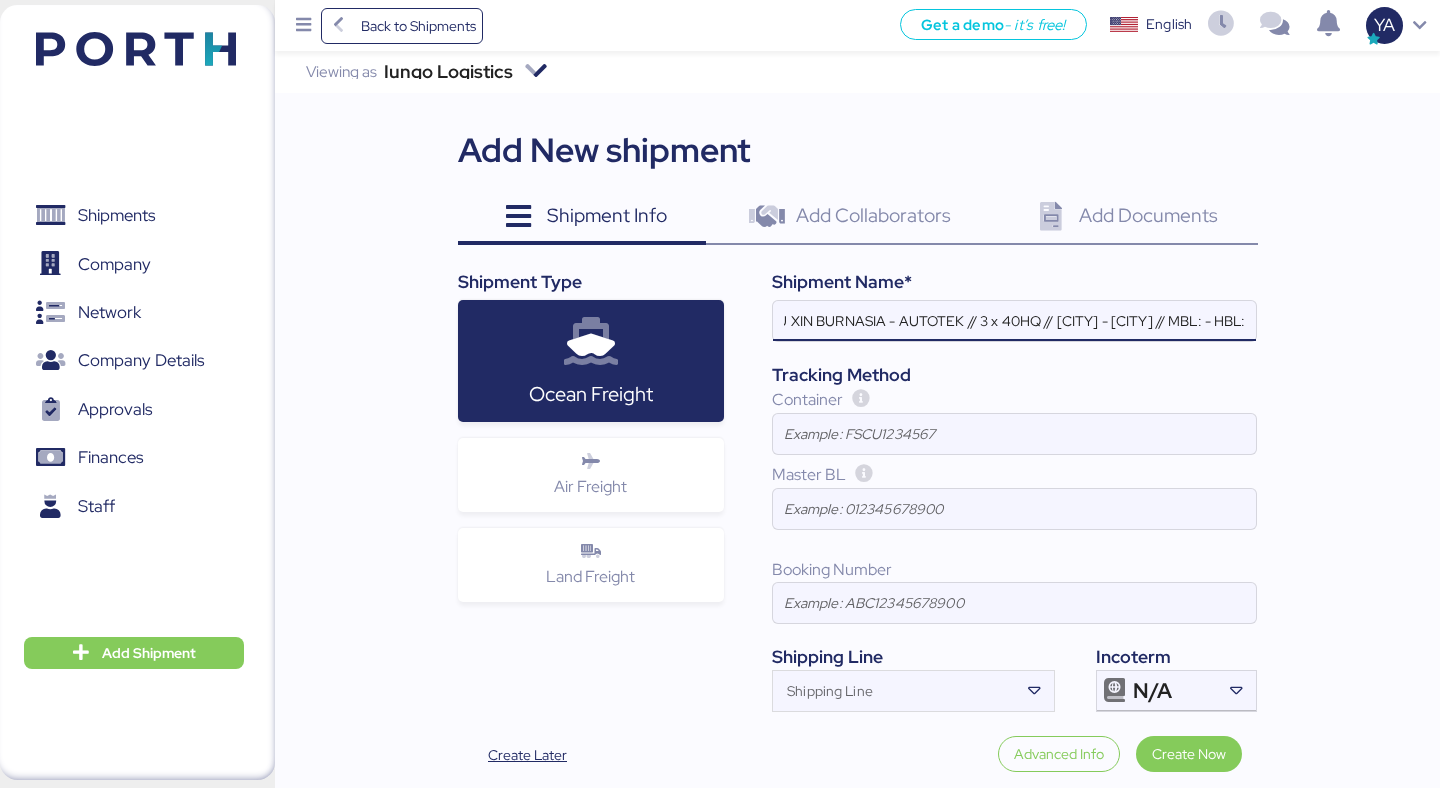 scroll, scrollTop: 0, scrollLeft: 145, axis: horizontal 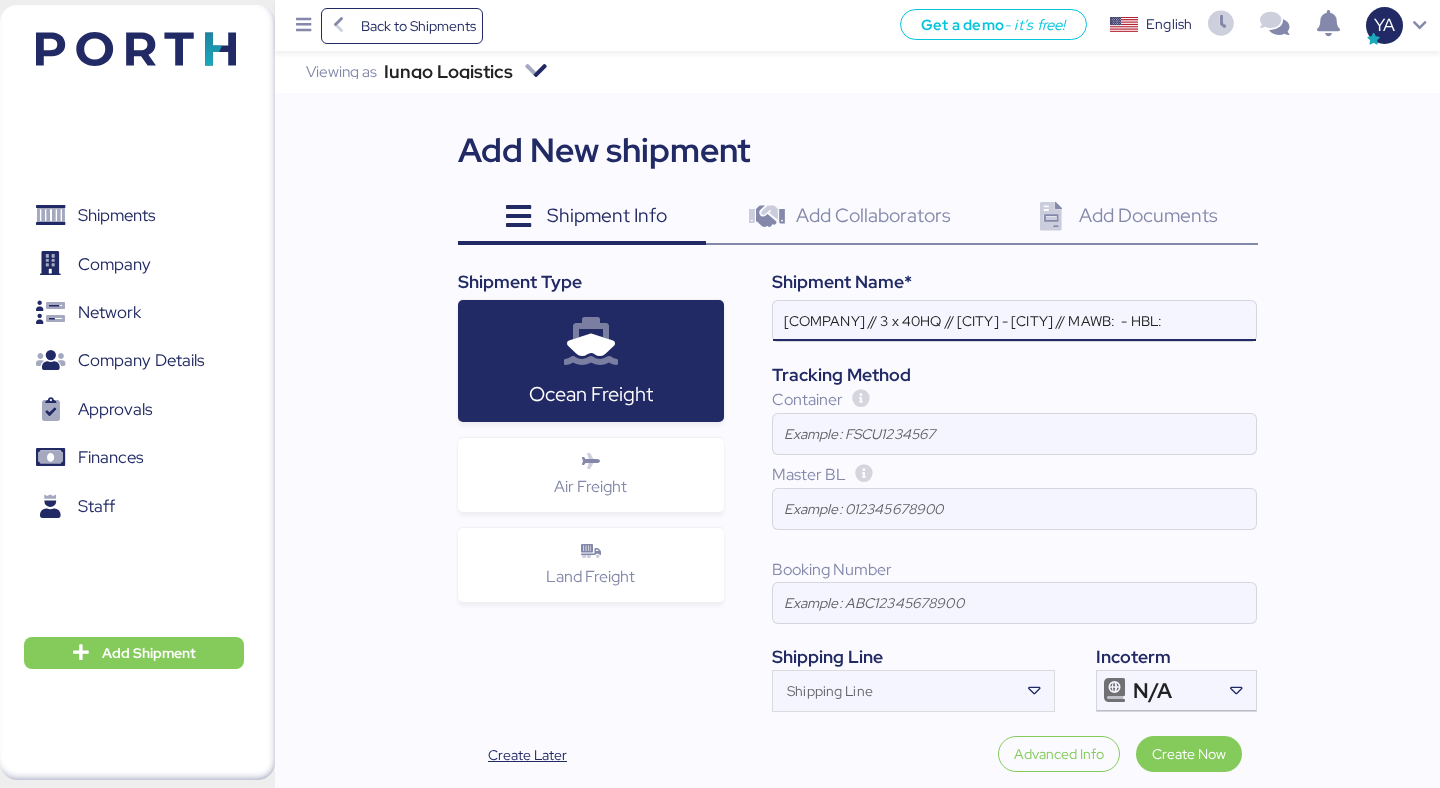 paste on "[NUMBER]" 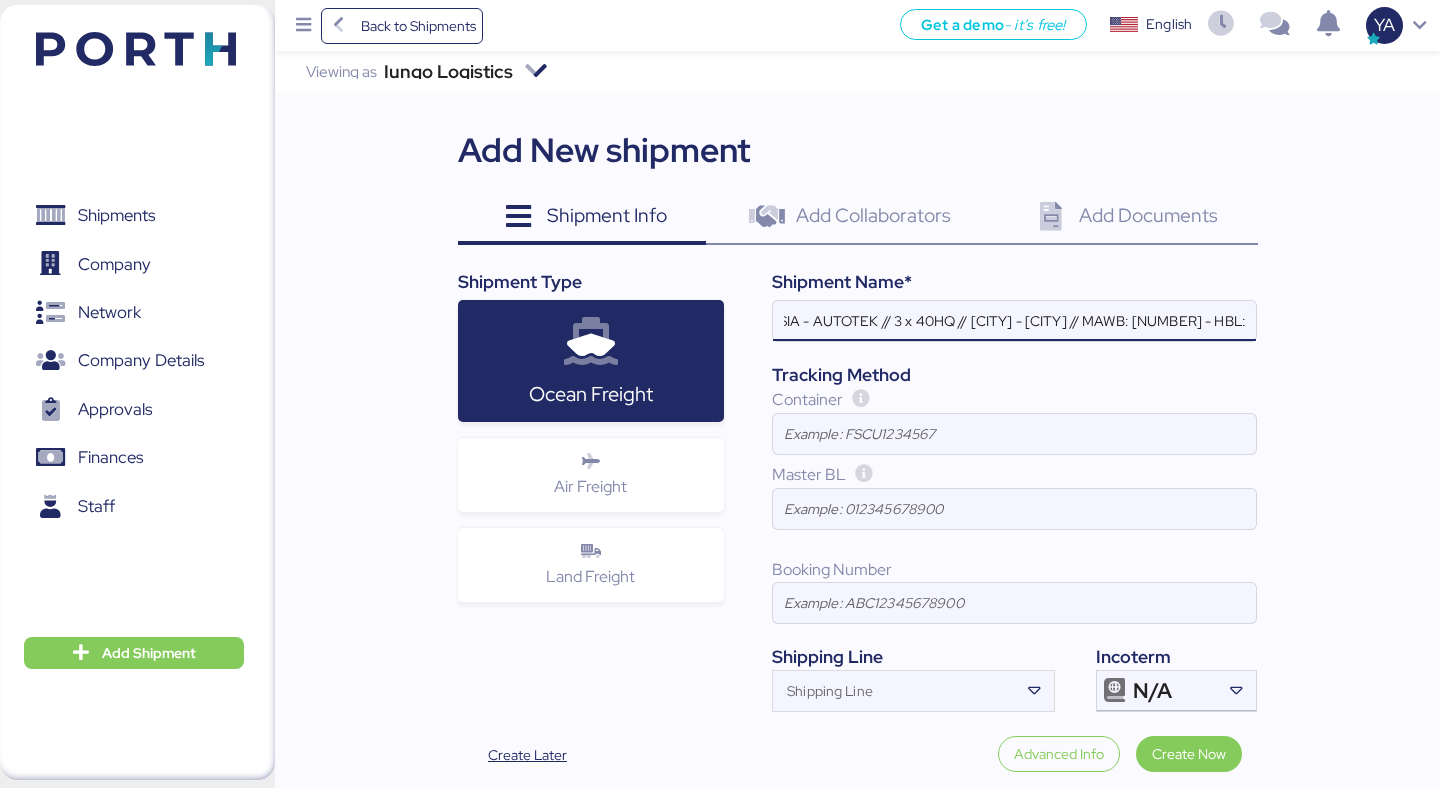 scroll, scrollTop: 0, scrollLeft: 263, axis: horizontal 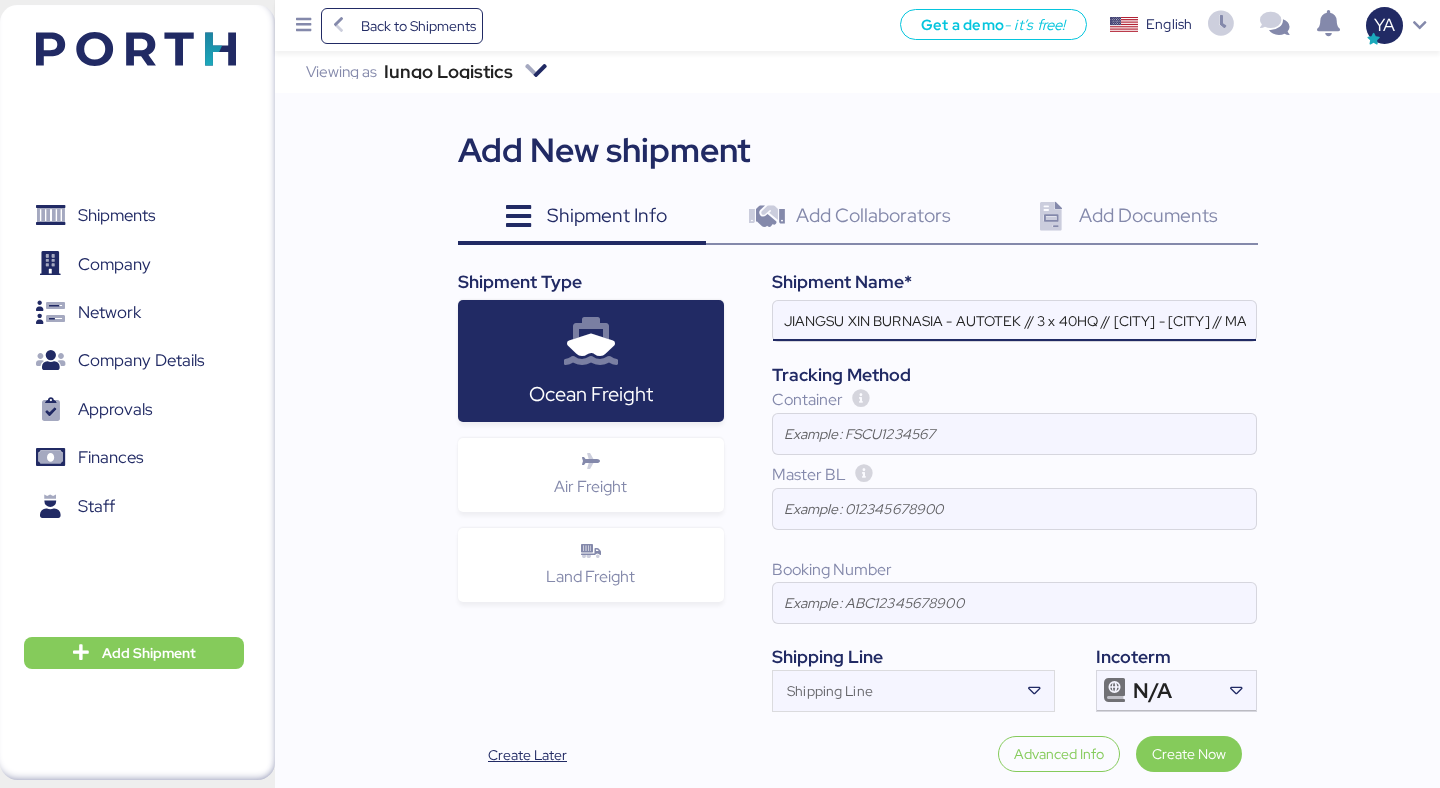 click on "JIANGSU XIN BURNASIA - AUTOTEK // 3 x 40HQ // [CITY] - [CITY] // MAWB: [NUMBER] - HBL:" at bounding box center (1014, 321) 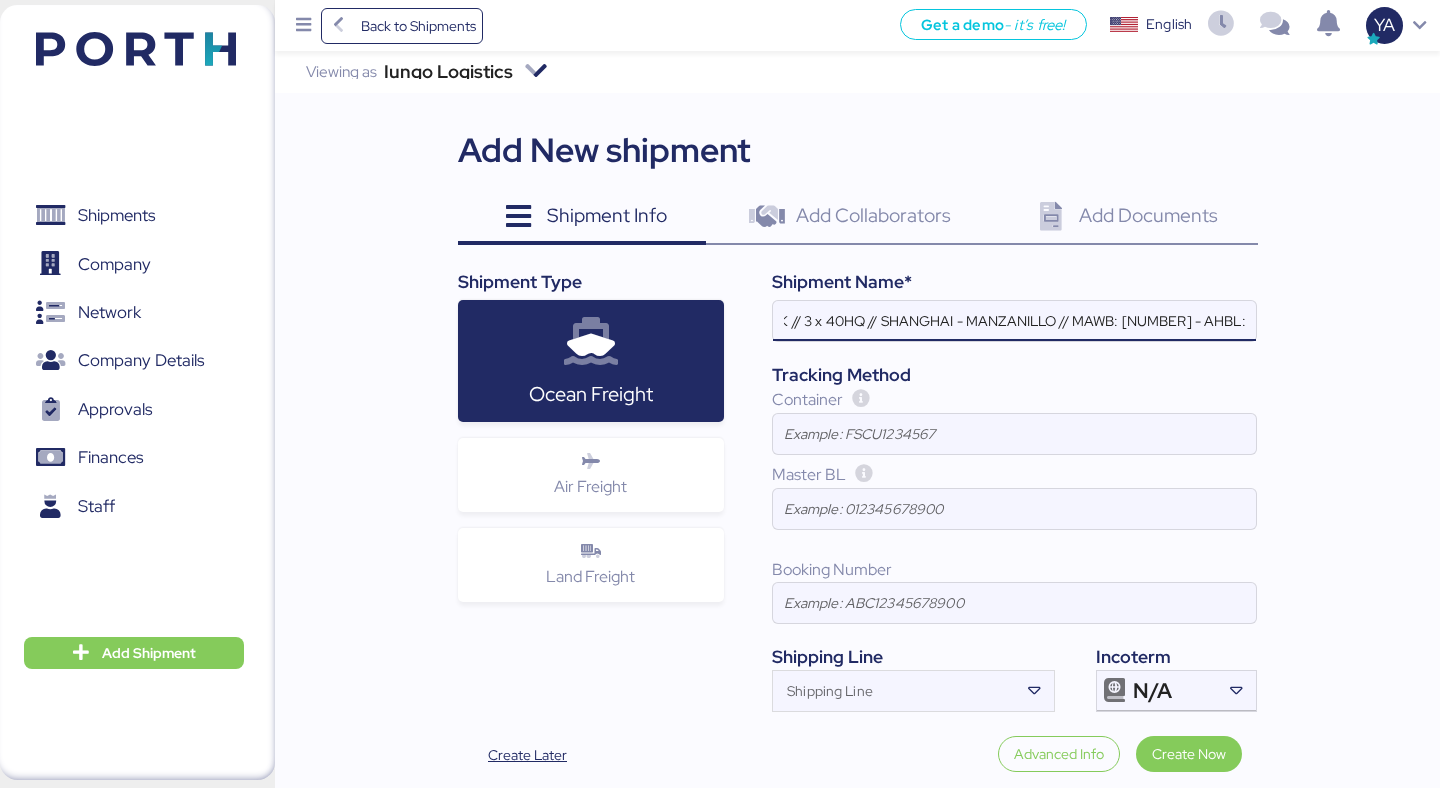 paste on "[ALPHANUMERIC]" 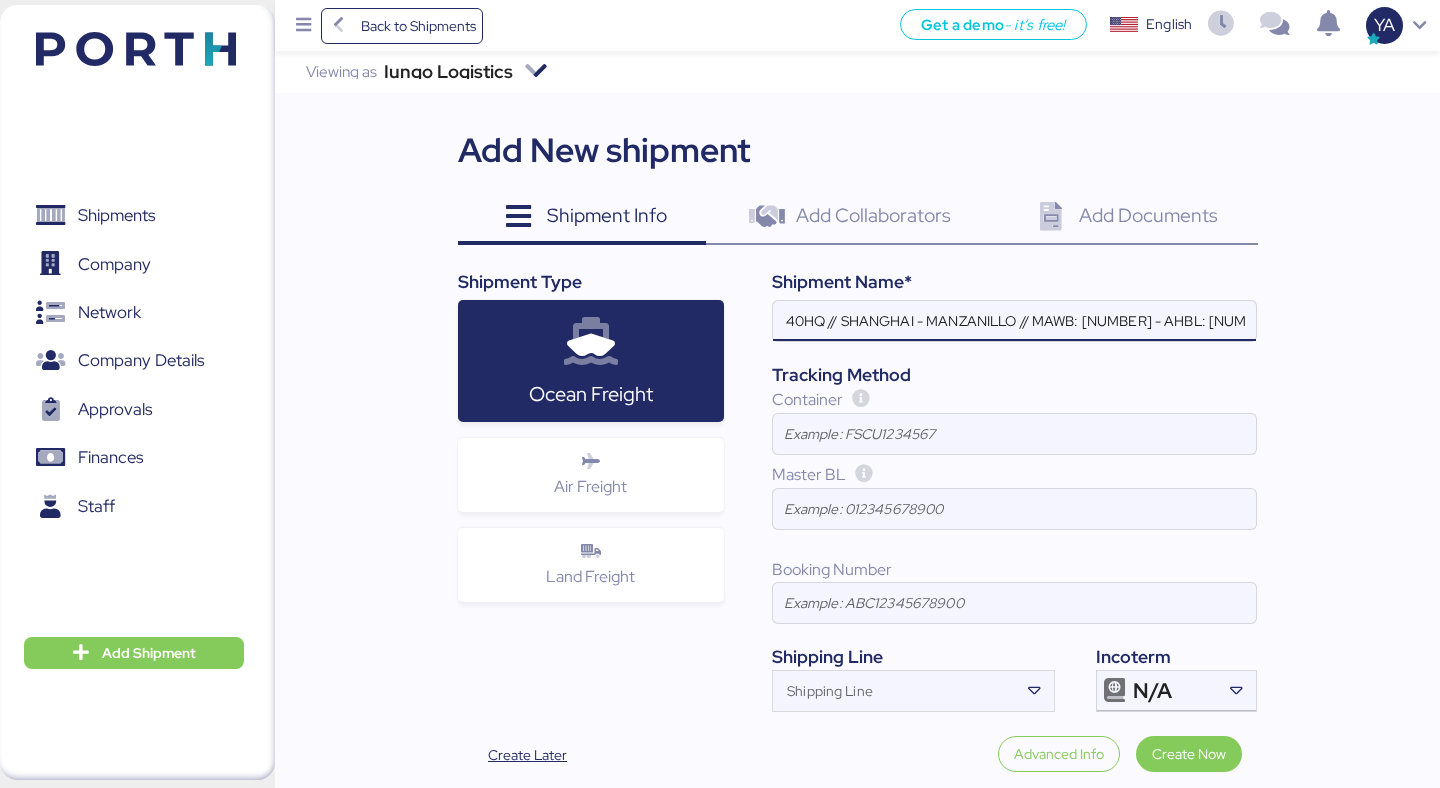 scroll, scrollTop: 0, scrollLeft: 362, axis: horizontal 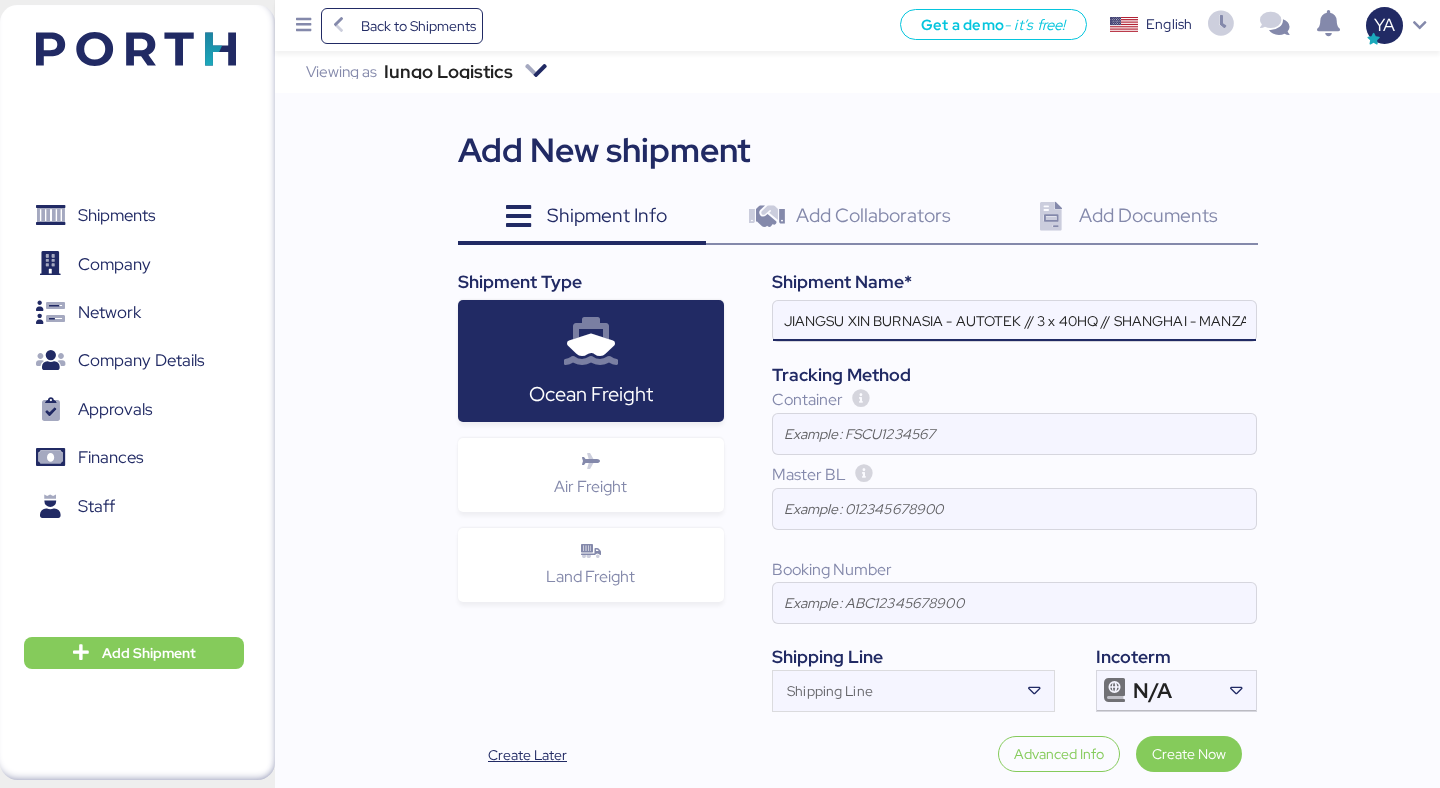 click on "JIANGSU XIN BURNASIA - AUTOTEK // 3 x 40HQ // SHANGHAI - MANZANILLO // MAWB: [NUMBER] - AHBL: [NUMBER]" at bounding box center [1014, 321] 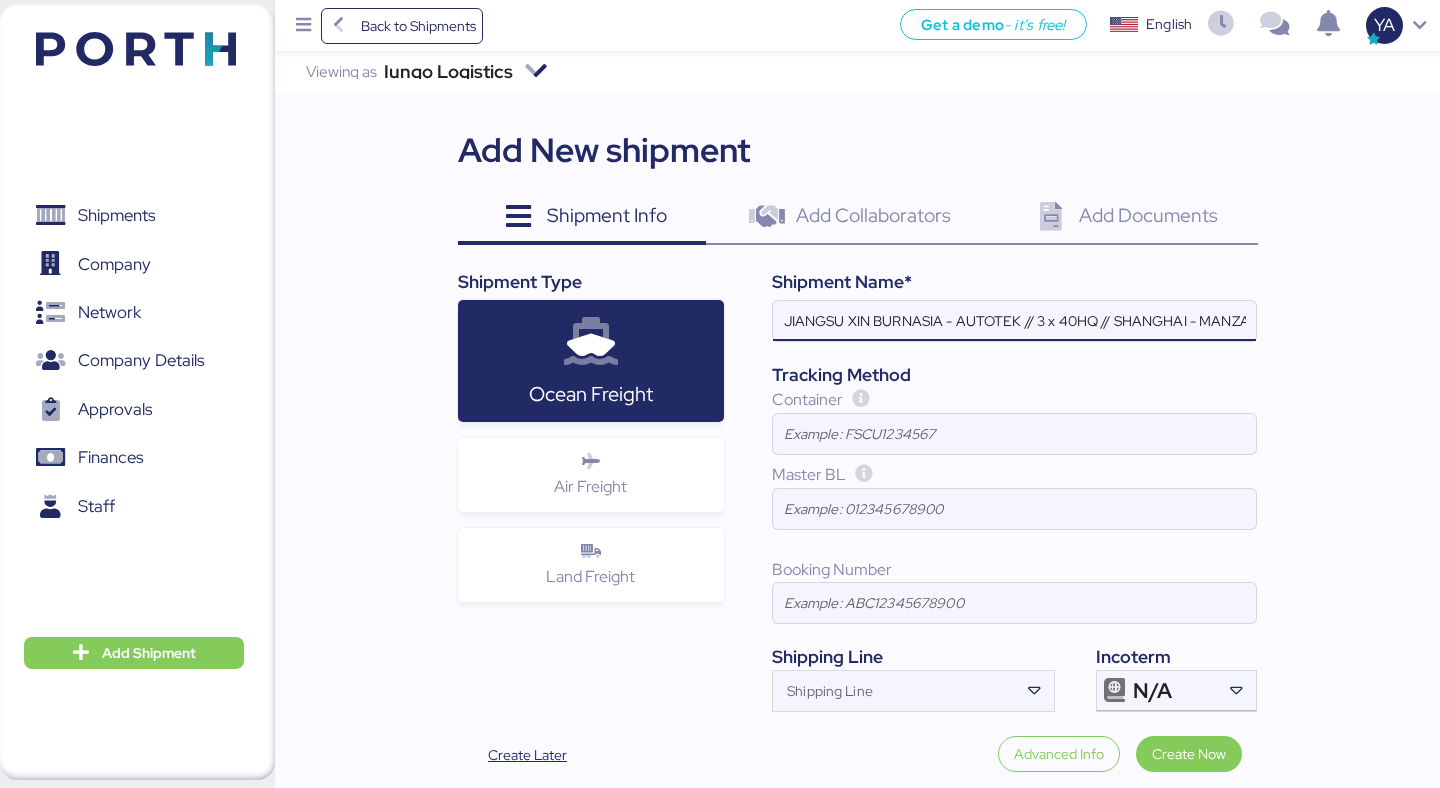 click on "JIANGSU XIN BURNASIA - AUTOTEK // 3 x 40HQ // SHANGHAI - MANZANILLO // MAWB: [NUMBER] - AHBL: [NUMBER]" at bounding box center (1014, 321) 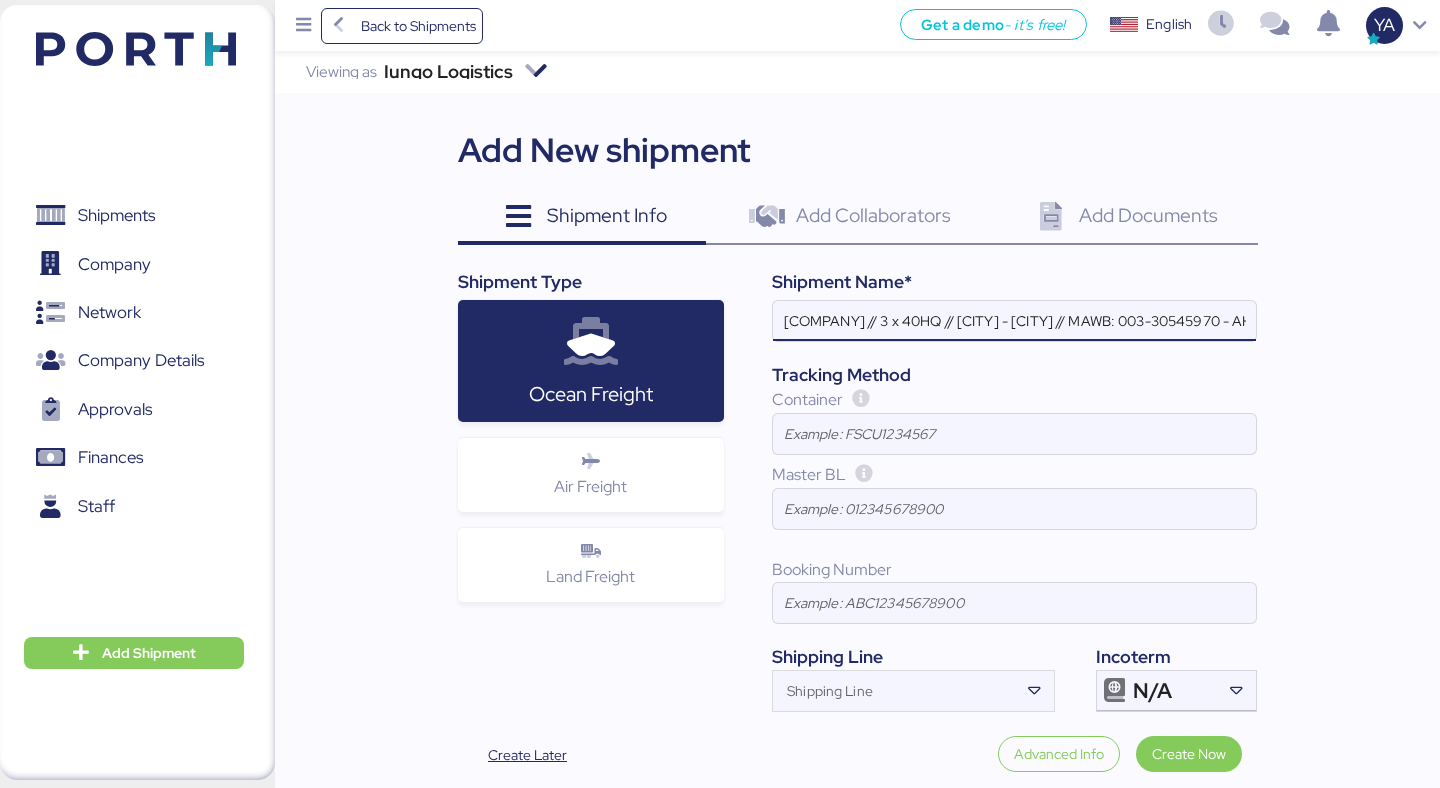 click on "[COMPANY] // 3 x 40HQ // [CITY] - [CITY] // MAWB: 003-30545970 - AHBL: XBY2508008" at bounding box center (1014, 321) 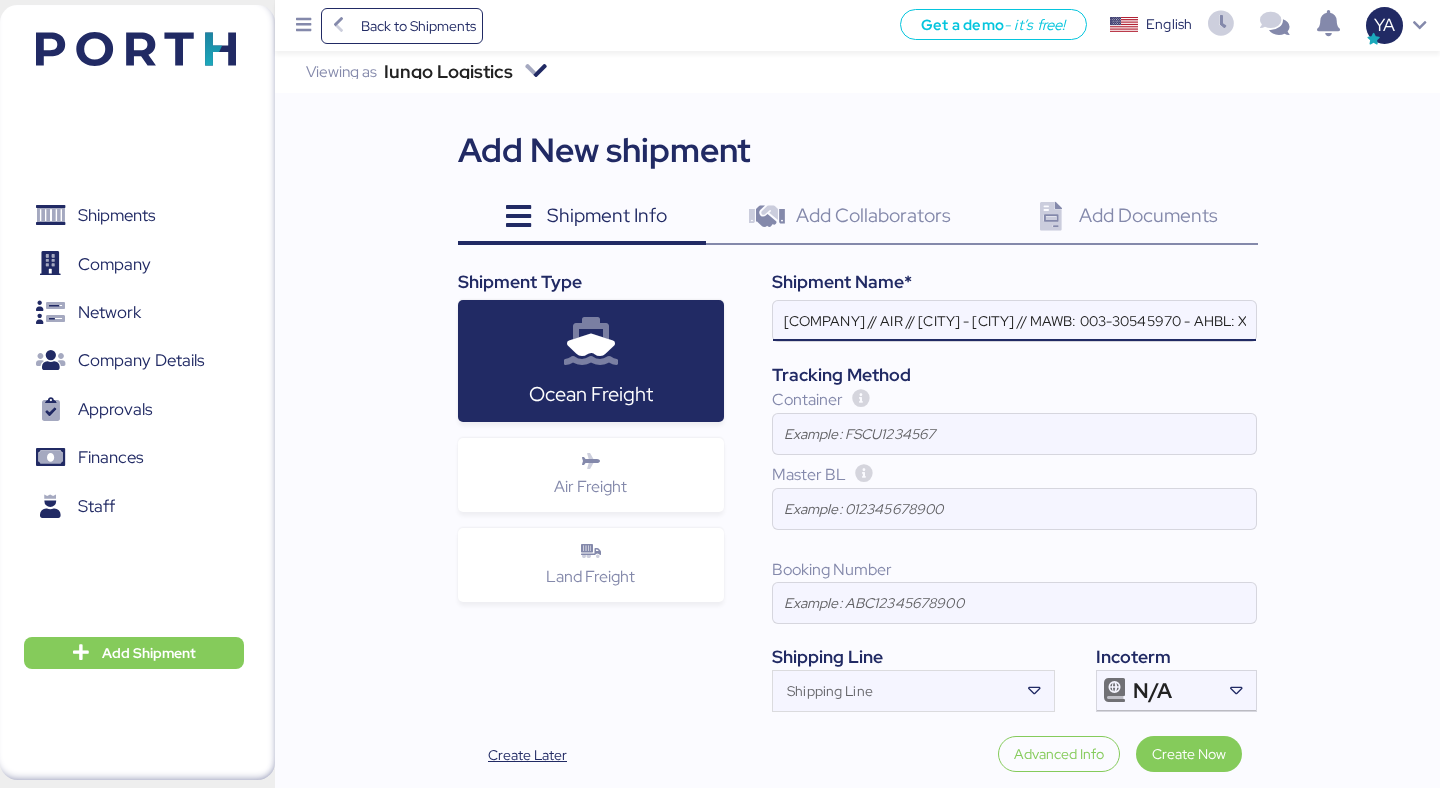 scroll, scrollTop: 0, scrollLeft: 215, axis: horizontal 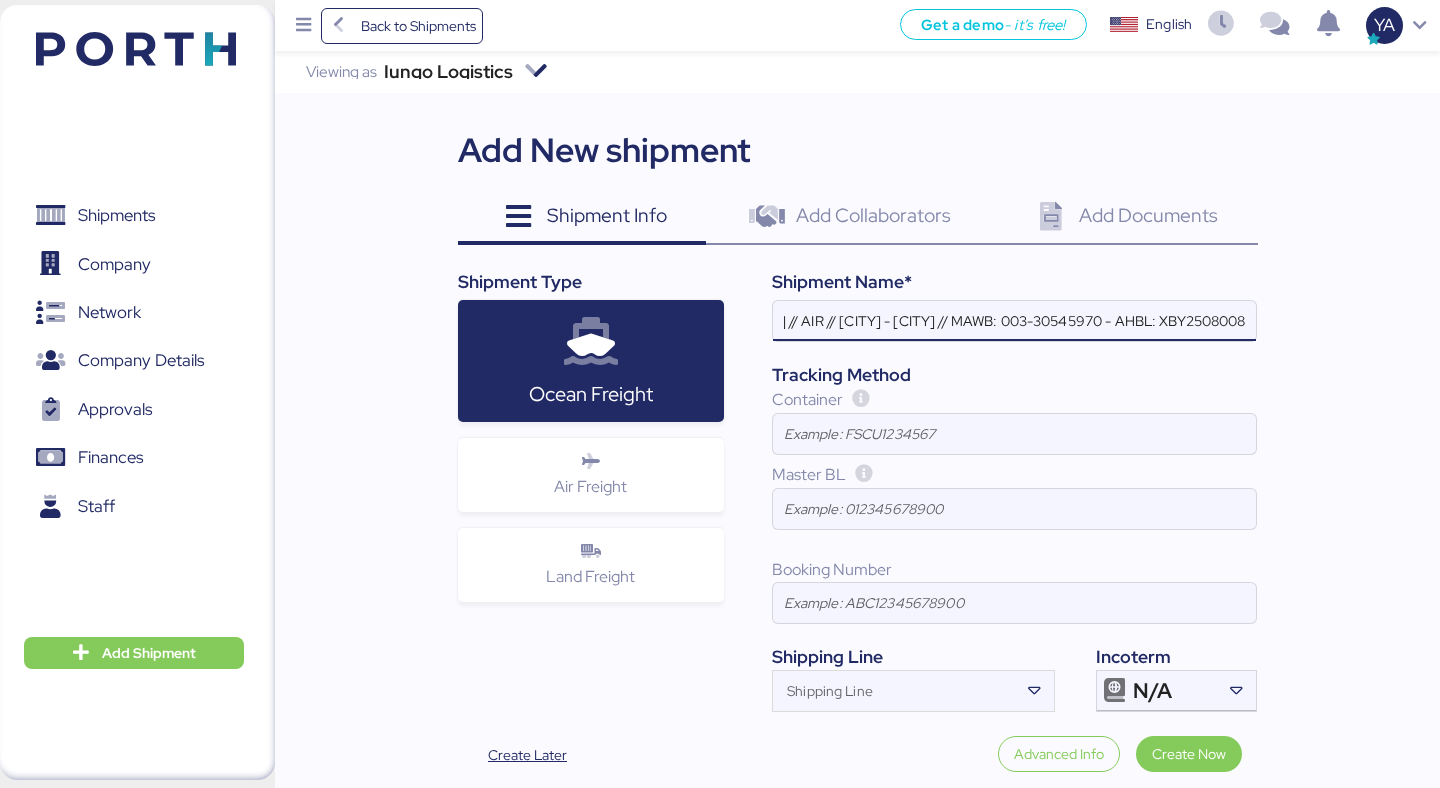 type on "[COMPANY] // AIR // [CITY] - [CITY] // MAWB: 003-30545970 - AHBL: XBY2508008" 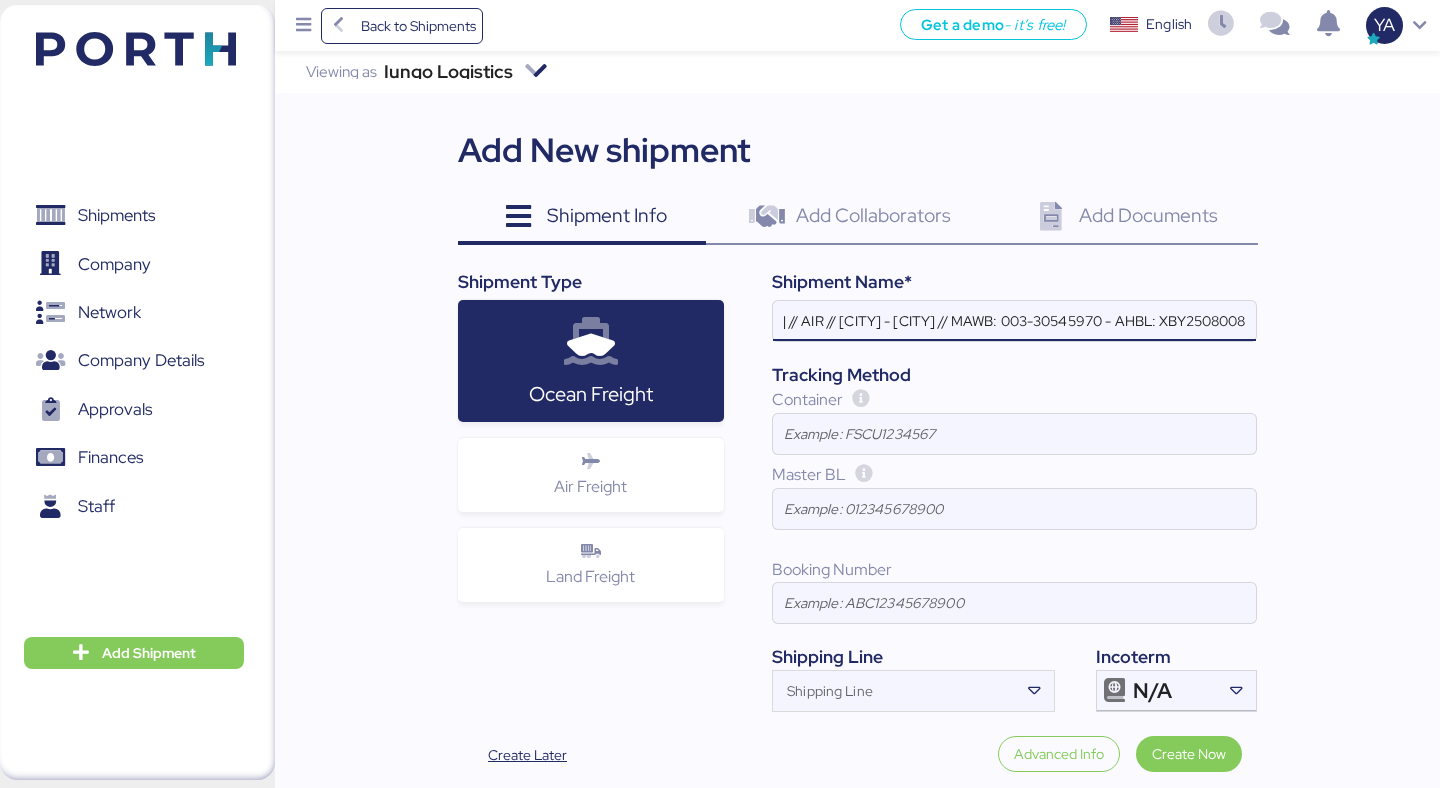 scroll, scrollTop: 0, scrollLeft: 0, axis: both 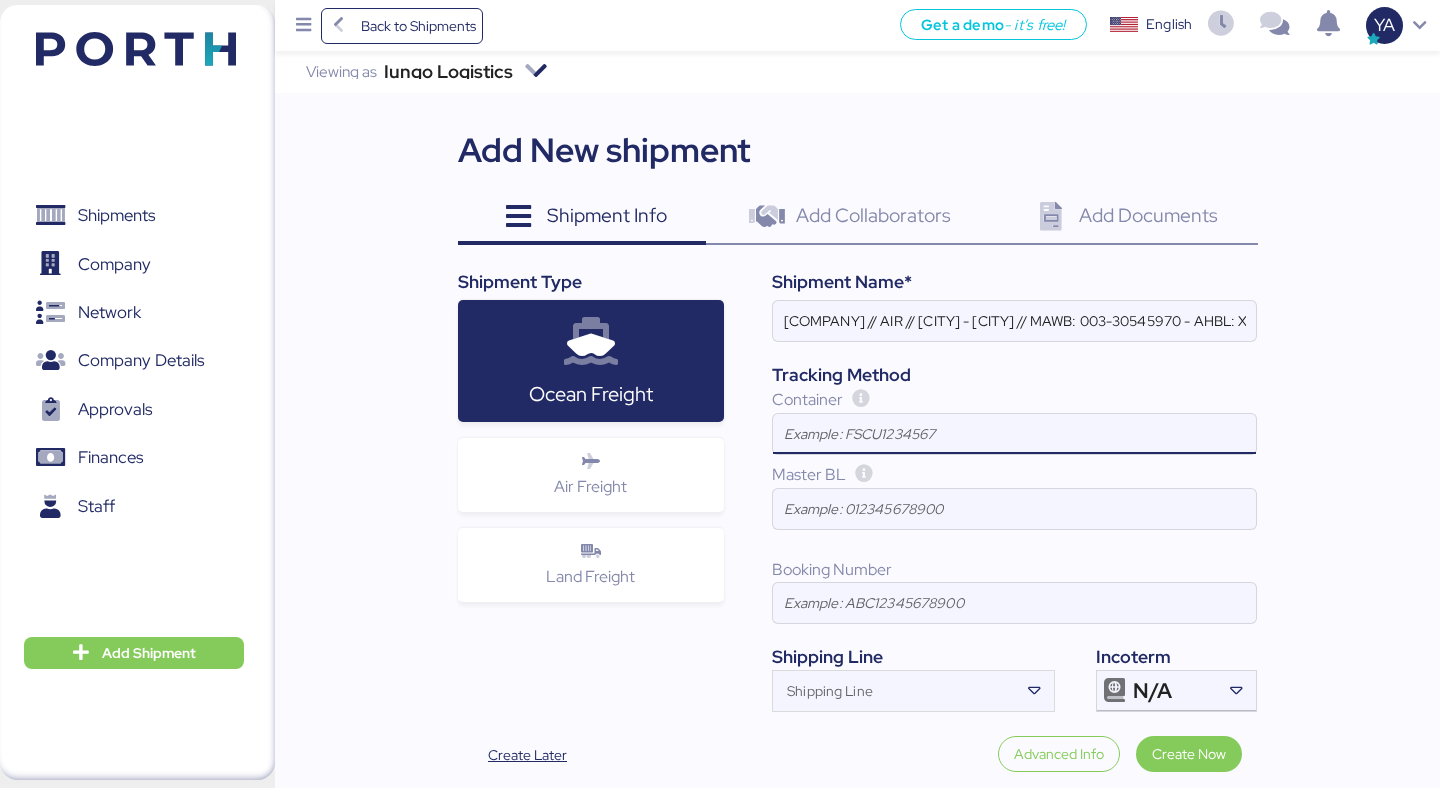 click at bounding box center (1014, 434) 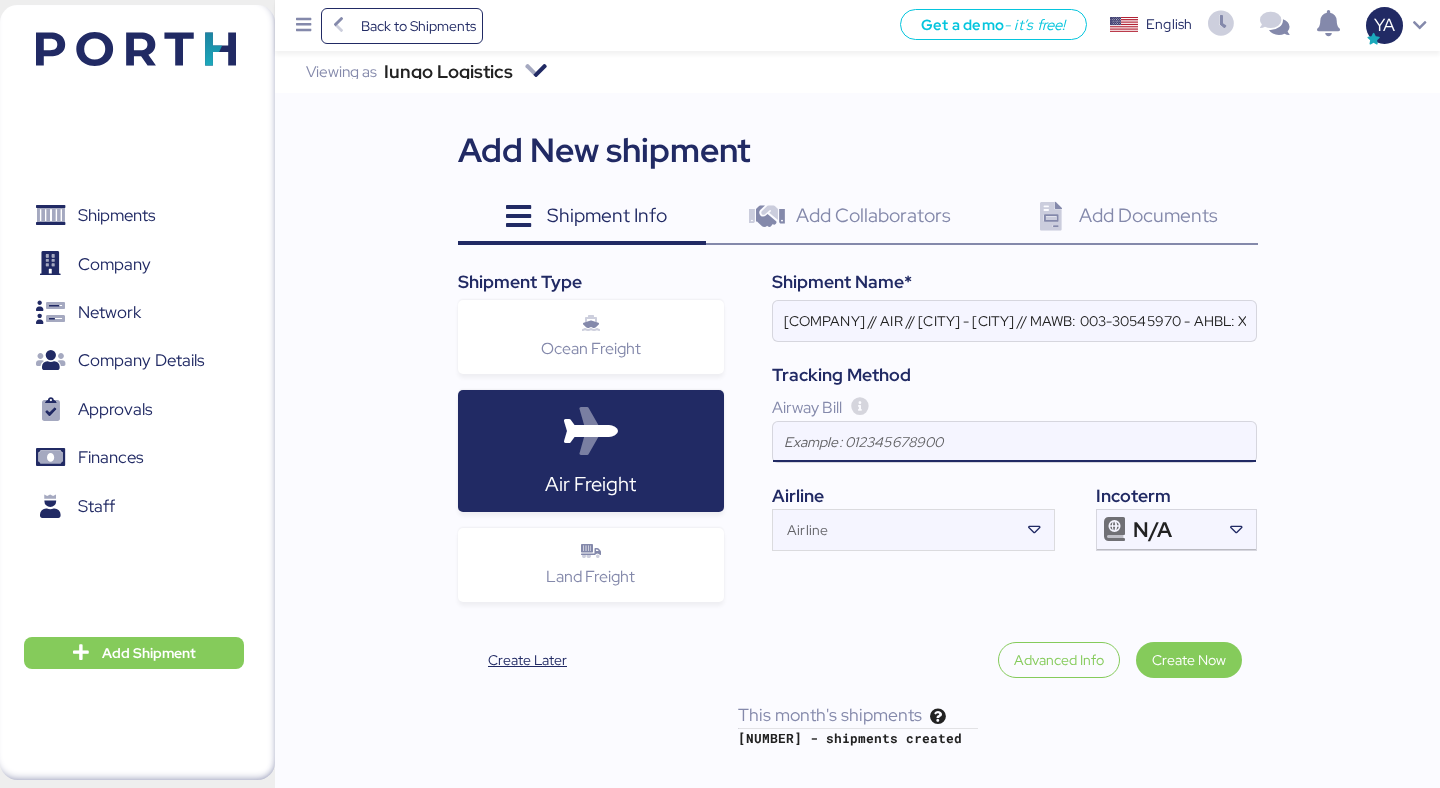 click at bounding box center [1014, 442] 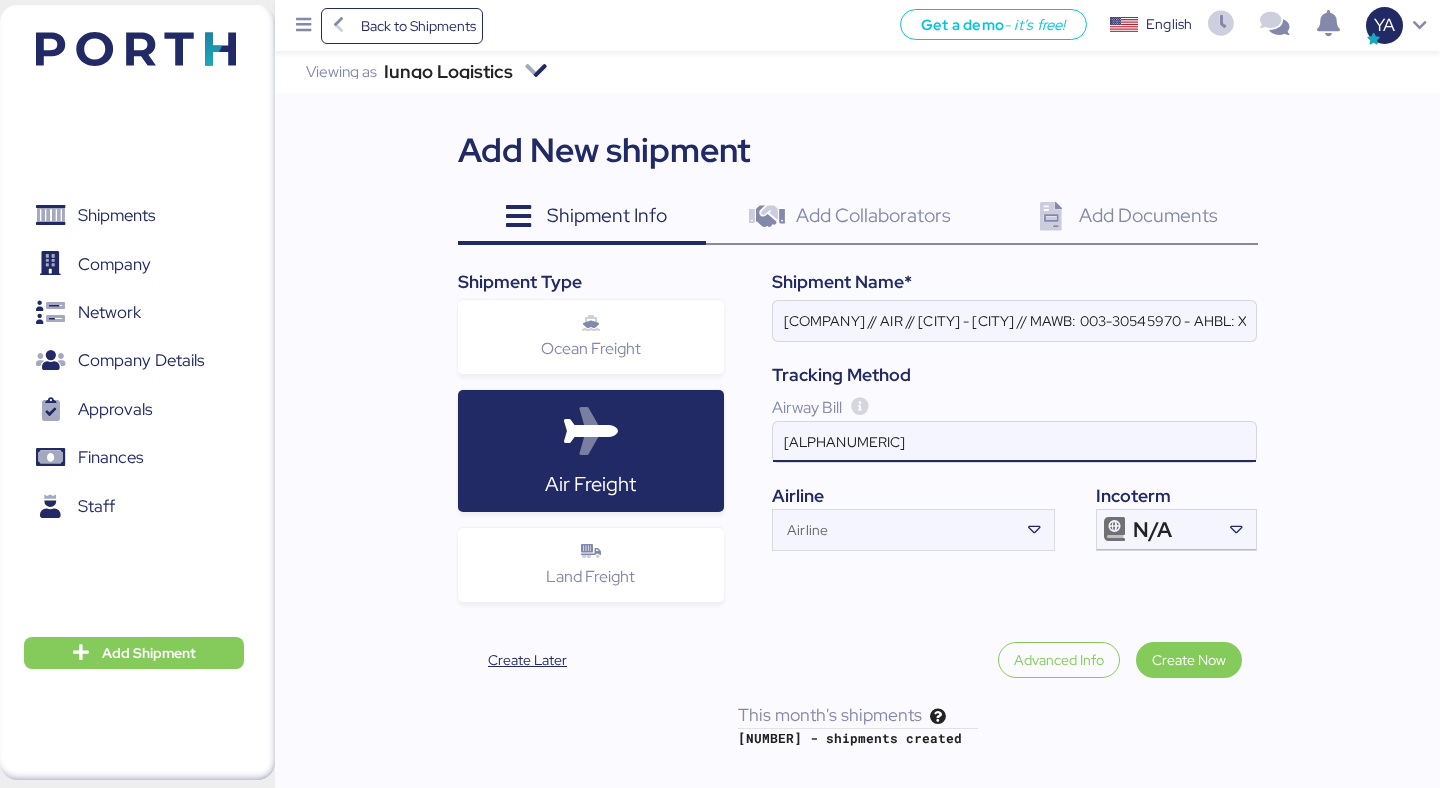 click on "[ALPHANUMERIC]" at bounding box center (1014, 442) 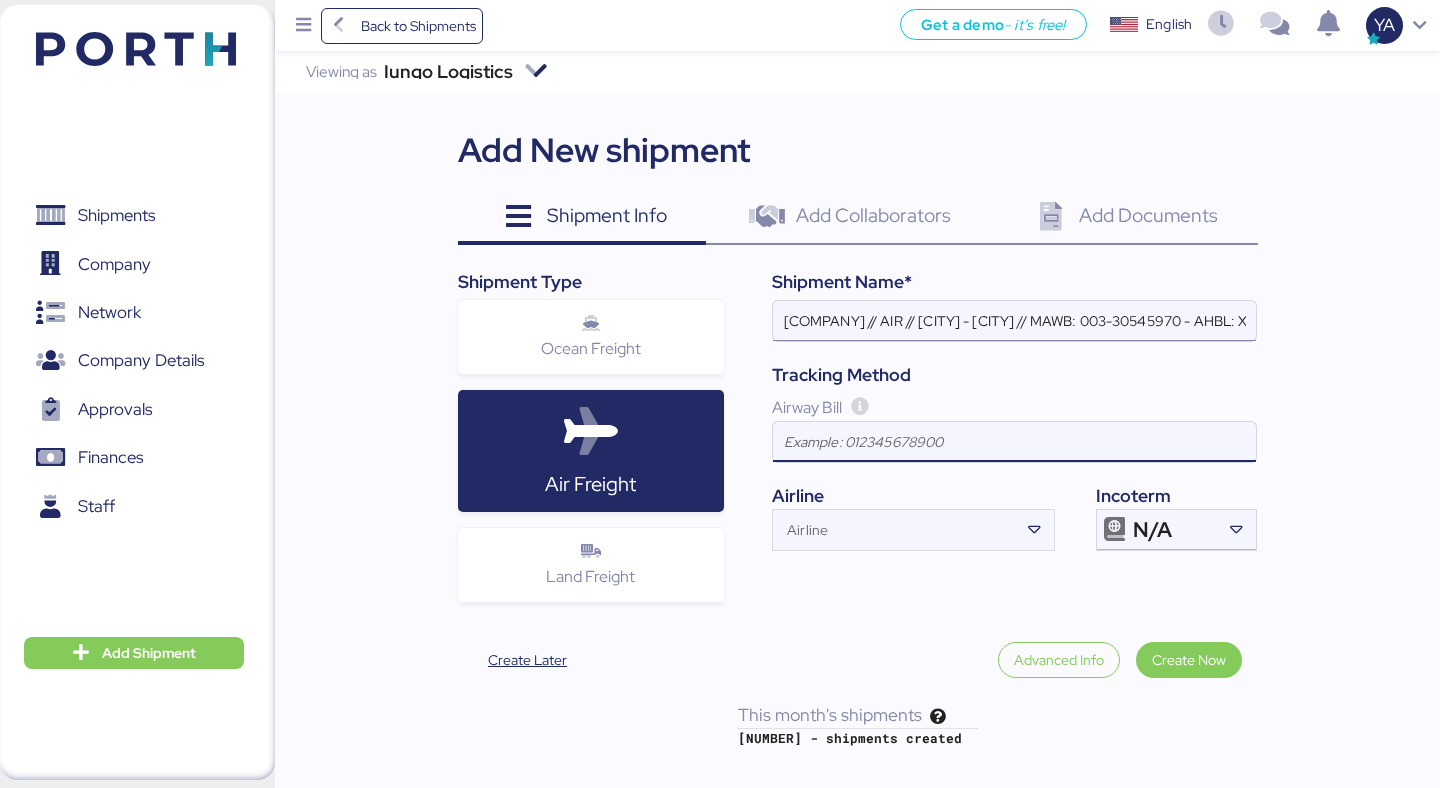 click on "[COMPANY] // AIR // [CITY] - [CITY] // MAWB: 003-30545970 - AHBL: XBY2508008" at bounding box center (1014, 321) 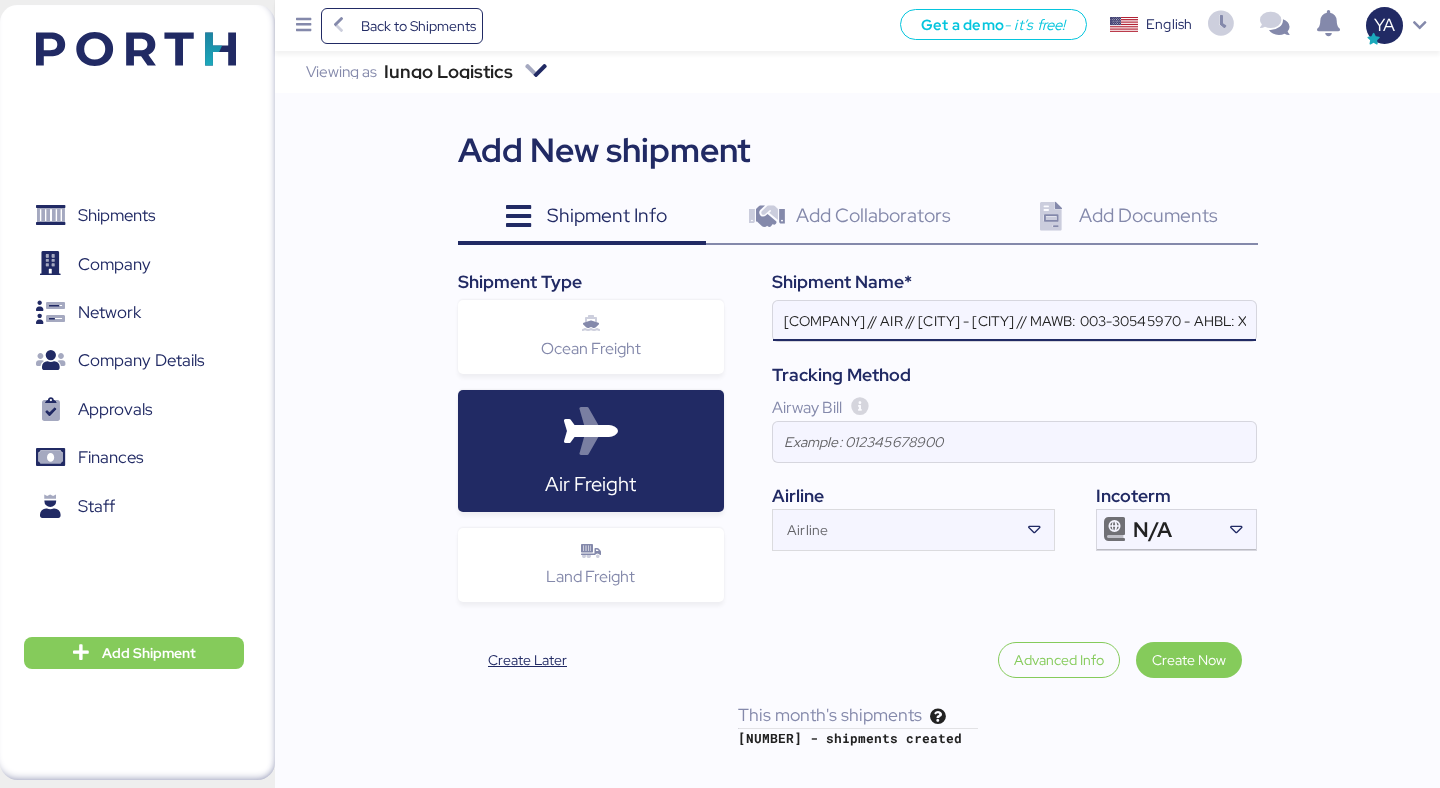 scroll, scrollTop: 0, scrollLeft: 215, axis: horizontal 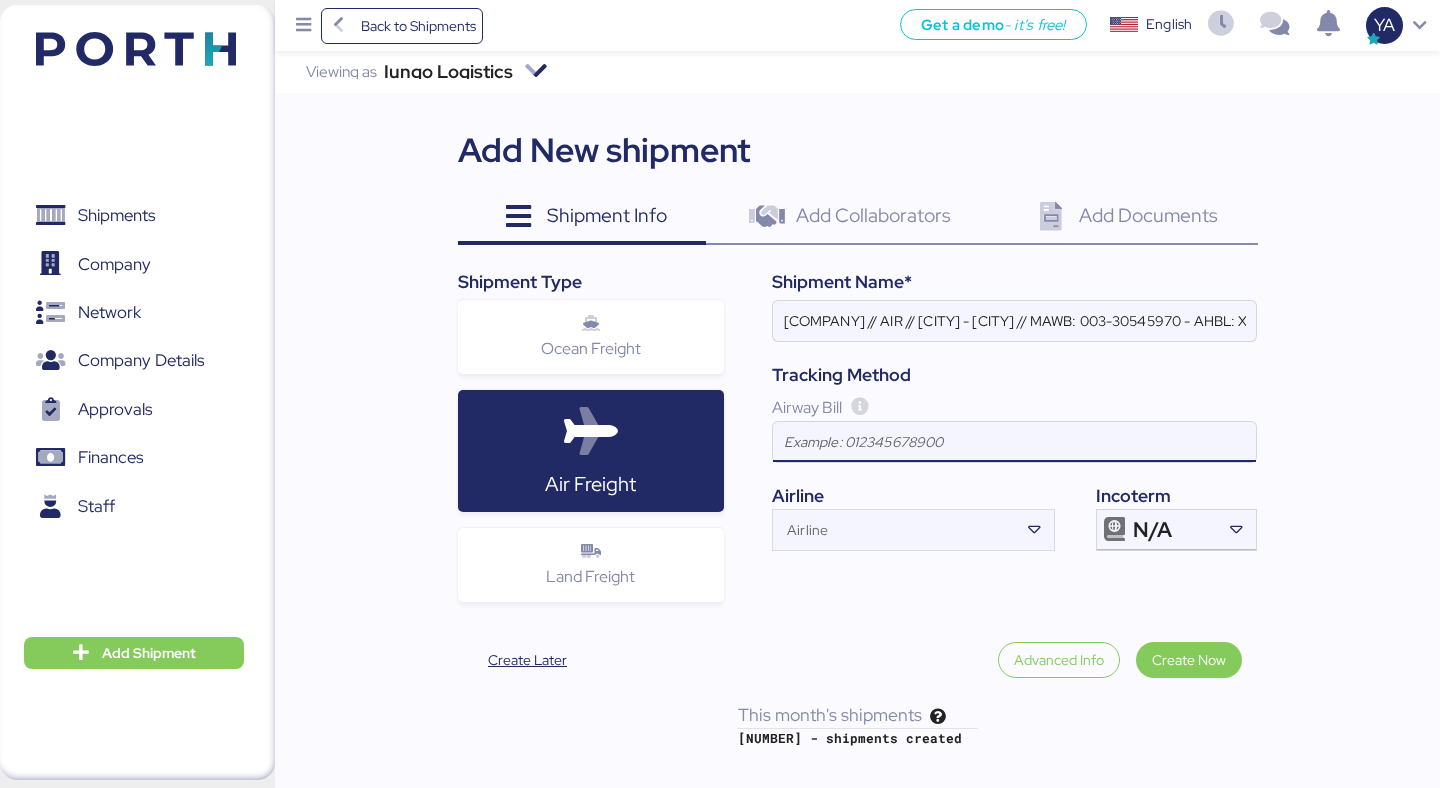 click at bounding box center (1014, 442) 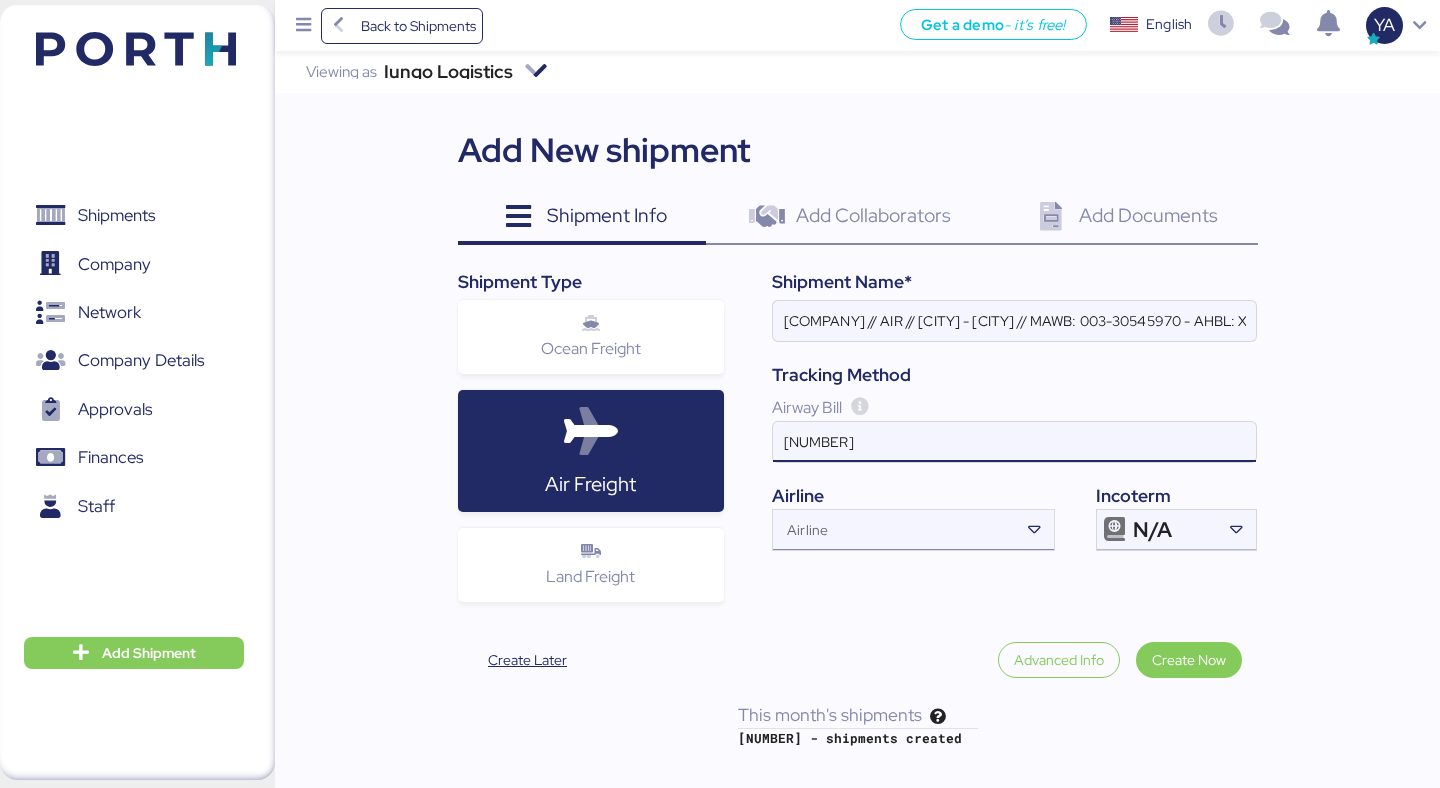 type on "[NUMBER]" 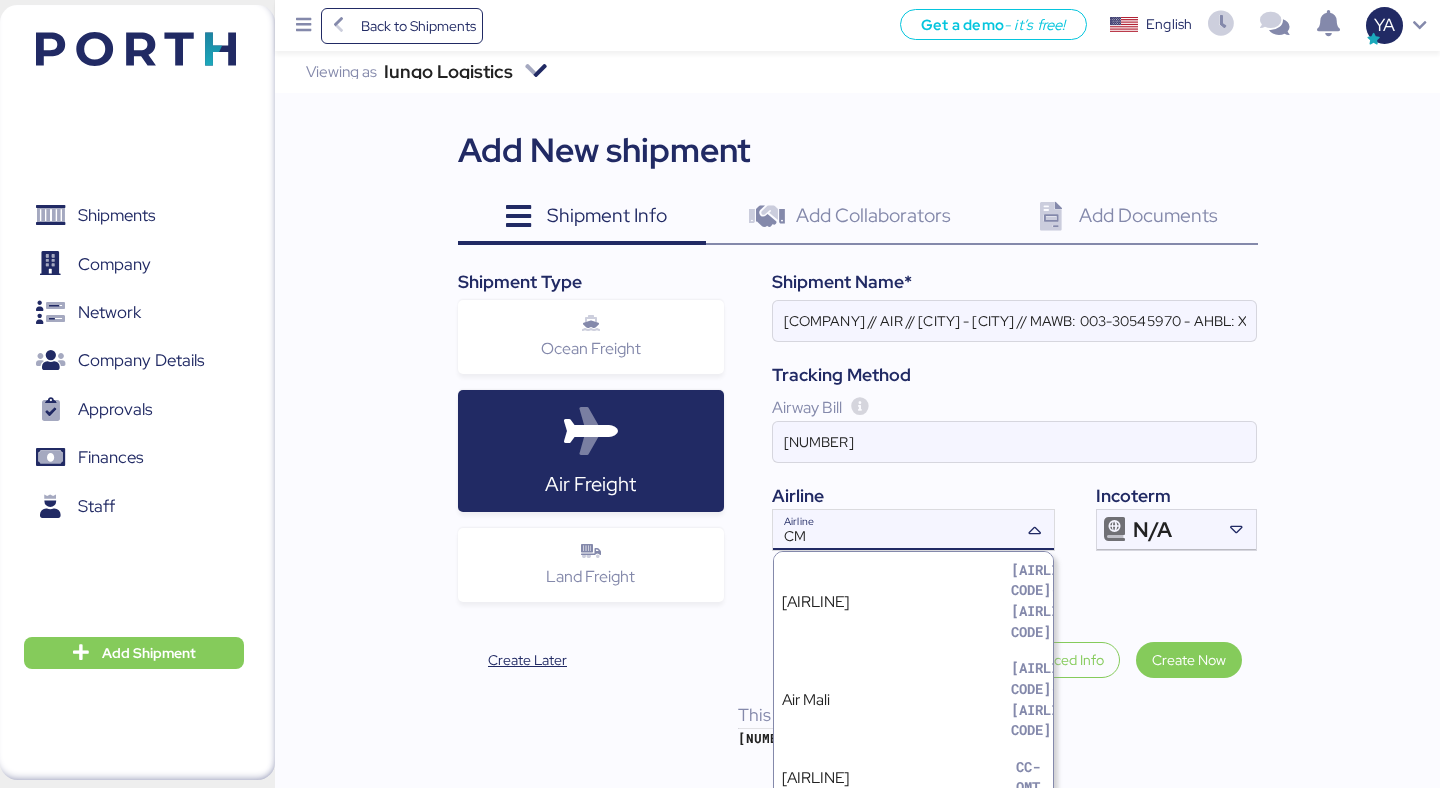 type on "C" 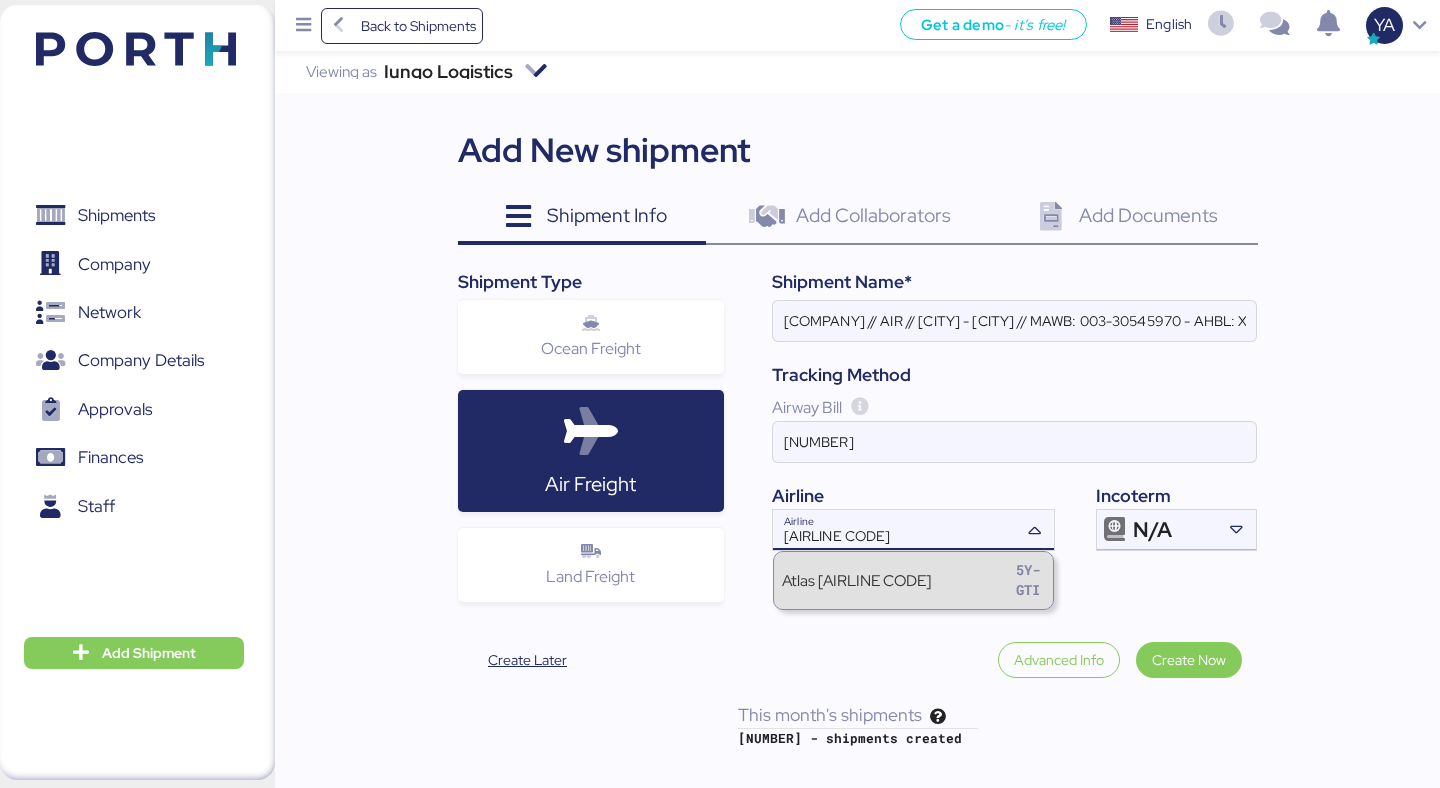 type on "[AIRLINE CODE]" 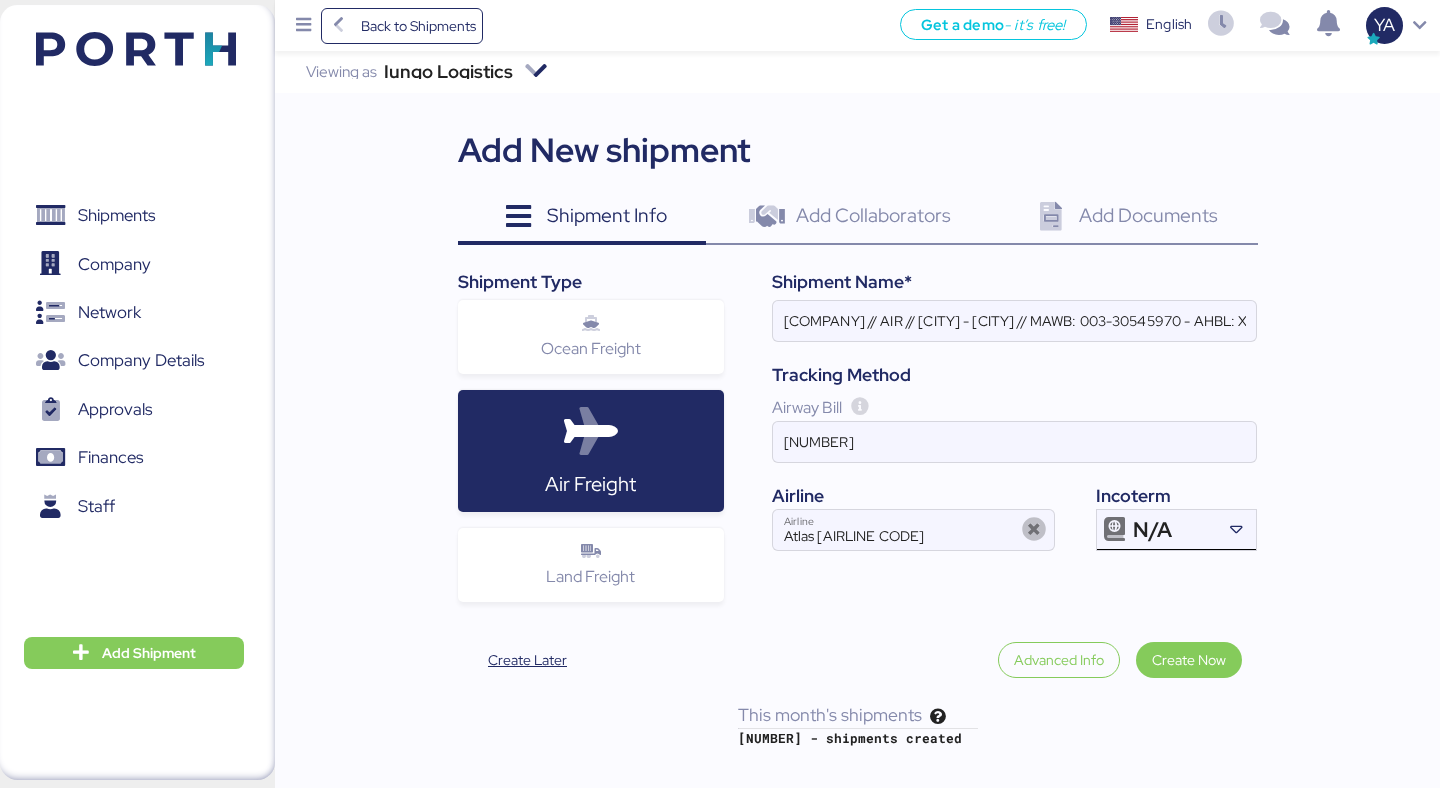 click on "N/A" at bounding box center [1152, 530] 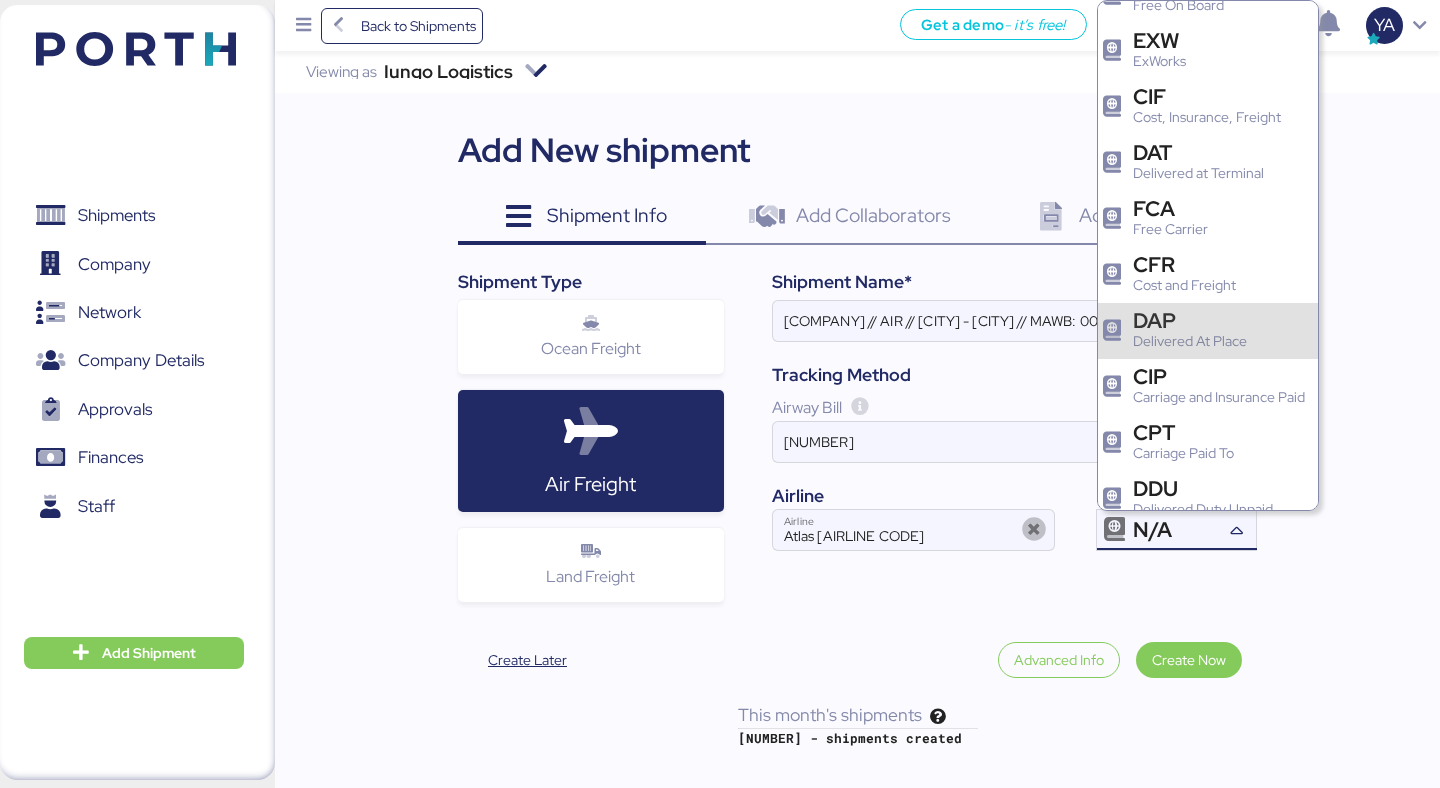 scroll, scrollTop: 91, scrollLeft: 0, axis: vertical 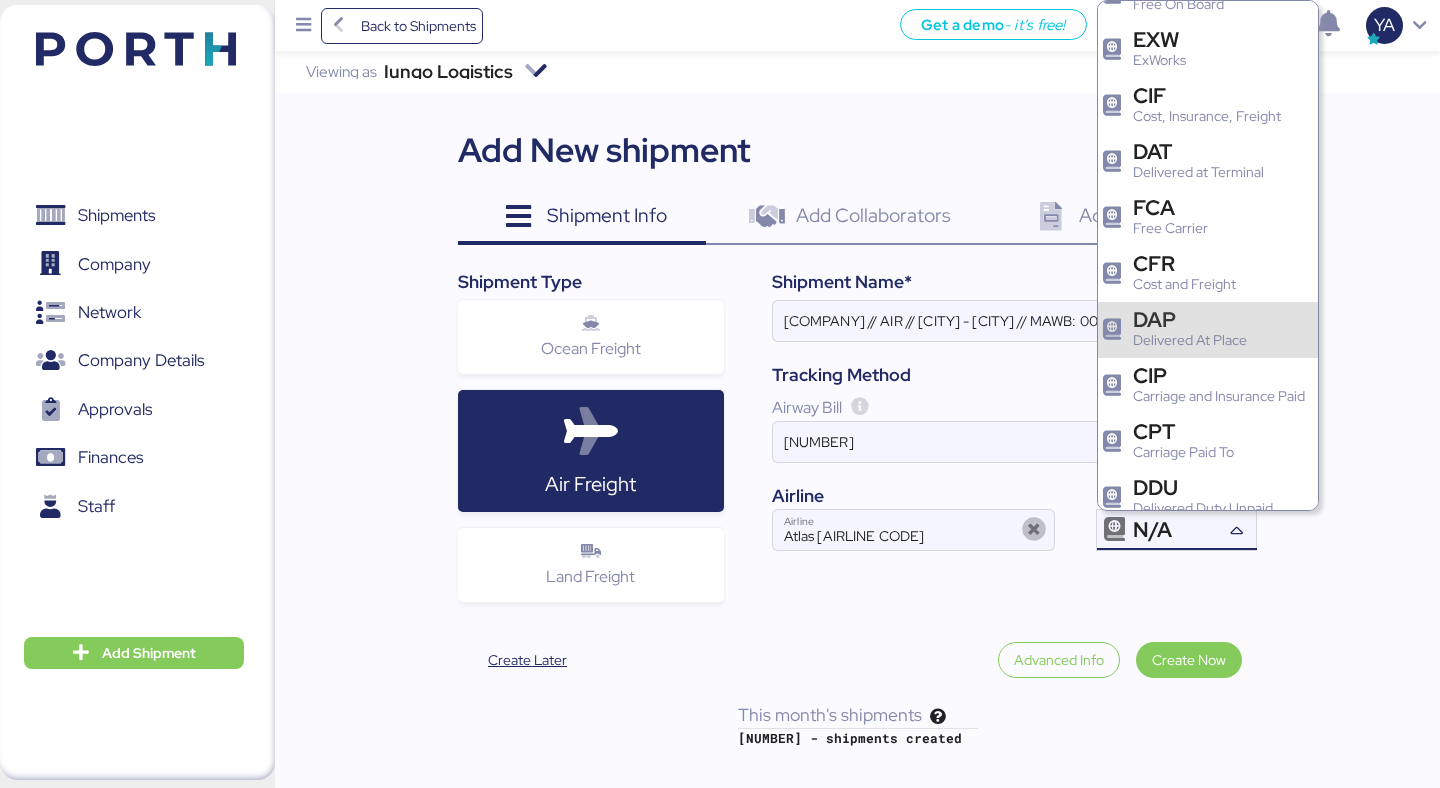 click on "DAP" at bounding box center (1190, 319) 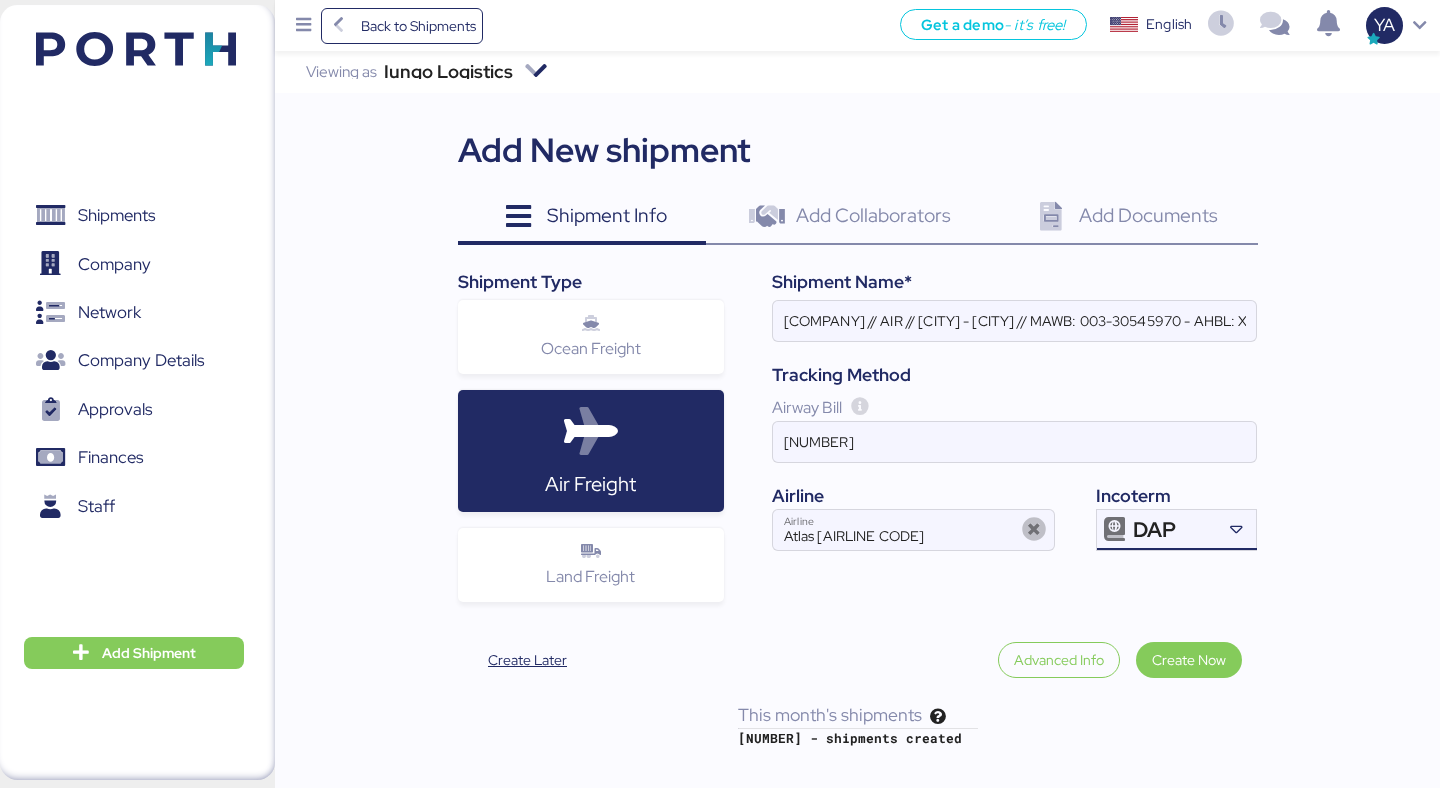 click on "Airway Bill" at bounding box center (1014, 408) 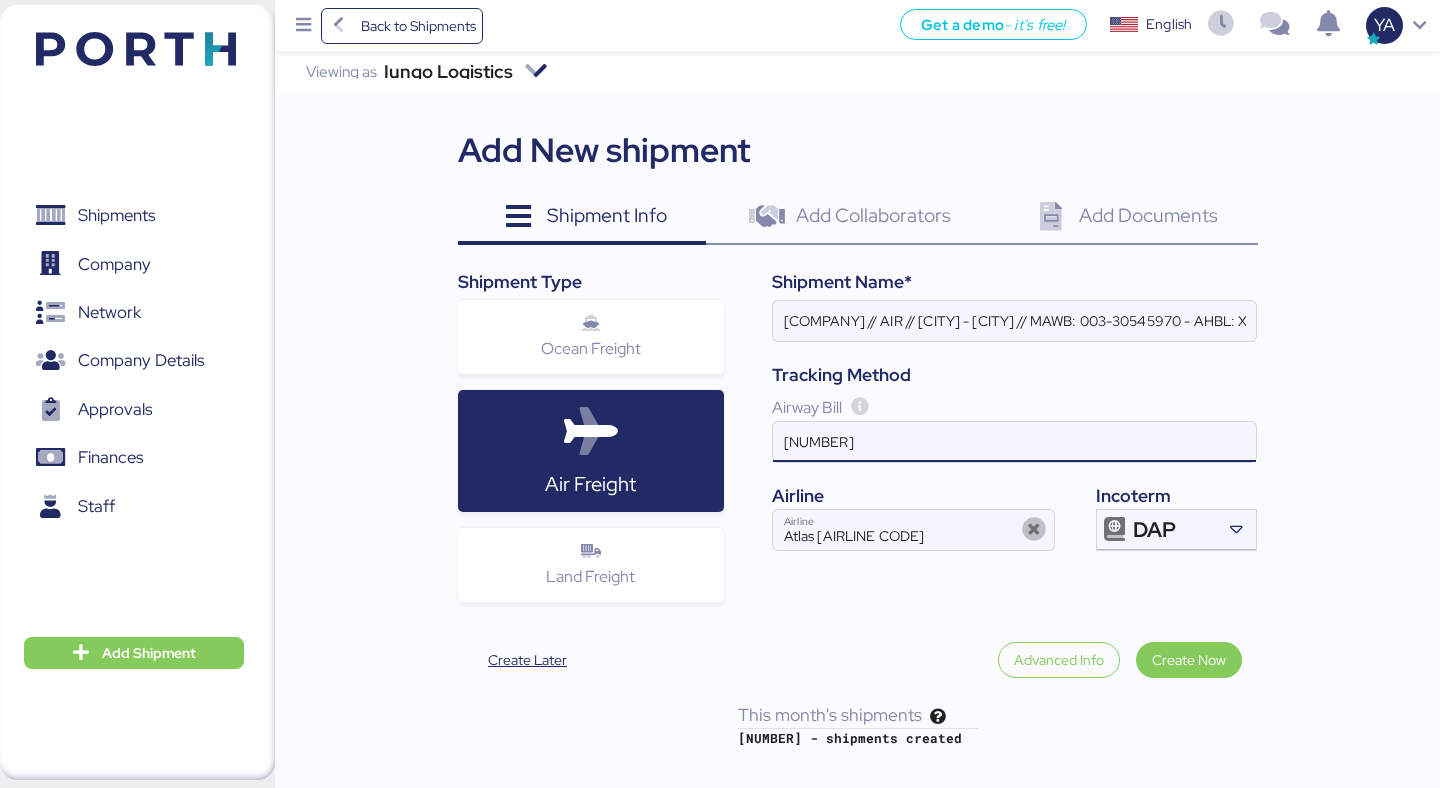 drag, startPoint x: 818, startPoint y: 442, endPoint x: 740, endPoint y: 436, distance: 78.23043 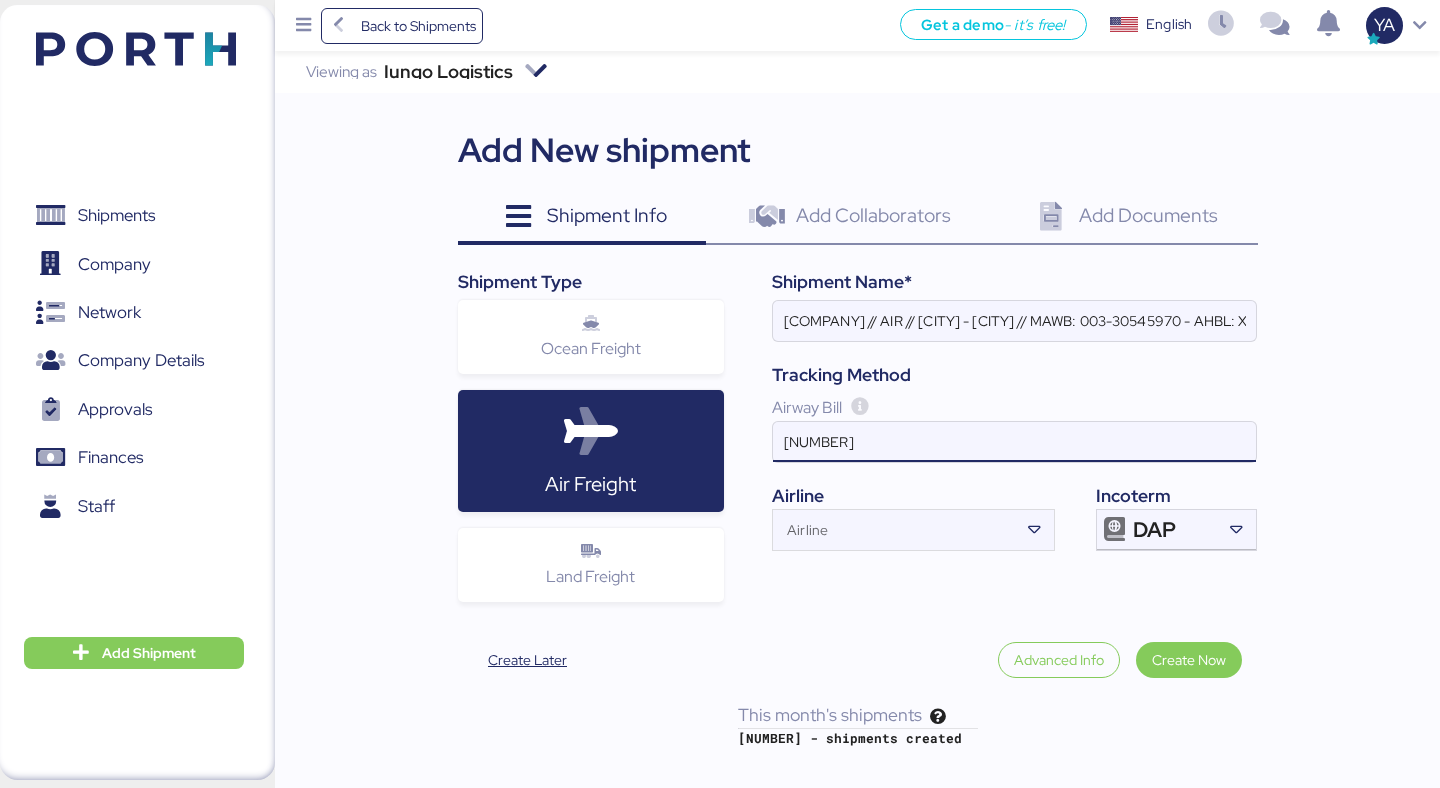 click on "[NUMBER]" at bounding box center [1014, 442] 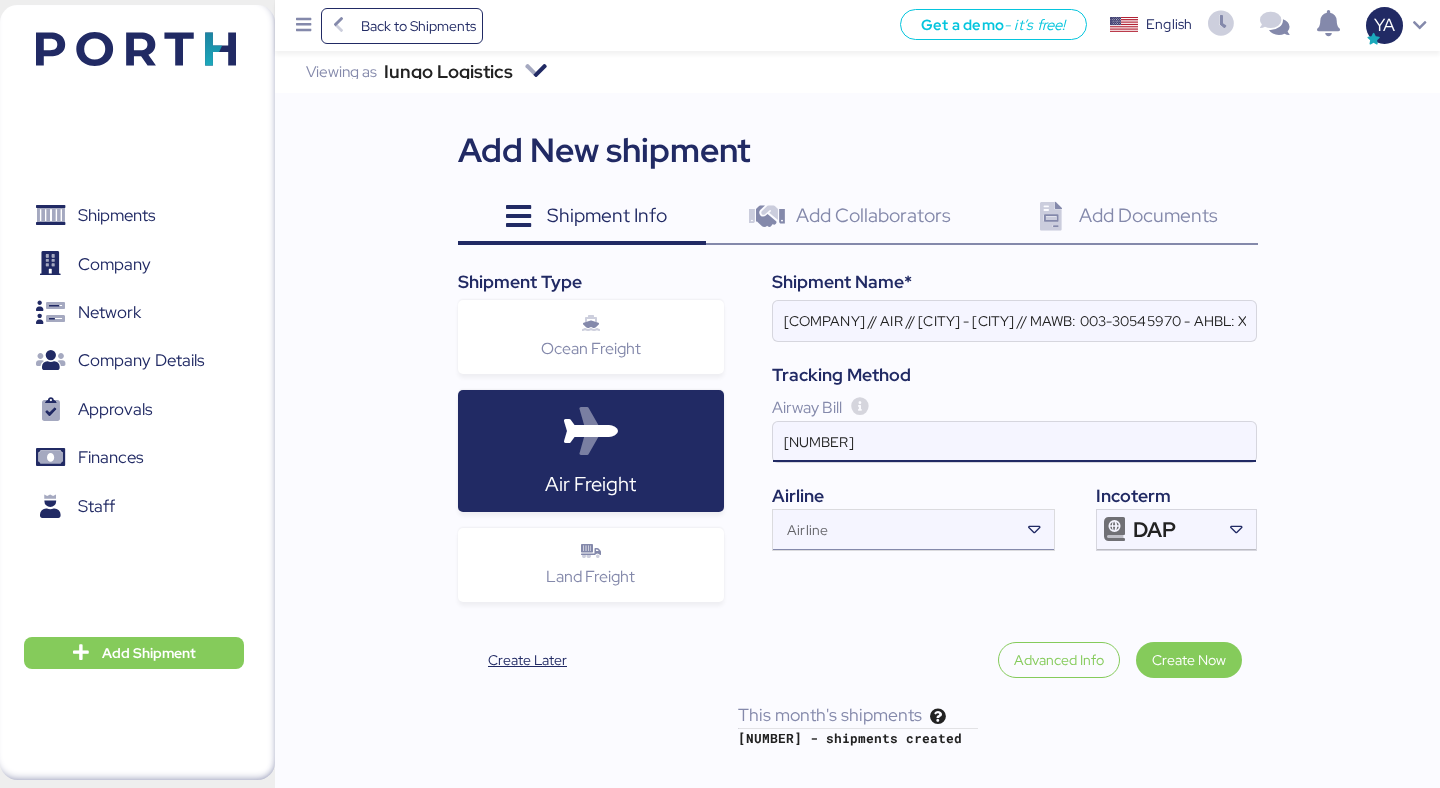 type on "[NUMBER]" 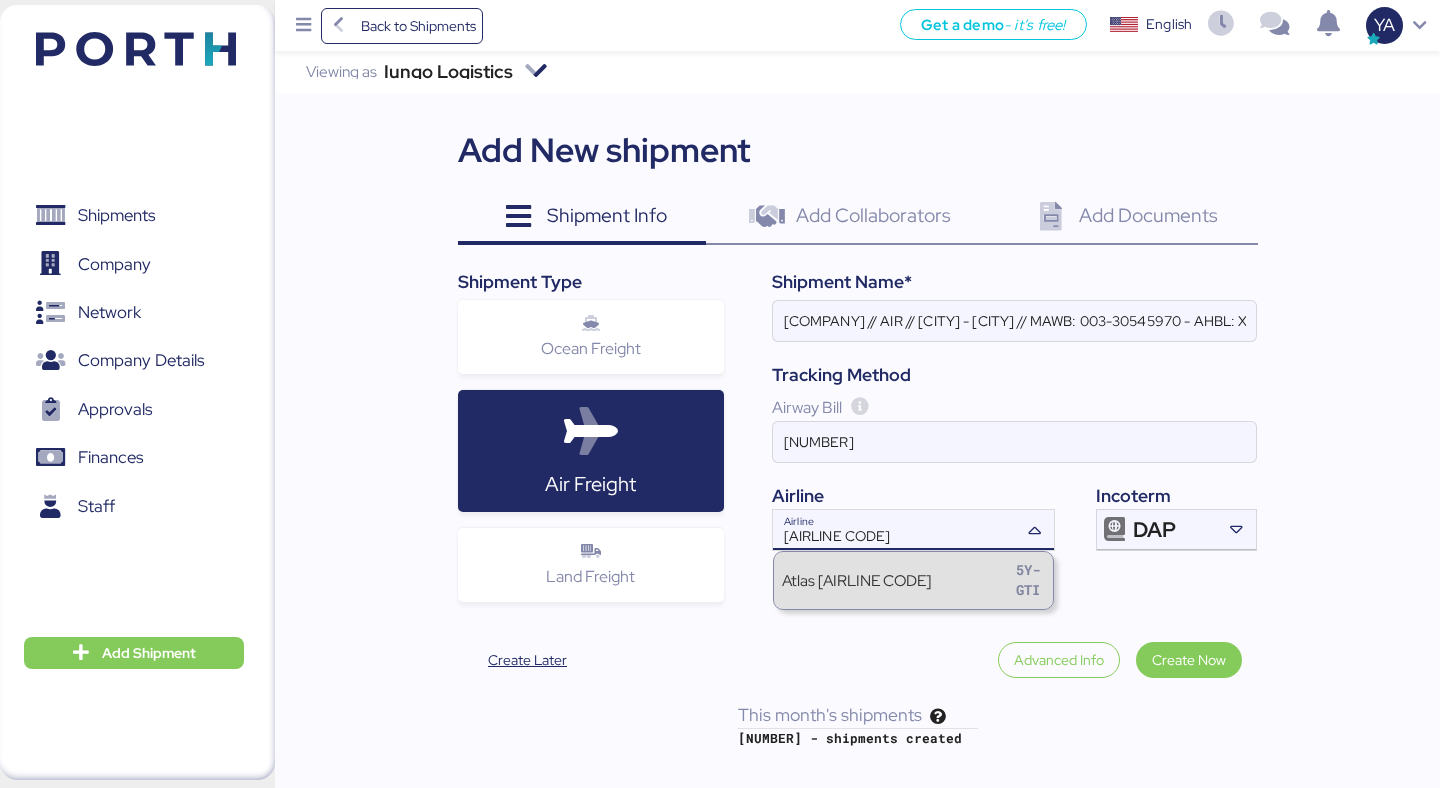 type on "[AIRLINE CODE]" 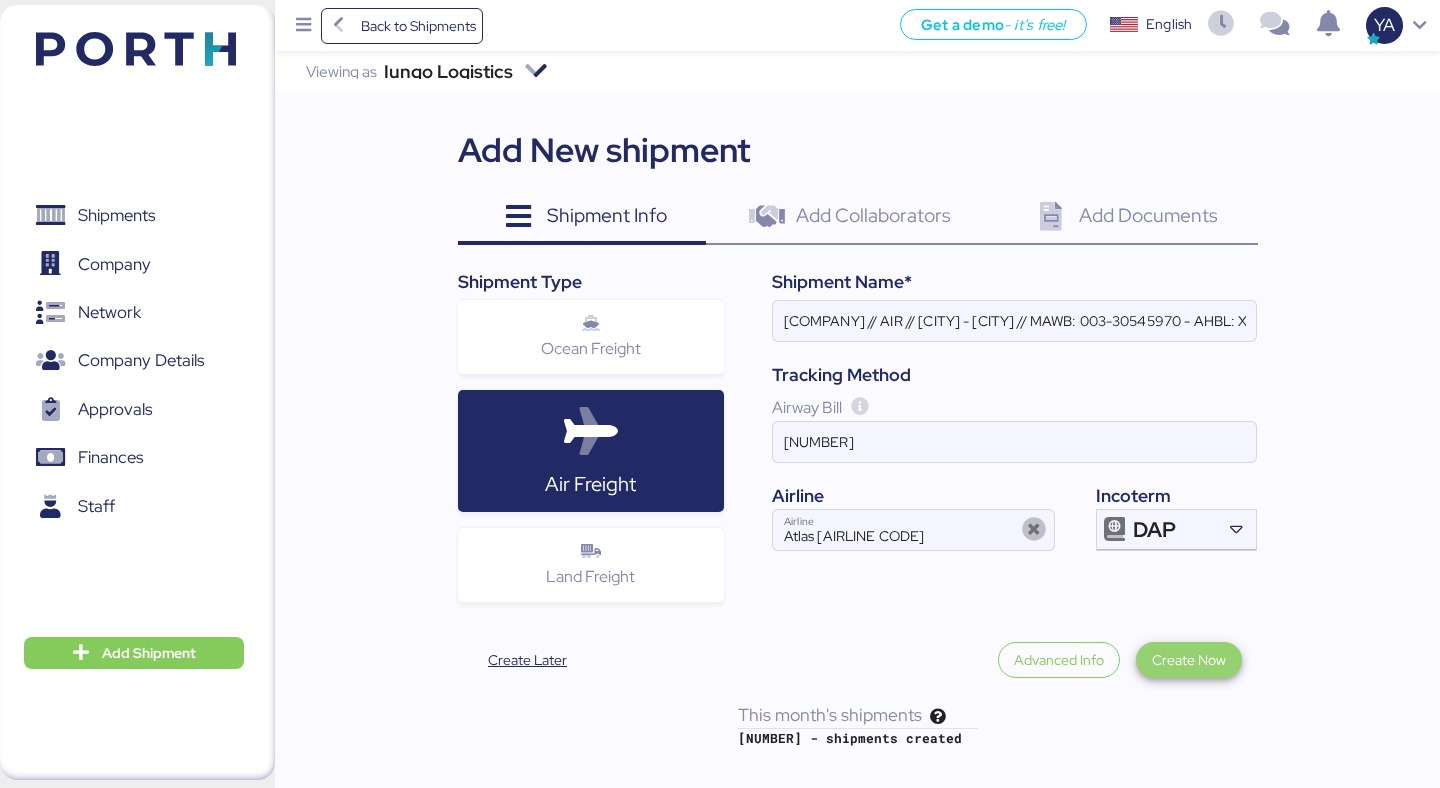 click on "Create Now" at bounding box center [1189, 660] 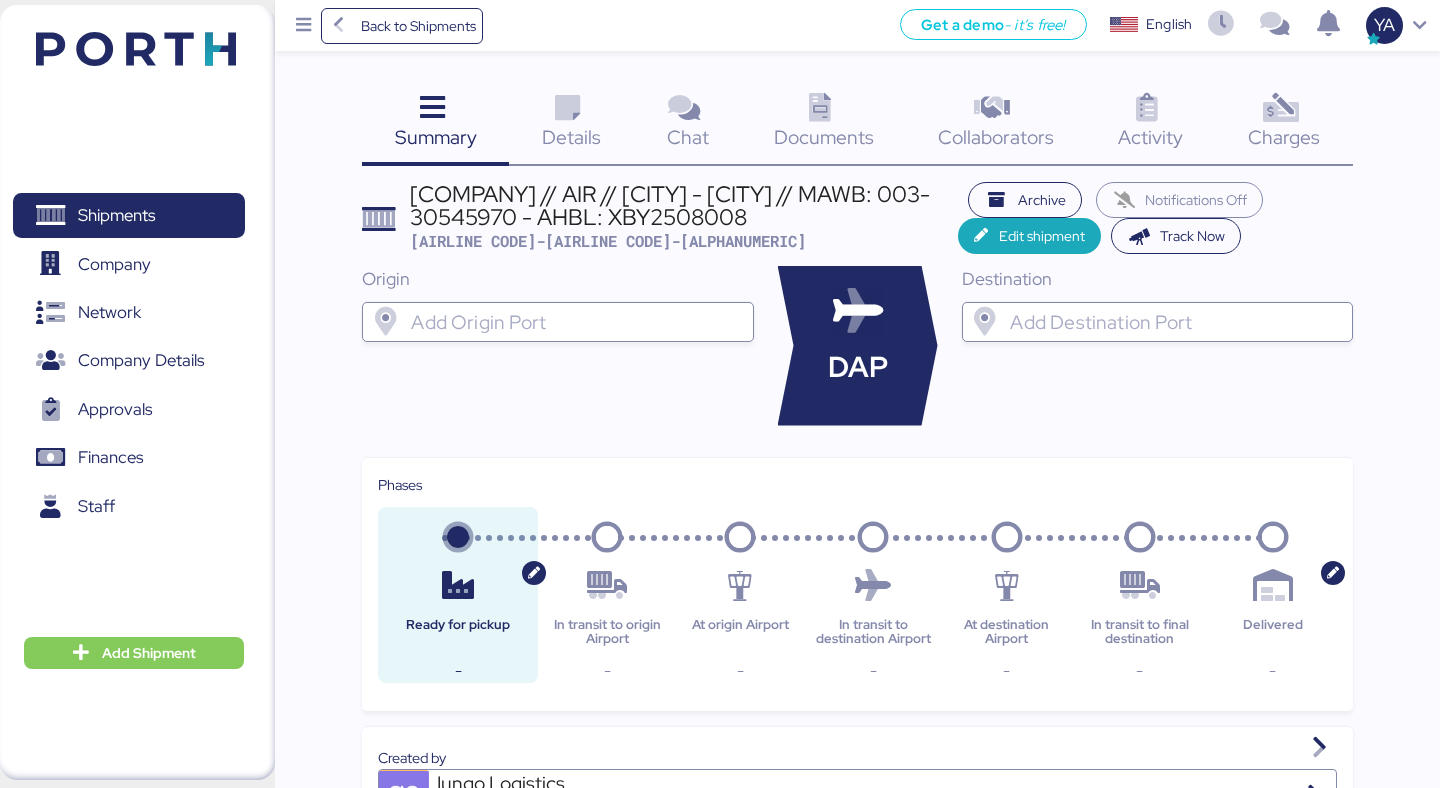 click on "[COMPANY] // AIR // [CITY] - [CITY] // MAWB: 003-30545970 - AHBL: XBY2508008" at bounding box center (684, 205) 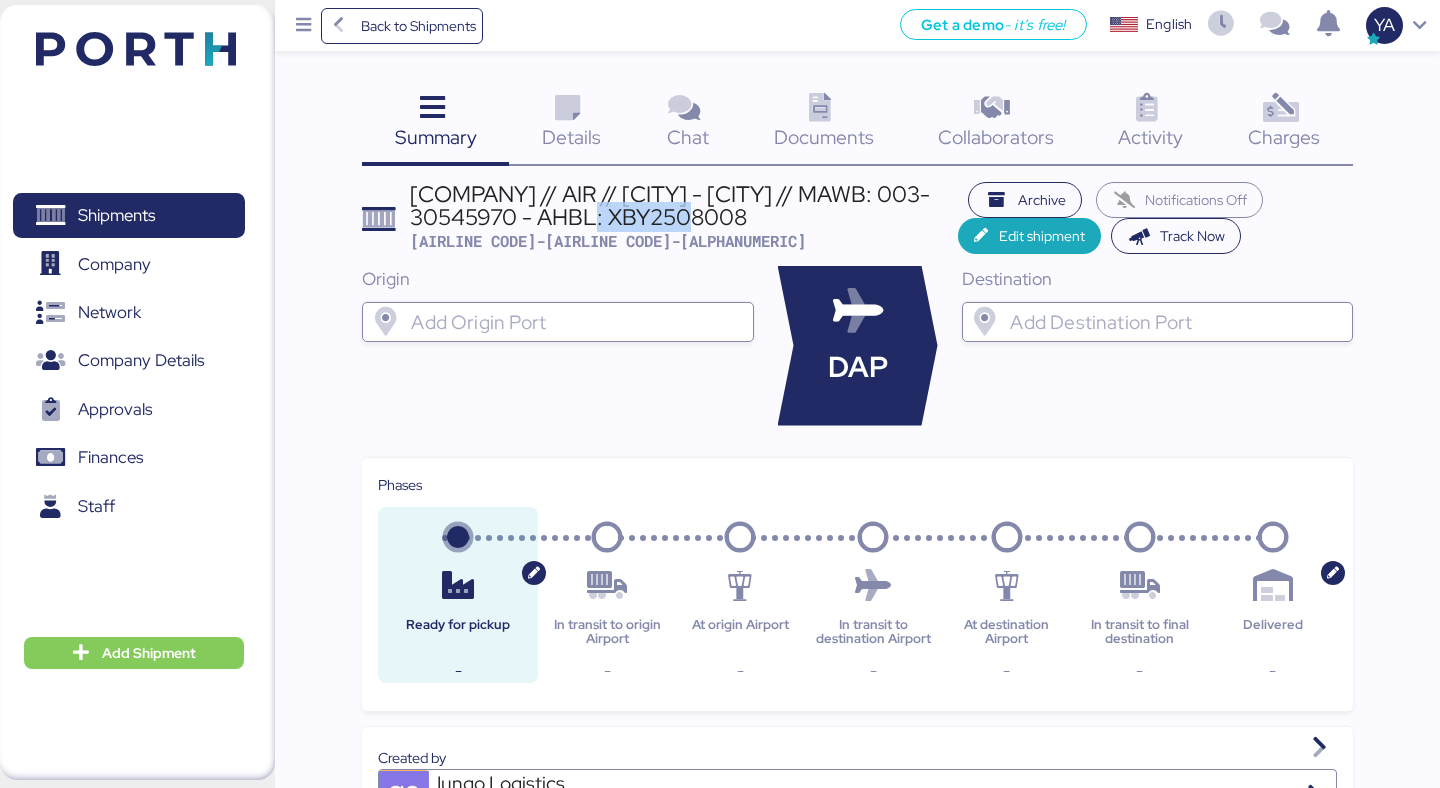 click on "[COMPANY] // AIR // [CITY] - [CITY] // MAWB: 003-30545970 - AHBL: XBY2508008" at bounding box center (684, 205) 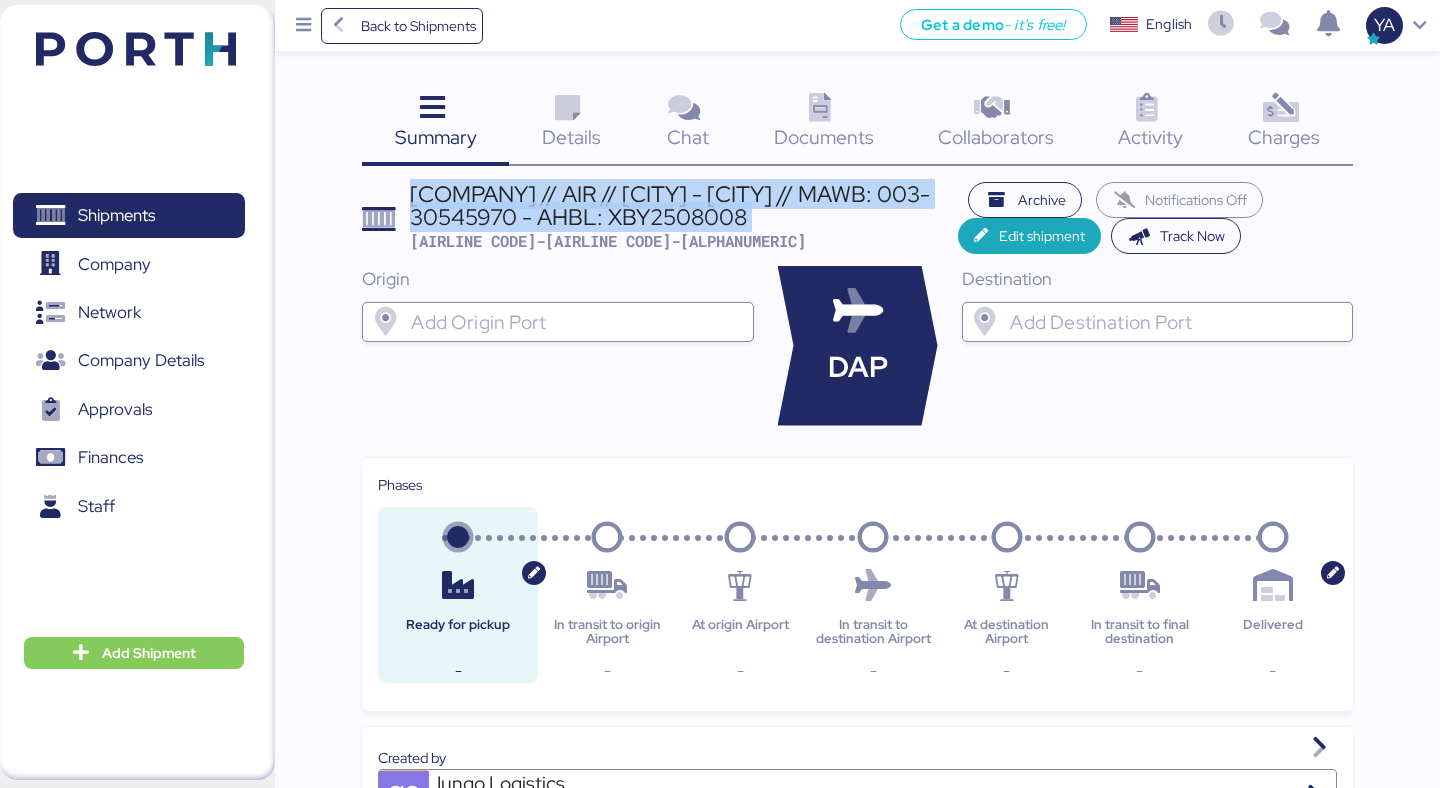 click on "[COMPANY] // AIR // [CITY] - [CITY] // MAWB: 003-30545970 - AHBL: XBY2508008" at bounding box center [684, 205] 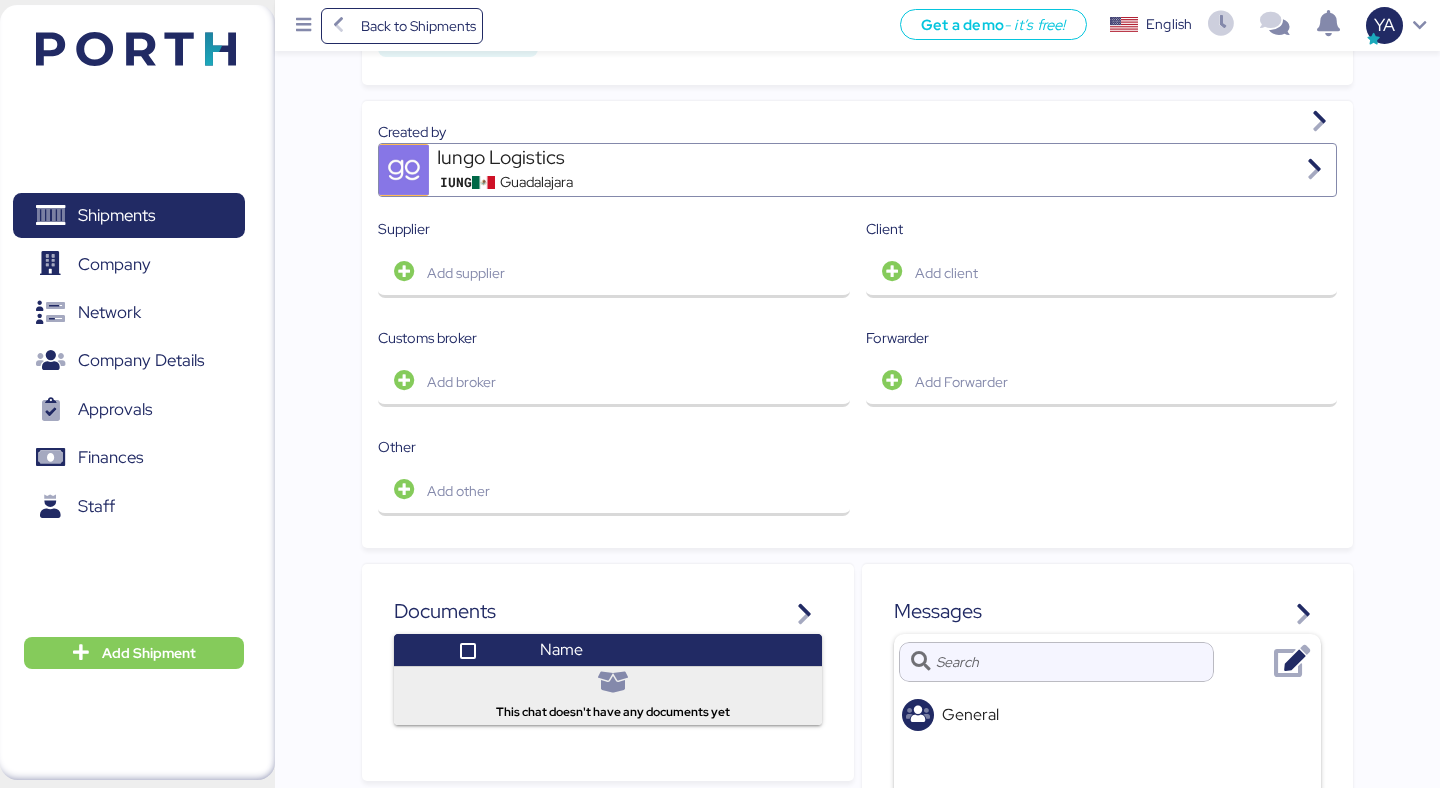 scroll, scrollTop: 0, scrollLeft: 0, axis: both 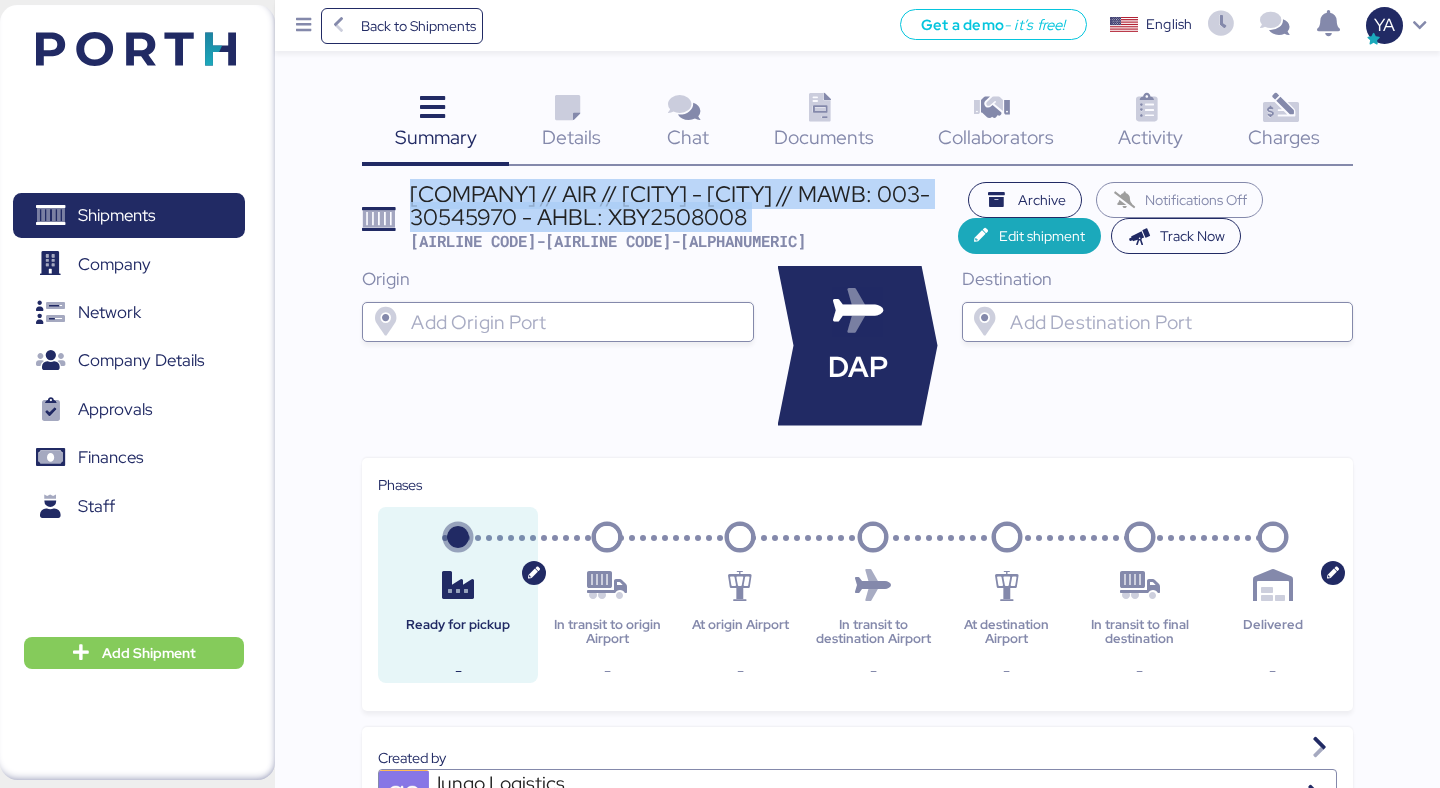 click at bounding box center (567, 108) 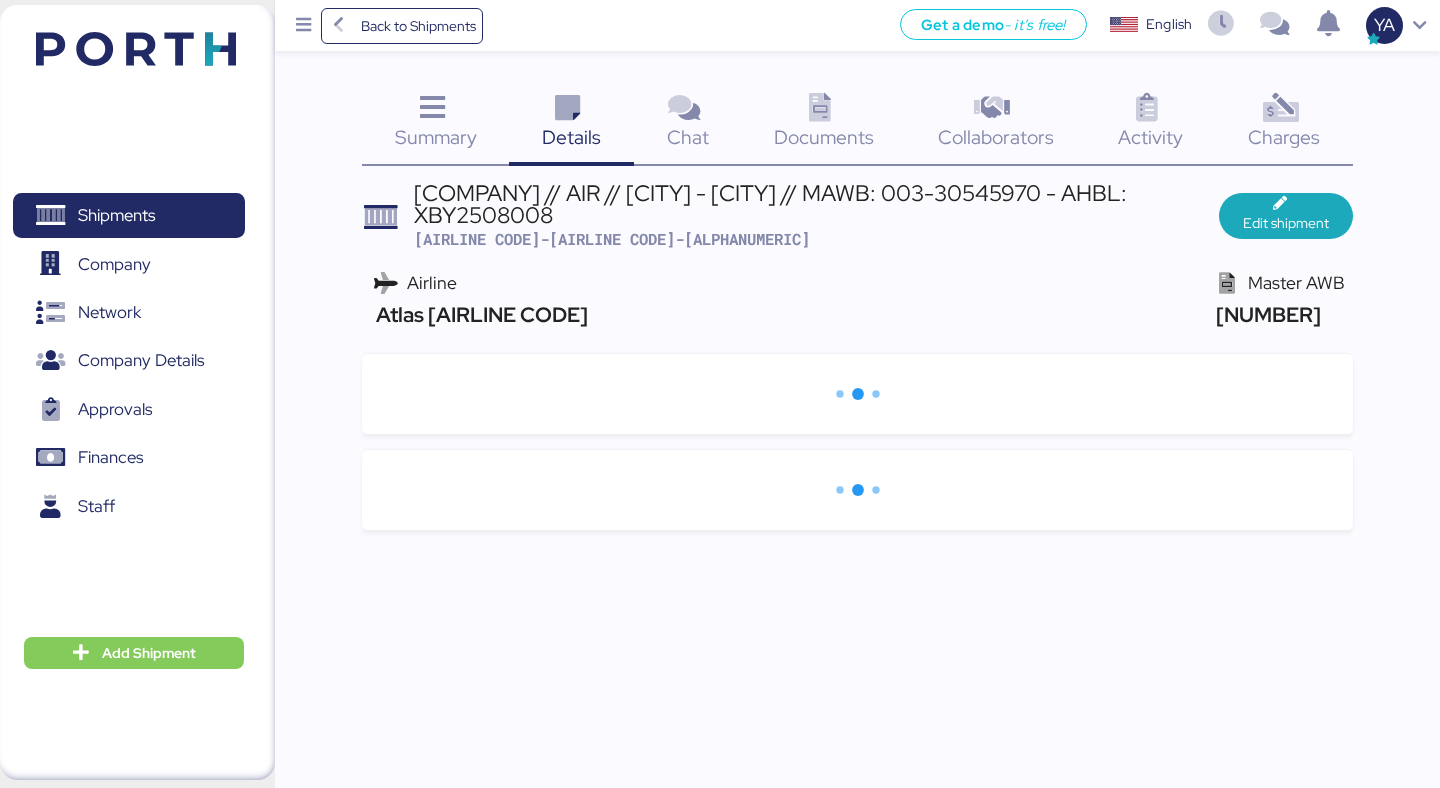 click on "Summary" at bounding box center [436, 137] 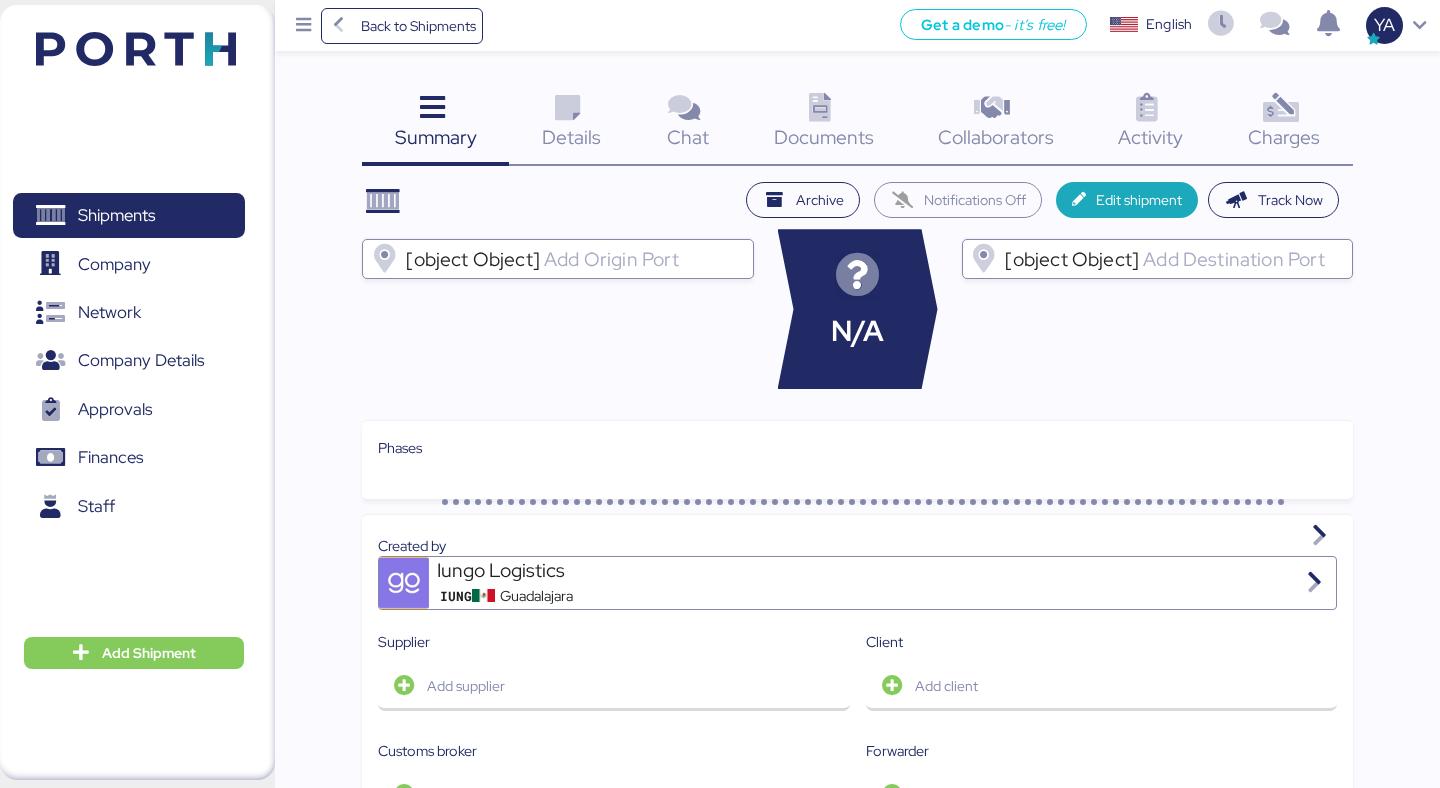 click on "[object Object]" at bounding box center [642, 259] 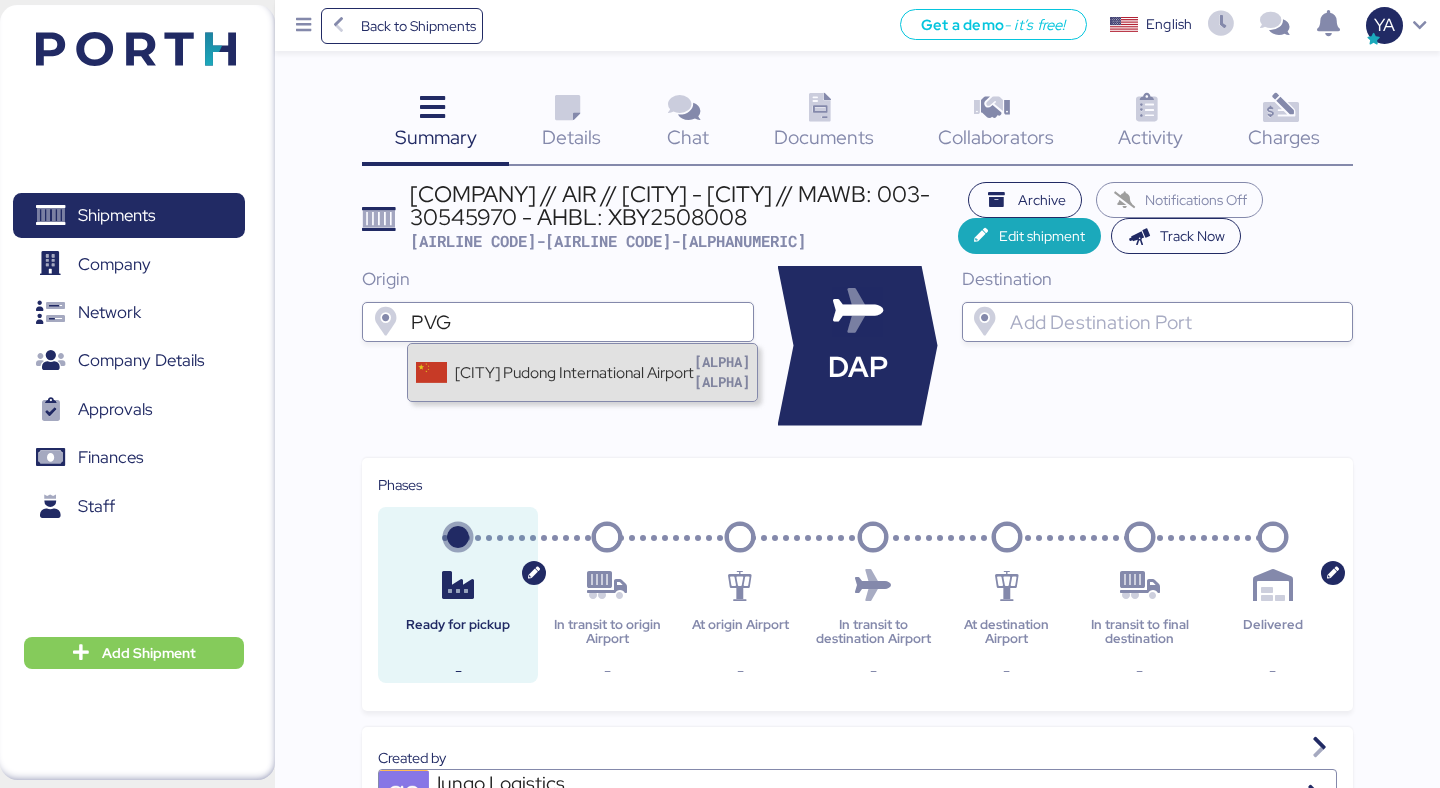 type on "PVG" 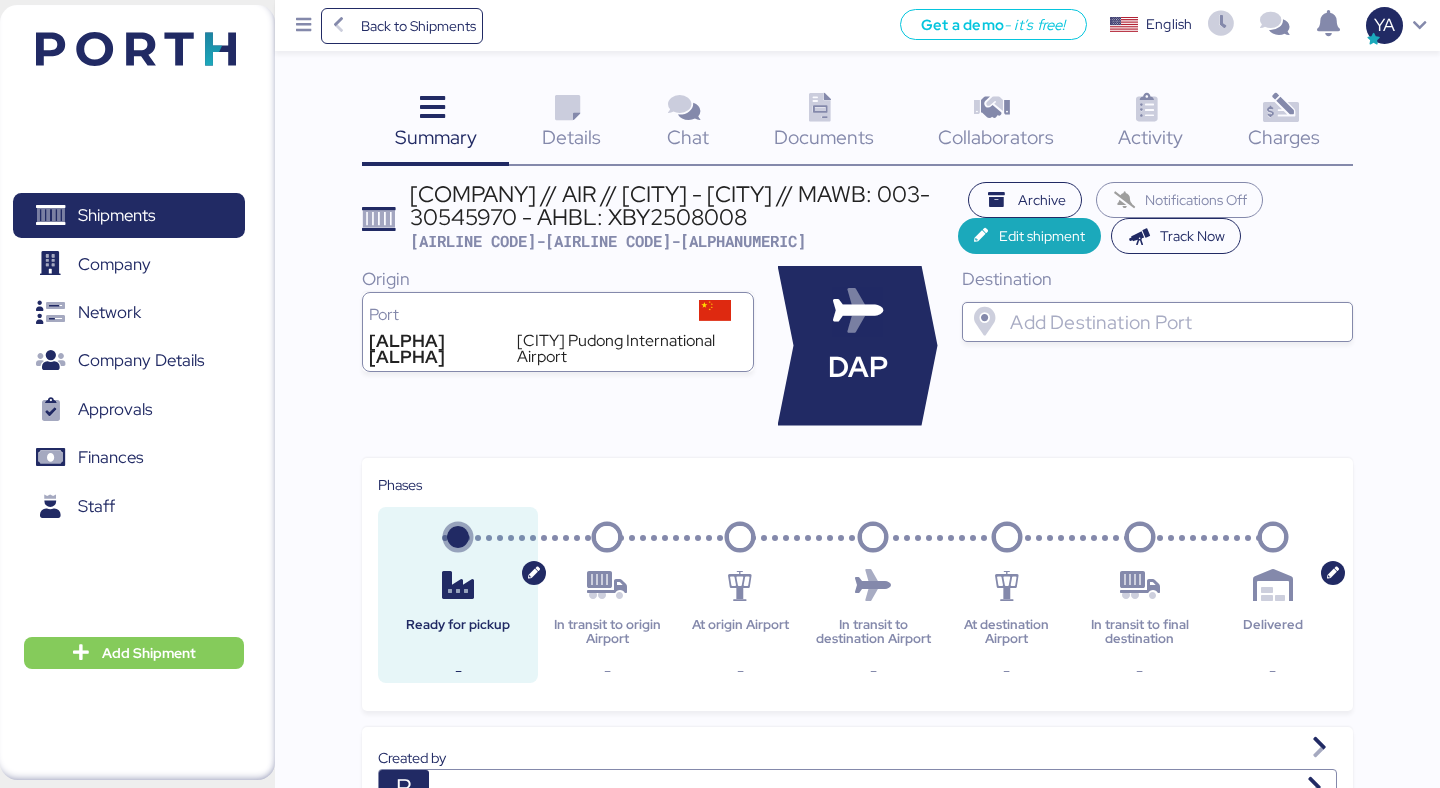 click at bounding box center [1174, 322] 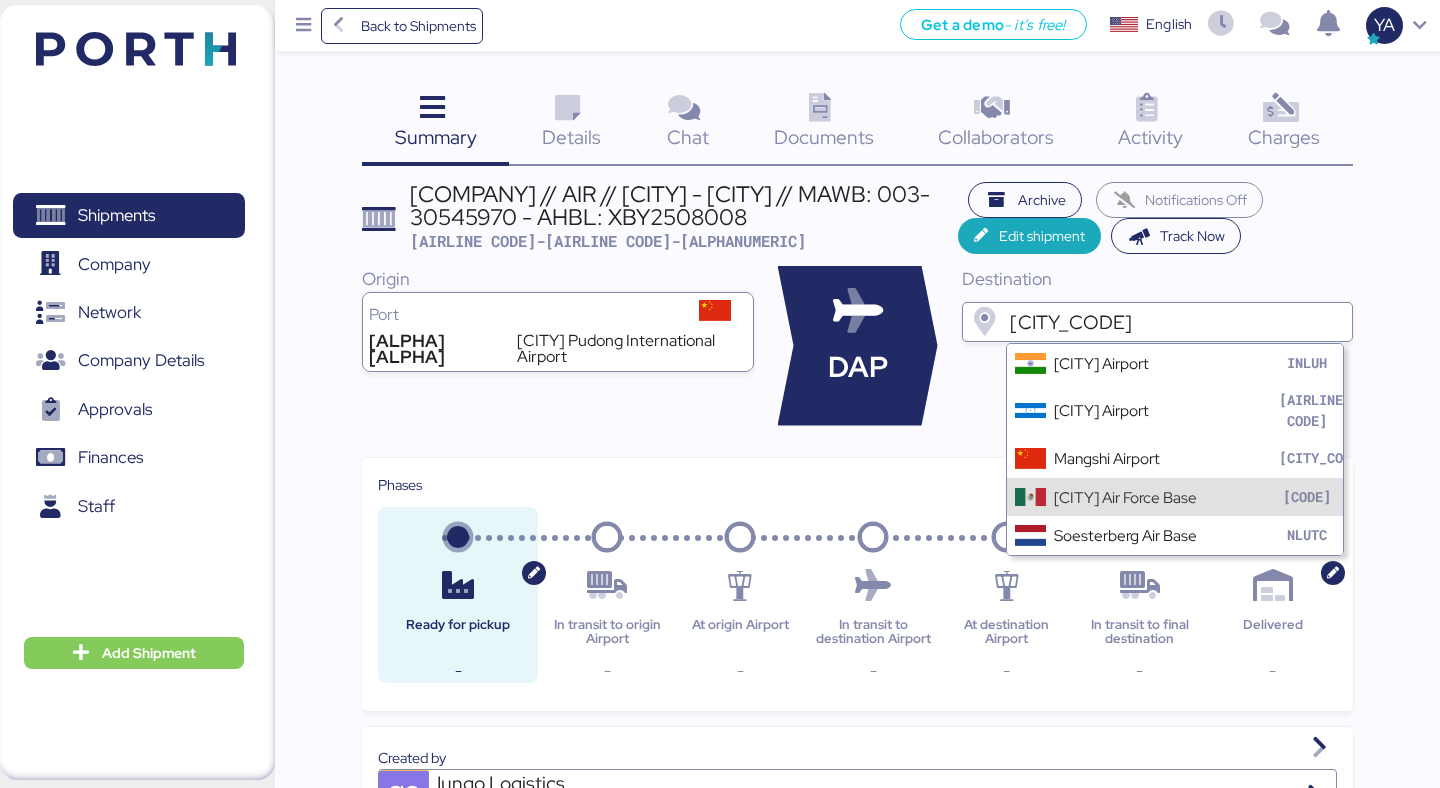 type on "[CITY_CODE]" 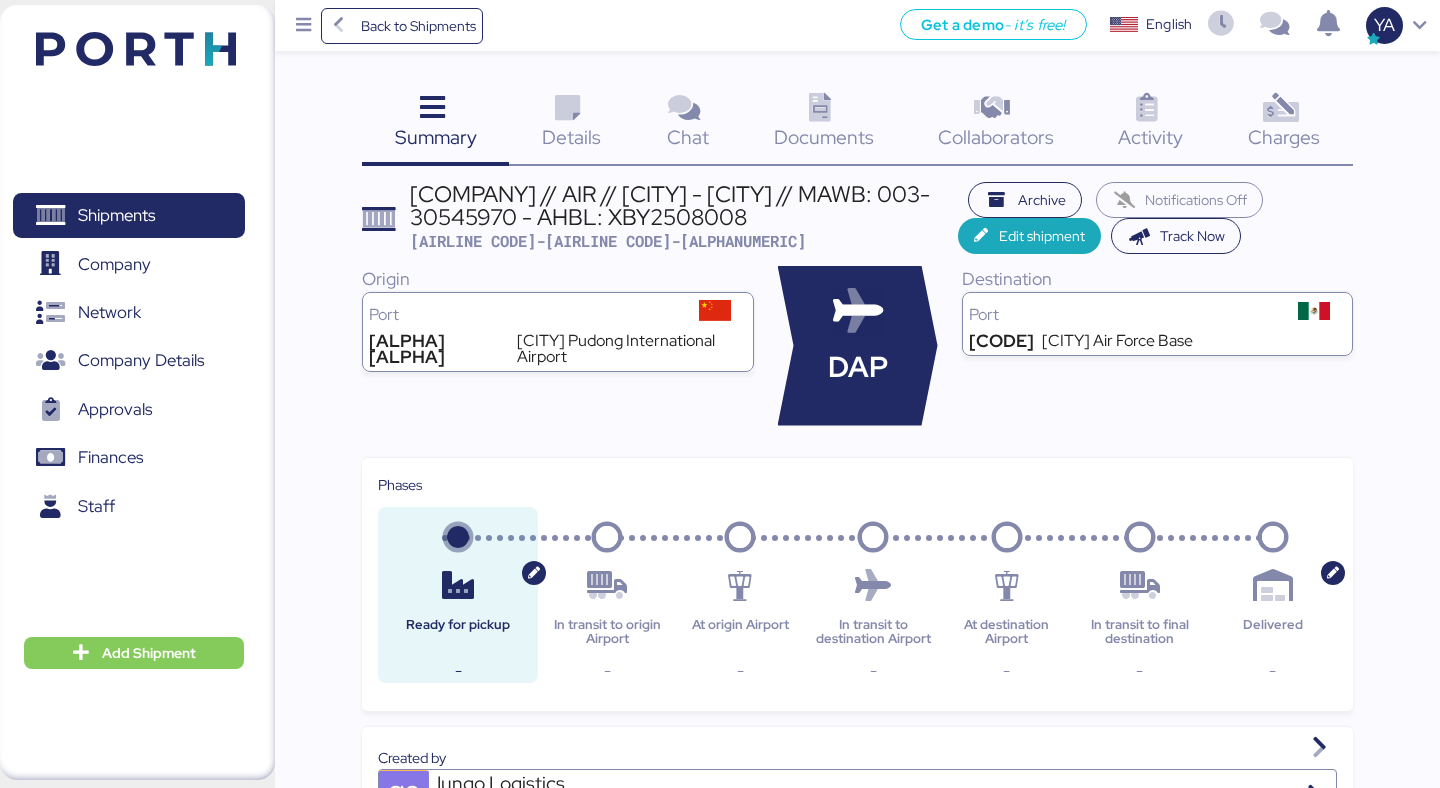 click on "Details 0" at bounding box center [571, 124] 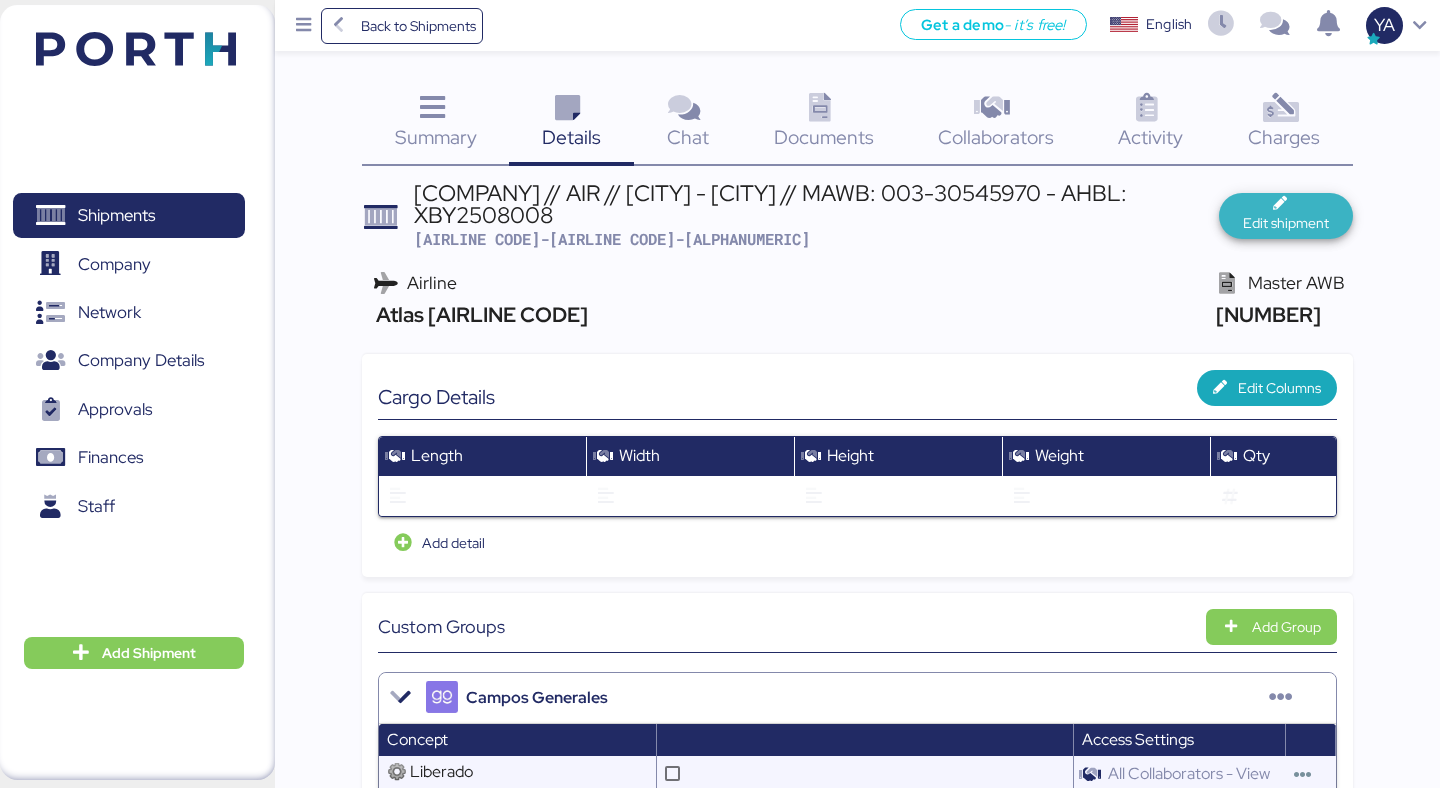 click on "Edit shipment" at bounding box center (1286, 223) 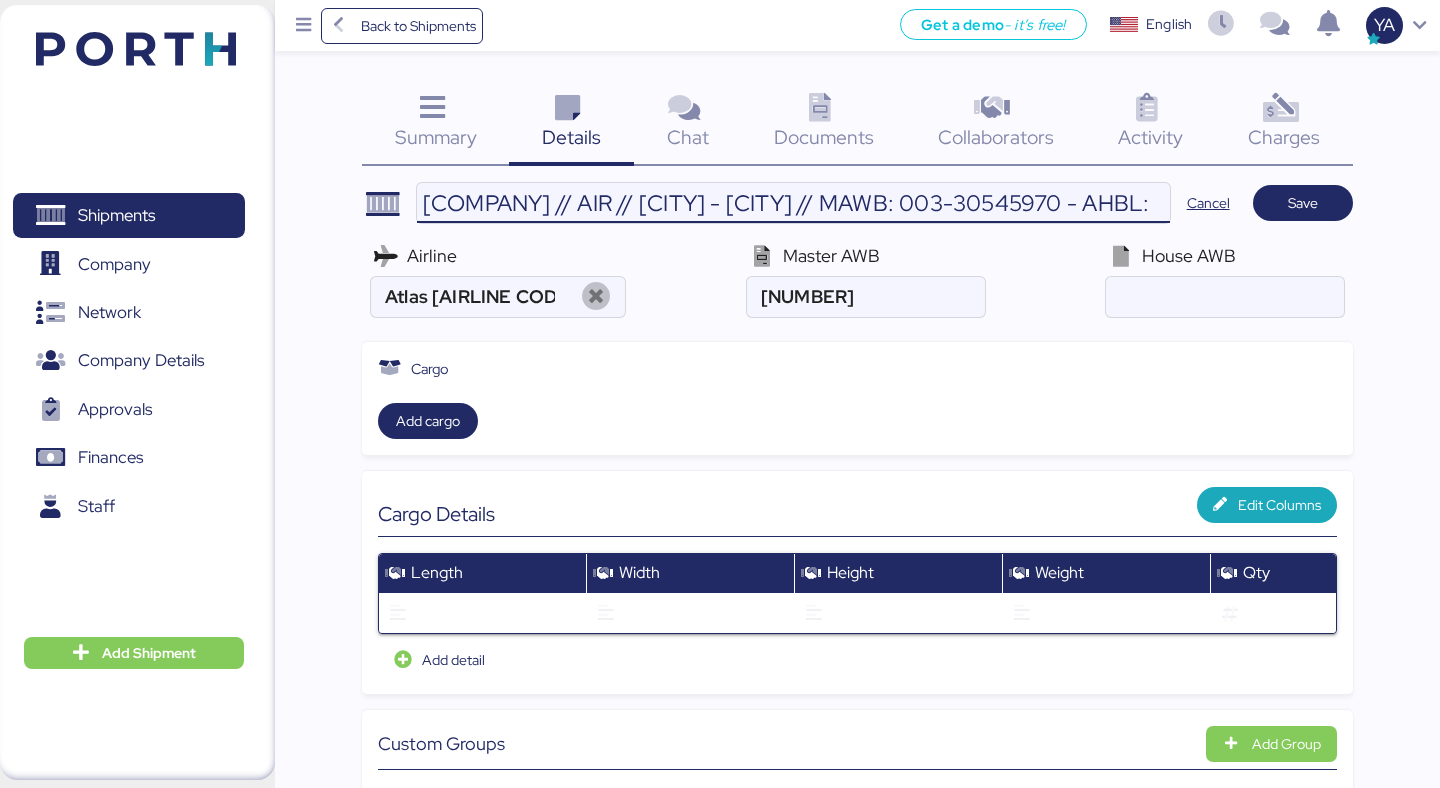 click on "[COMPANY] // AIR // [CITY] - [CITY] // MAWB: 003-30545970 - AHBL: XBY2508008" at bounding box center (793, 203) 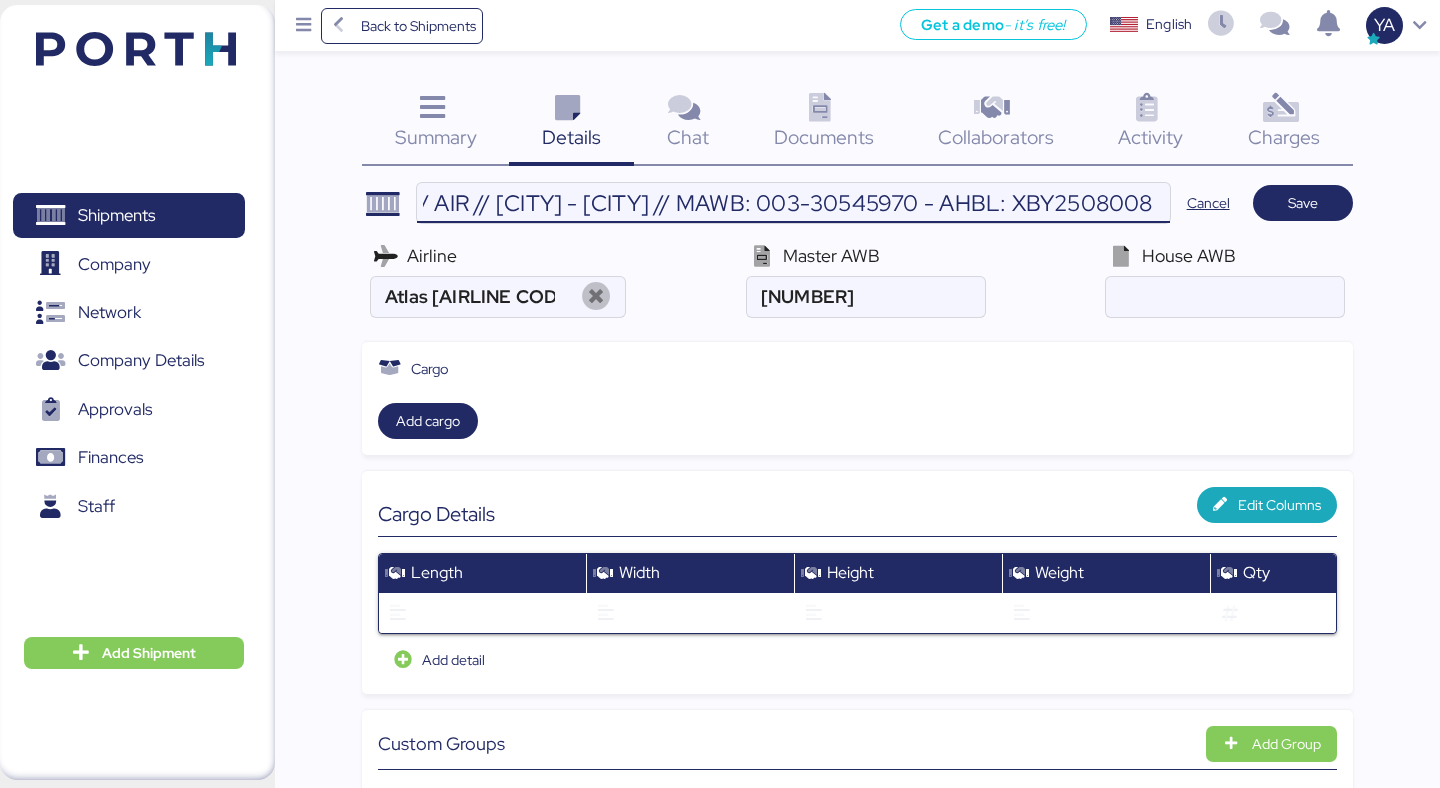 click on "[COMPANY] // AIR // [CITY] - [CITY] // MAWB: 003-30545970 - AHBL: XBY2508008" at bounding box center [793, 203] 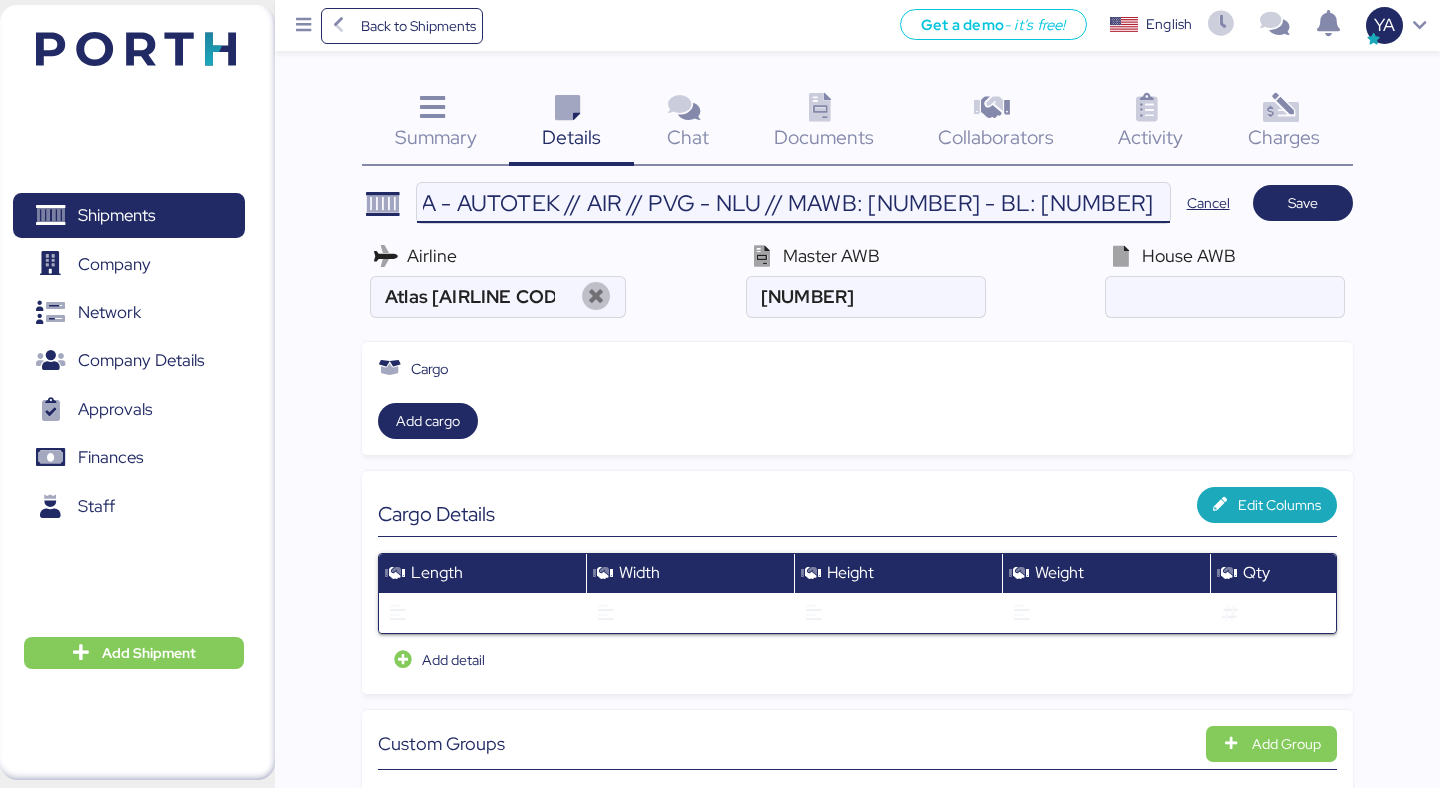 scroll, scrollTop: 0, scrollLeft: 323, axis: horizontal 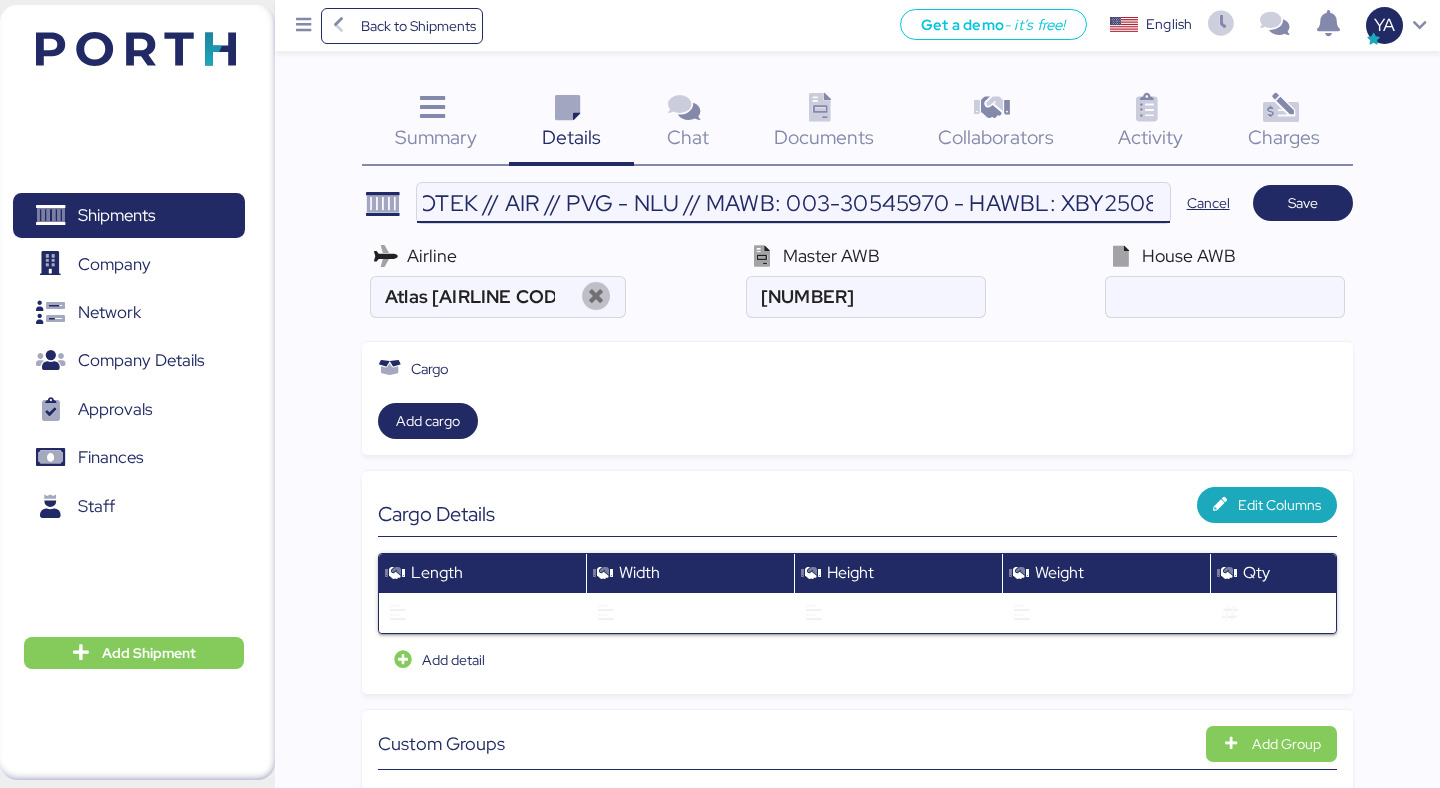 click on "JIANGSU XIN BURNASIA - AUTOTEK // AIR // PVG - NLU // MAWB: 003-30545970 - HAWBL: XBY2508008" at bounding box center [793, 203] 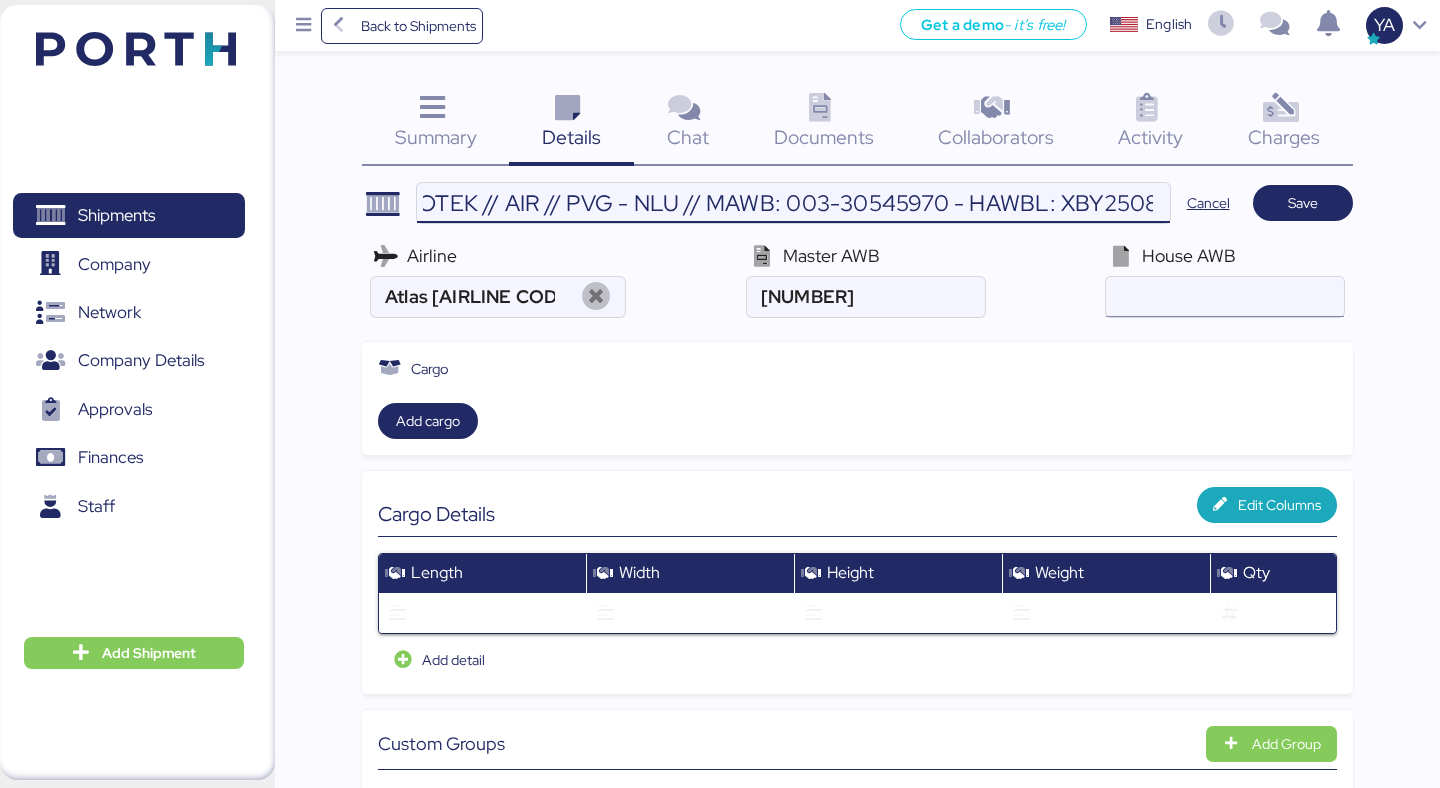 type on "JIANGSU XIN BURNASIA - AUTOTEK // AIR // PVG - NLU // MAWB: 003-30545970 - HAWBL: XBY2508008" 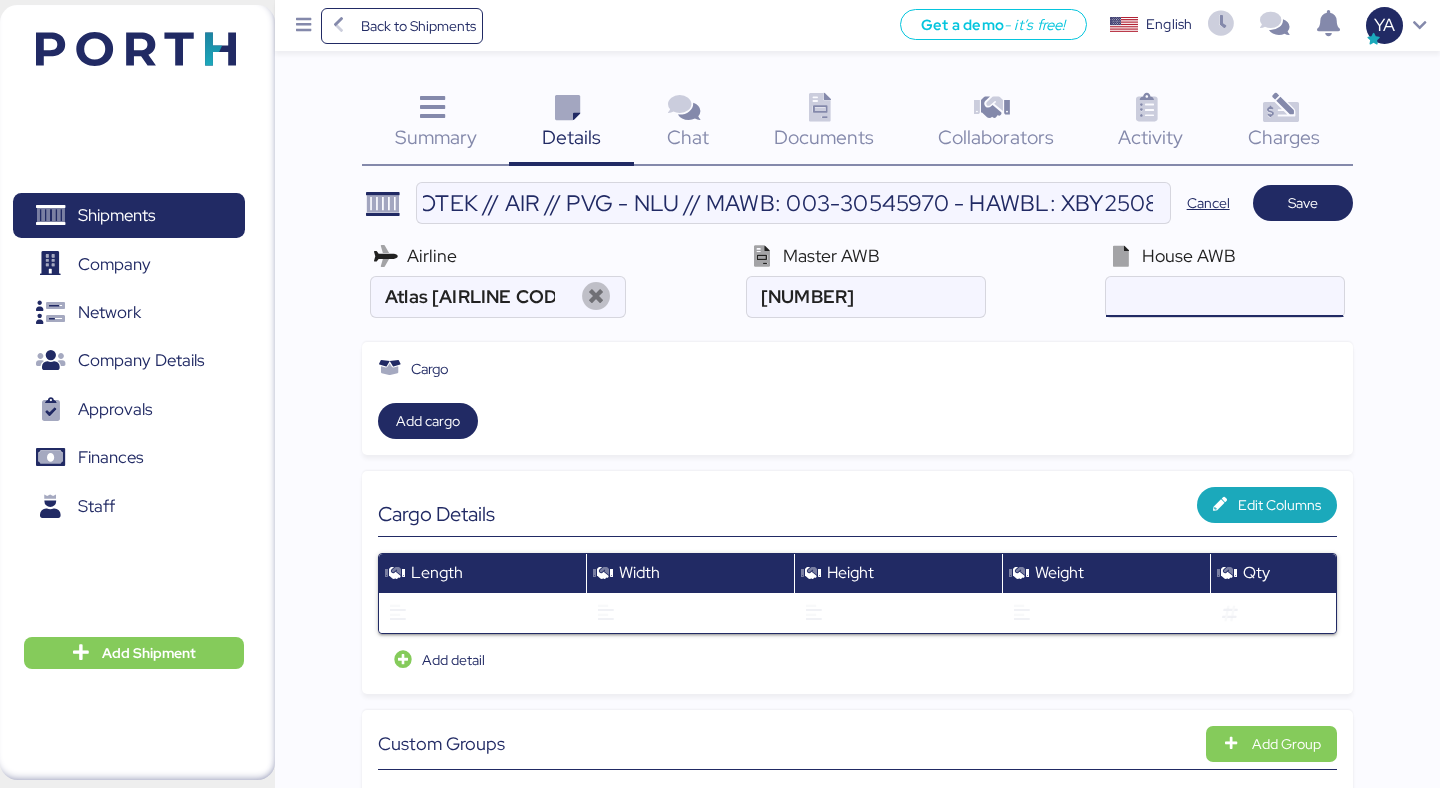 click at bounding box center [1224, 297] 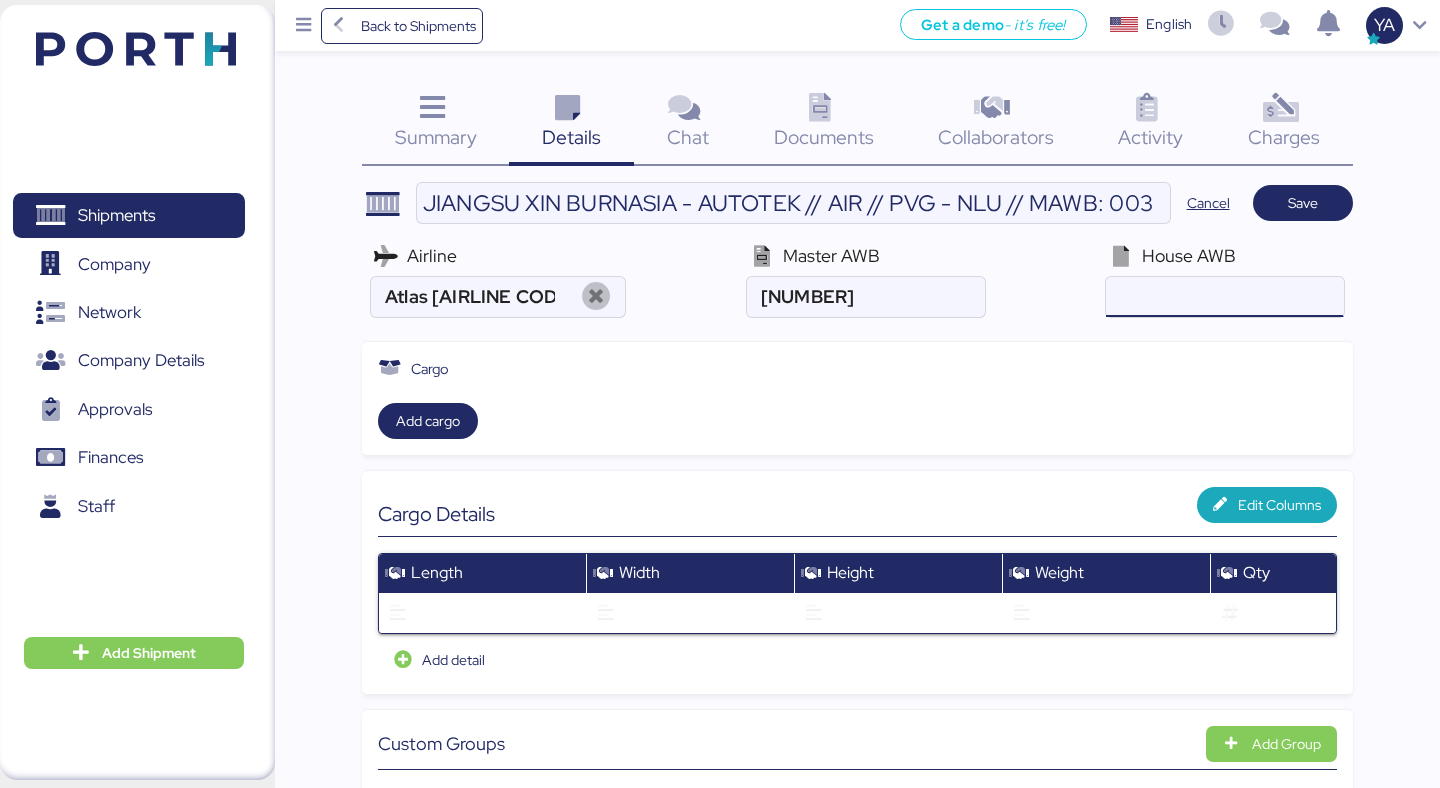 paste on "[ALPHANUMERIC]" 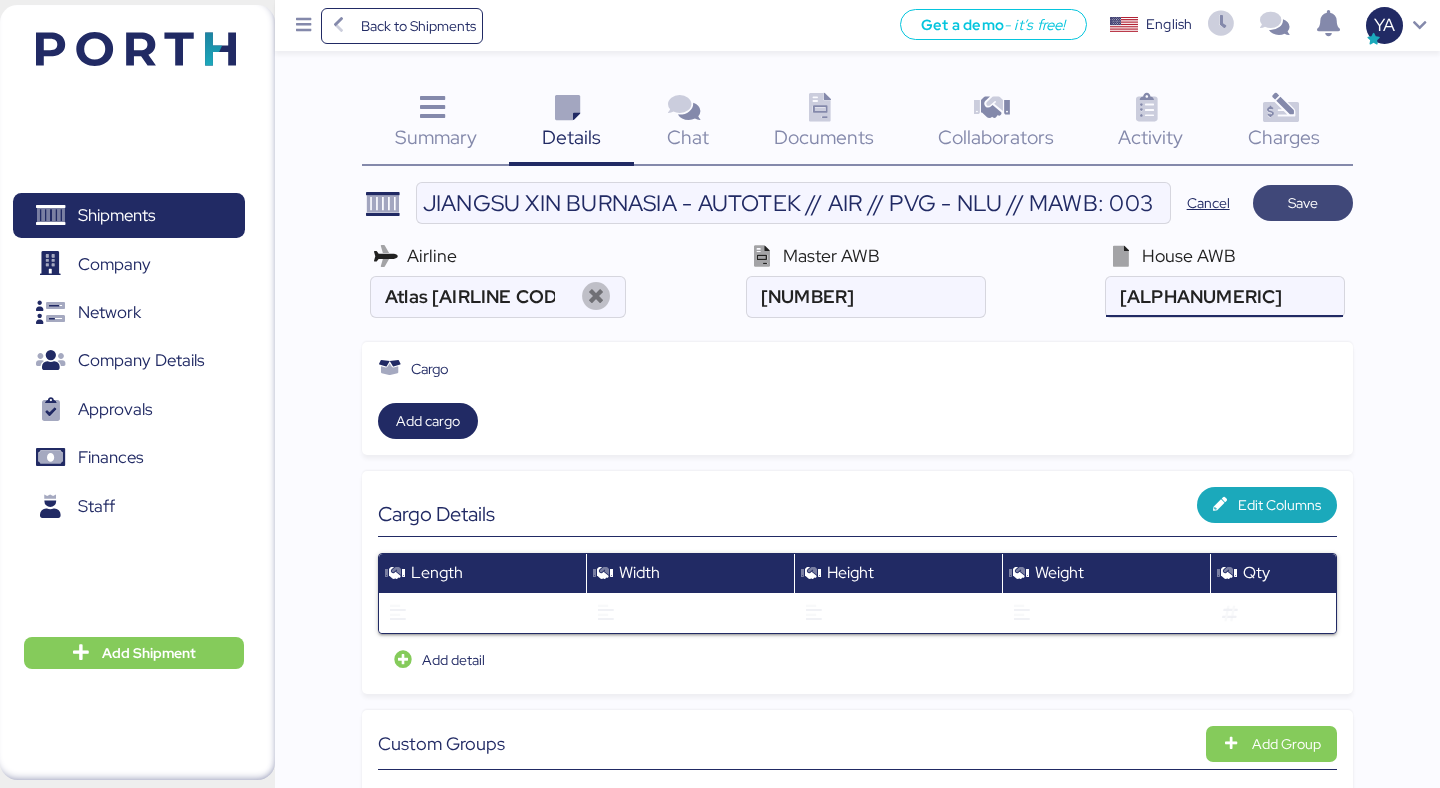 type on "[ALPHANUMERIC]" 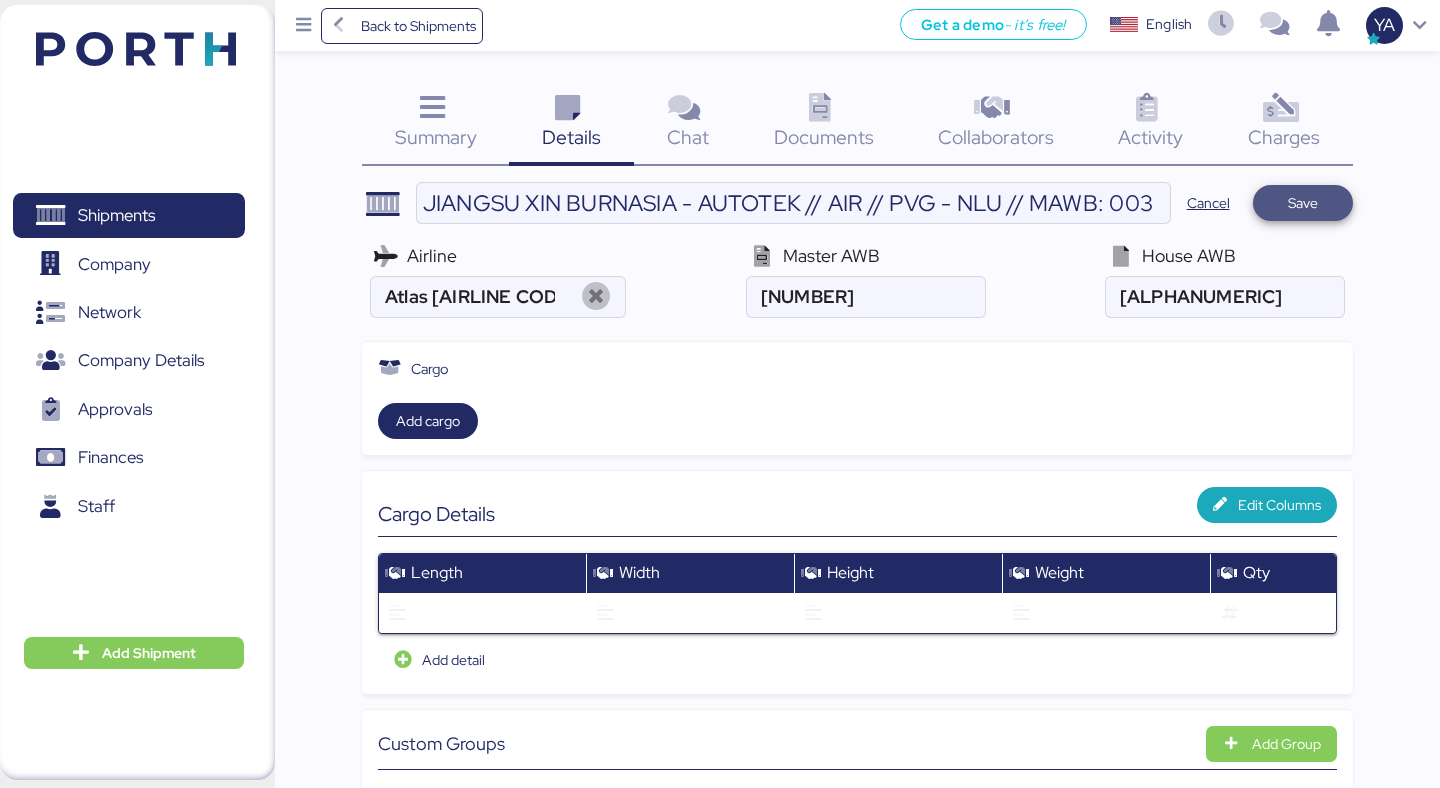 click on "Save" at bounding box center (1303, 203) 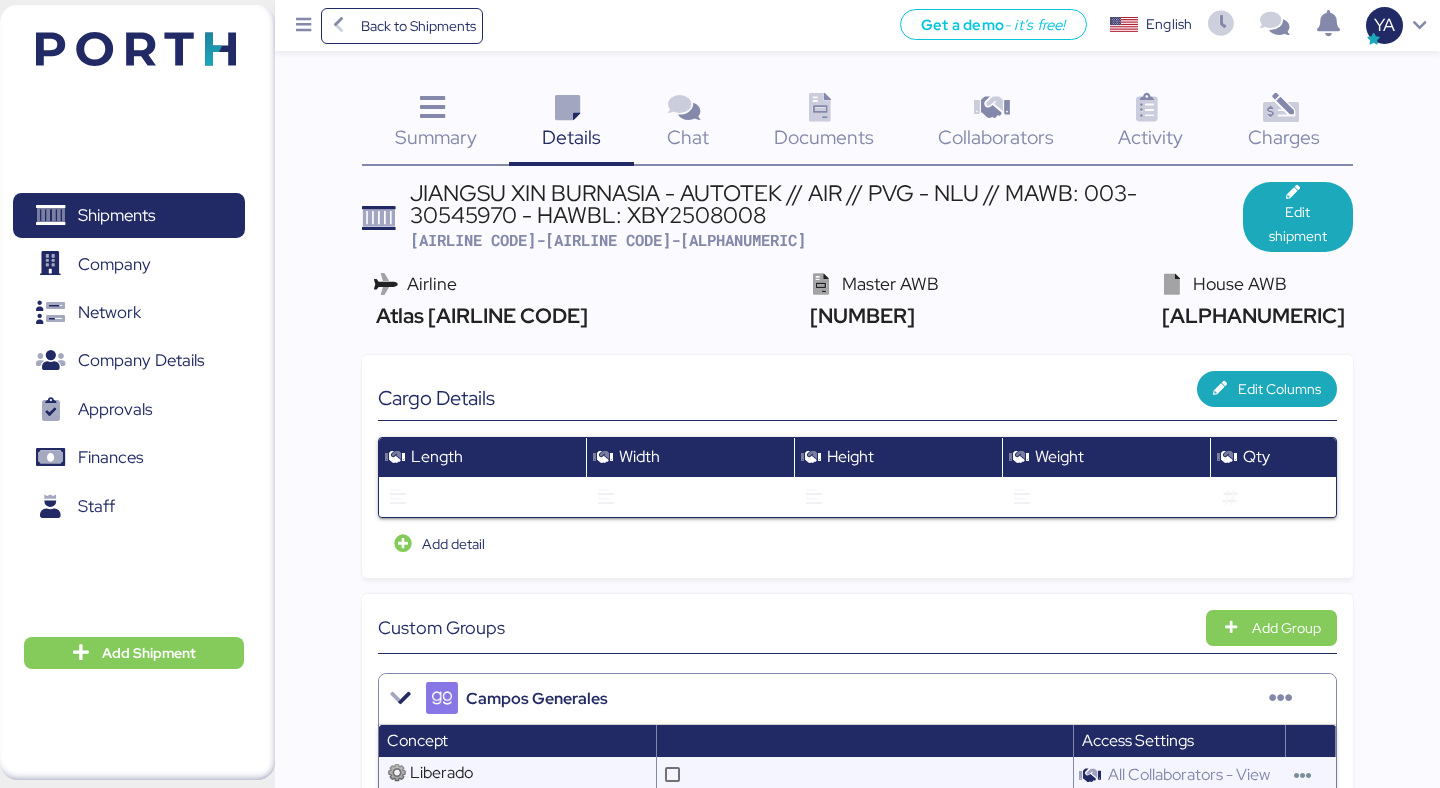 click on "[AIRLINE CODE]-[AIRLINE CODE]-[ALPHANUMERIC]" at bounding box center [608, 240] 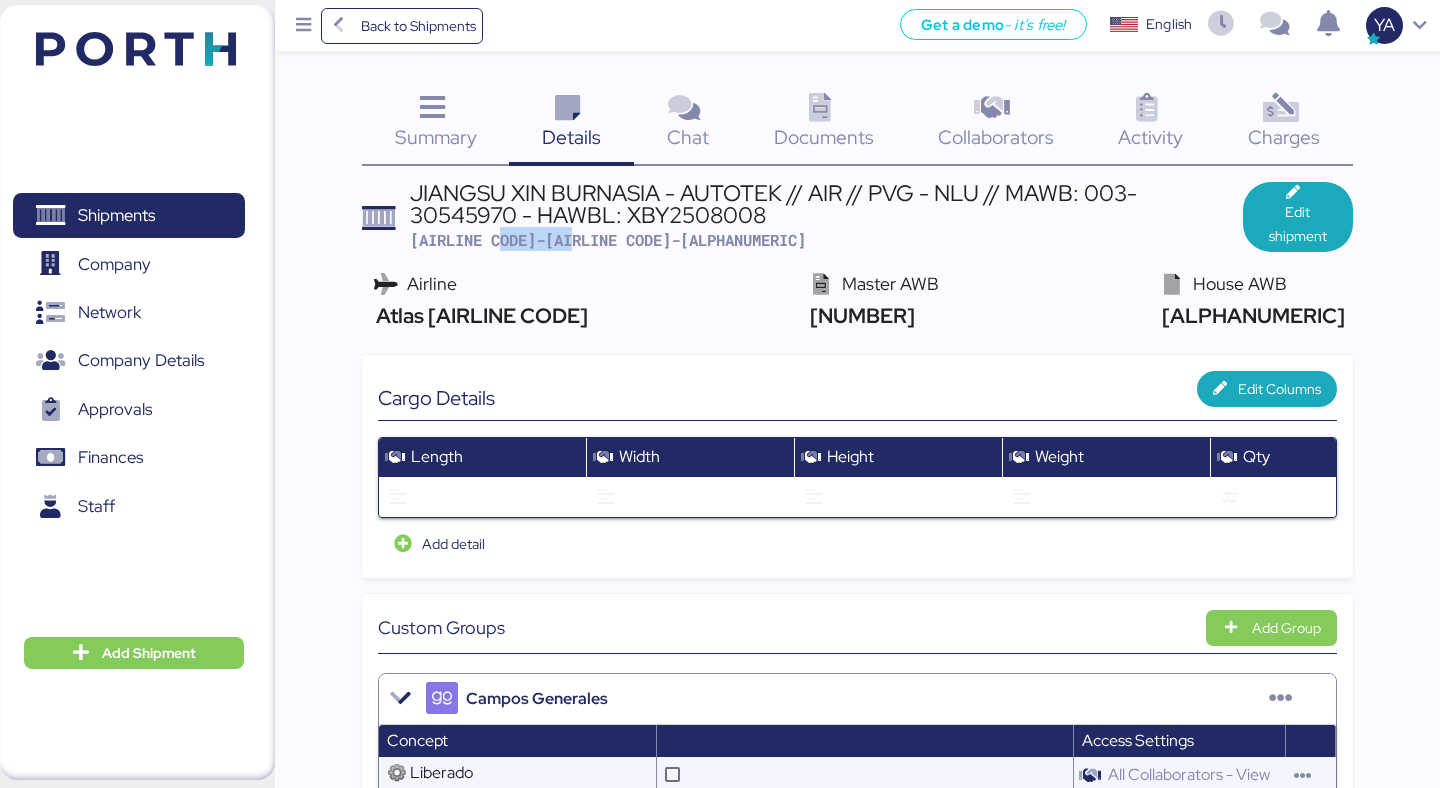 click on "[AIRLINE CODE]-[AIRLINE CODE]-[ALPHANUMERIC]" at bounding box center (608, 240) 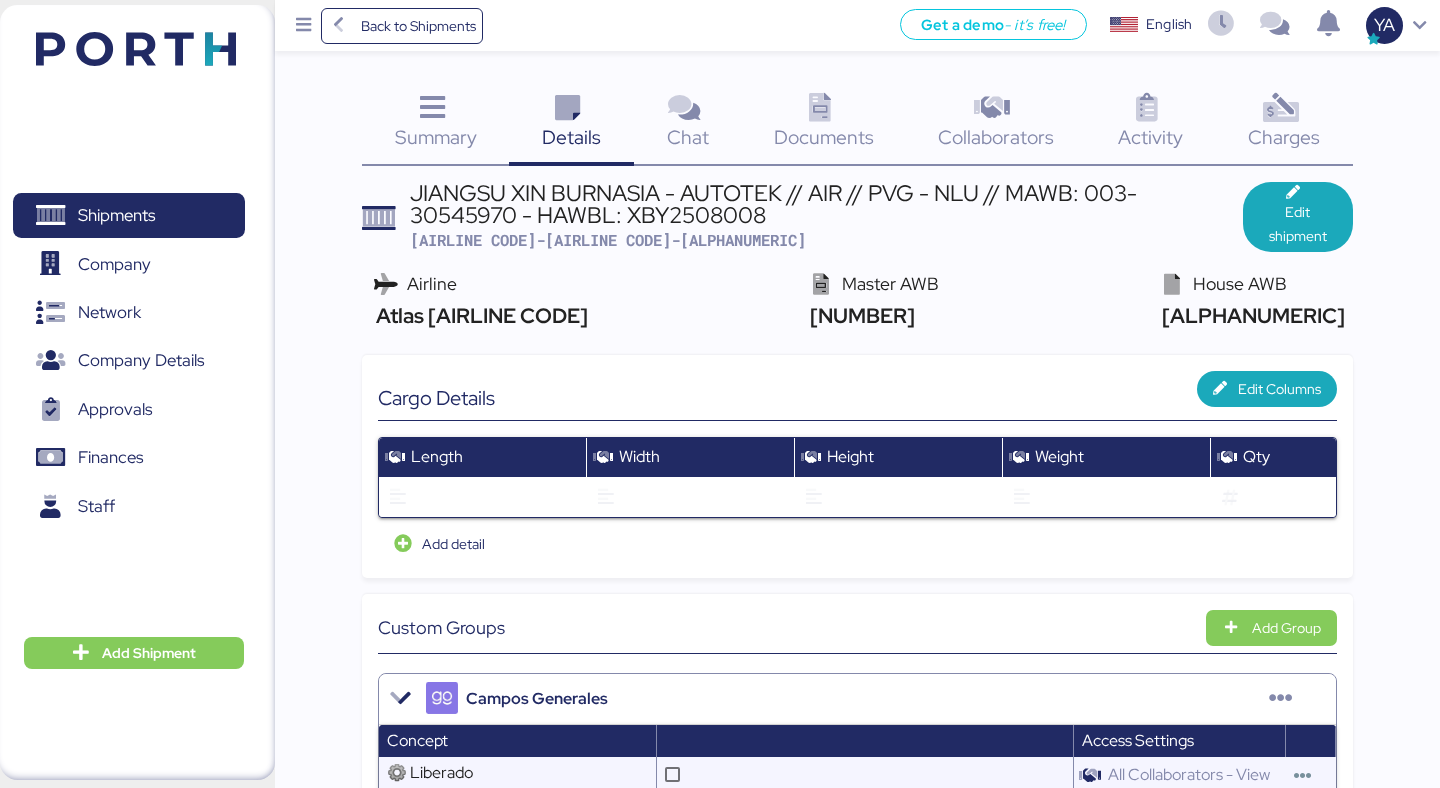 click on "[AIRLINE CODE] Atlas Air Master AWB [NUMBER] House AWB [ALPHANUMERIC]" at bounding box center (857, 301) 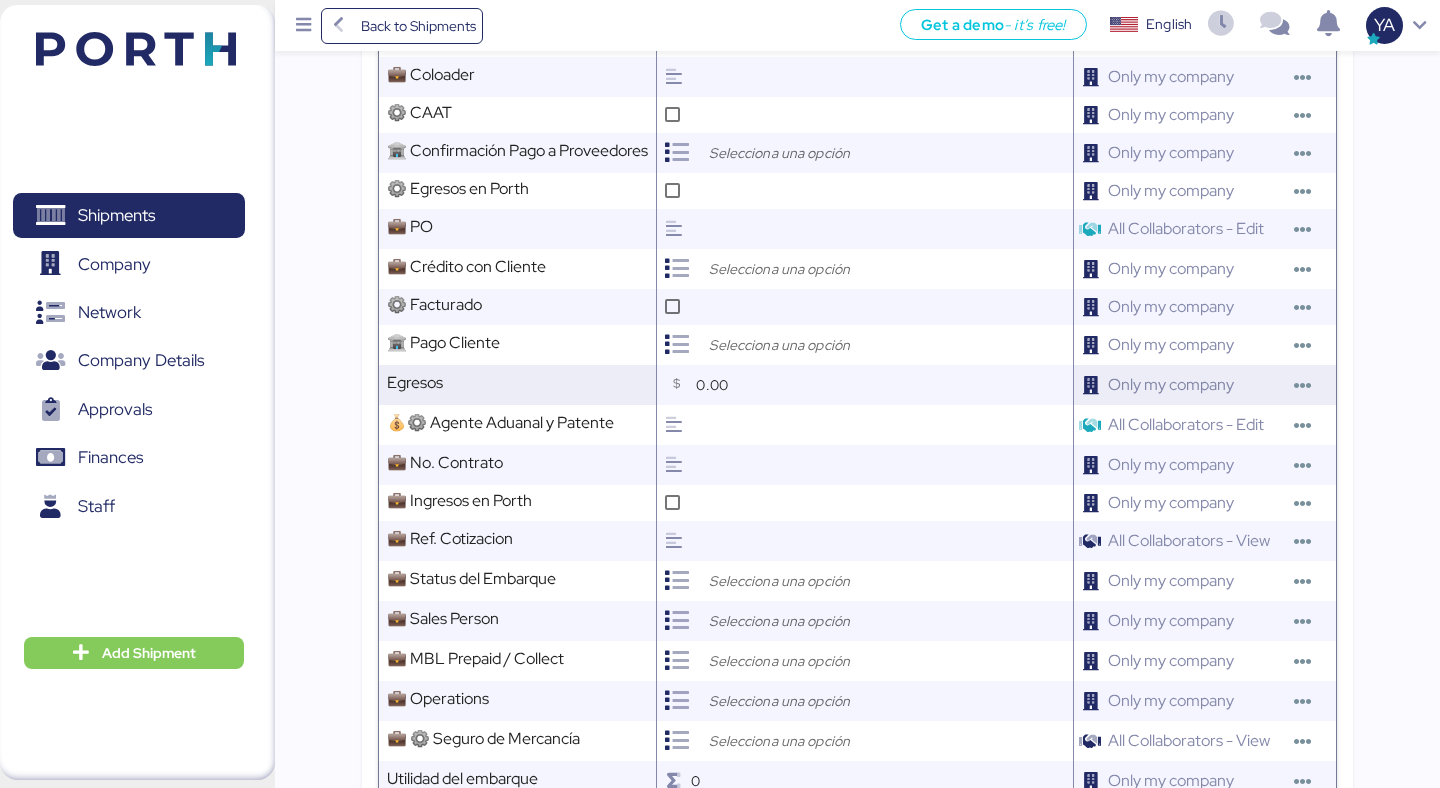 scroll, scrollTop: 861, scrollLeft: 0, axis: vertical 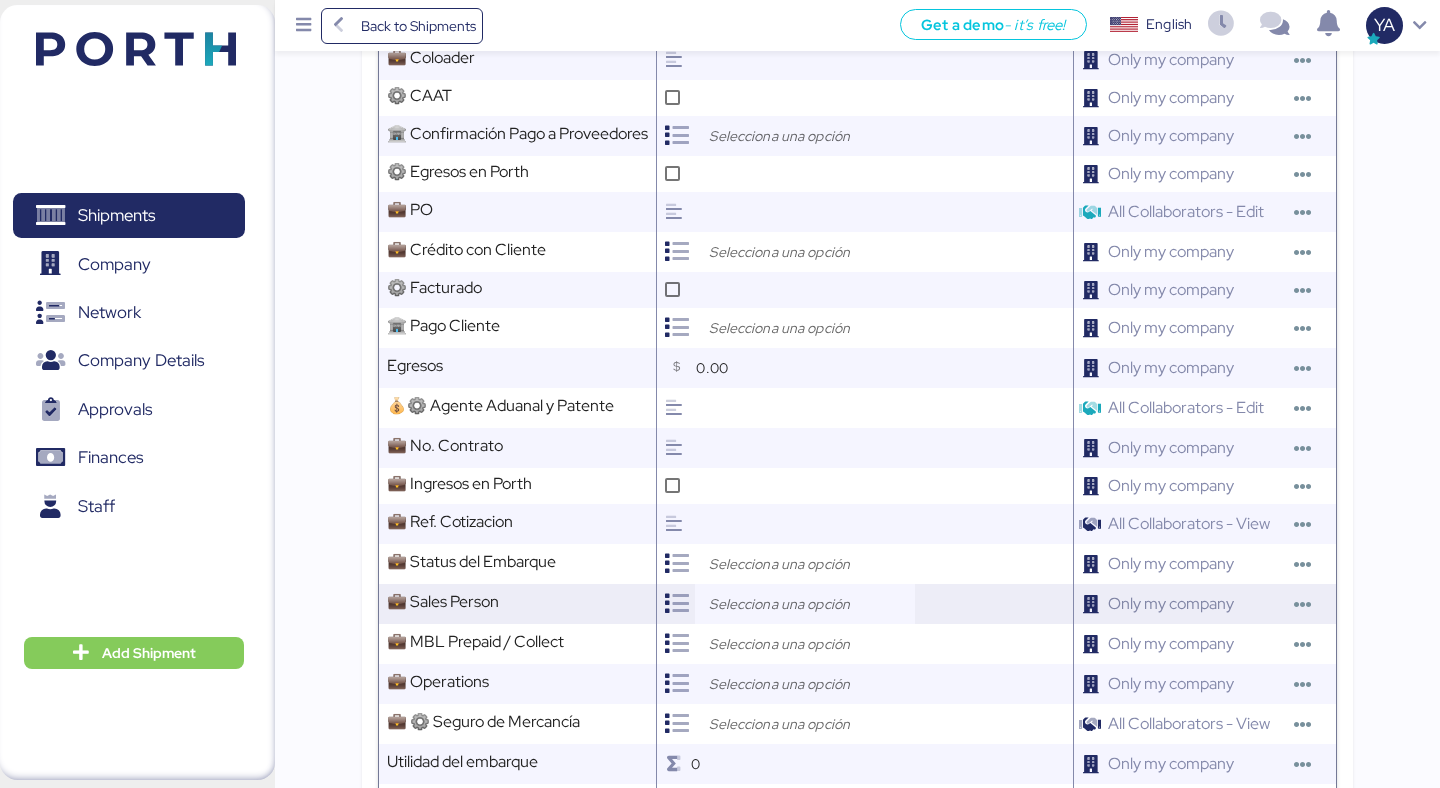 click at bounding box center [810, 604] 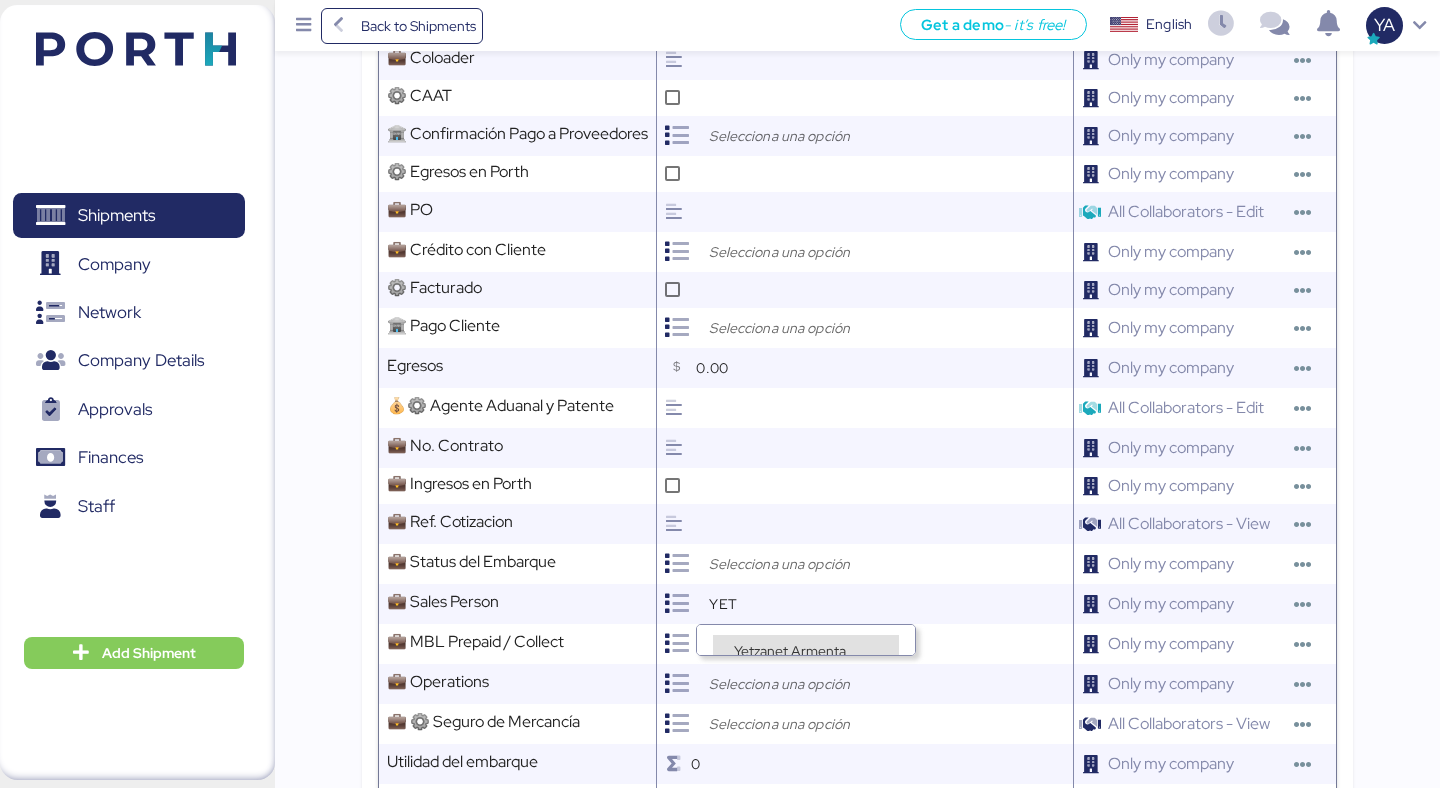 type on "YET" 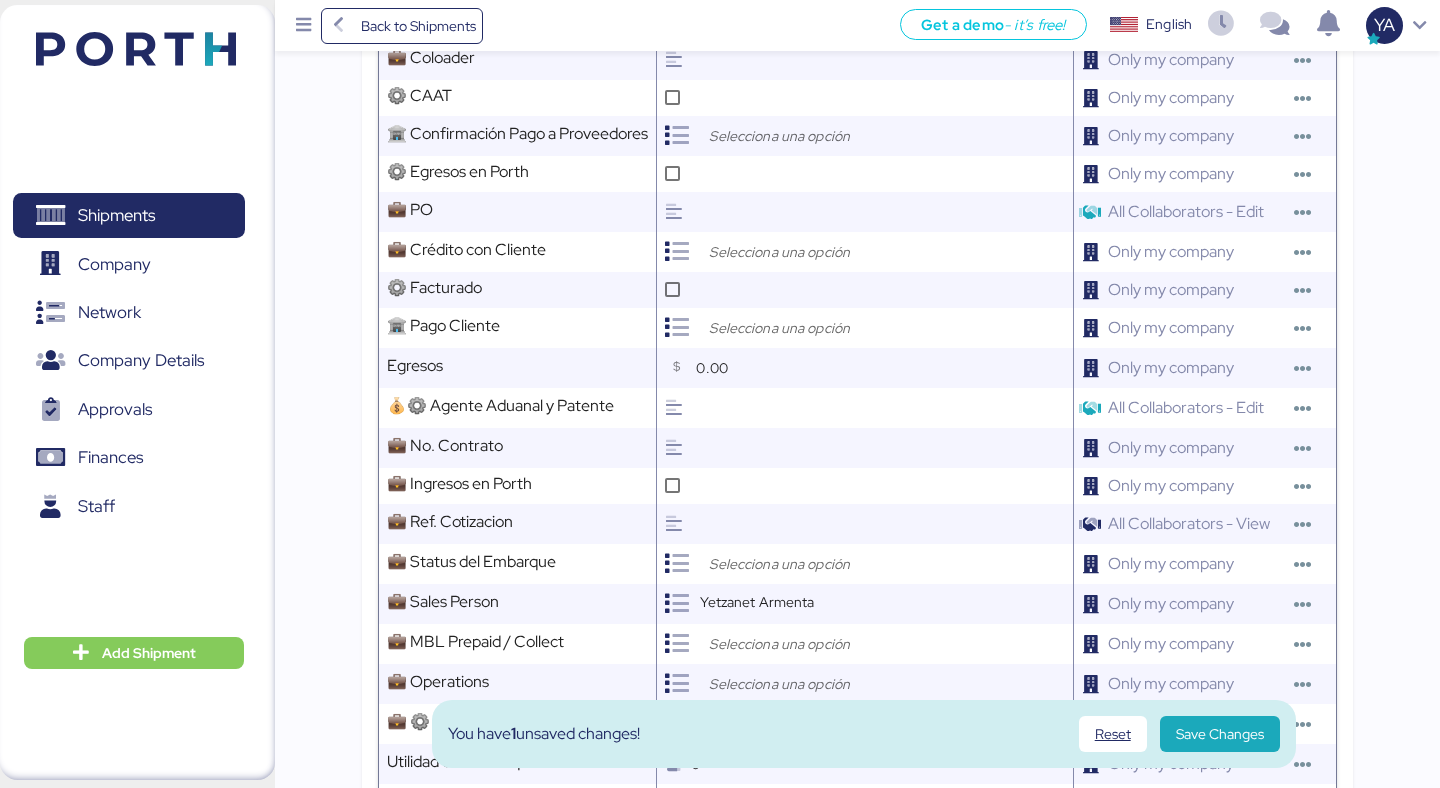 scroll, scrollTop: 10, scrollLeft: 0, axis: vertical 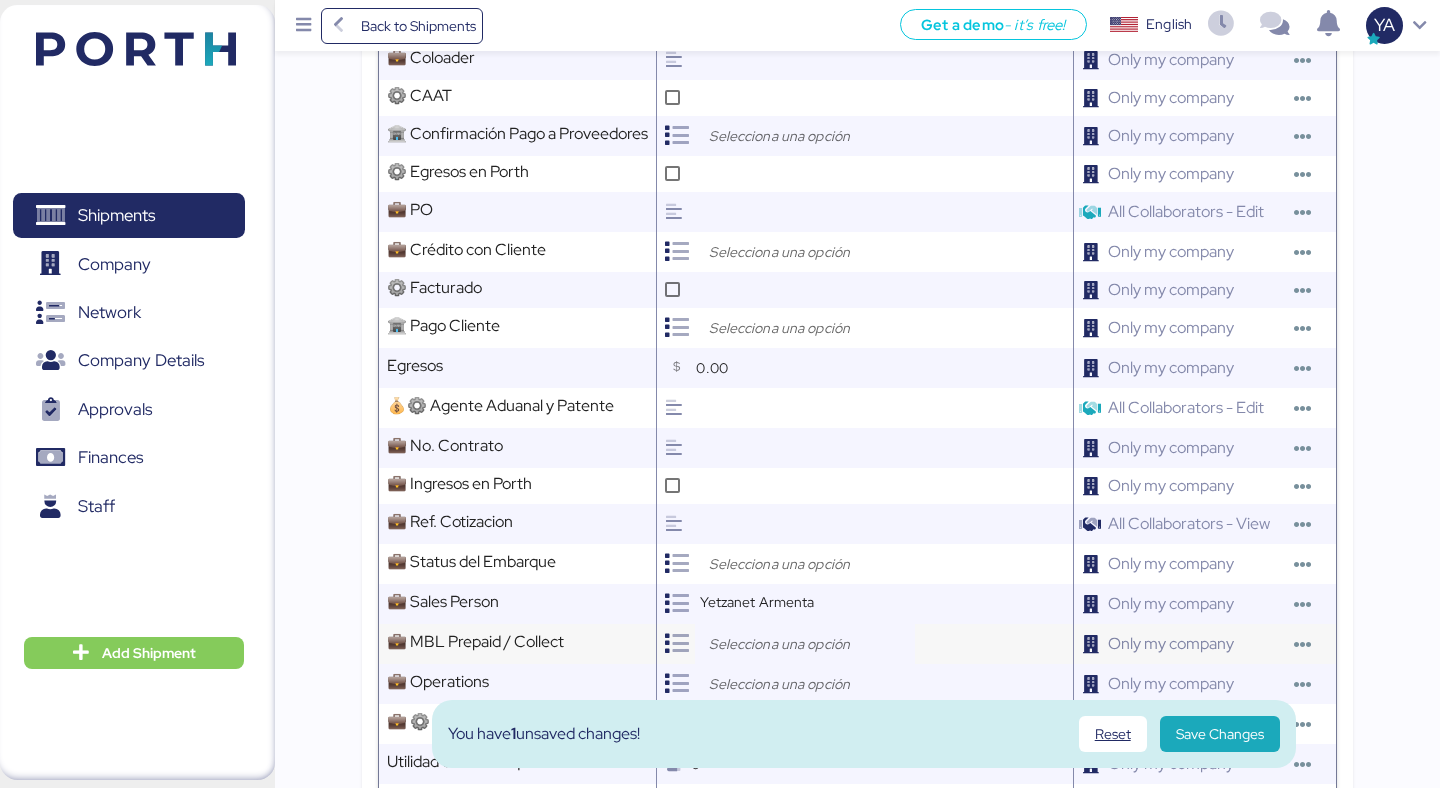 click at bounding box center (810, 644) 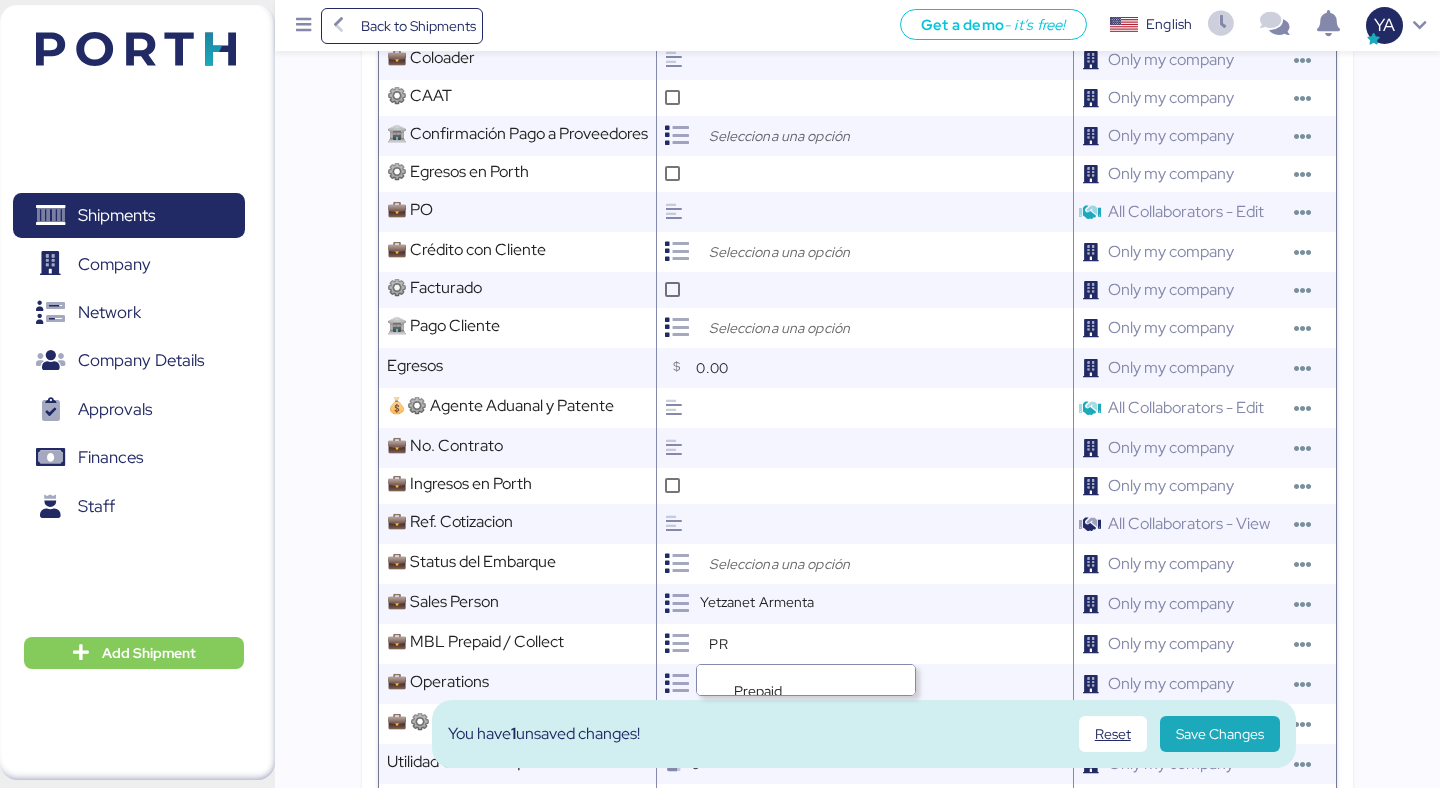 type on "PR" 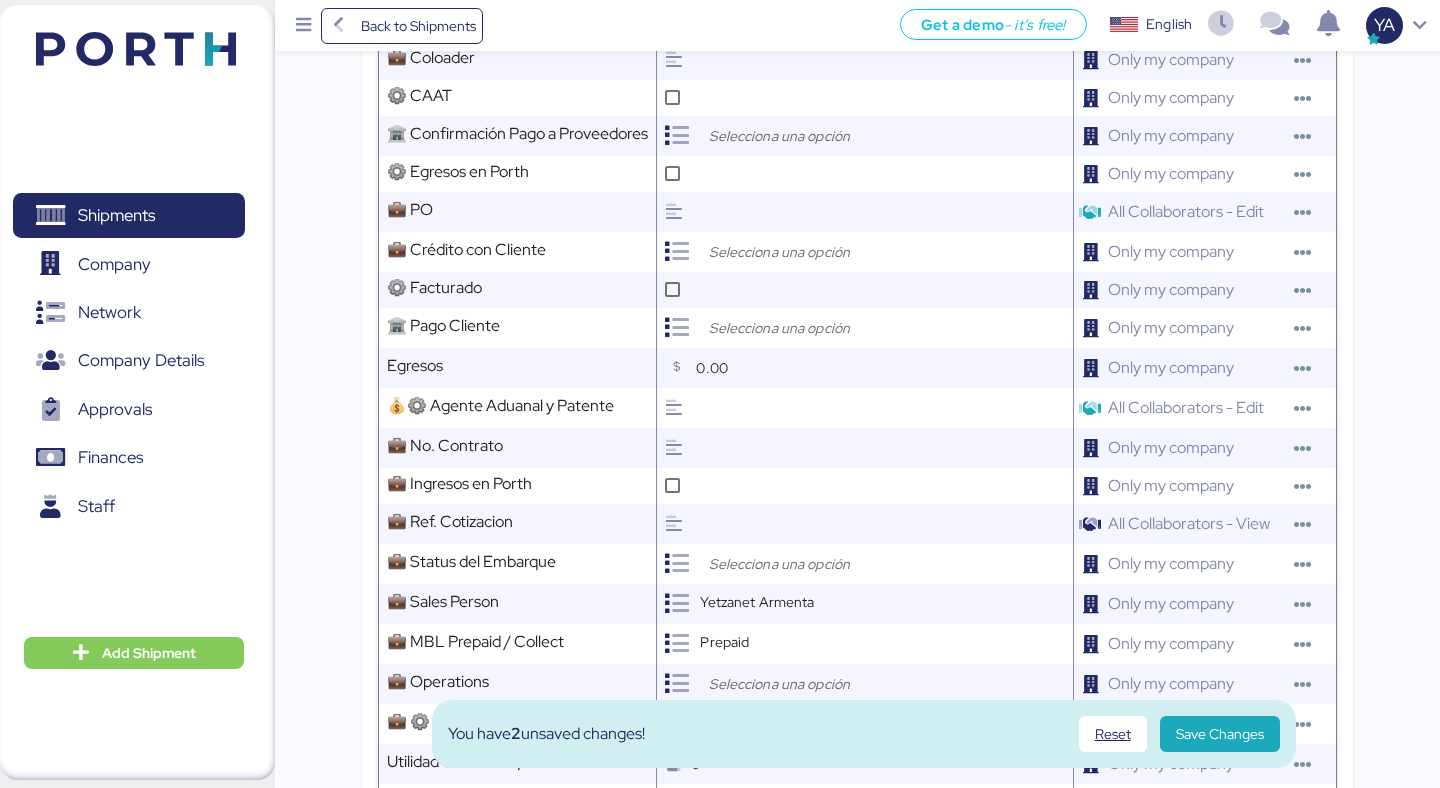 scroll, scrollTop: 10, scrollLeft: 0, axis: vertical 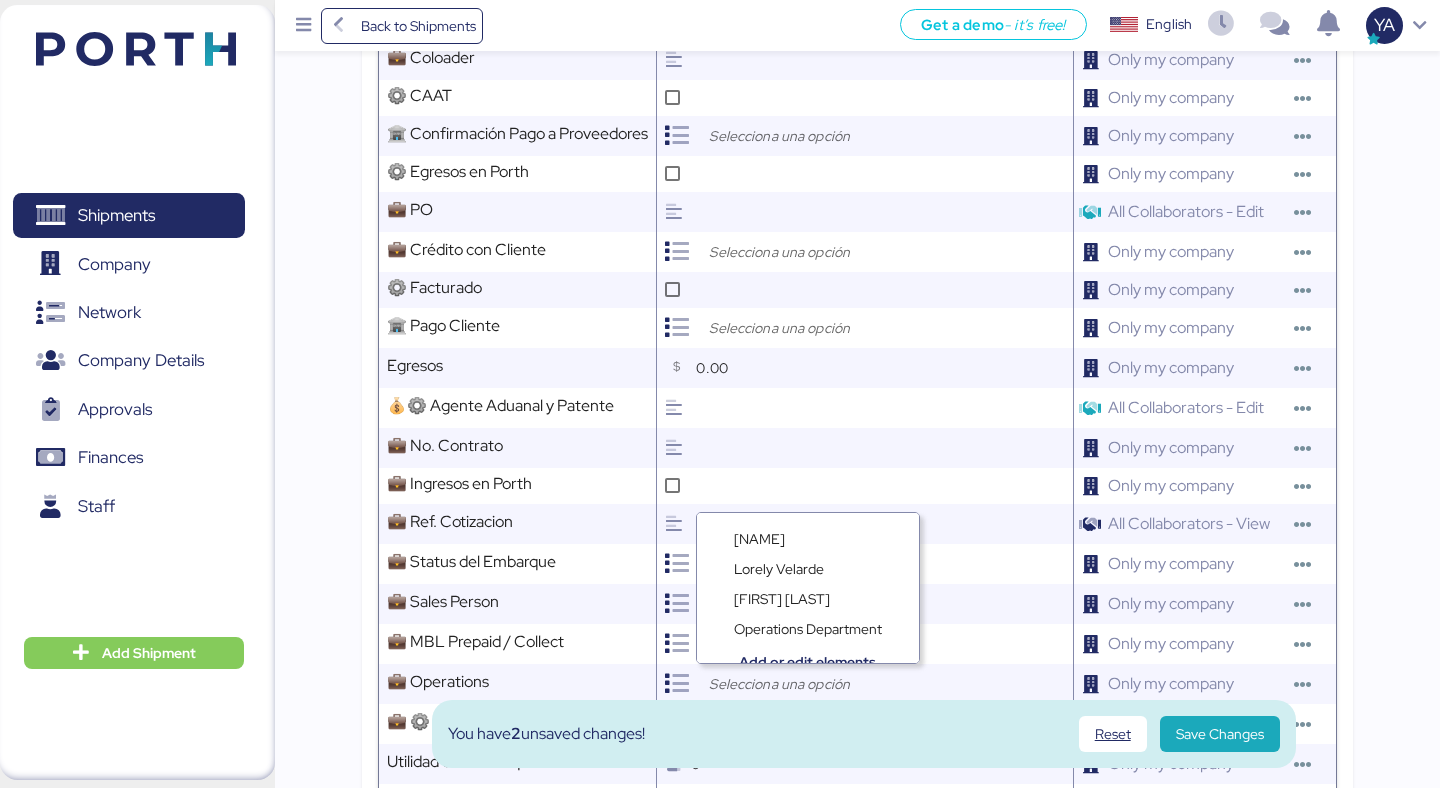type on "L" 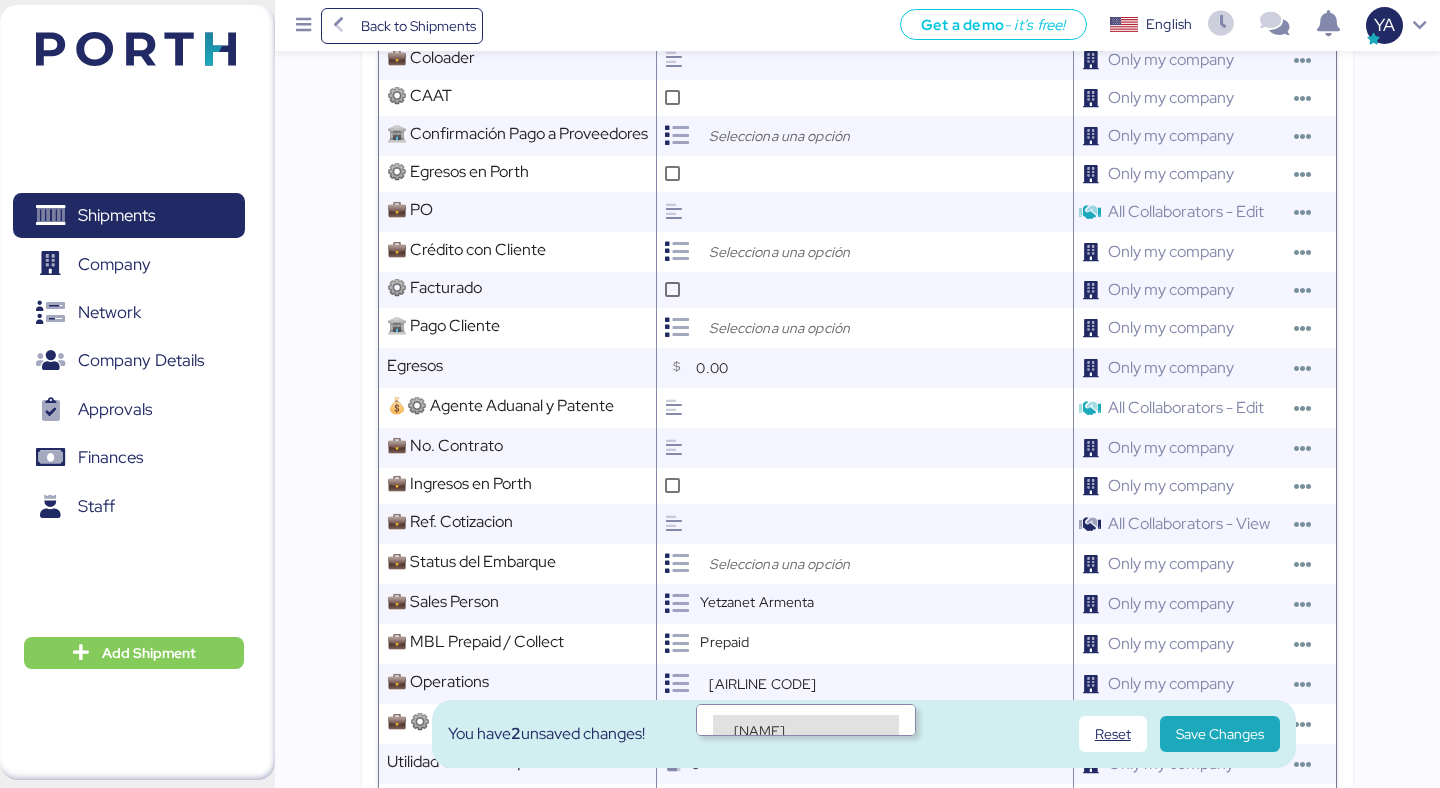 type on "[AIRLINE CODE]" 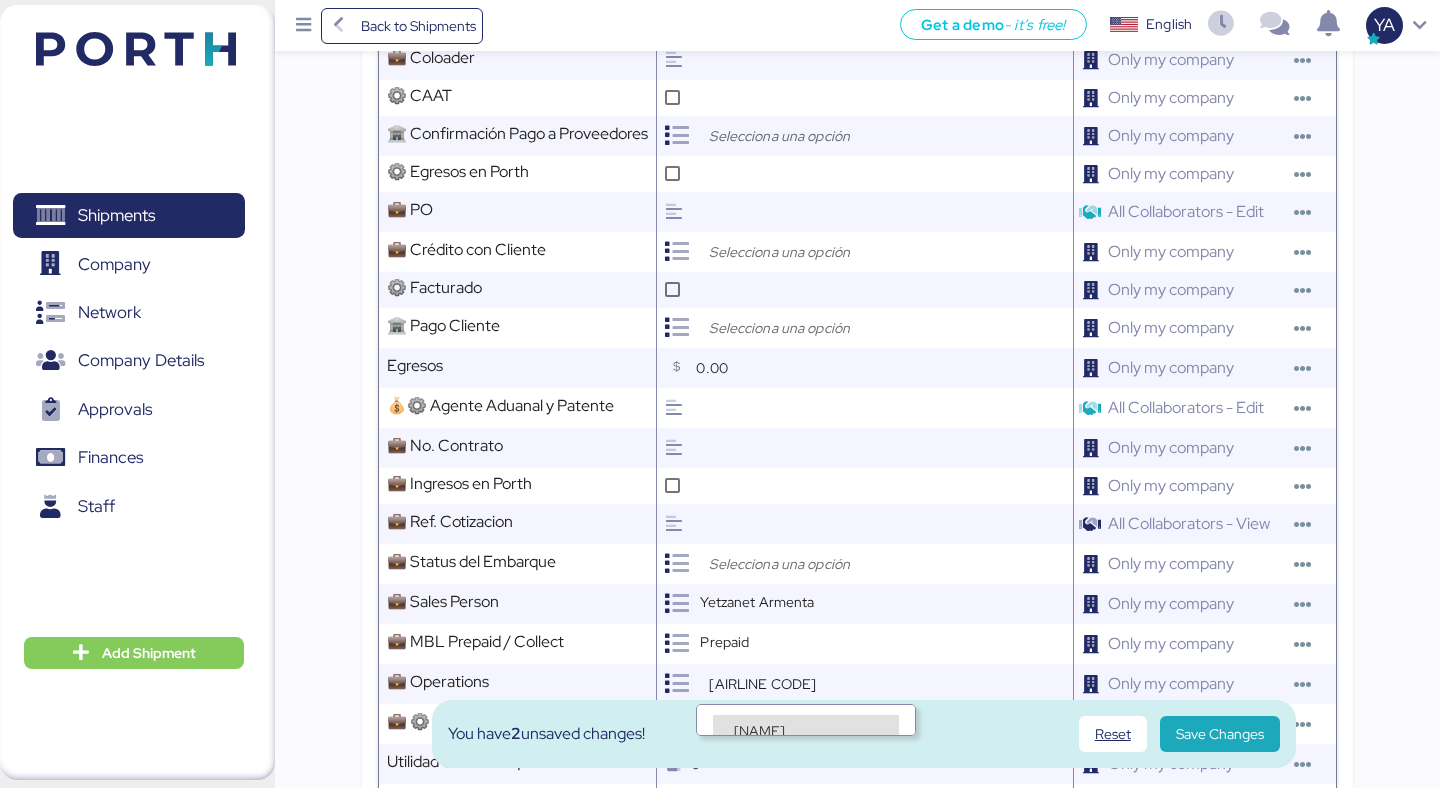 click on "[NAME]" at bounding box center [806, 730] 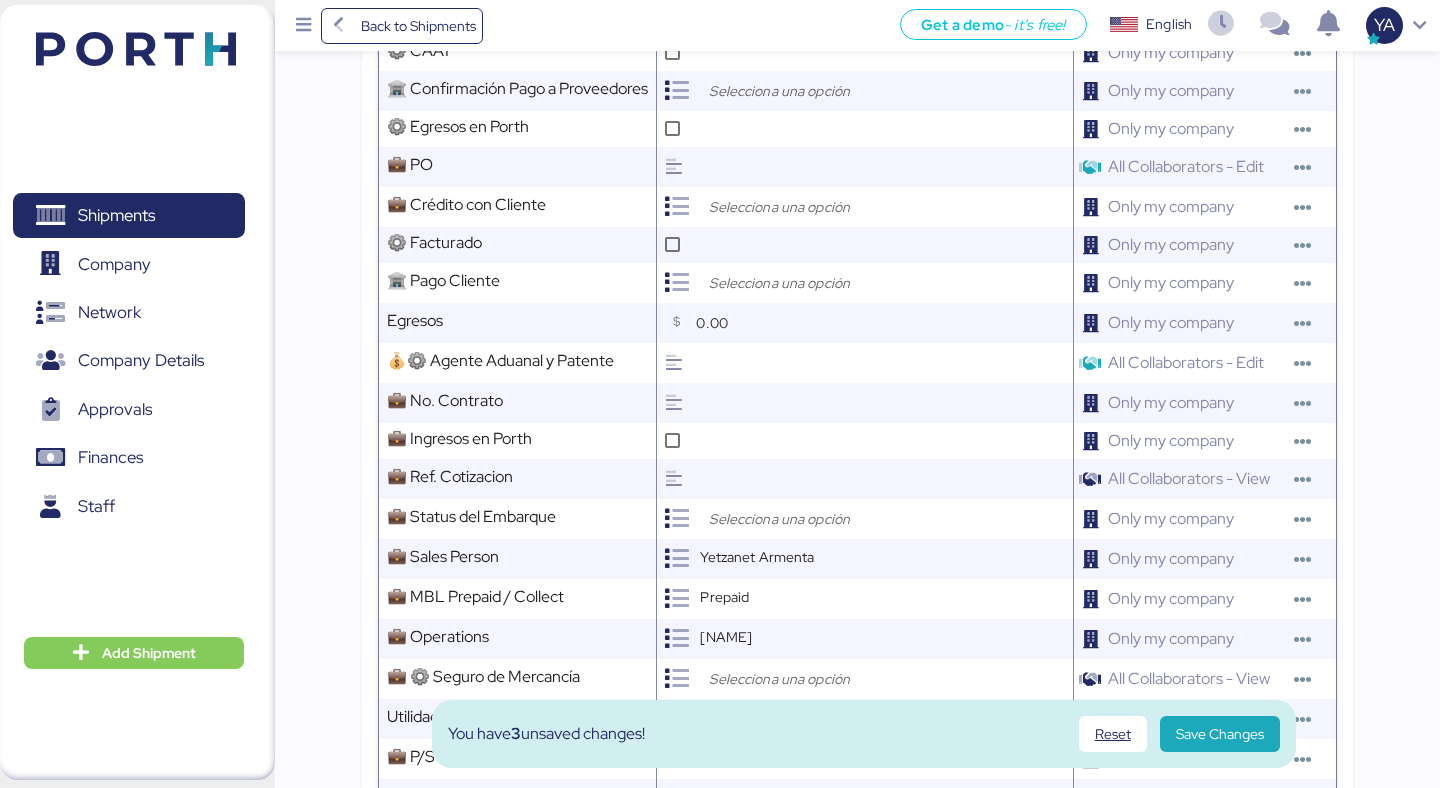 scroll, scrollTop: 900, scrollLeft: 0, axis: vertical 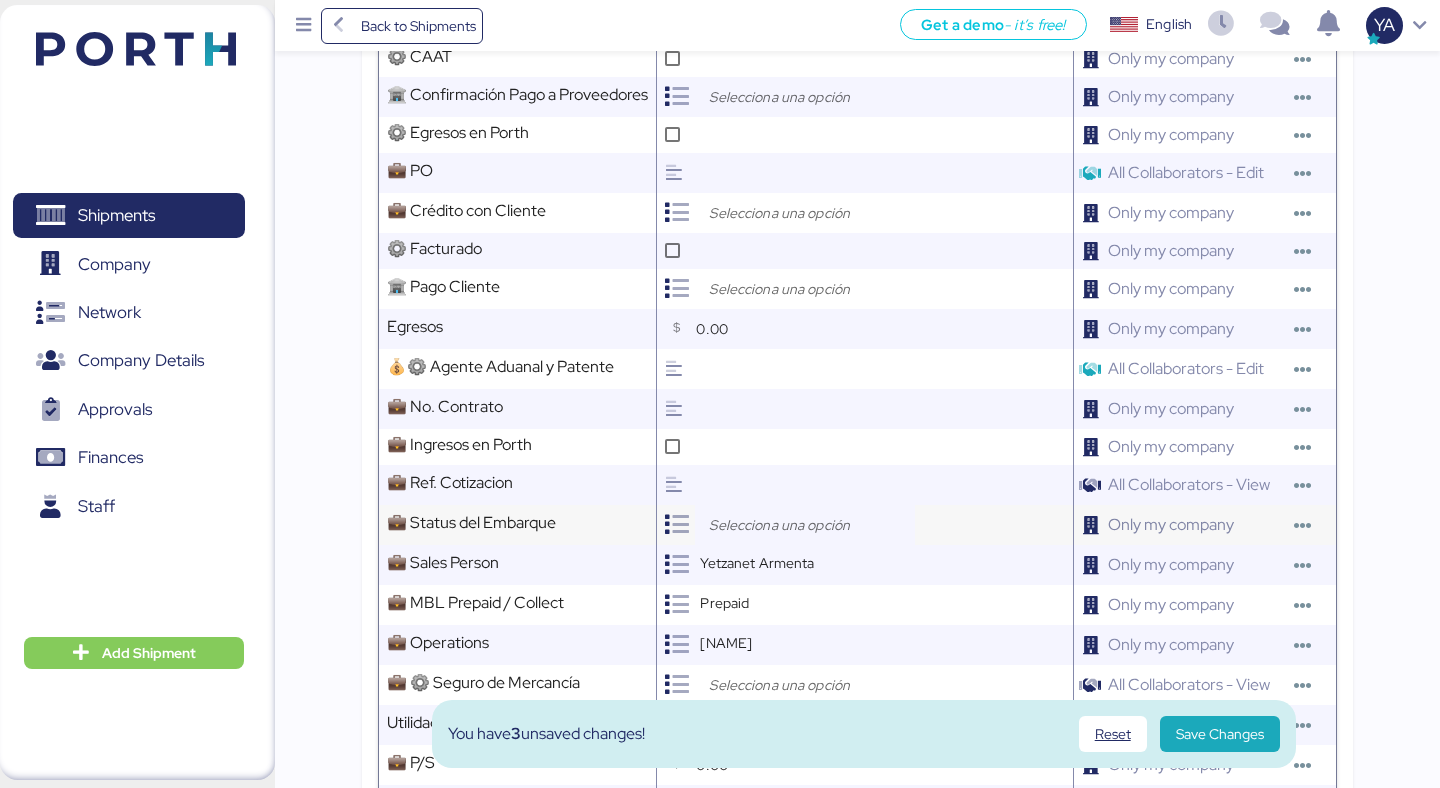 click at bounding box center (805, 525) 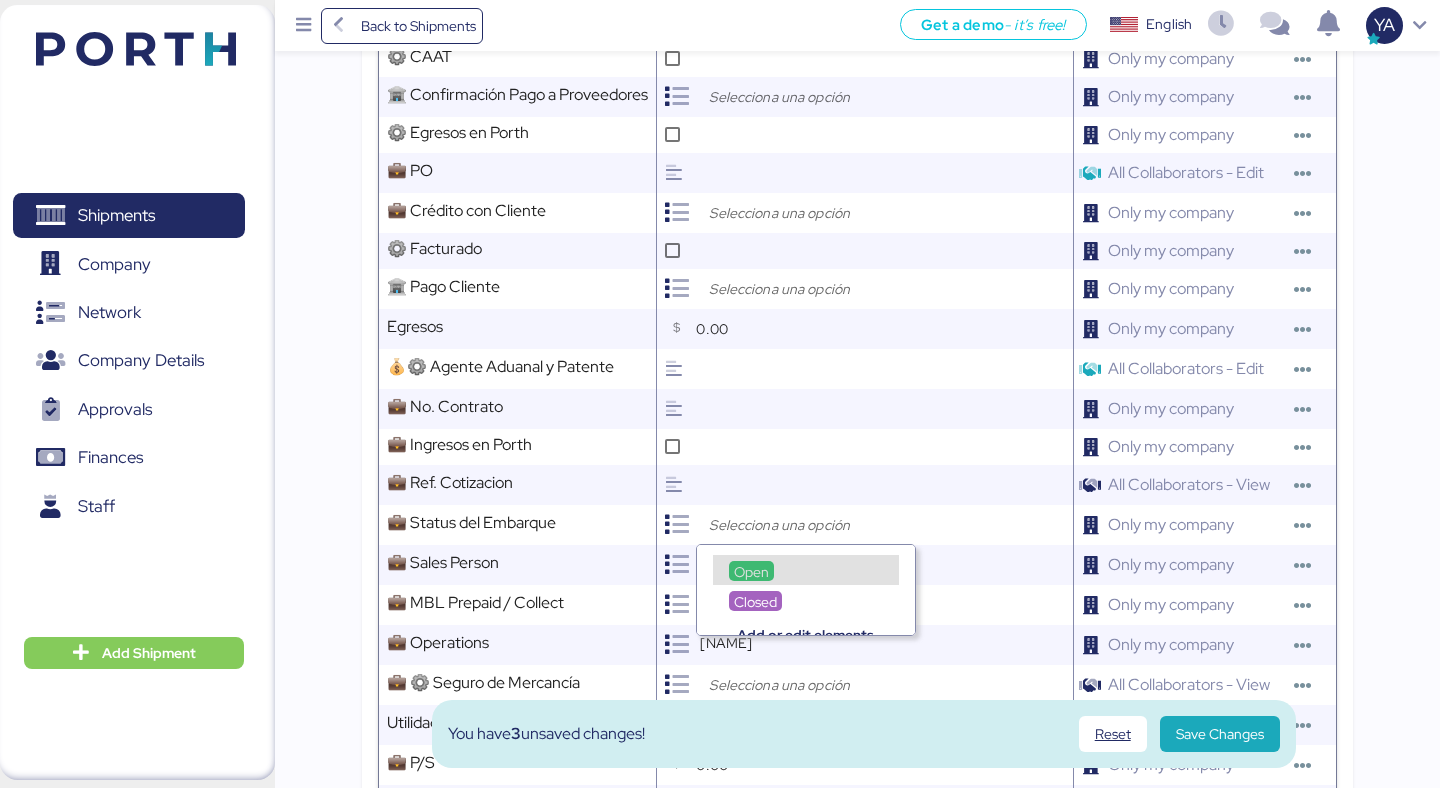 click on "Open" at bounding box center [806, 570] 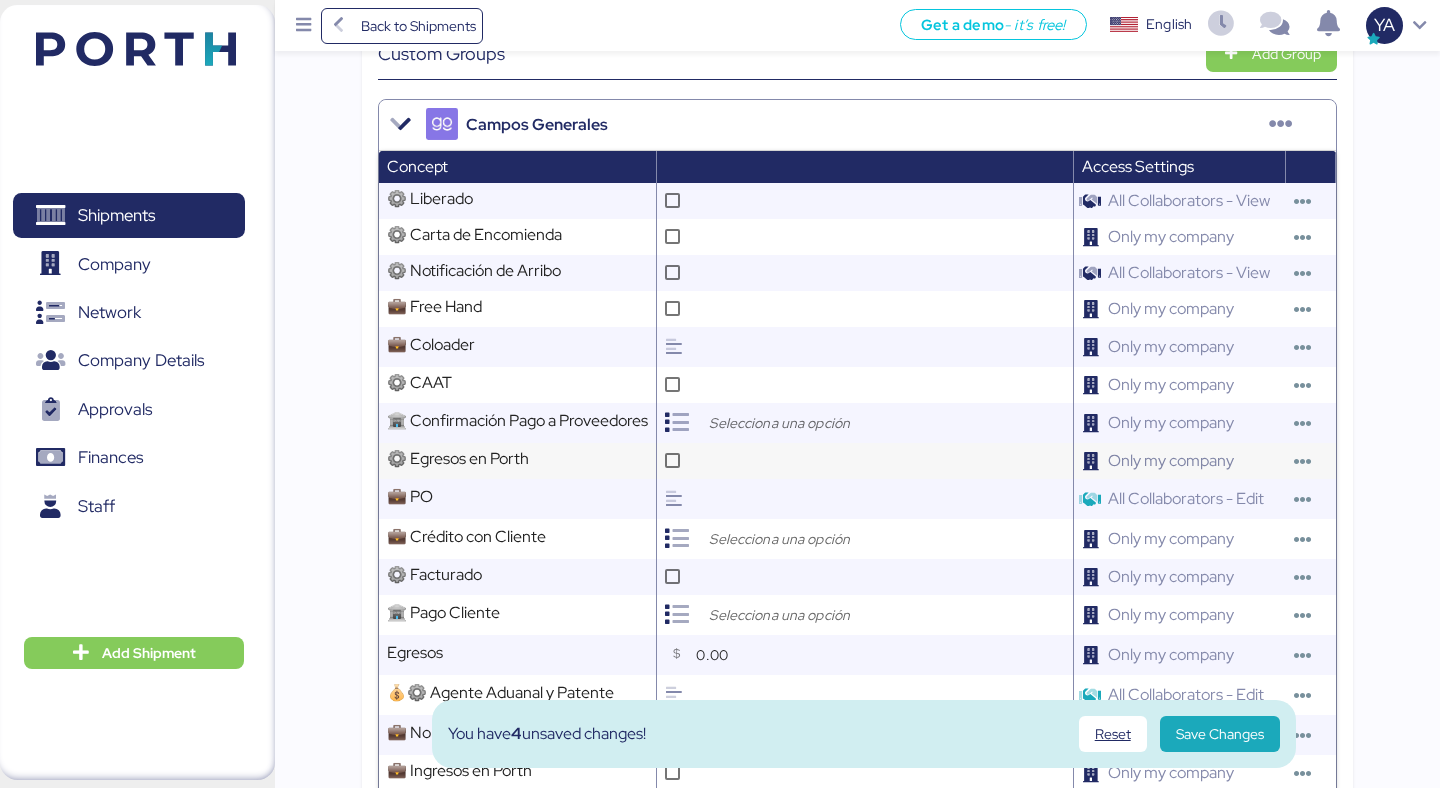scroll, scrollTop: 563, scrollLeft: 0, axis: vertical 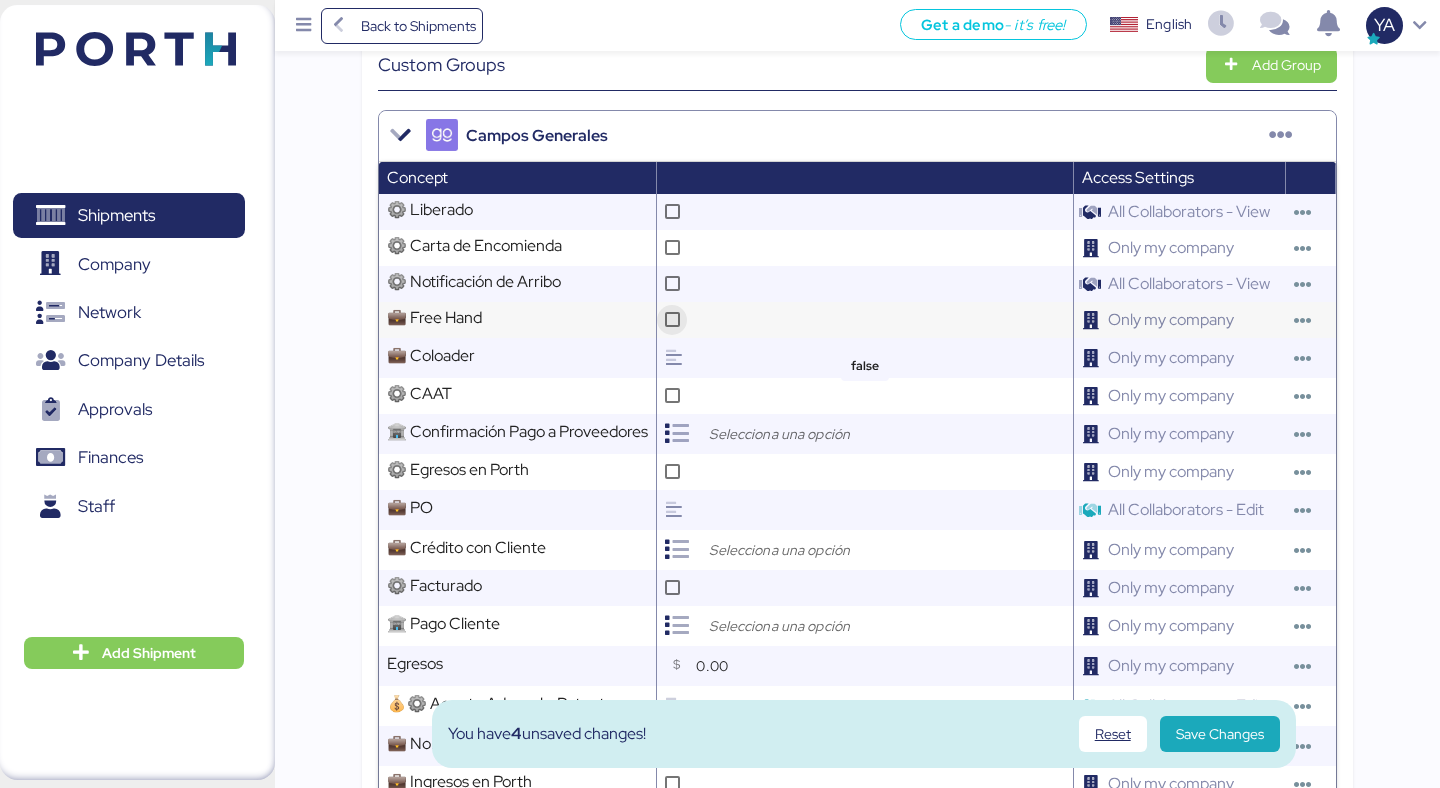 click 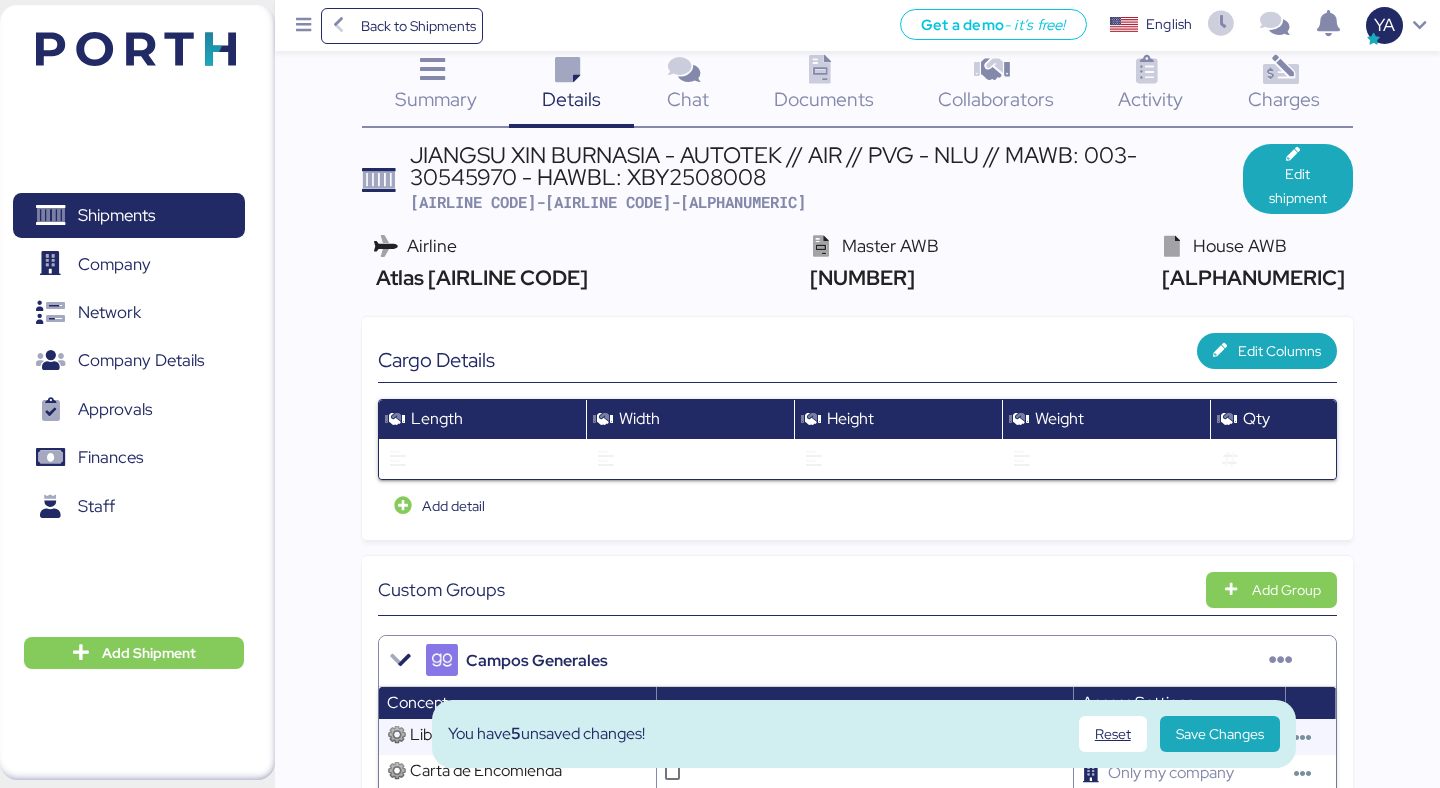 scroll, scrollTop: 0, scrollLeft: 0, axis: both 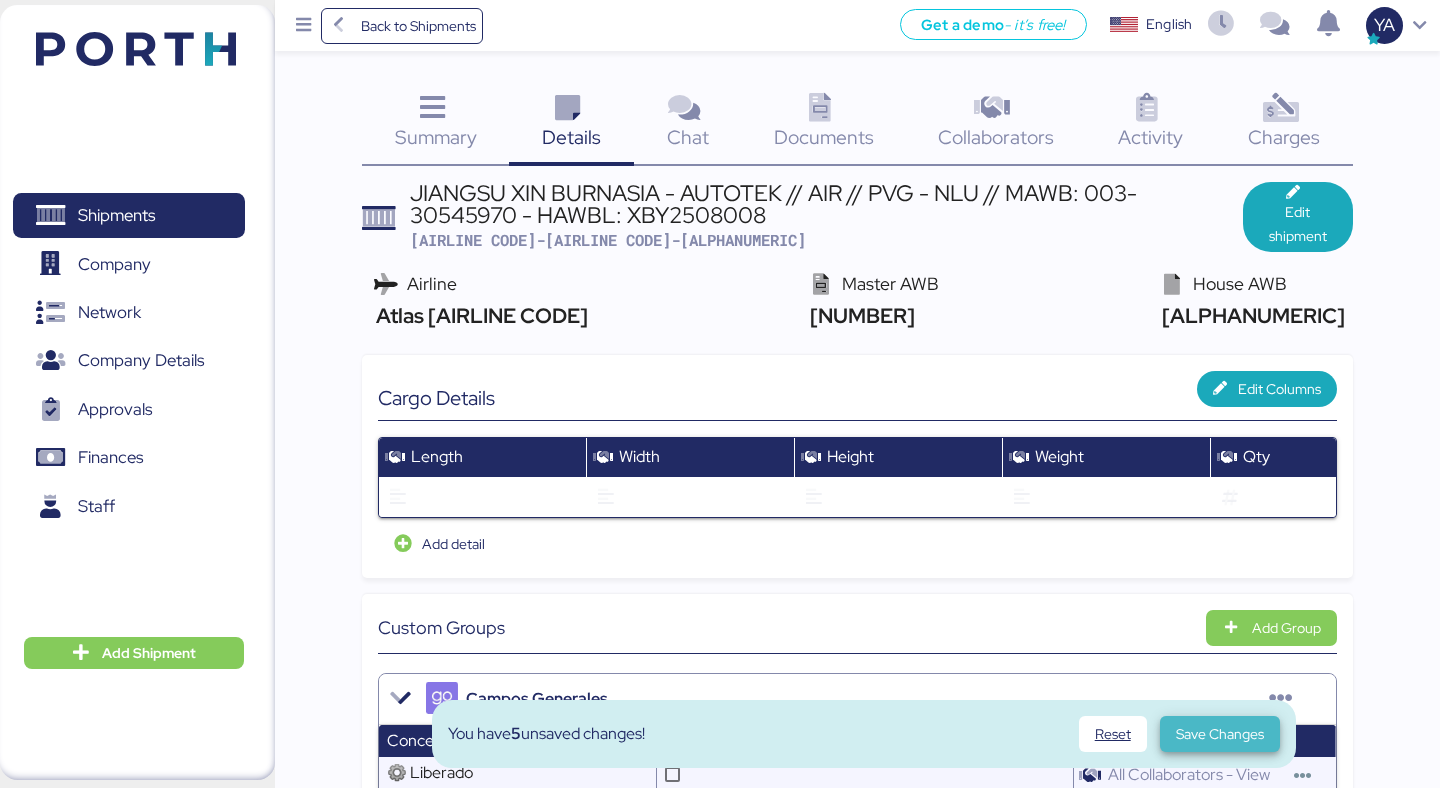 click on "Save Changes" at bounding box center (1220, 734) 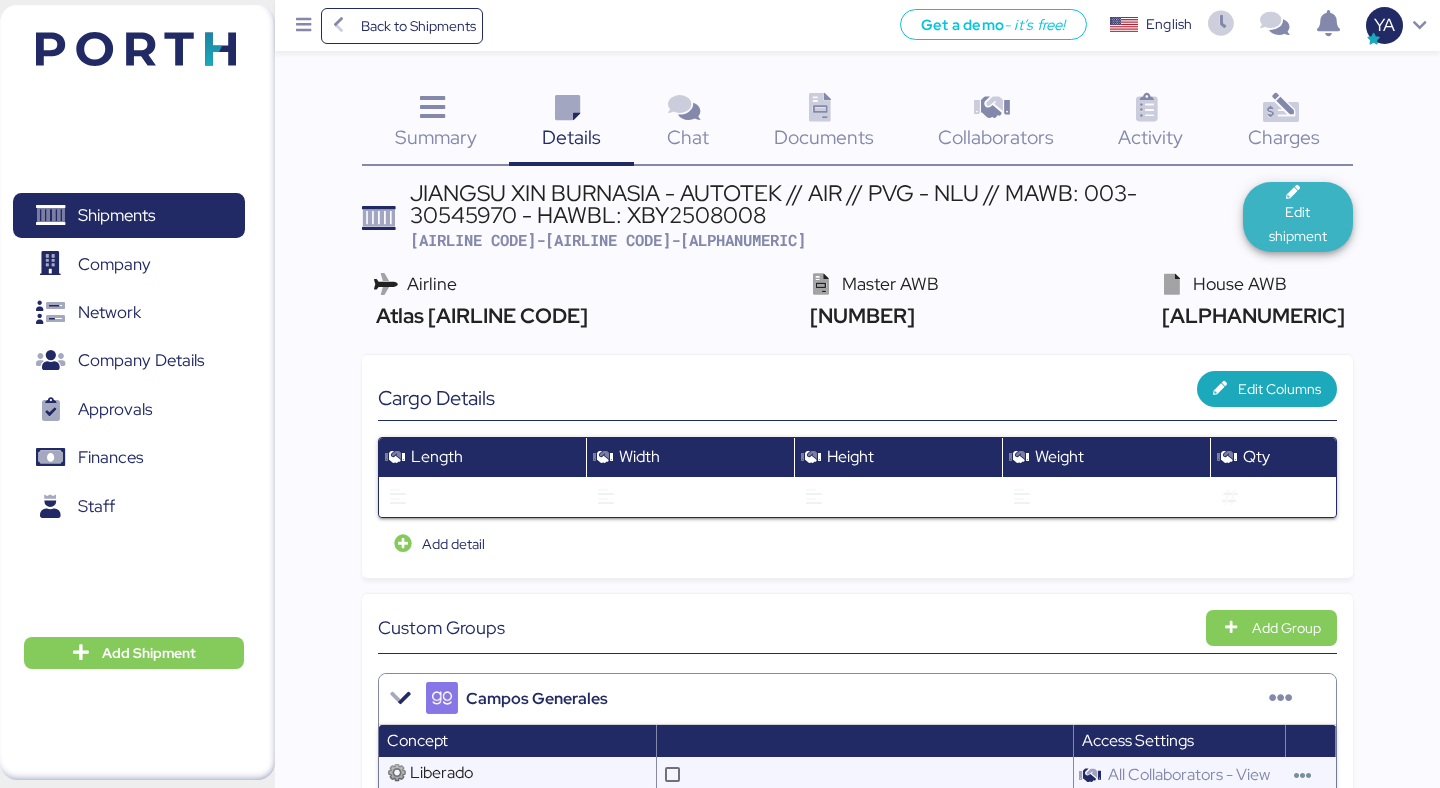 click on "Edit shipment" at bounding box center (1298, 224) 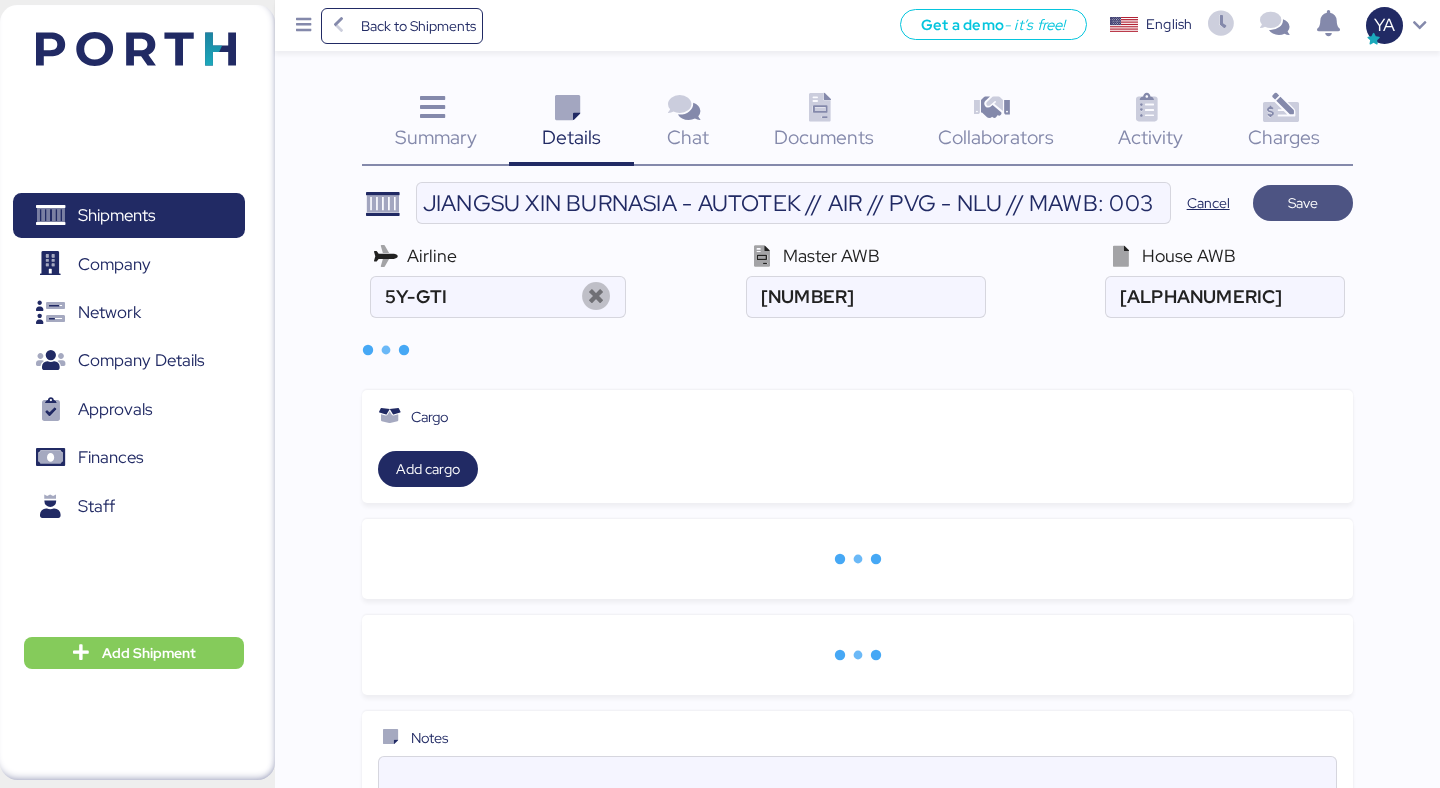 type on "Atlas [AIRLINE CODE]" 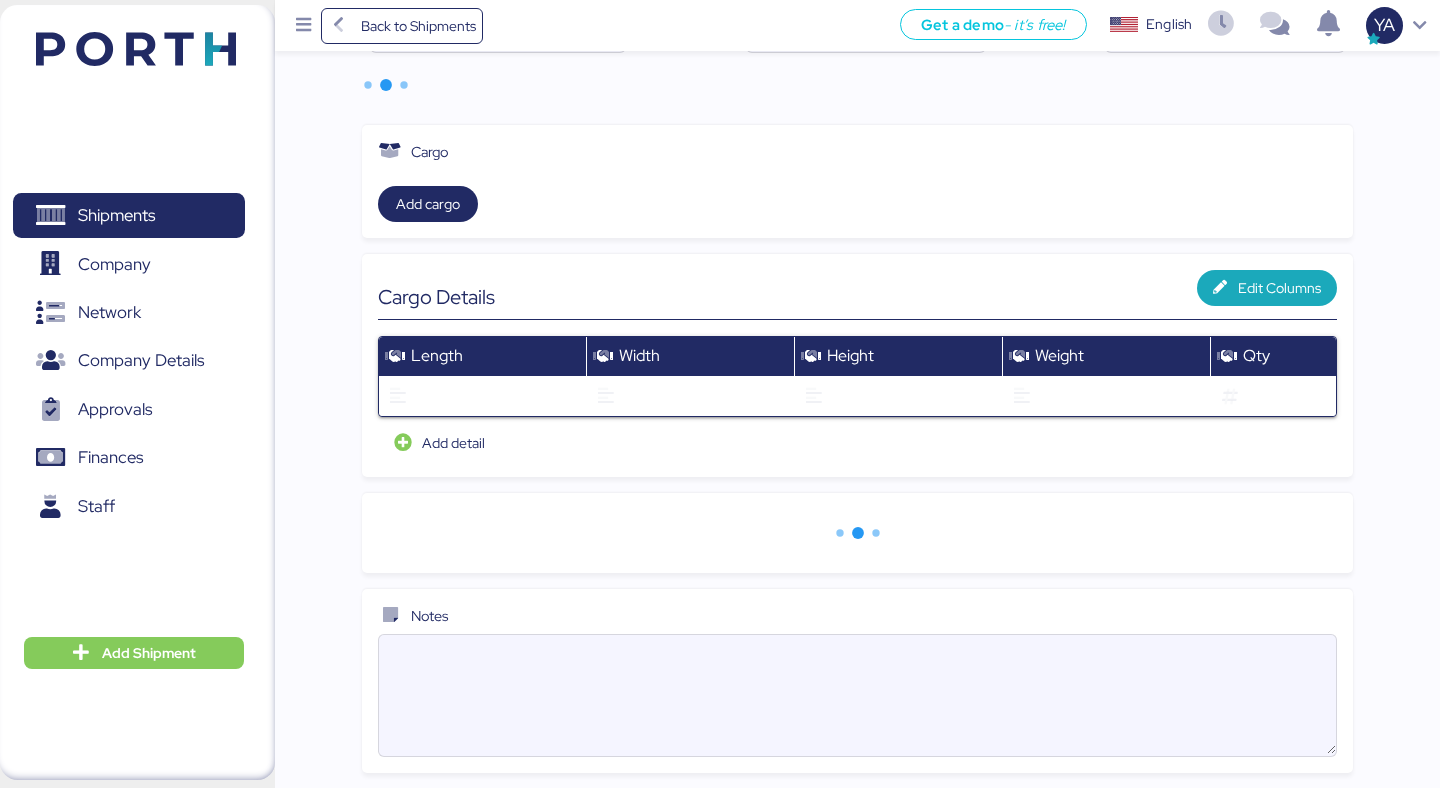 scroll, scrollTop: 217, scrollLeft: 0, axis: vertical 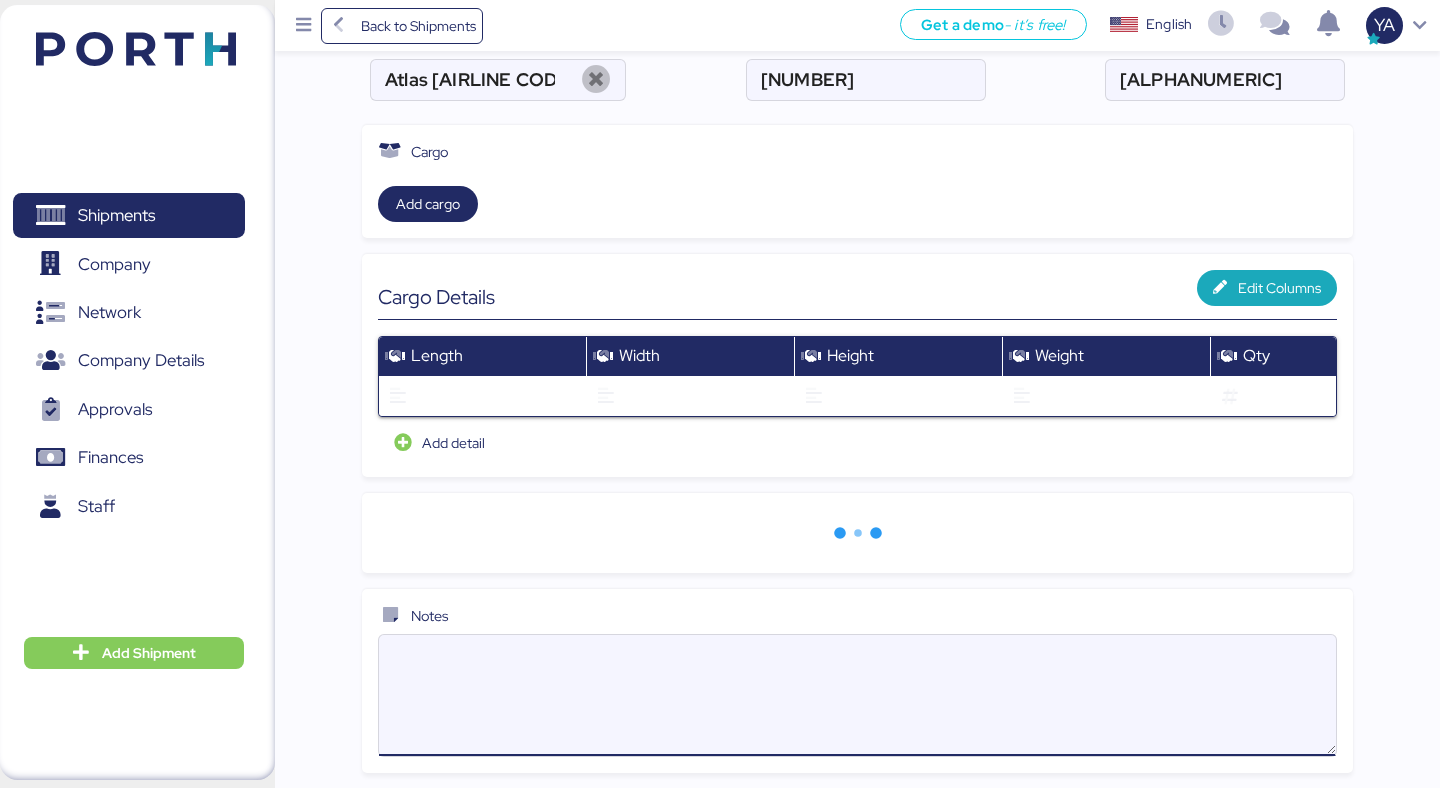 click at bounding box center [857, 695] 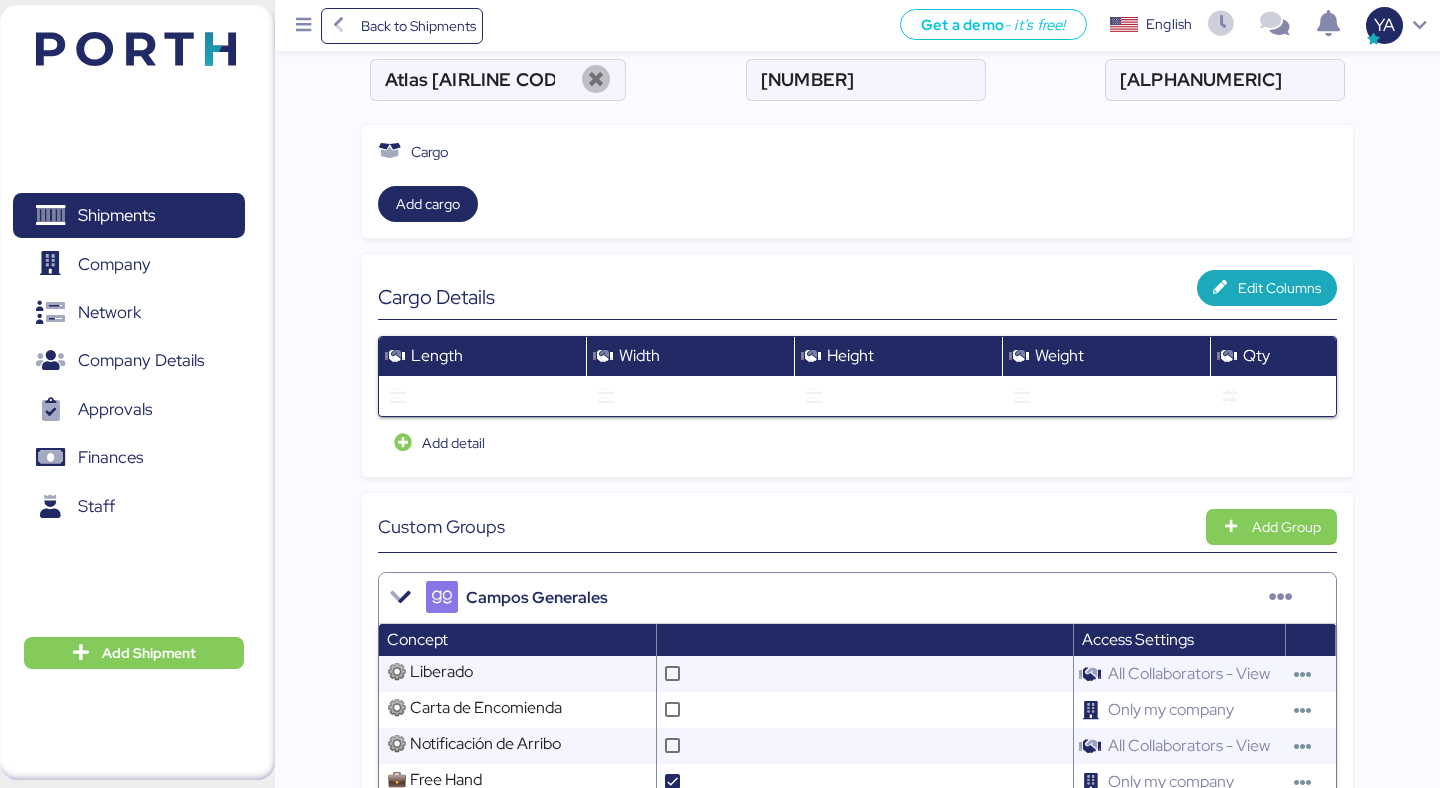 scroll, scrollTop: 1461, scrollLeft: 0, axis: vertical 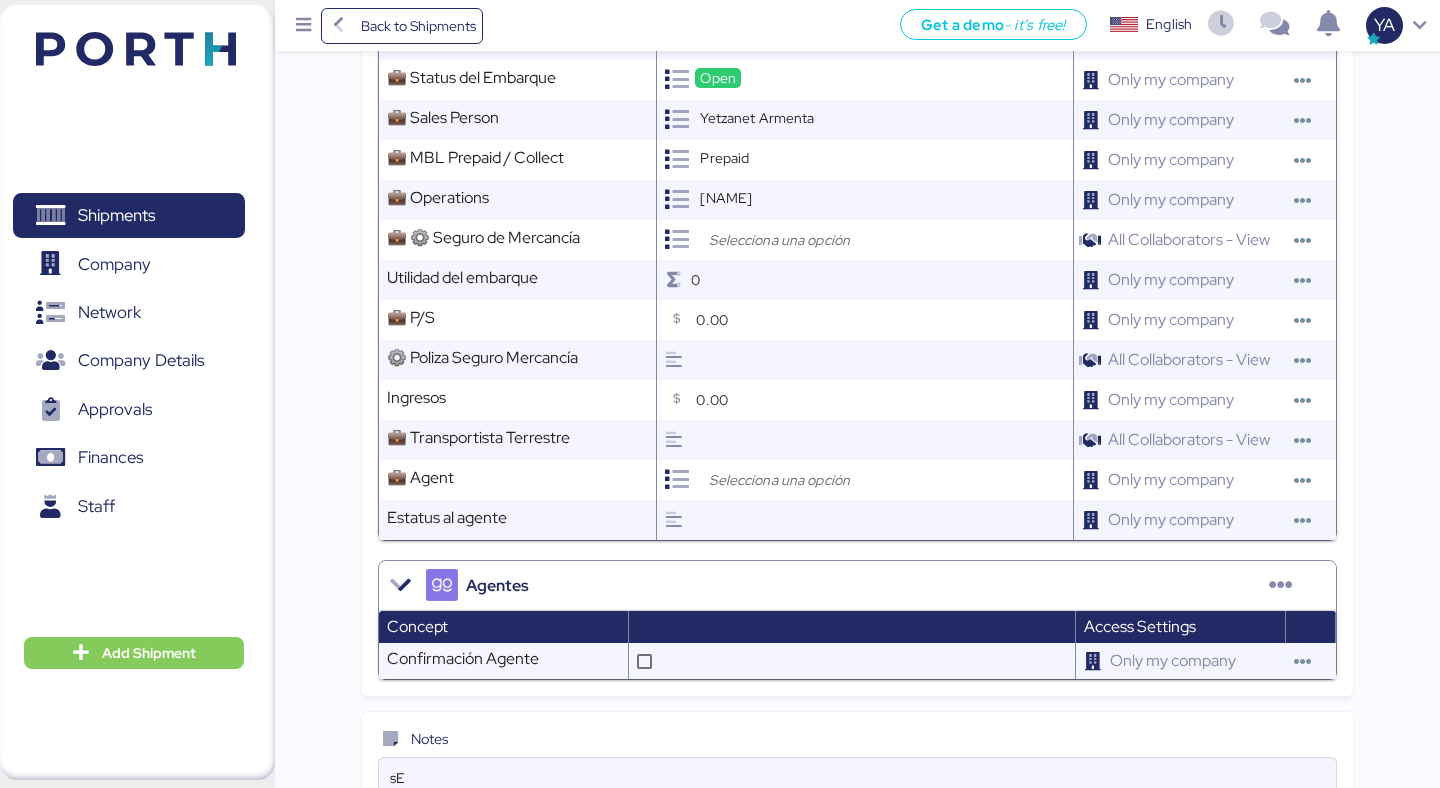 type on "s" 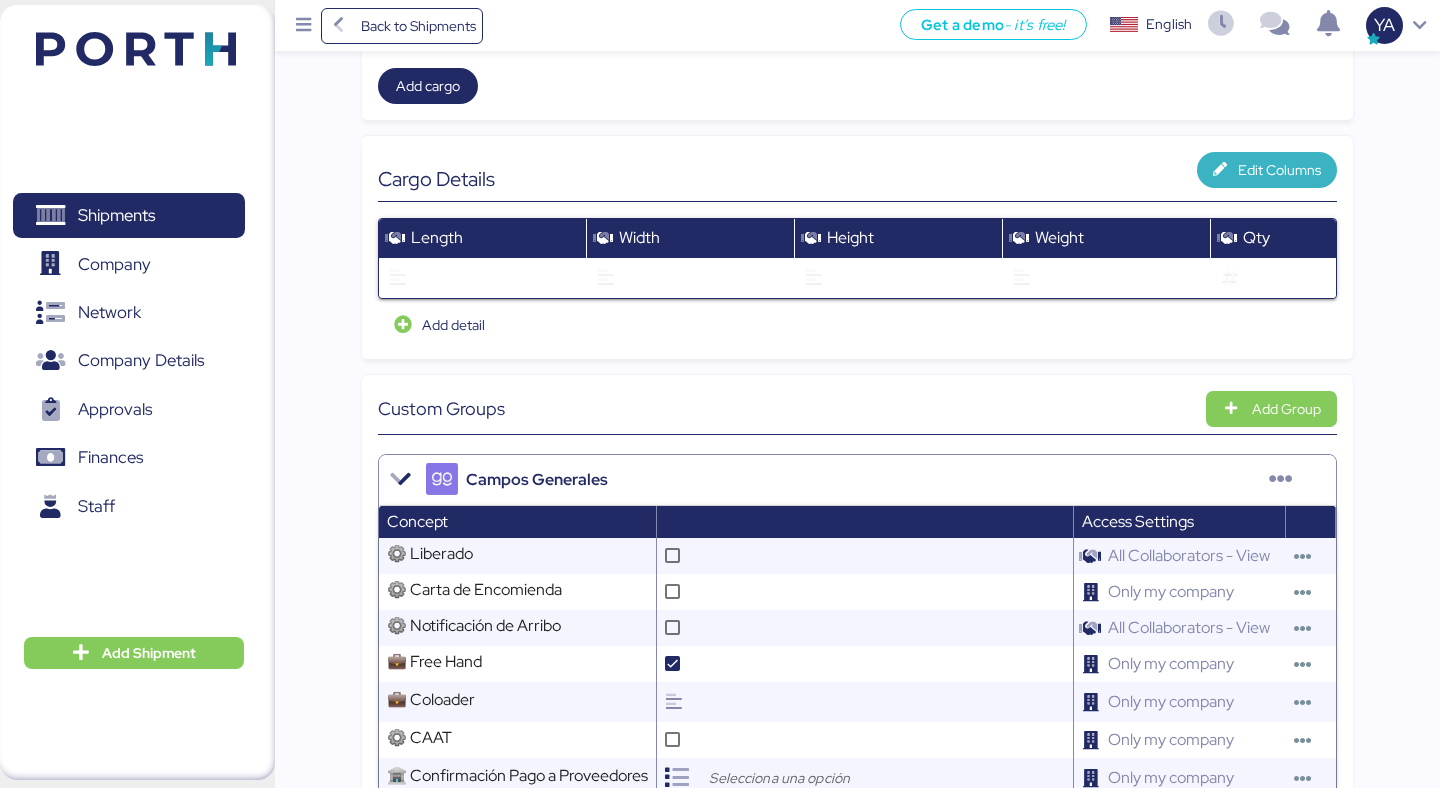 scroll, scrollTop: 0, scrollLeft: 0, axis: both 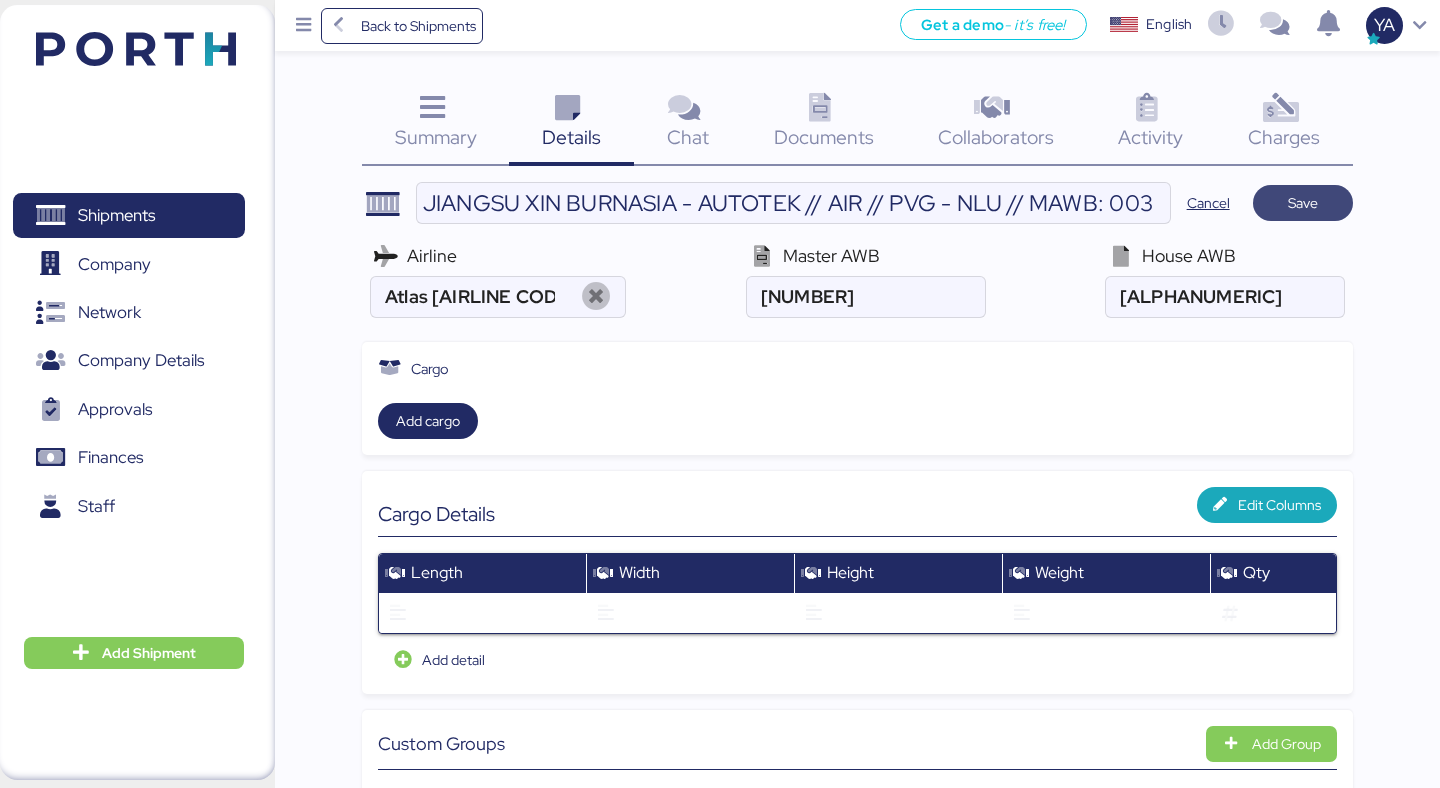 type on "Se entrega en Autotek [CITY]" 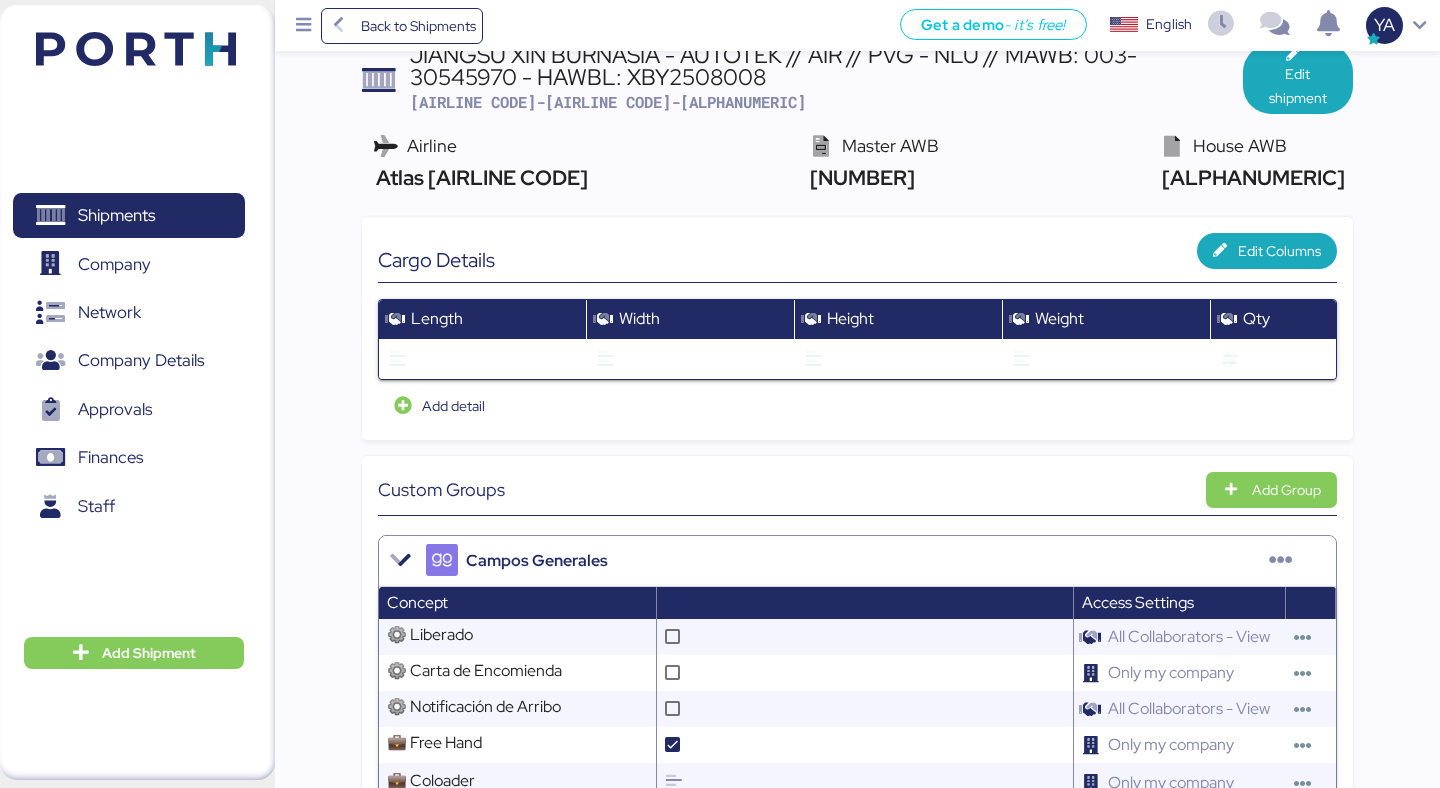 scroll, scrollTop: 0, scrollLeft: 0, axis: both 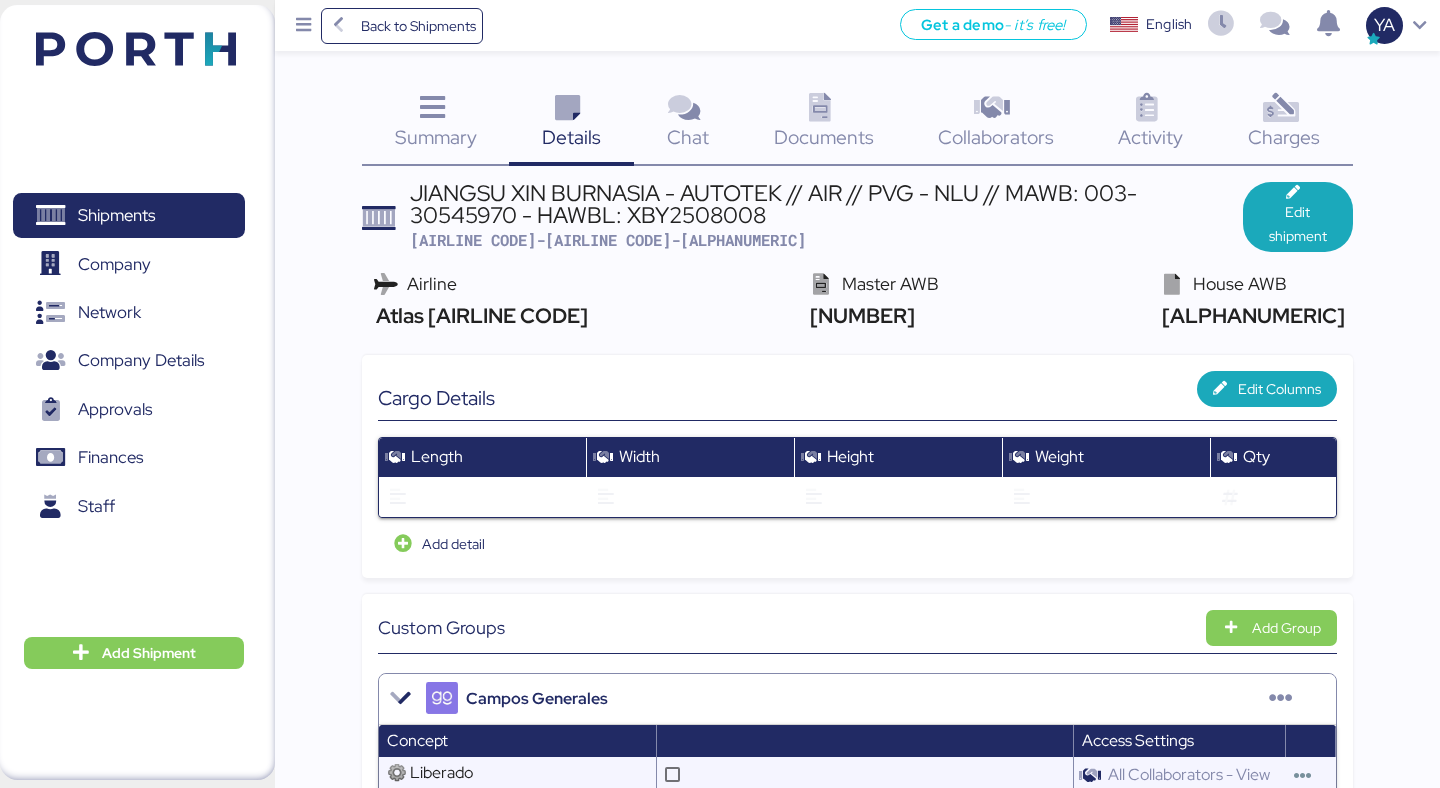 click at bounding box center (1280, 108) 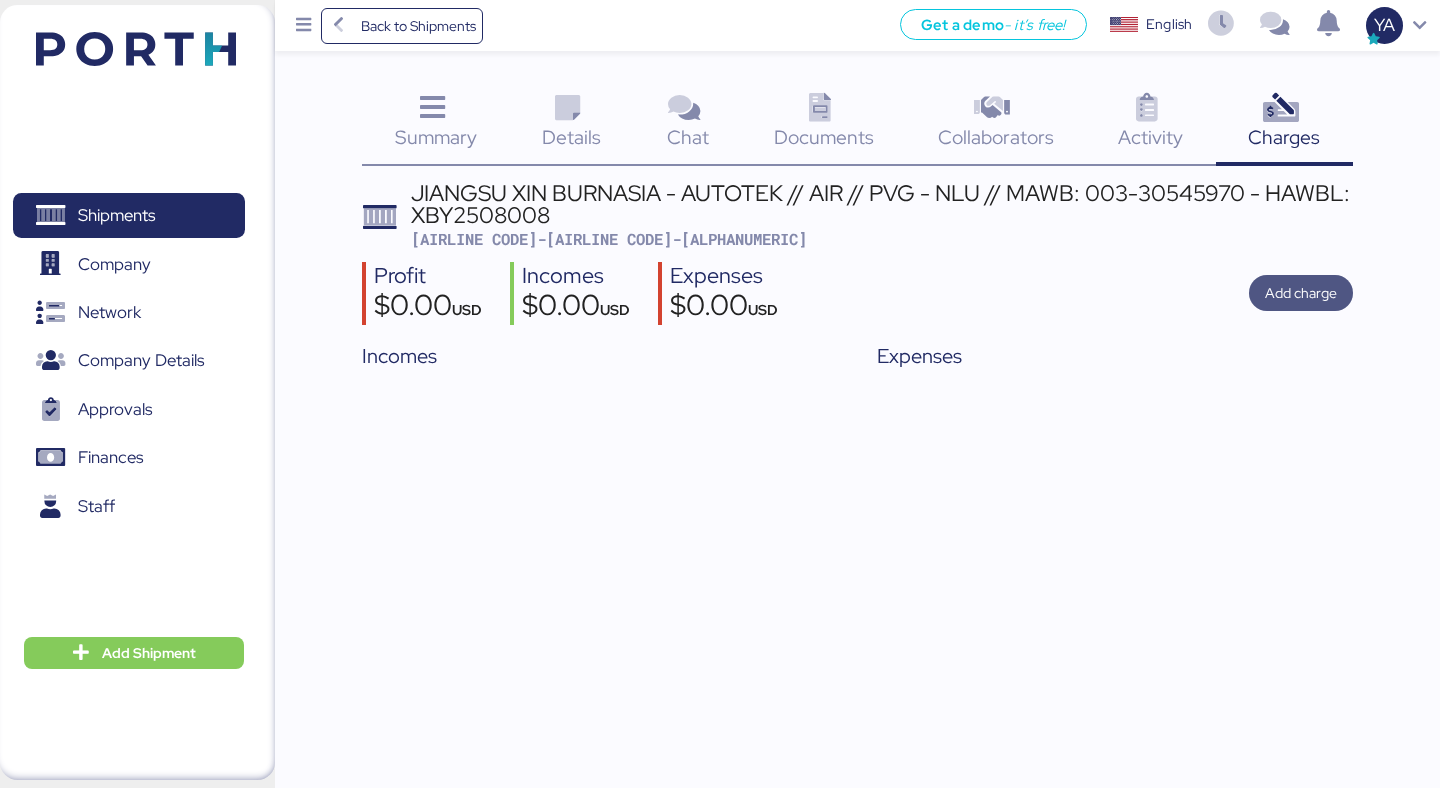 click on "Add charge" at bounding box center (1301, 293) 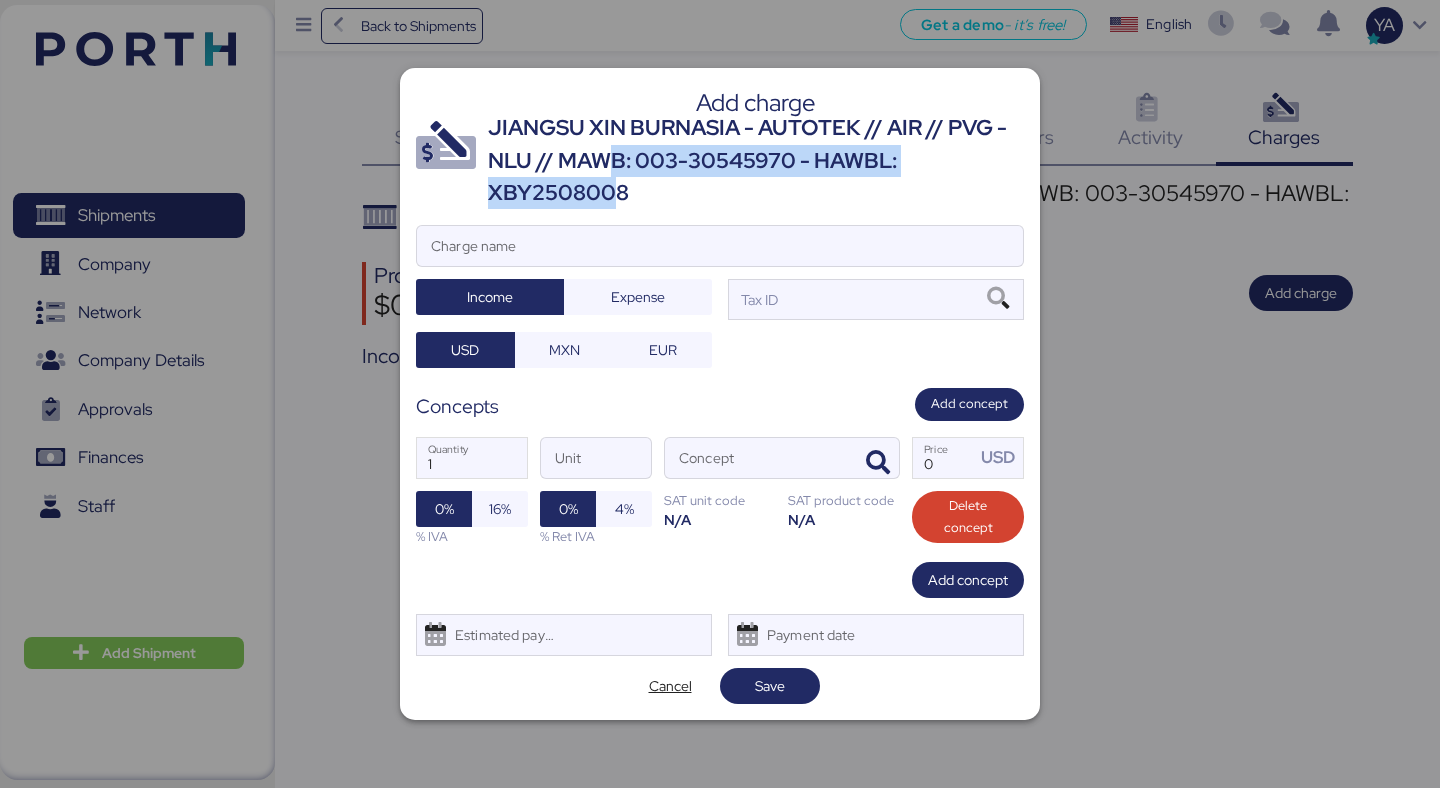 click on "JIANGSU XIN BURNASIA - AUTOTEK // AIR // PVG - NLU // MAWB: 003-30545970 - HAWBL: XBY2508008" at bounding box center [756, 160] 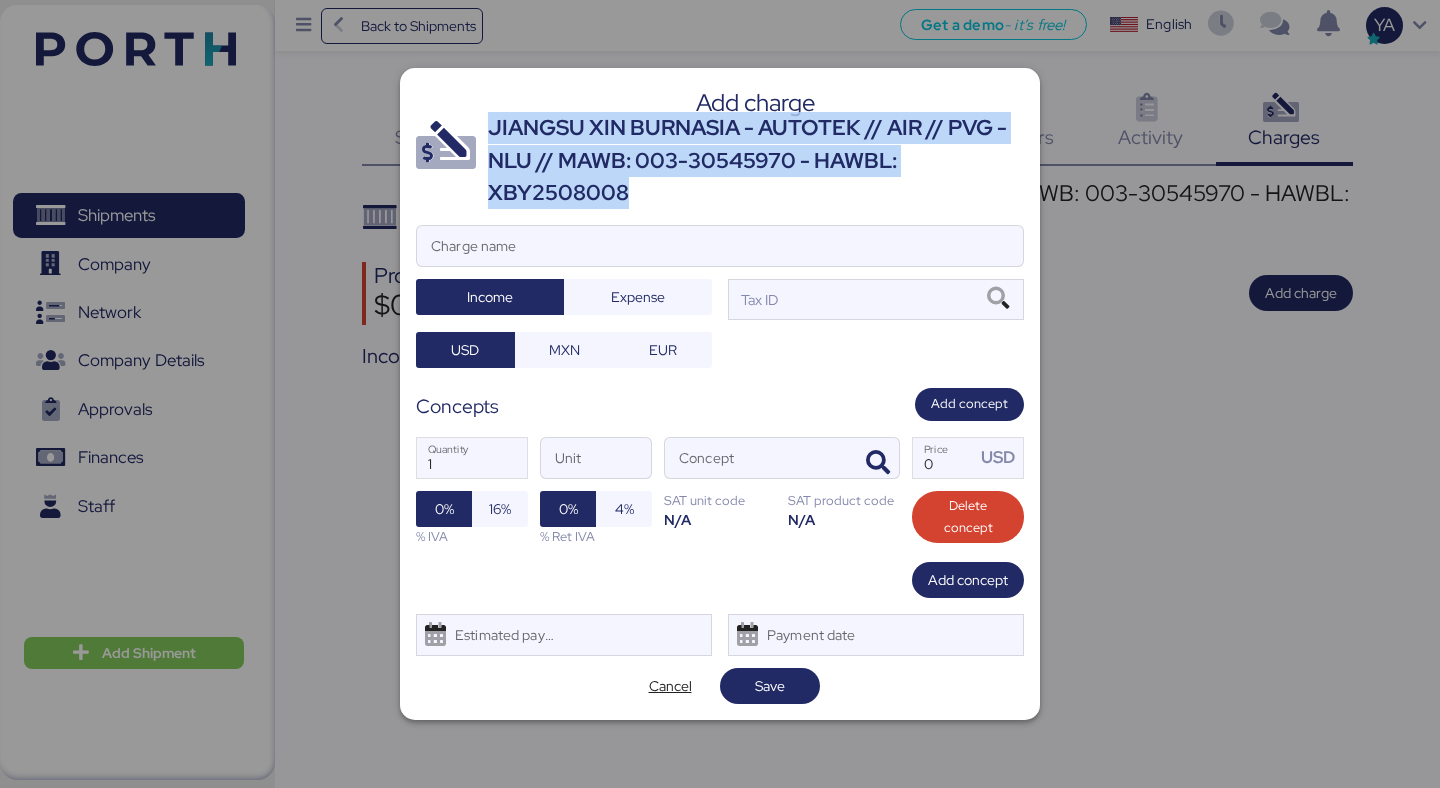 click on "JIANGSU XIN BURNASIA - AUTOTEK // AIR // PVG - NLU // MAWB: 003-30545970 - HAWBL: XBY2508008" at bounding box center [756, 160] 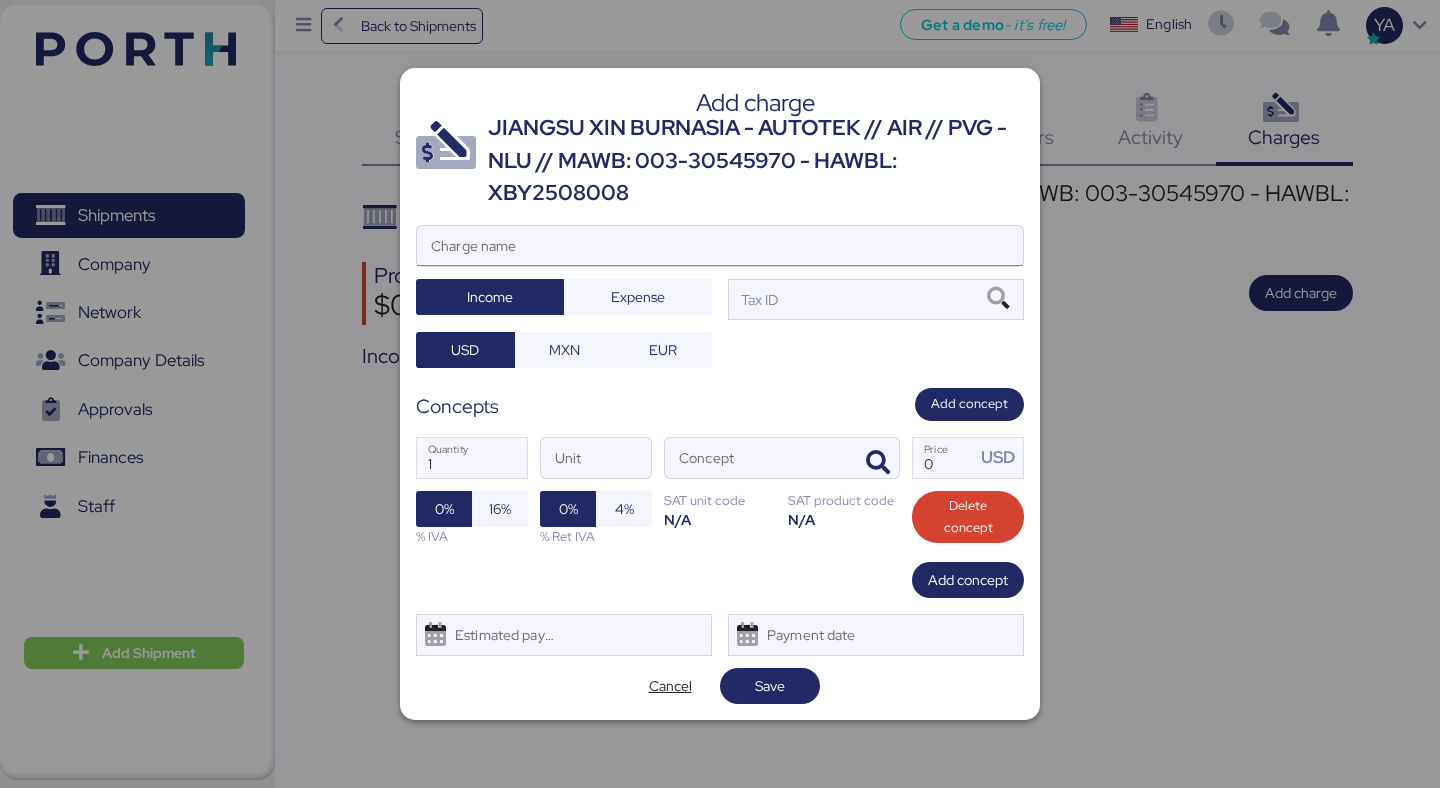 click on "Charge name" at bounding box center (720, 246) 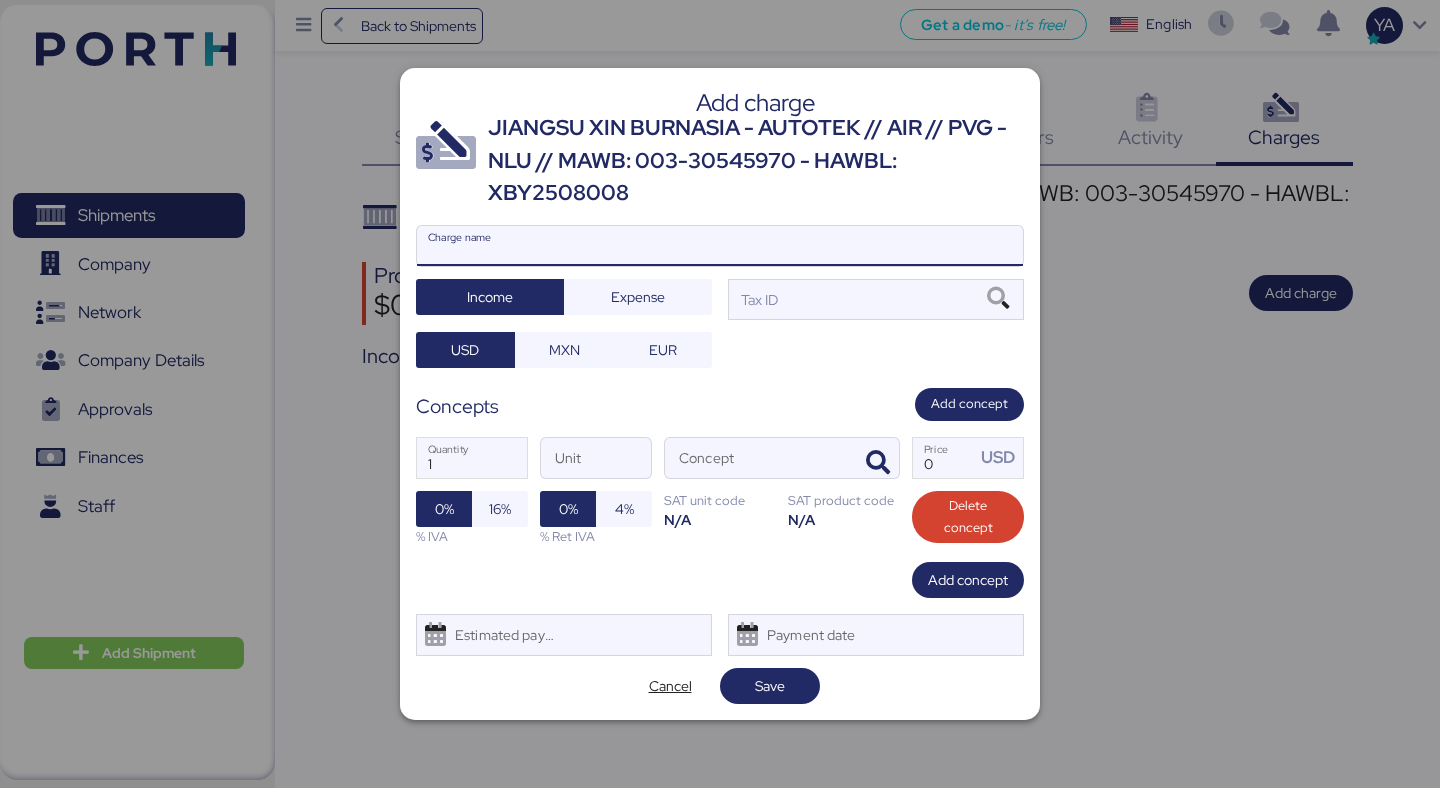 paste on "JIANGSU XIN BURNASIA - AUTOTEK // AIR // PVG - NLU // MAWB: 003-30545970 - HAWBL: XBY2508008" 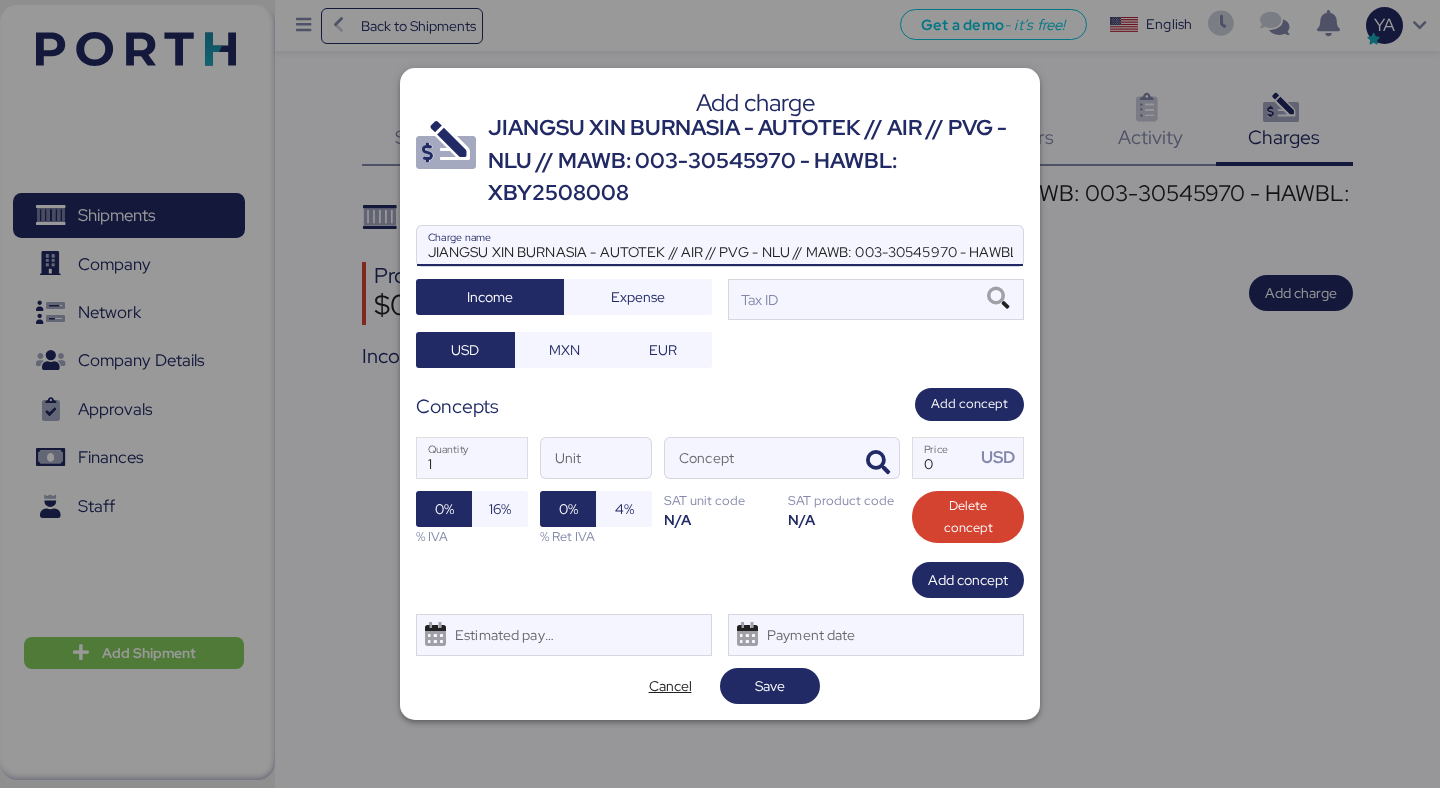 scroll, scrollTop: 0, scrollLeft: 104, axis: horizontal 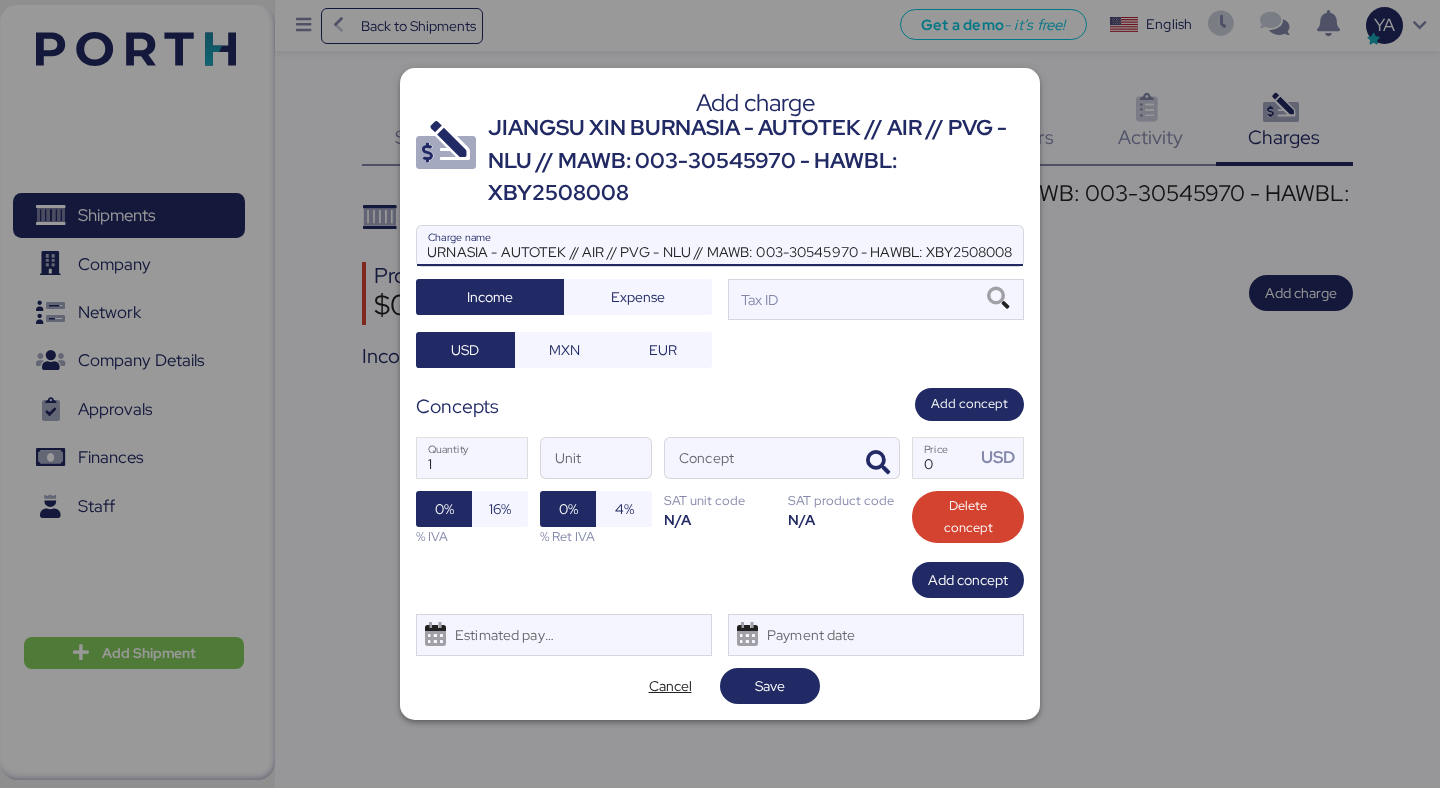 type on "JIANGSU XIN BURNASIA - AUTOTEK // AIR // PVG - NLU // MAWB: 003-30545970 - HAWBL: XBY2508008" 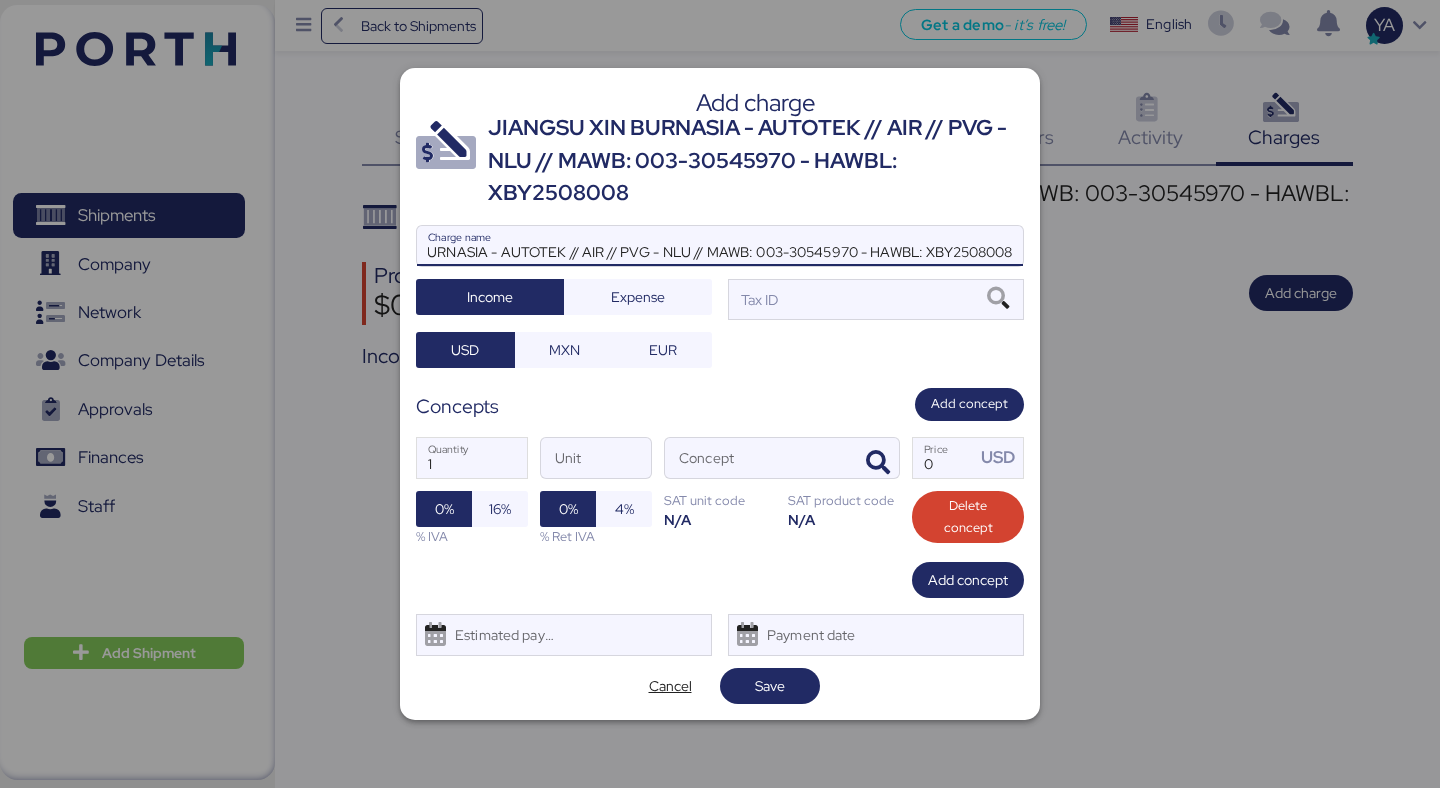 scroll, scrollTop: 0, scrollLeft: 0, axis: both 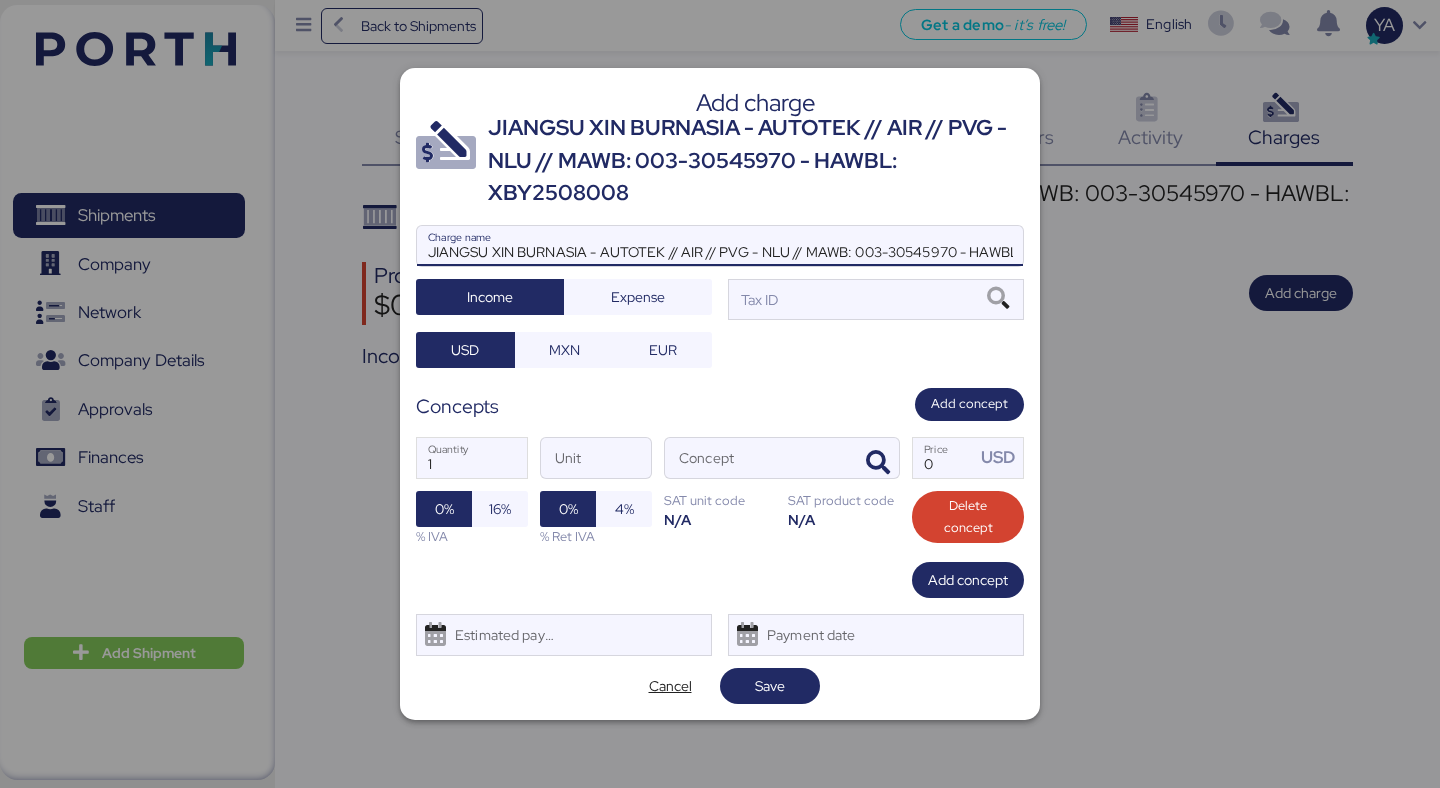 click at bounding box center [720, 276] 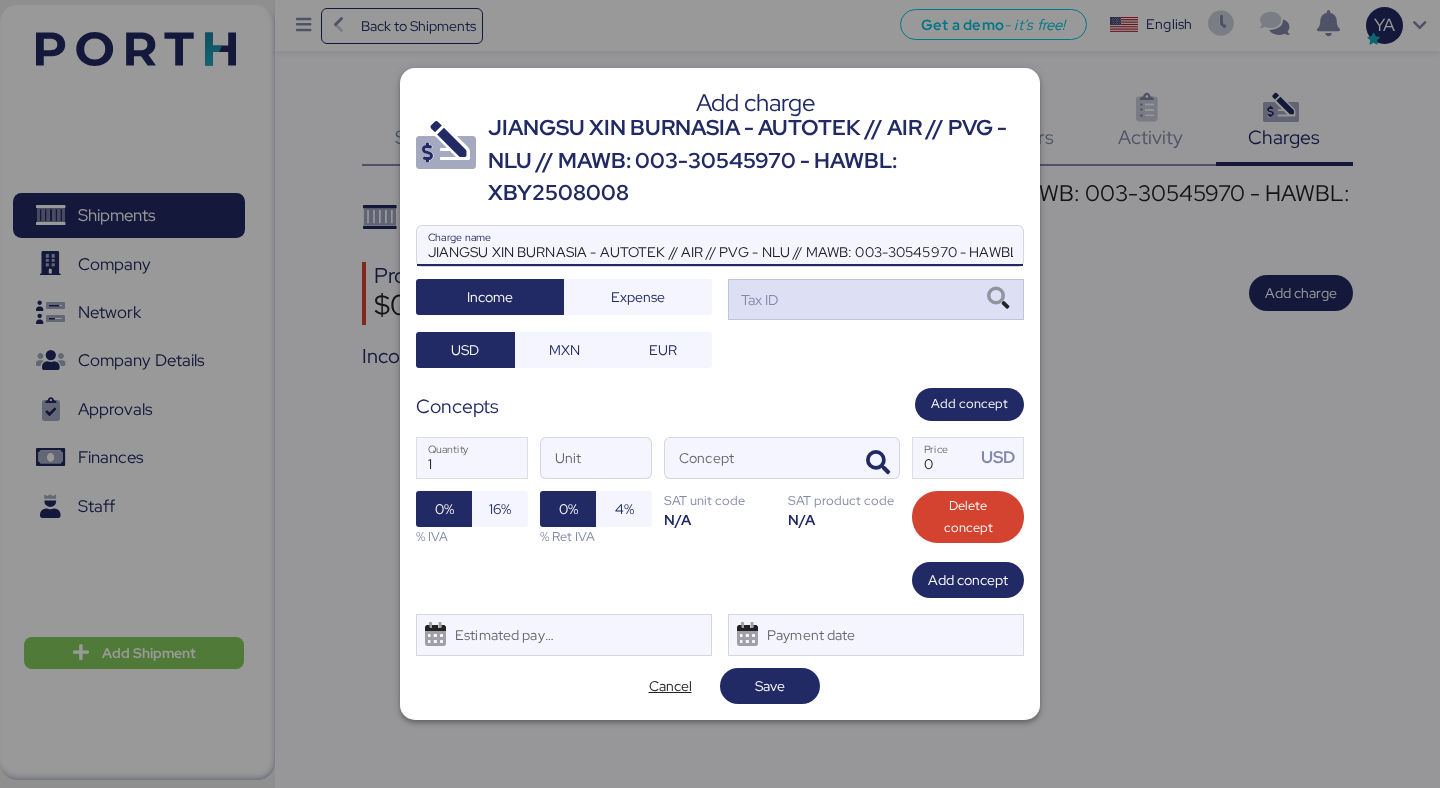 scroll, scrollTop: 0, scrollLeft: 105, axis: horizontal 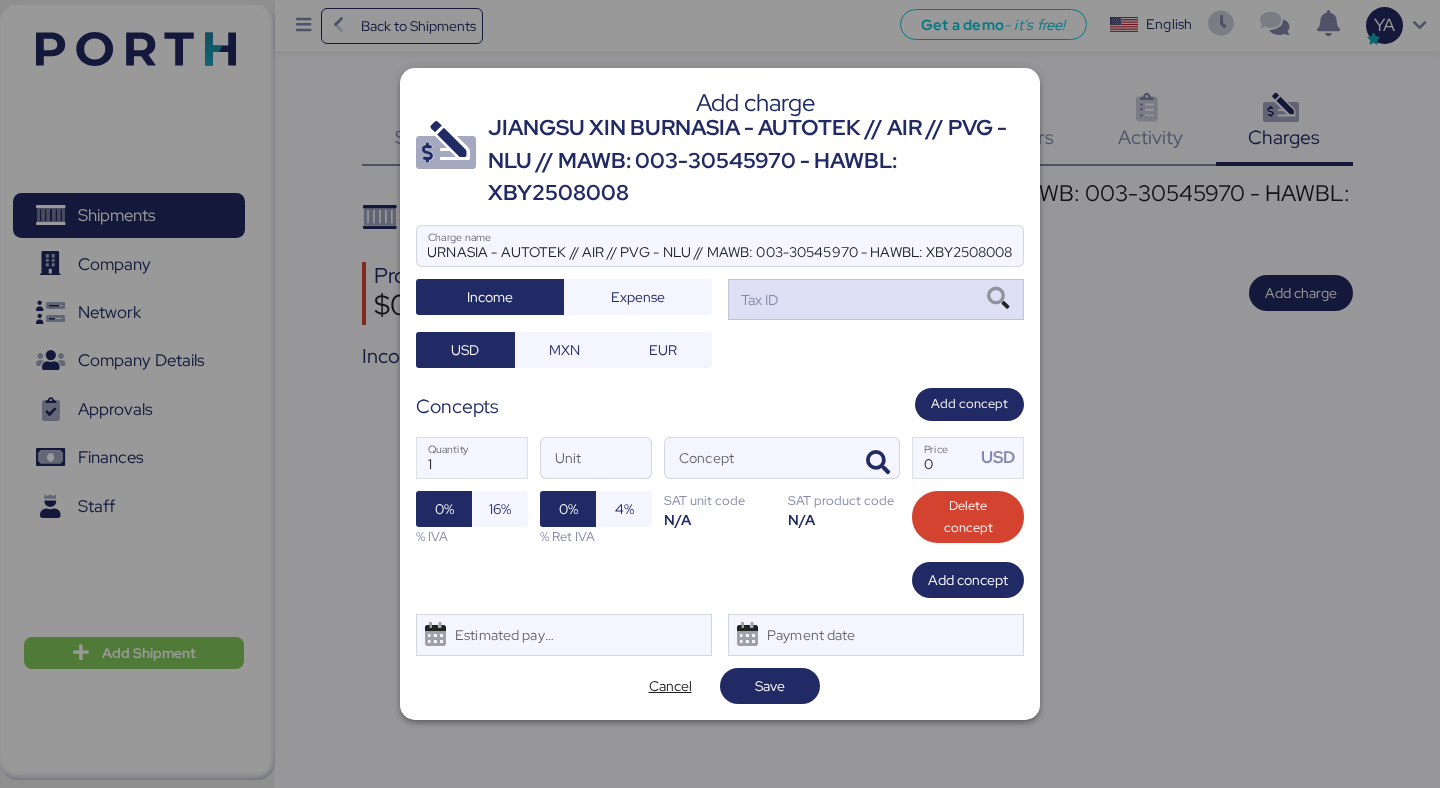 click on "Tax ID" at bounding box center [757, 300] 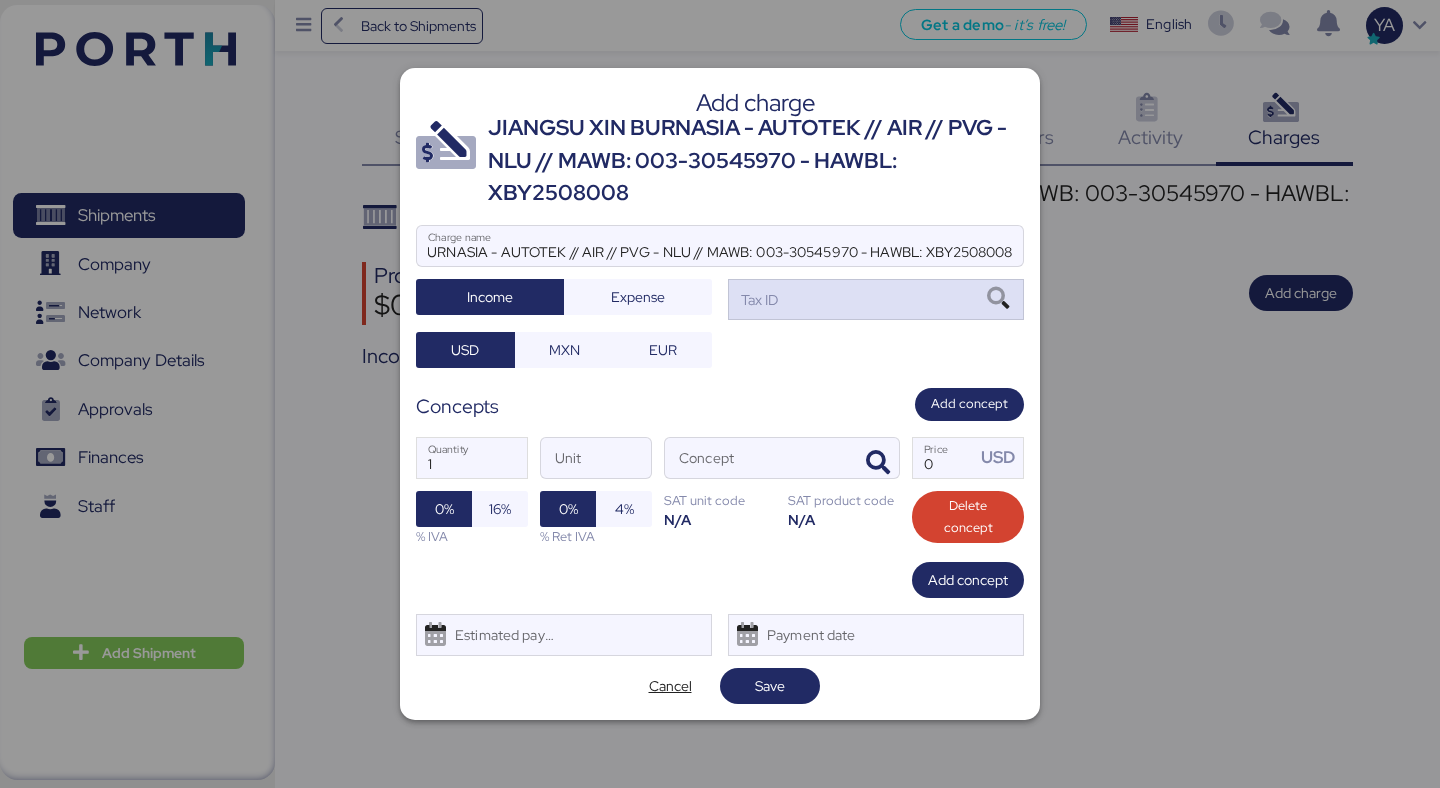 scroll, scrollTop: 0, scrollLeft: 0, axis: both 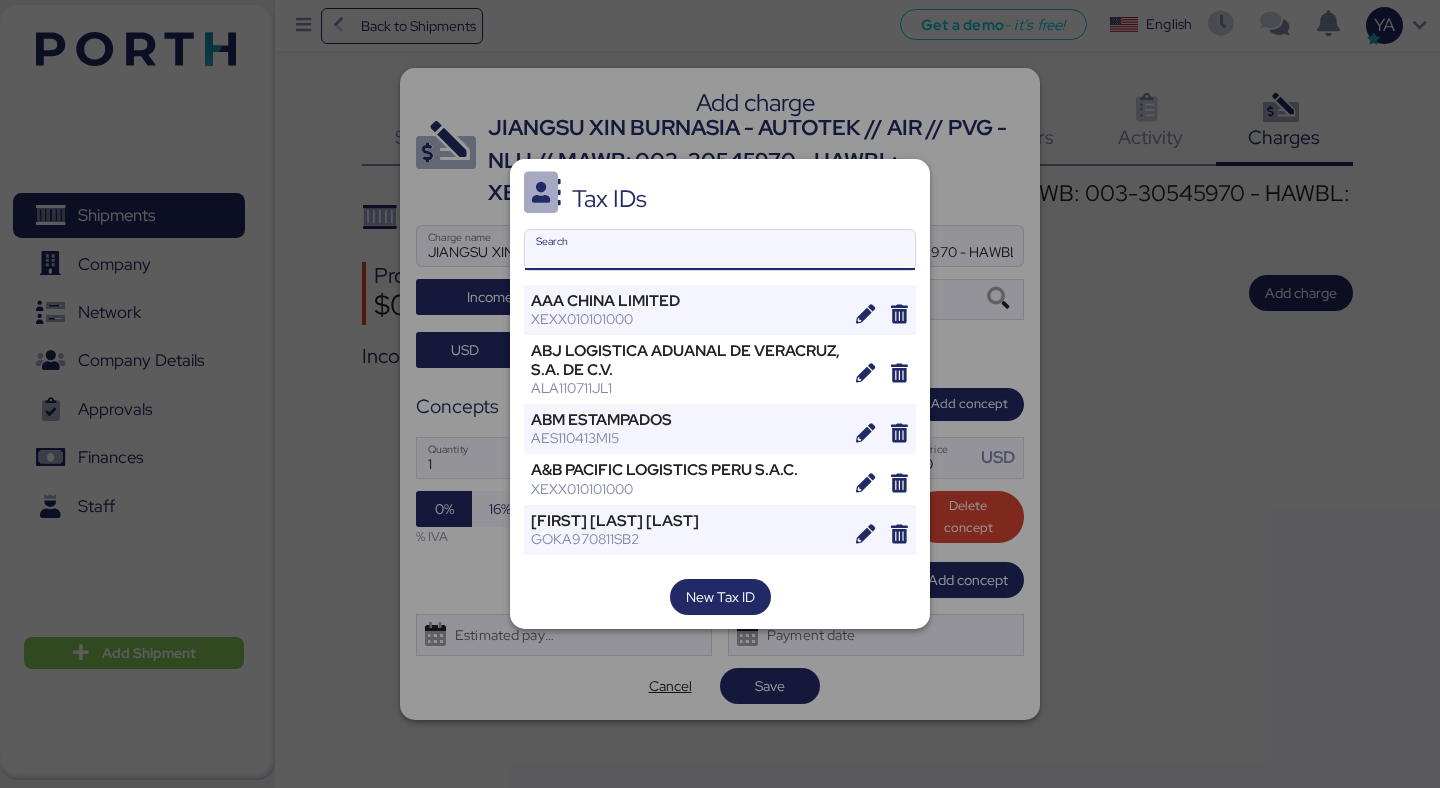 click on "Search" at bounding box center [720, 250] 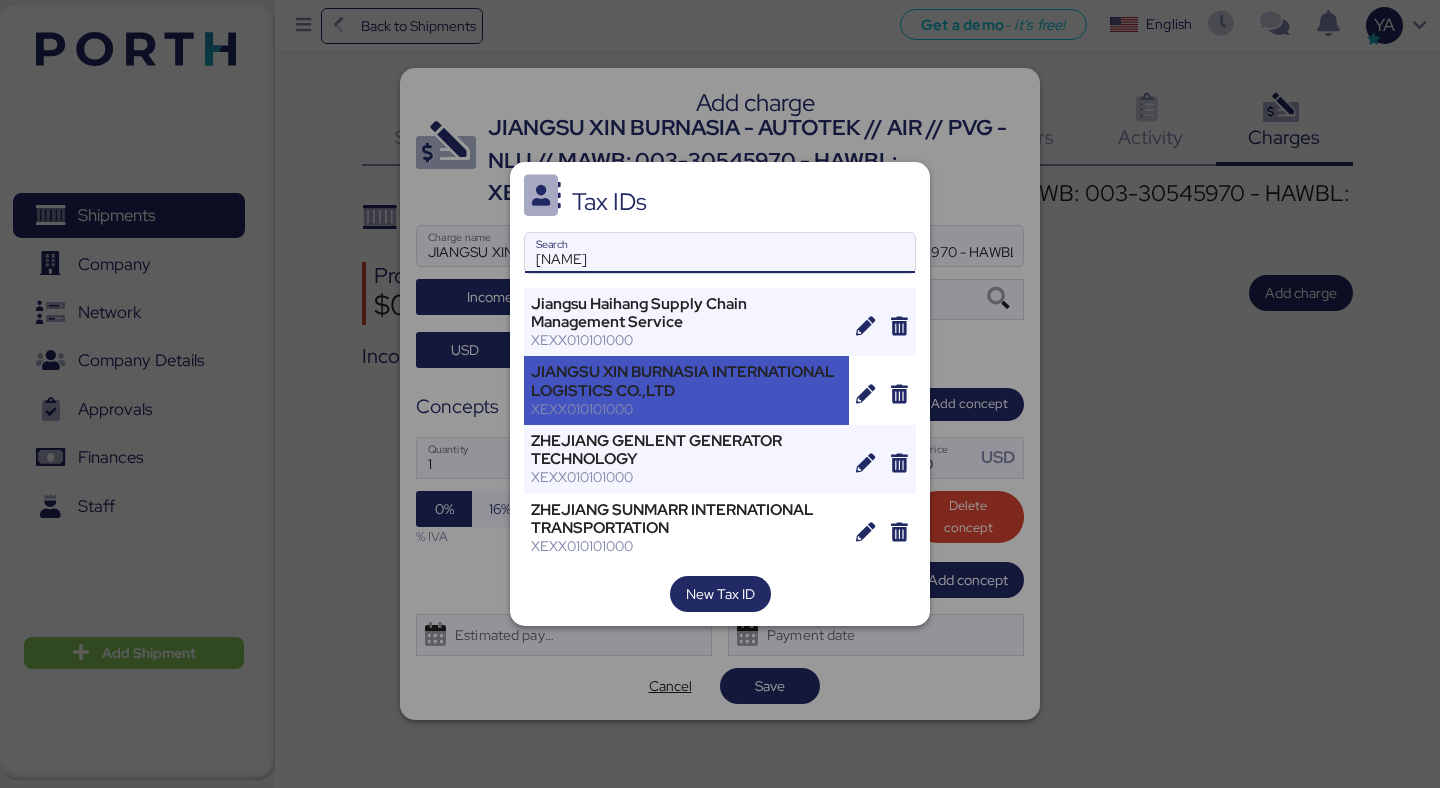 type on "[NAME]" 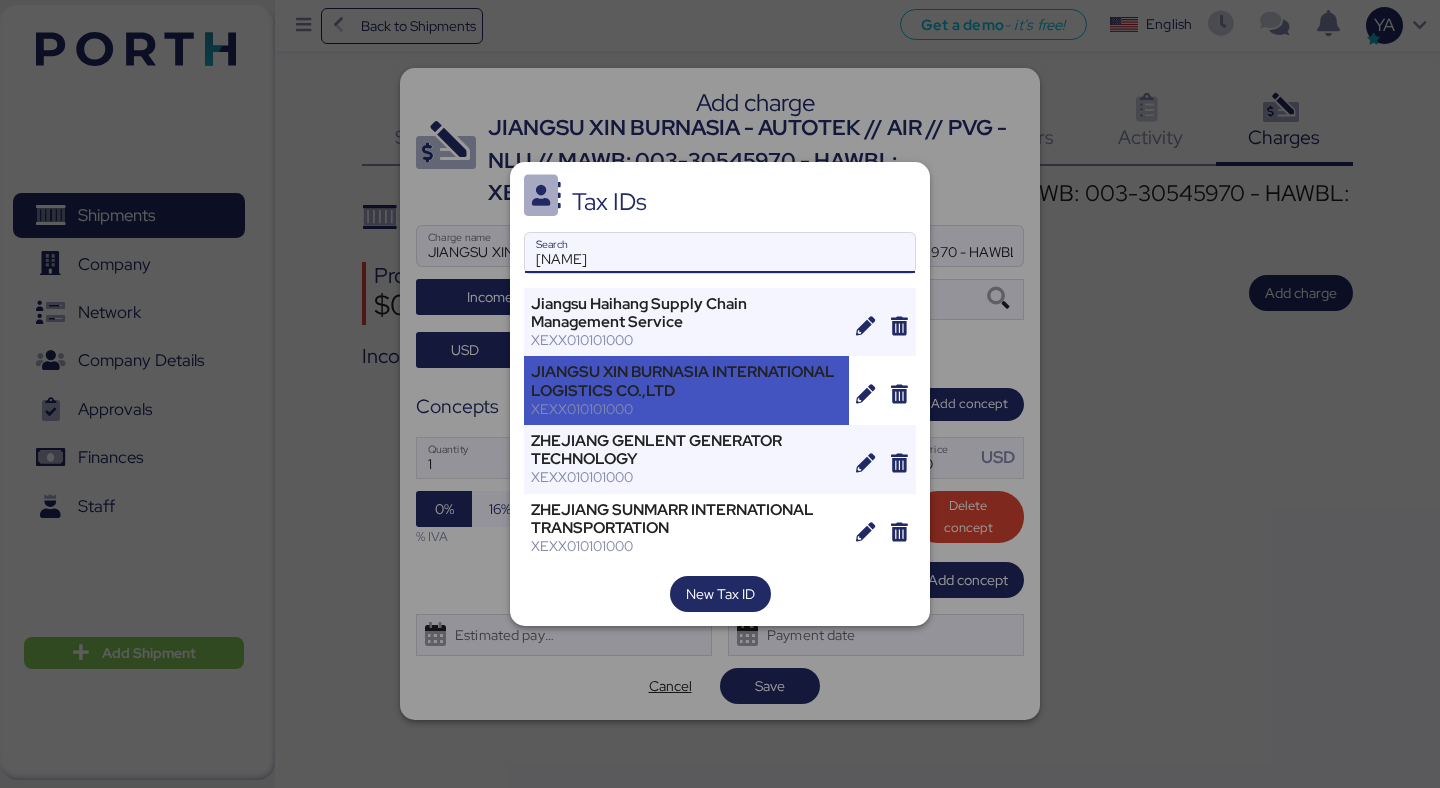 click on "JIANGSU XIN BURNASIA INTERNATIONAL LOGISTICS CO.,LTD" at bounding box center [686, 381] 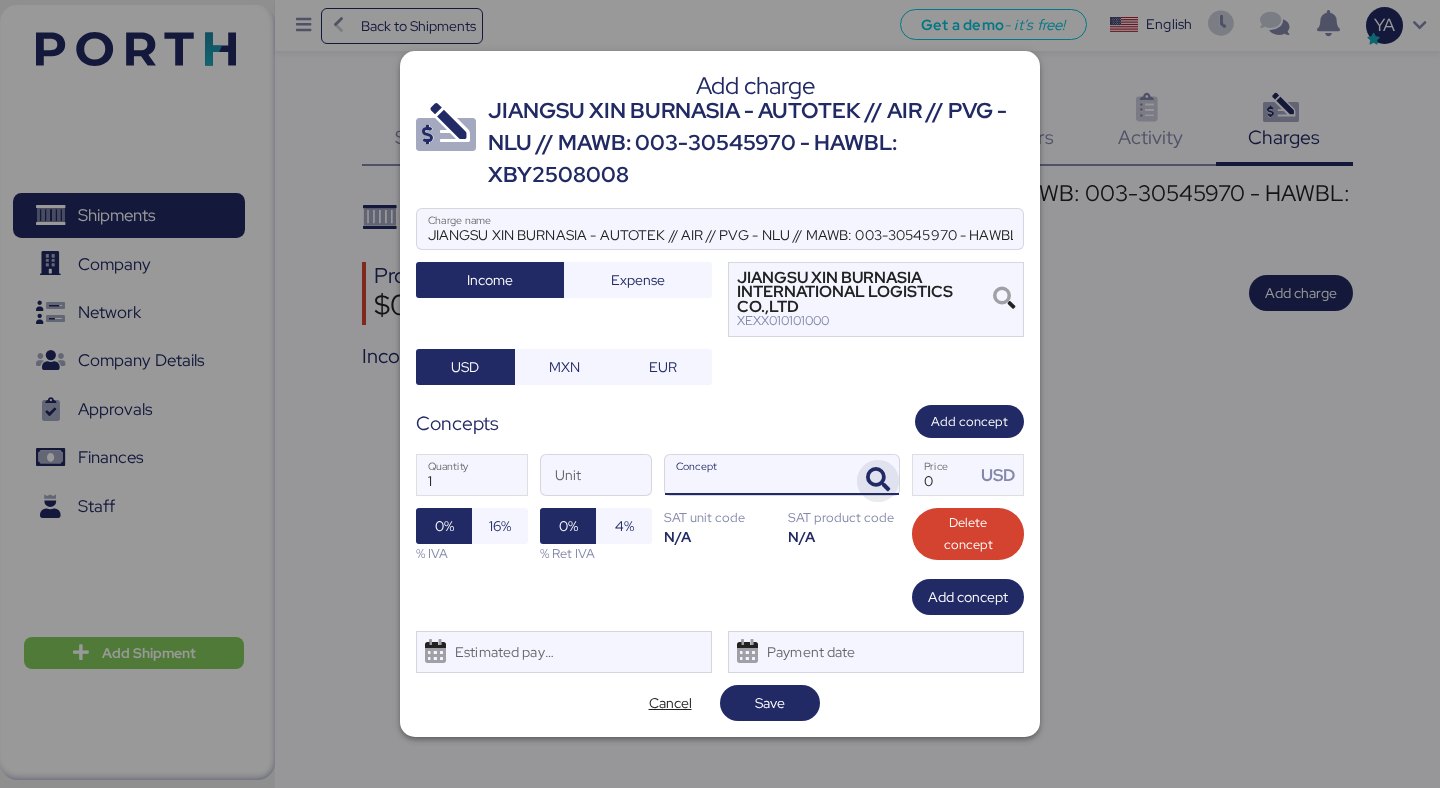 click at bounding box center (878, 480) 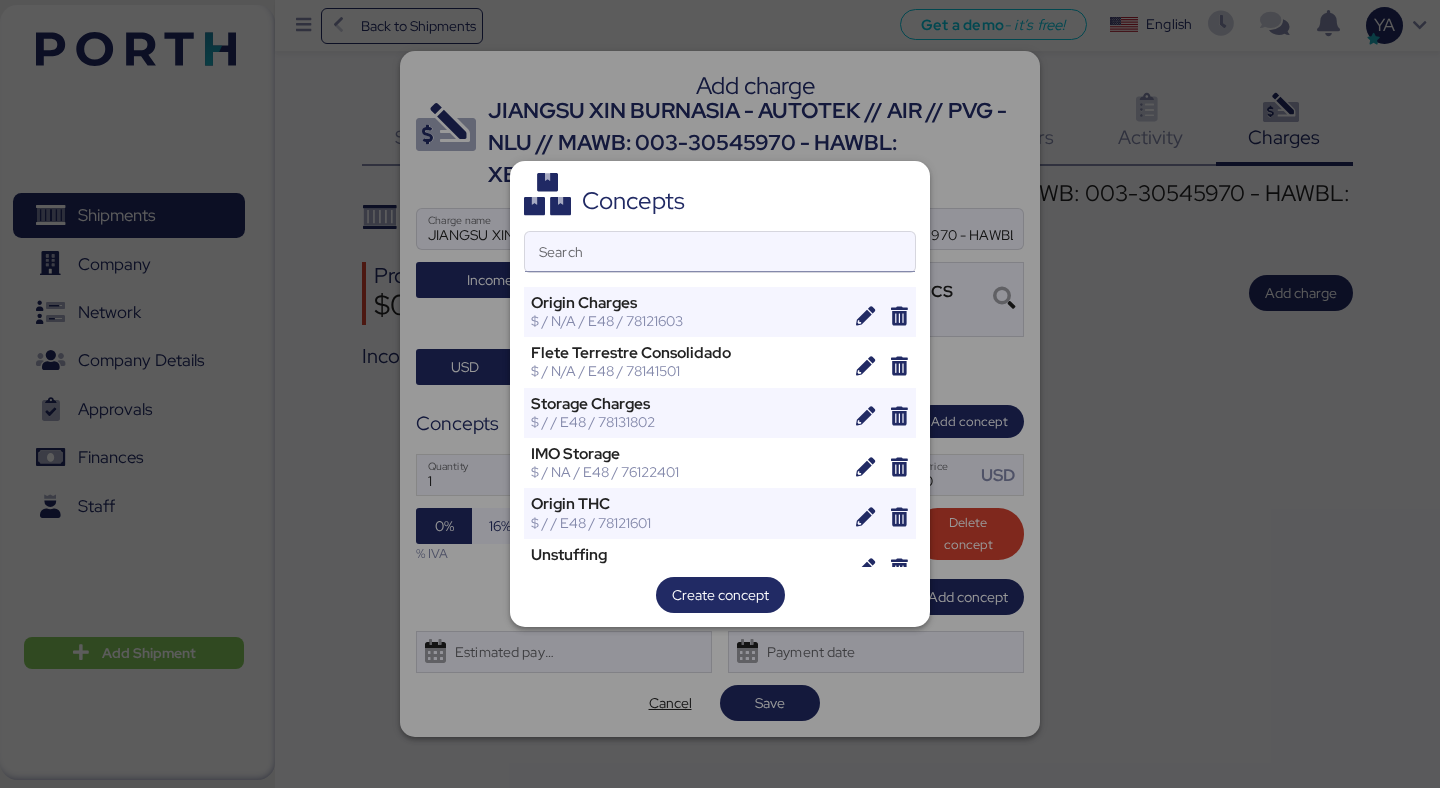 click on "Search" at bounding box center [720, 252] 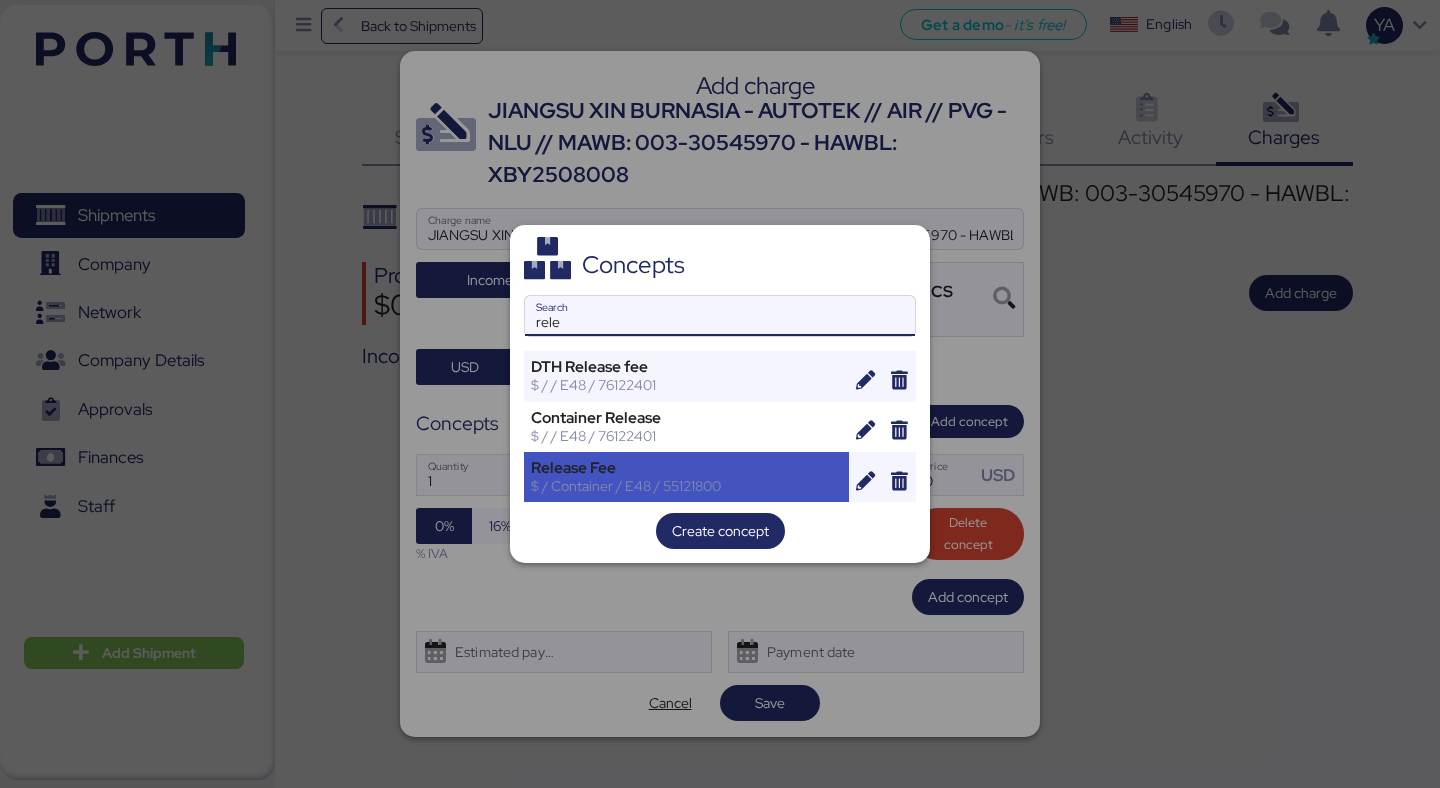 type on "rele" 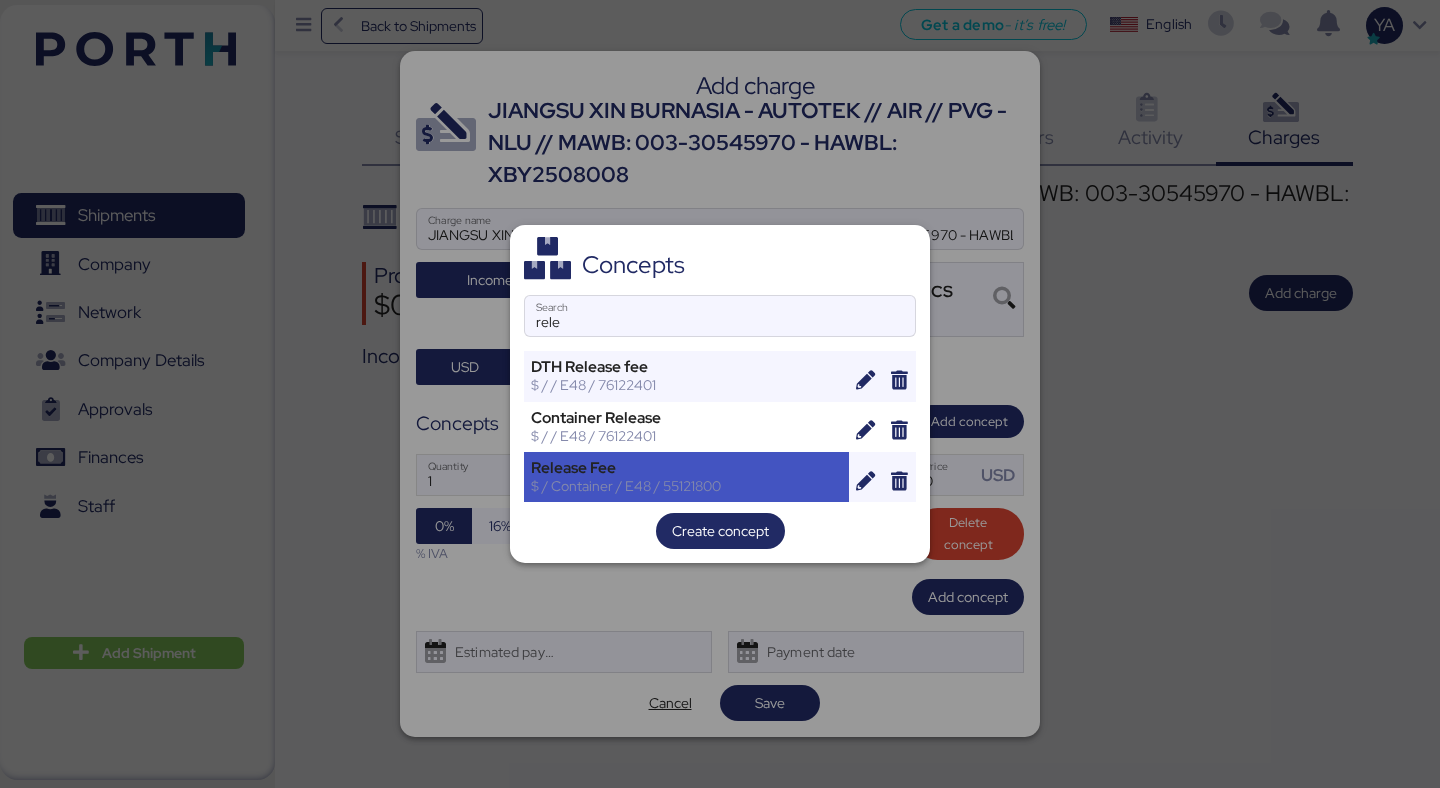 click on "Release Fee" at bounding box center [686, 468] 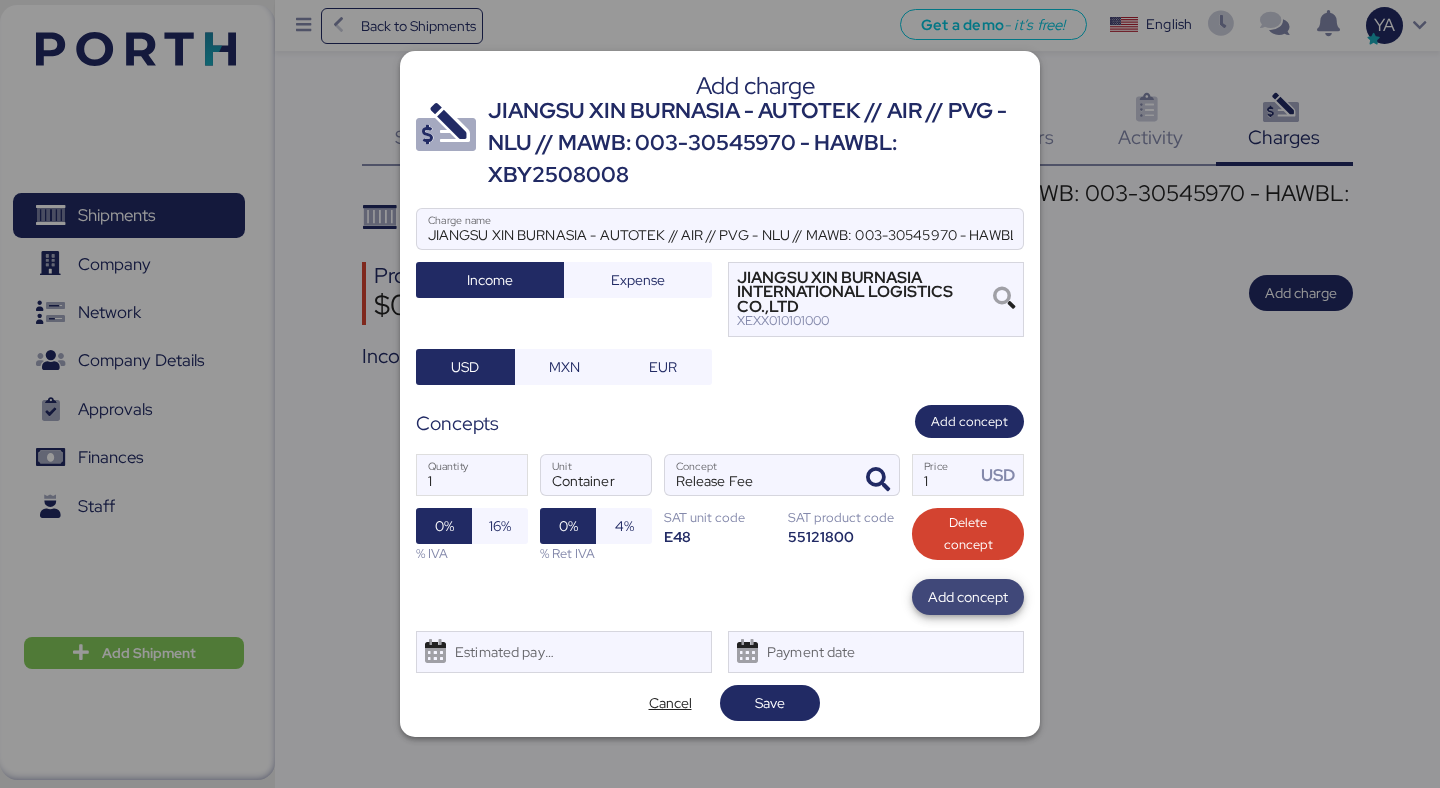 click on "Add concept" at bounding box center (968, 597) 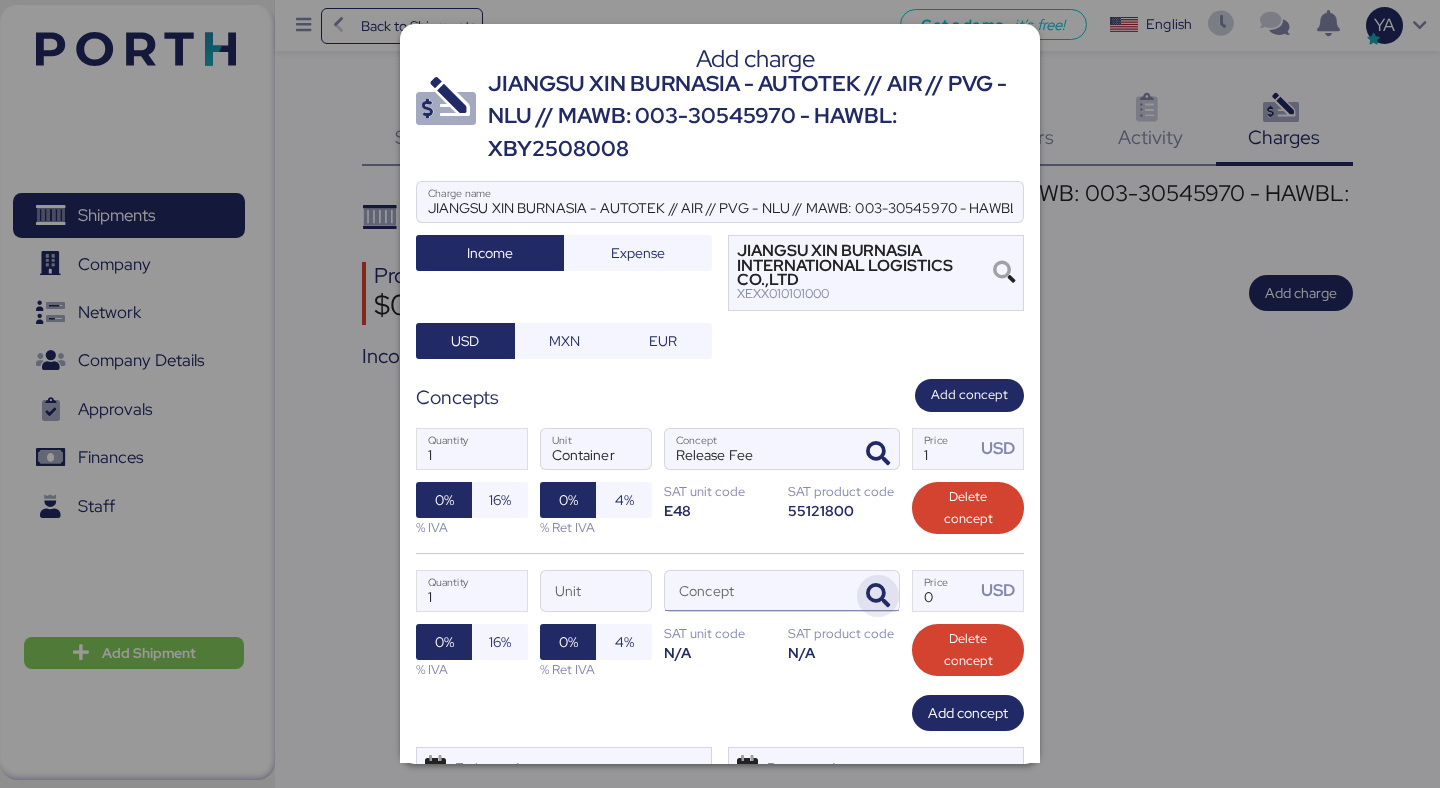 click at bounding box center [878, 596] 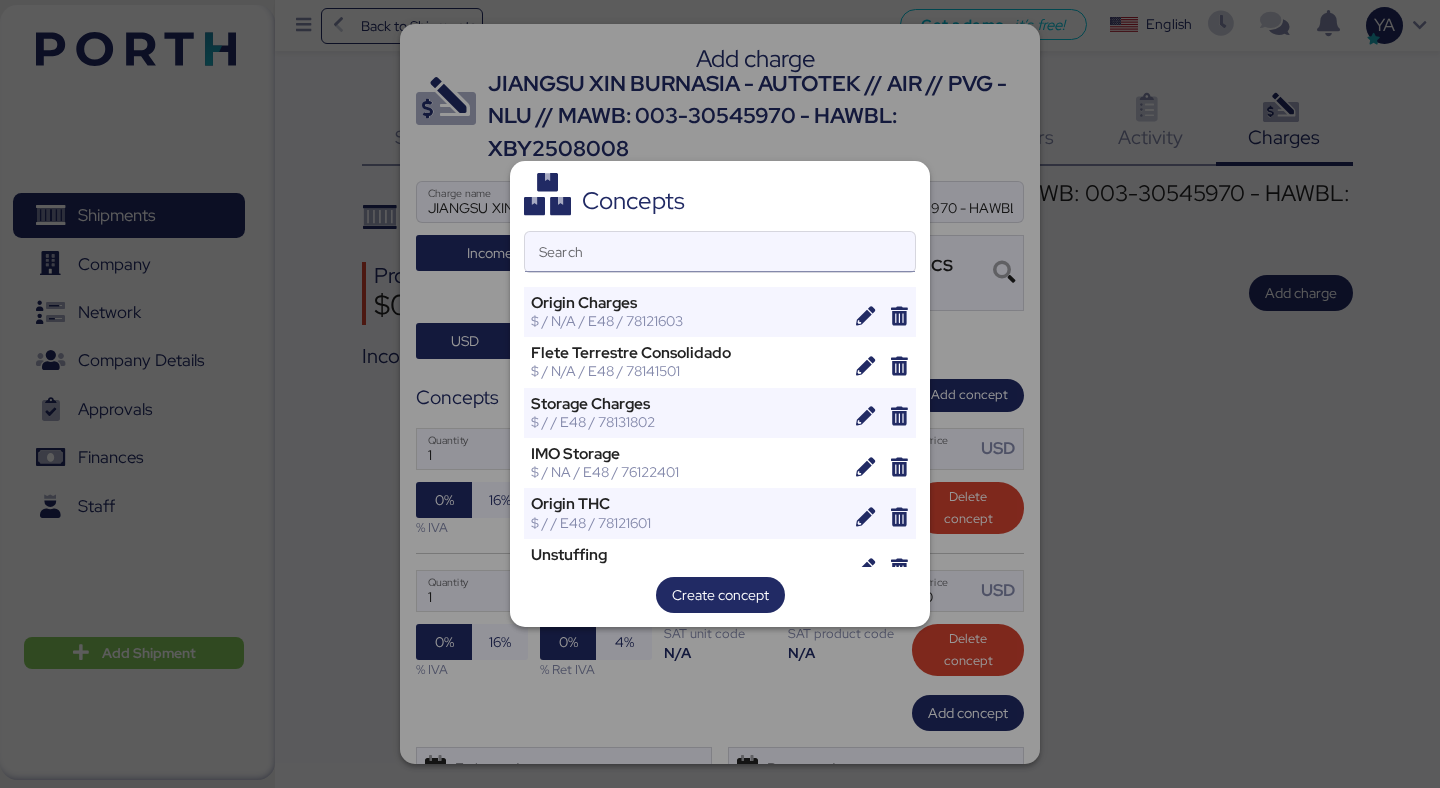 click on "Search" at bounding box center (720, 252) 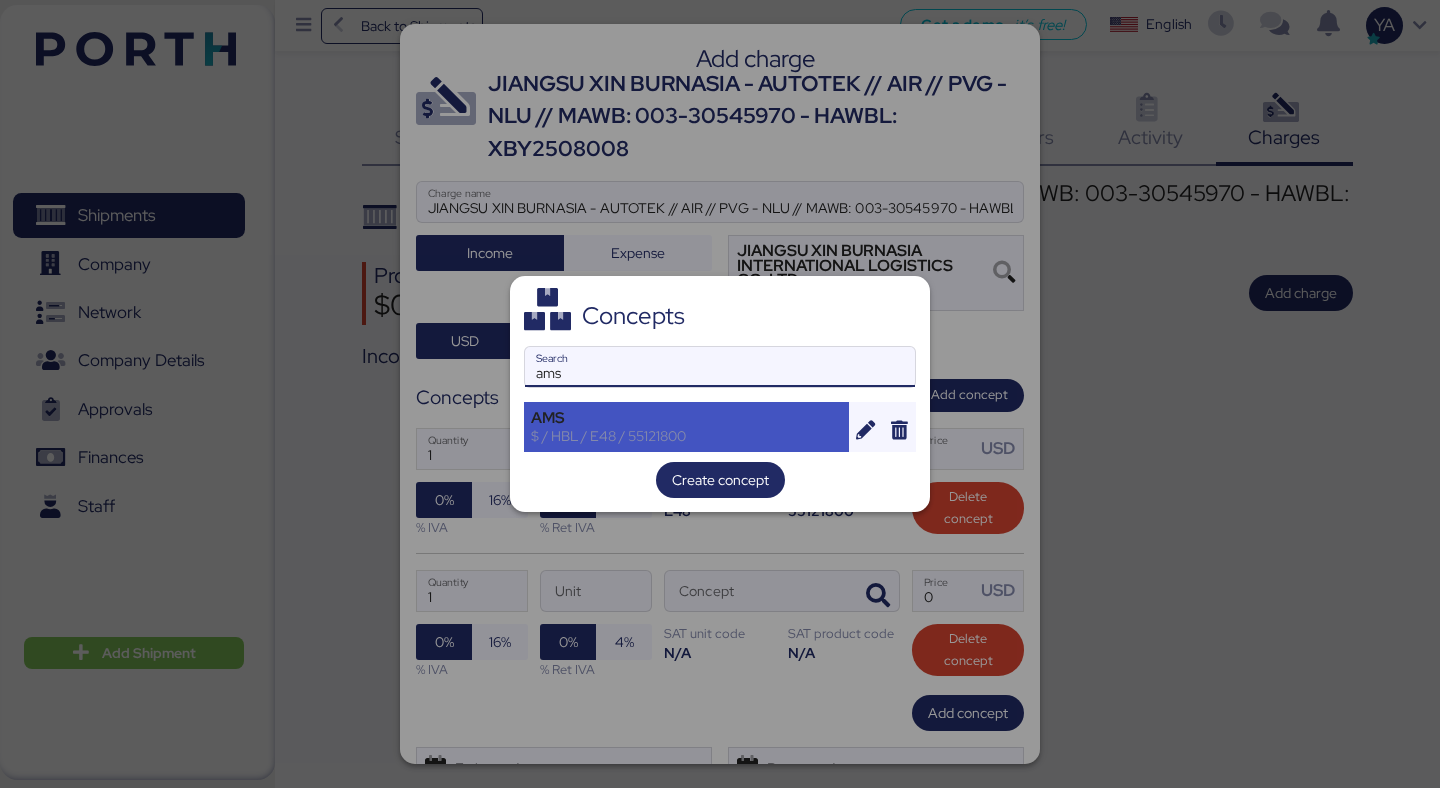 type on "ams" 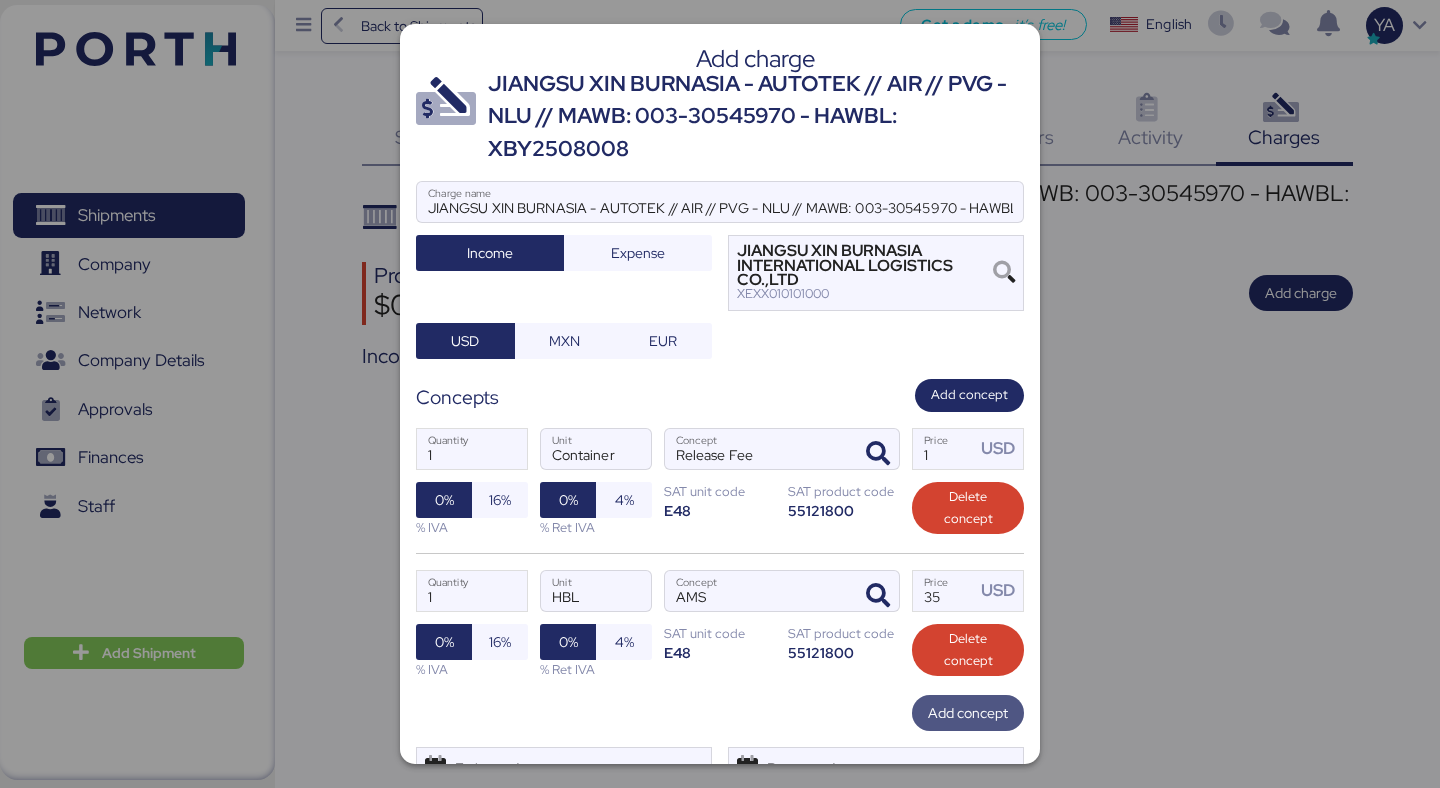 click on "Add concept" at bounding box center (968, 713) 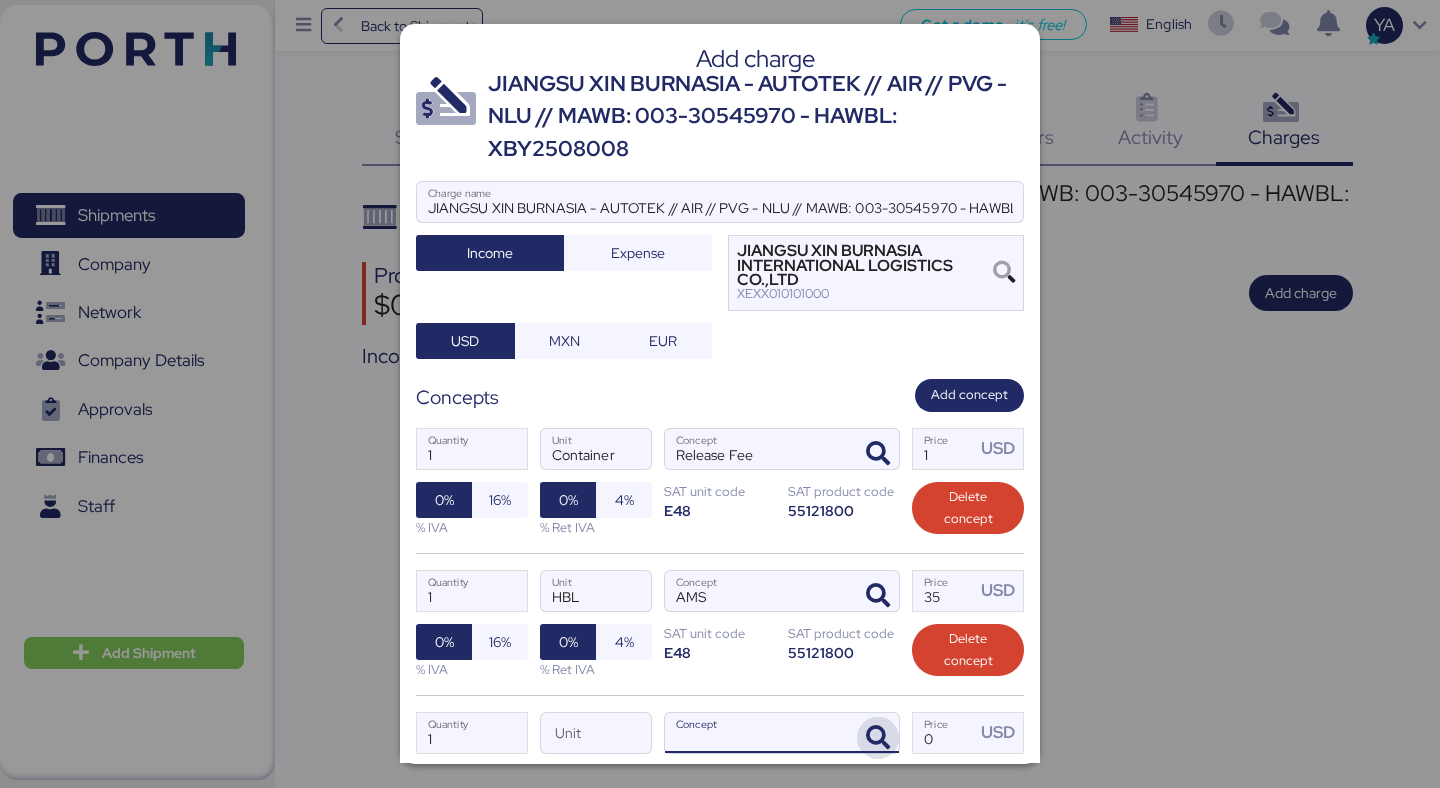 click at bounding box center [878, 738] 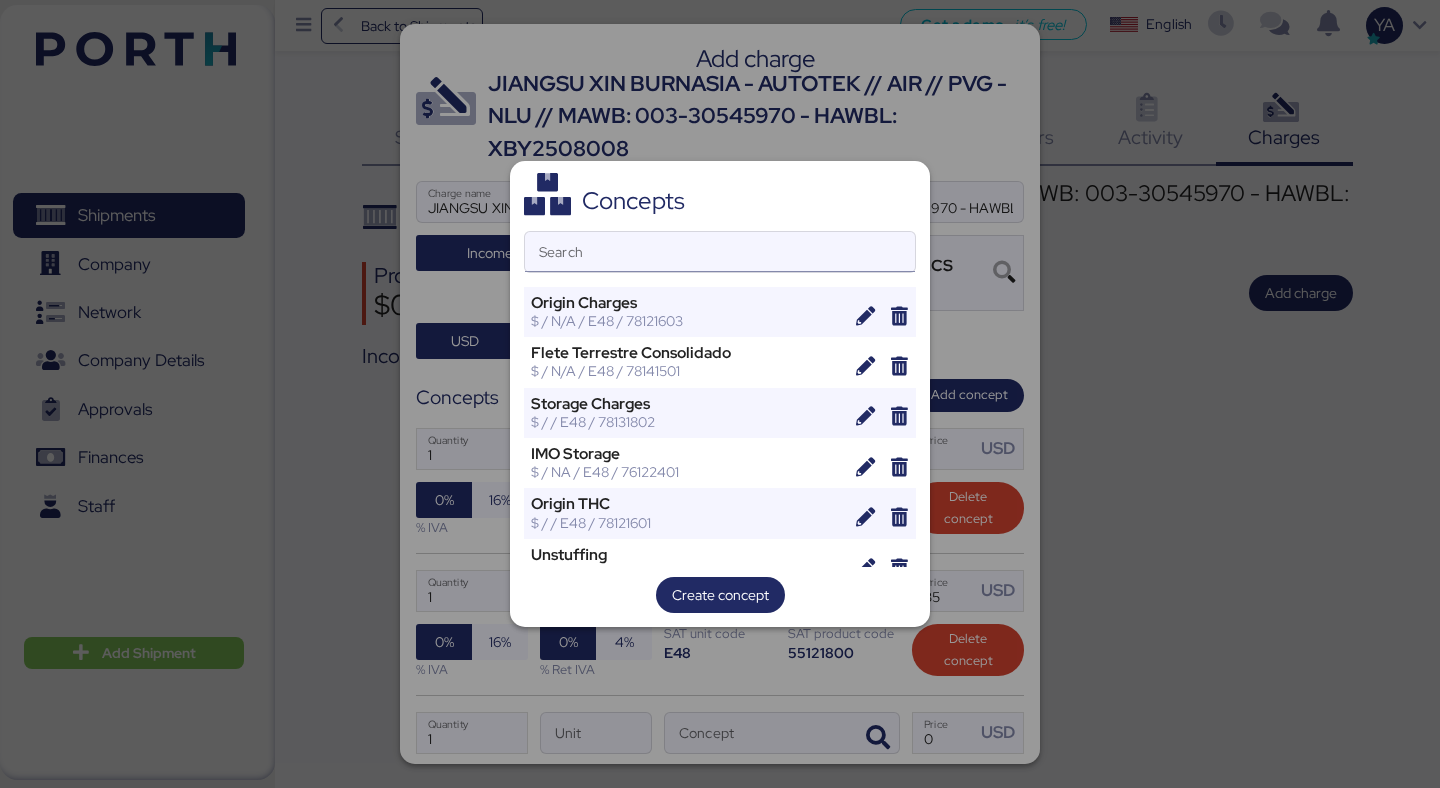 click on "Search" at bounding box center (720, 252) 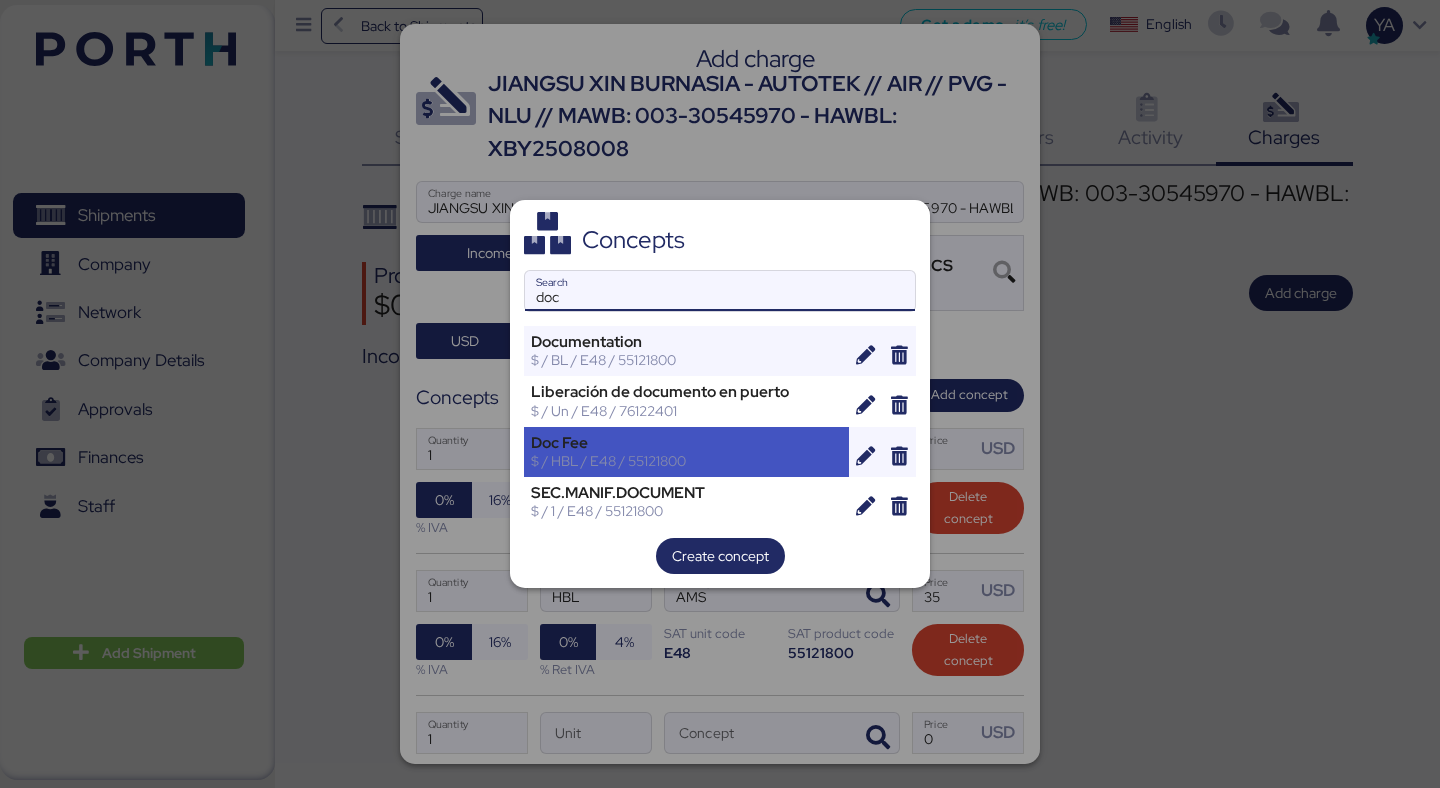 type on "doc" 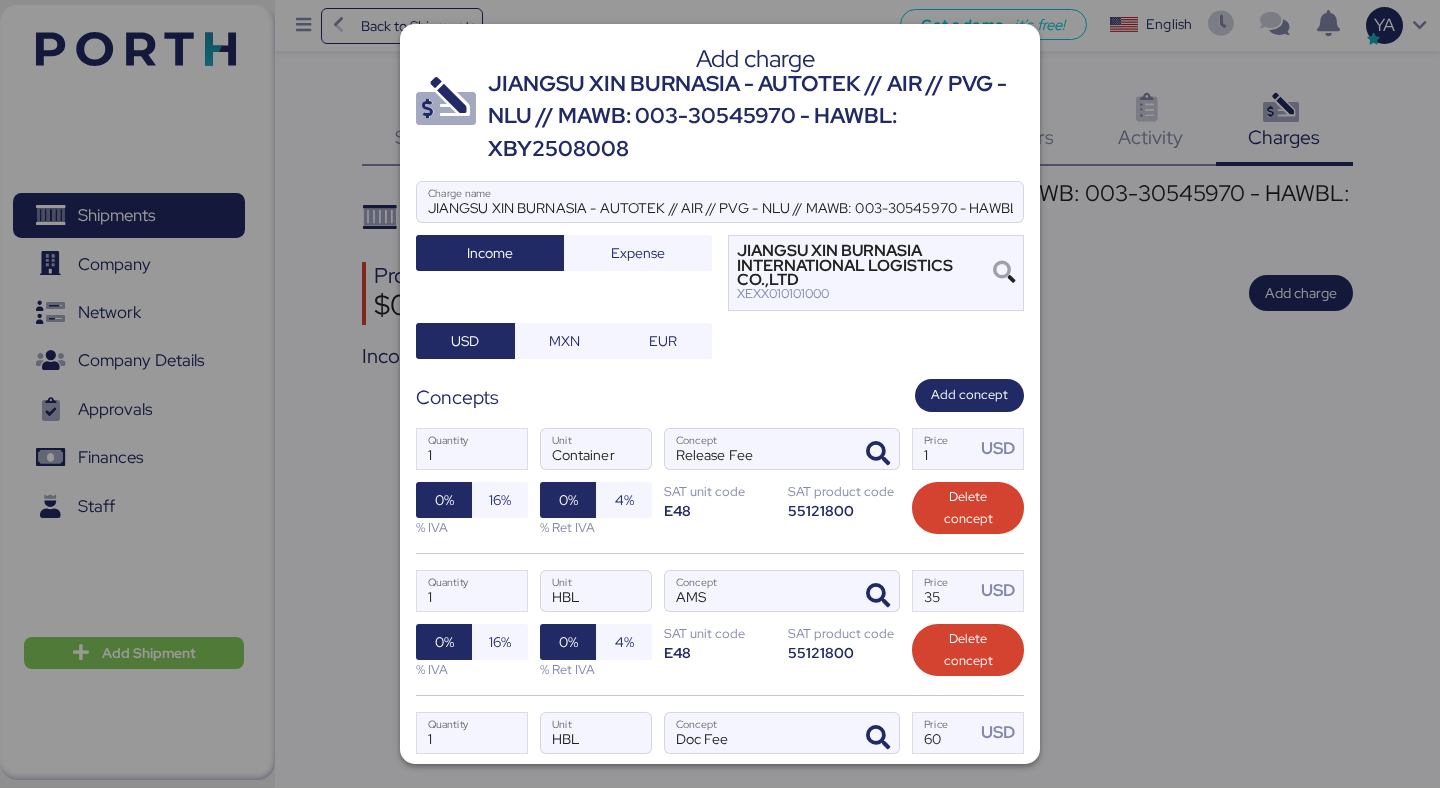 scroll, scrollTop: 231, scrollLeft: 0, axis: vertical 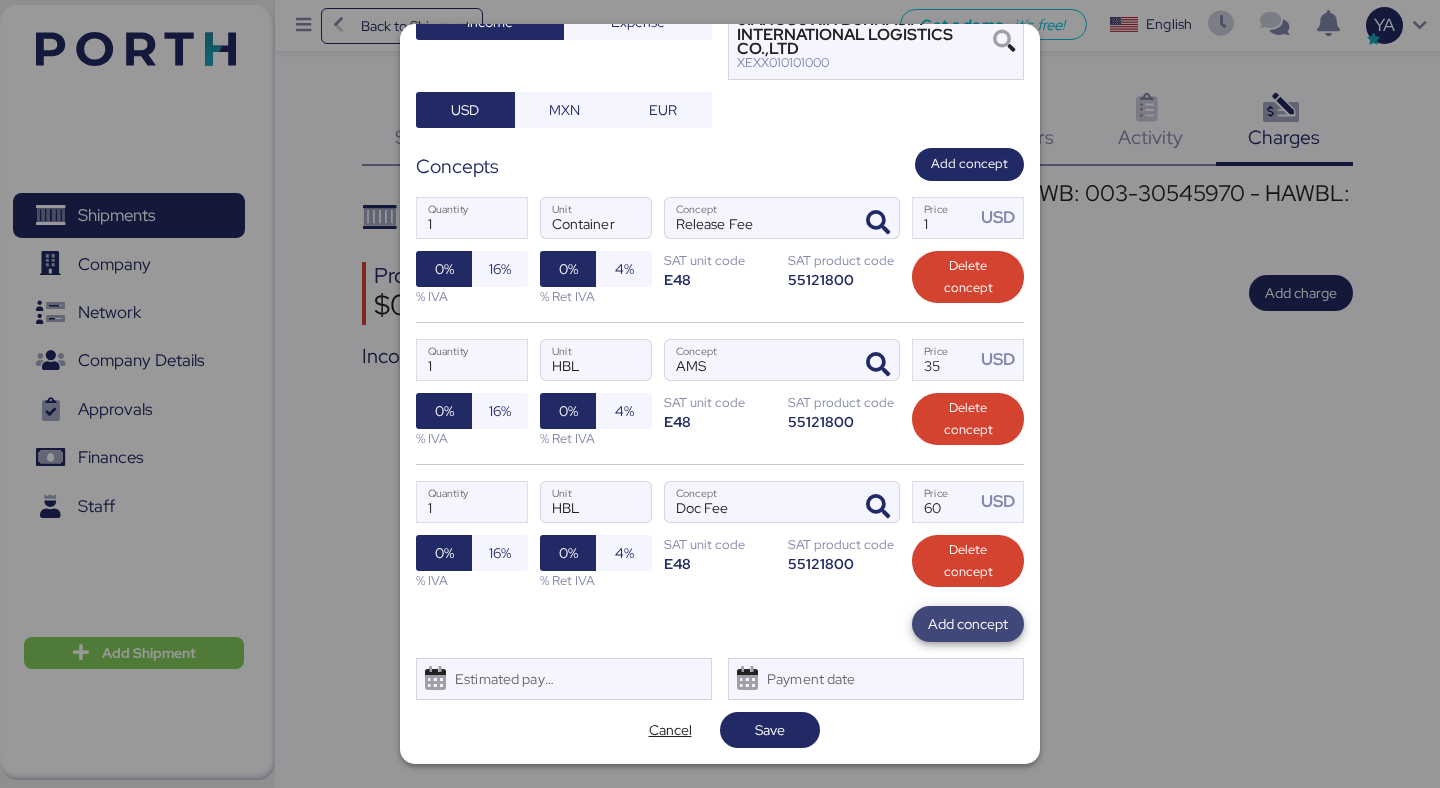 click on "Add concept" at bounding box center [968, 624] 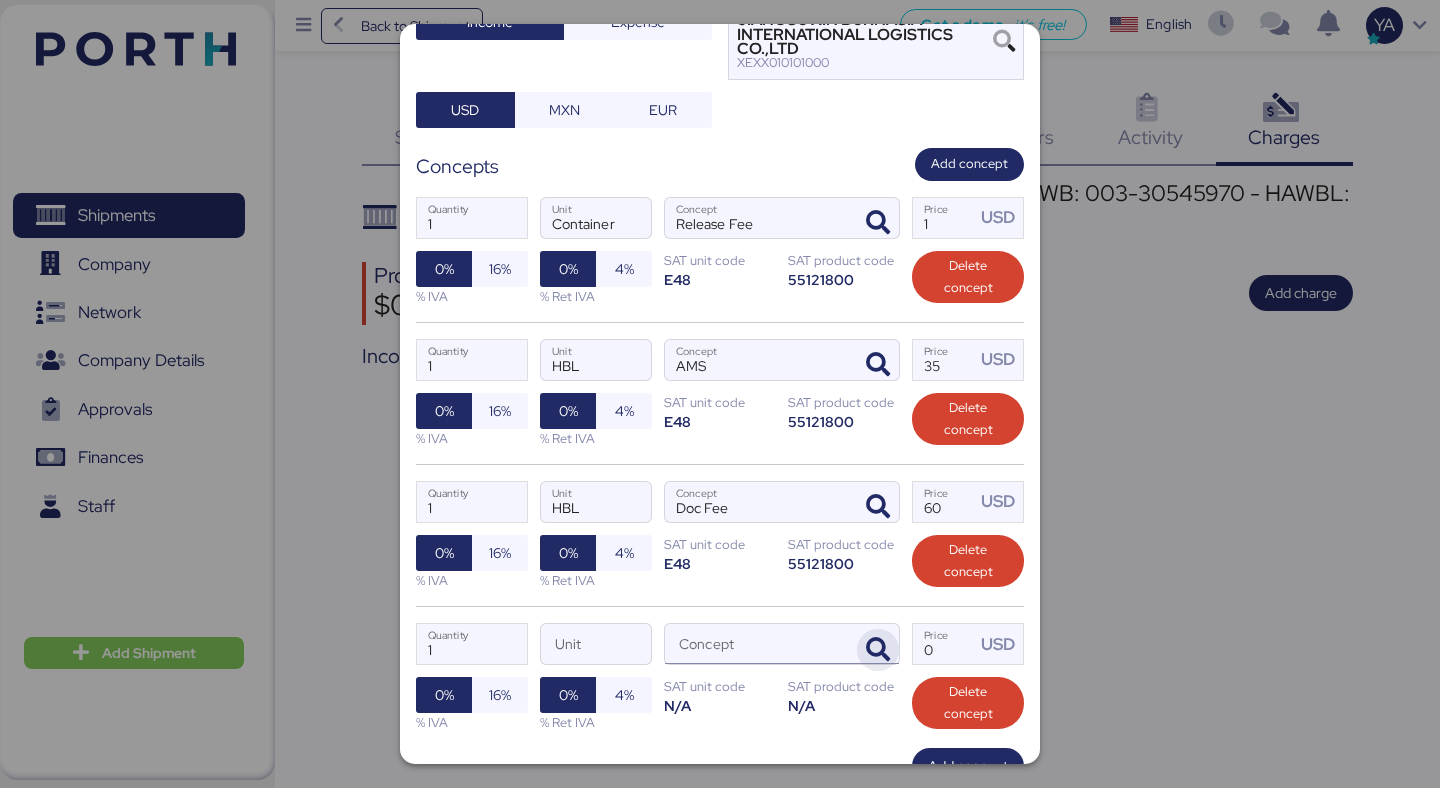 click at bounding box center (878, 650) 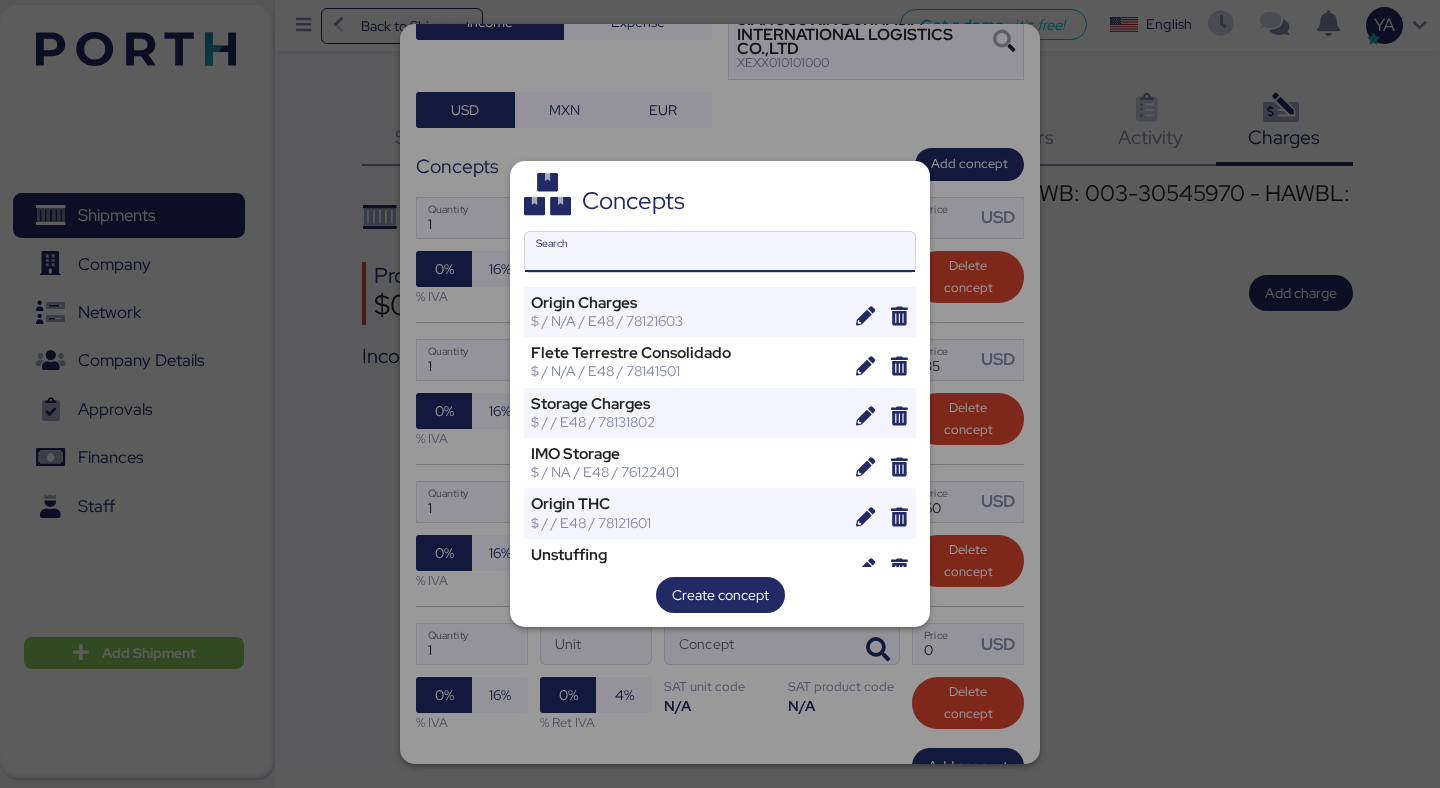 click on "Search" at bounding box center [720, 252] 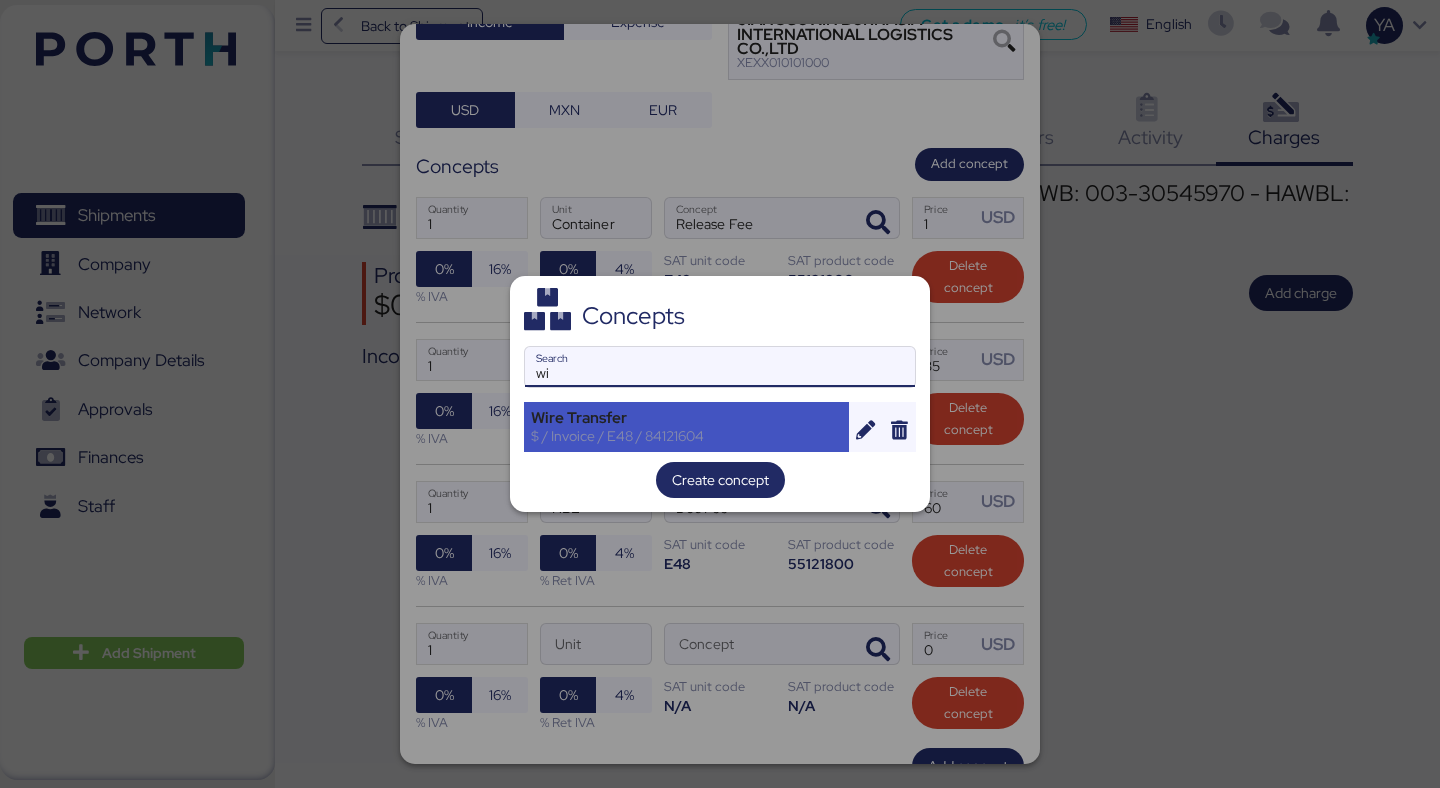 type on "wi" 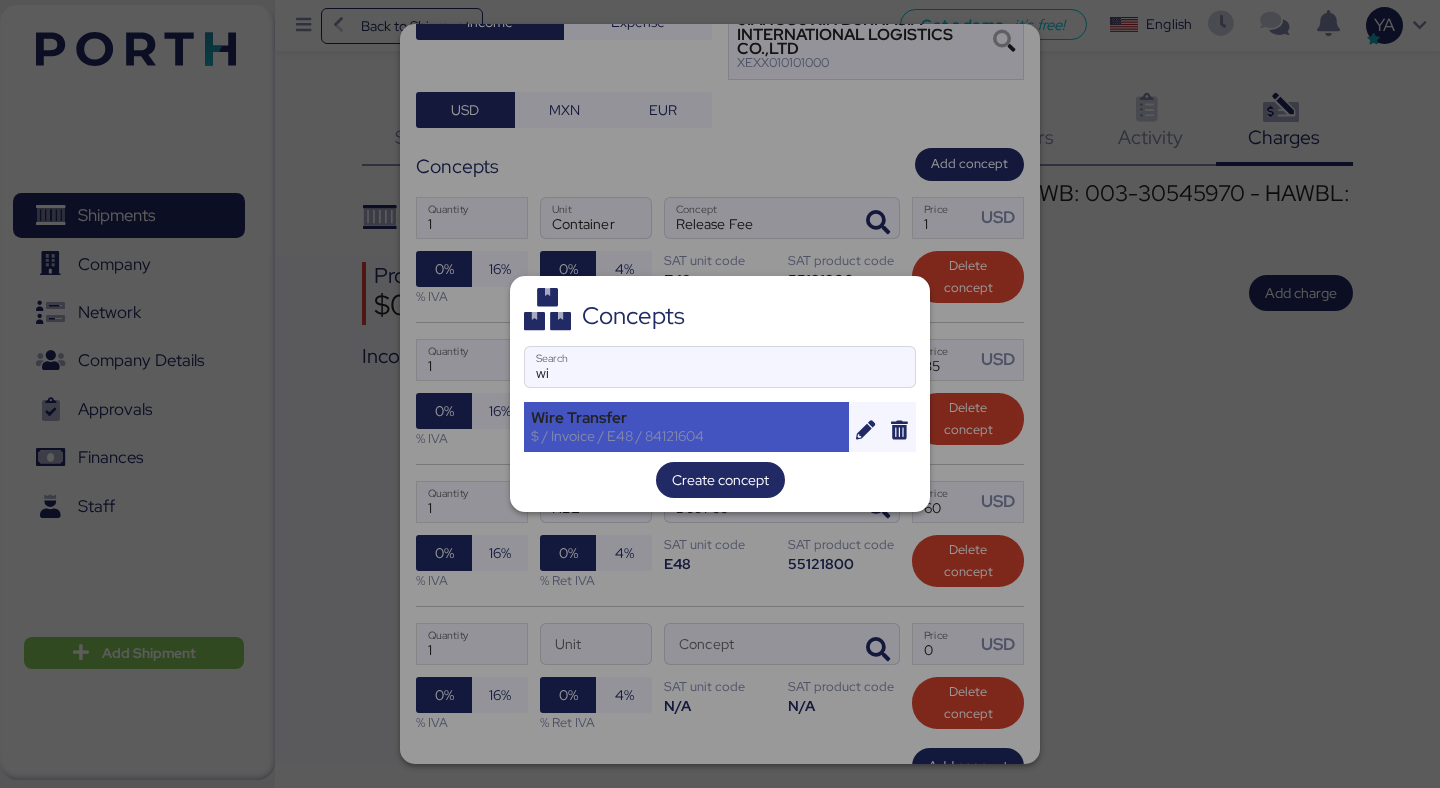 click on "Wire Transfer
$ / Invoice /
E48 / [NUMBER]" at bounding box center [686, 427] 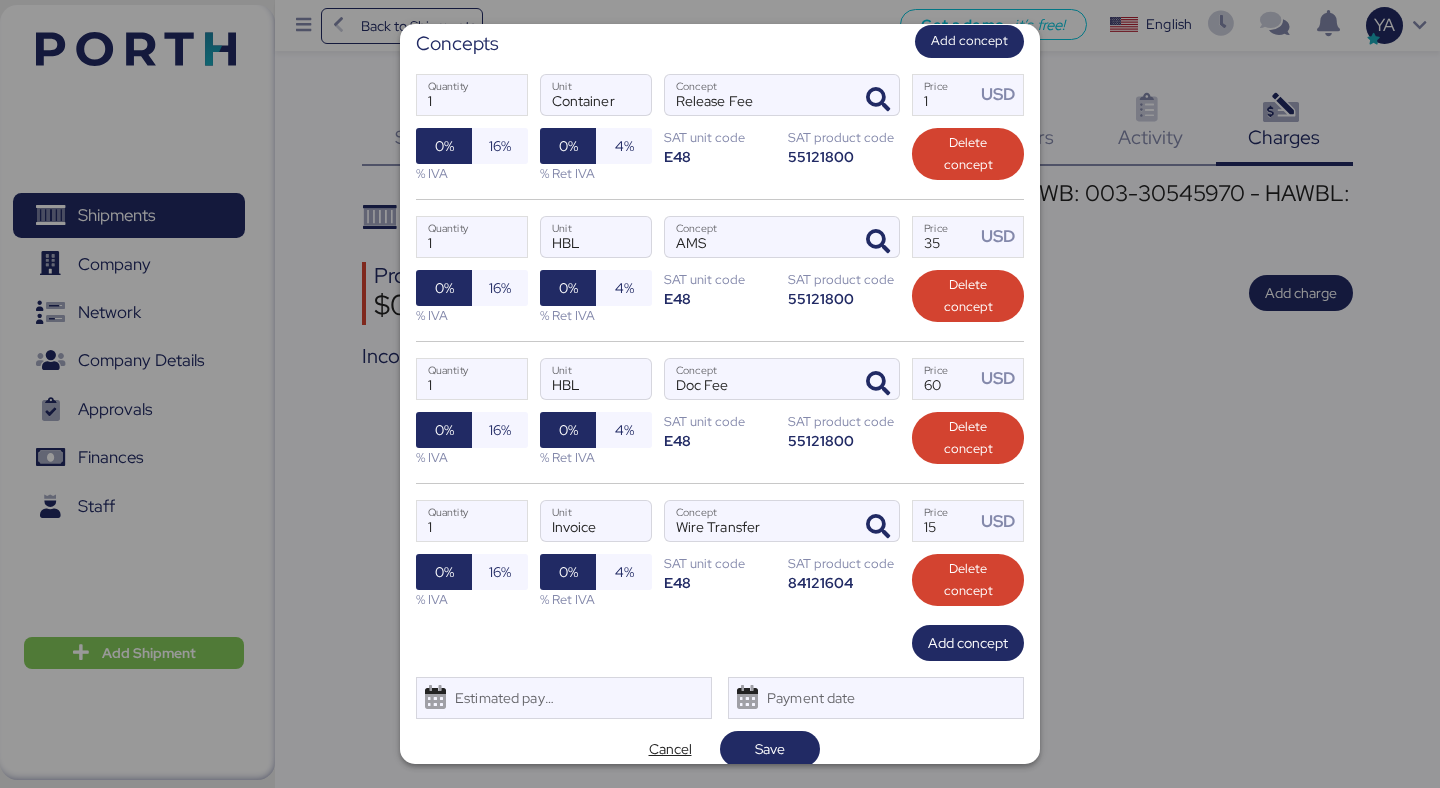 scroll, scrollTop: 373, scrollLeft: 0, axis: vertical 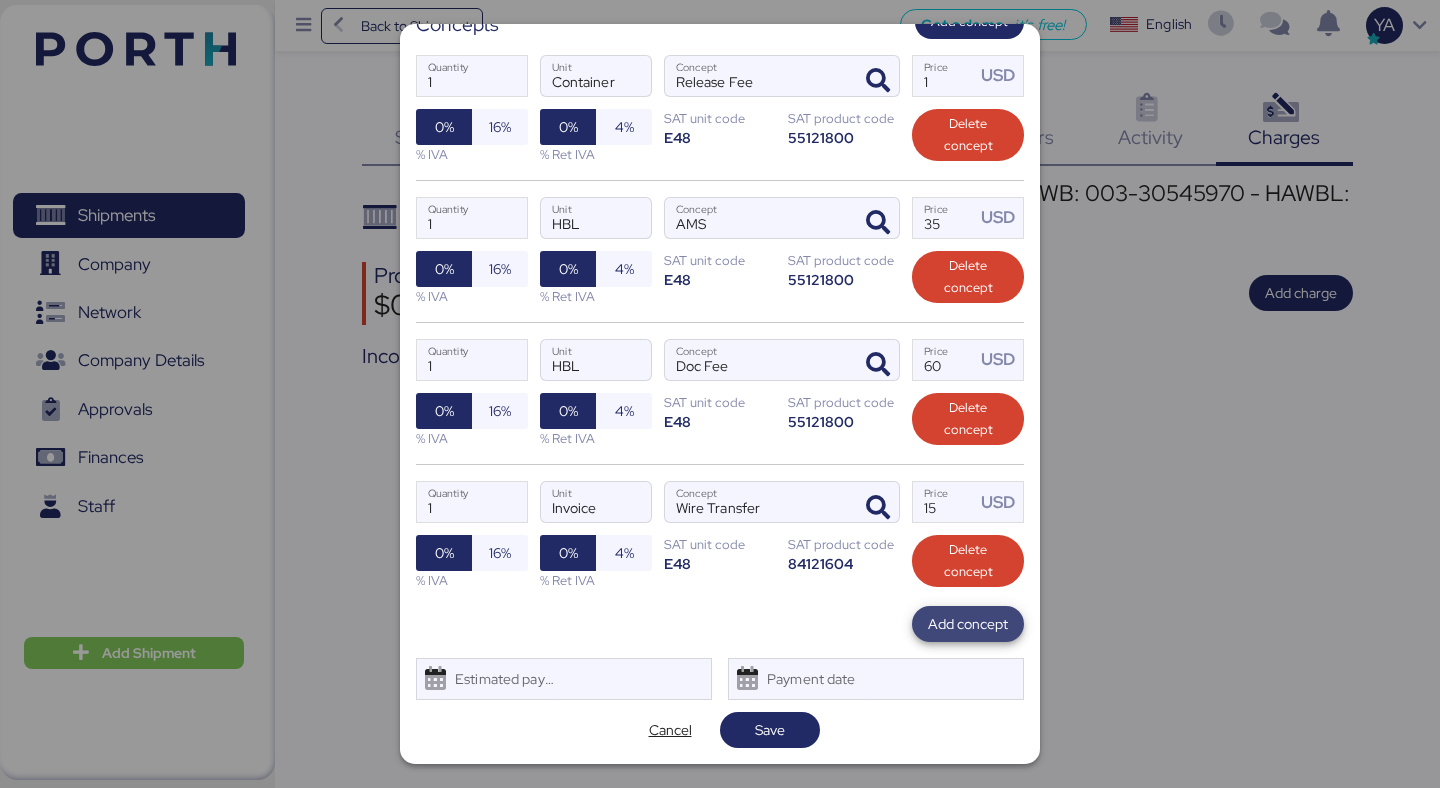 click on "Add concept" at bounding box center [968, 624] 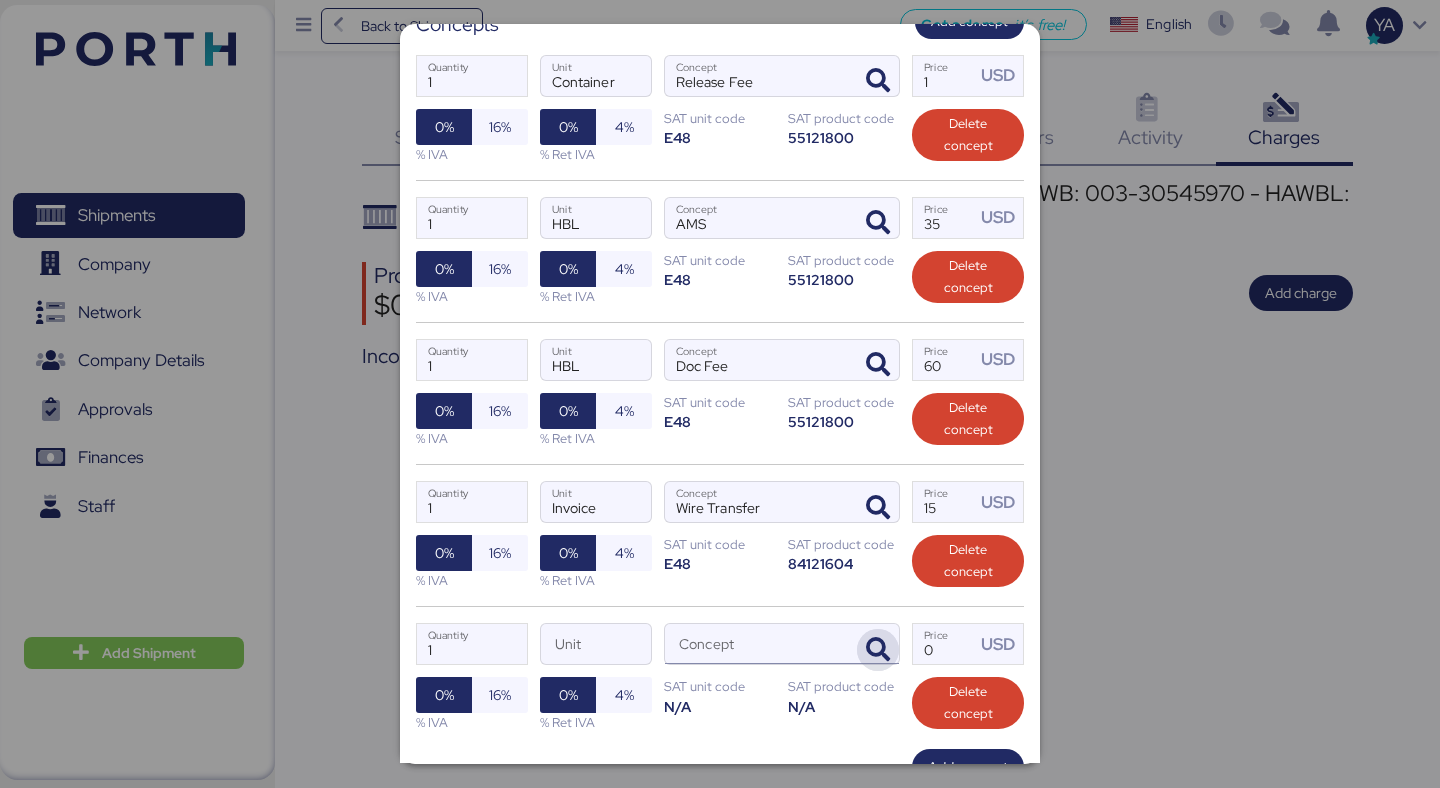 click at bounding box center [878, 650] 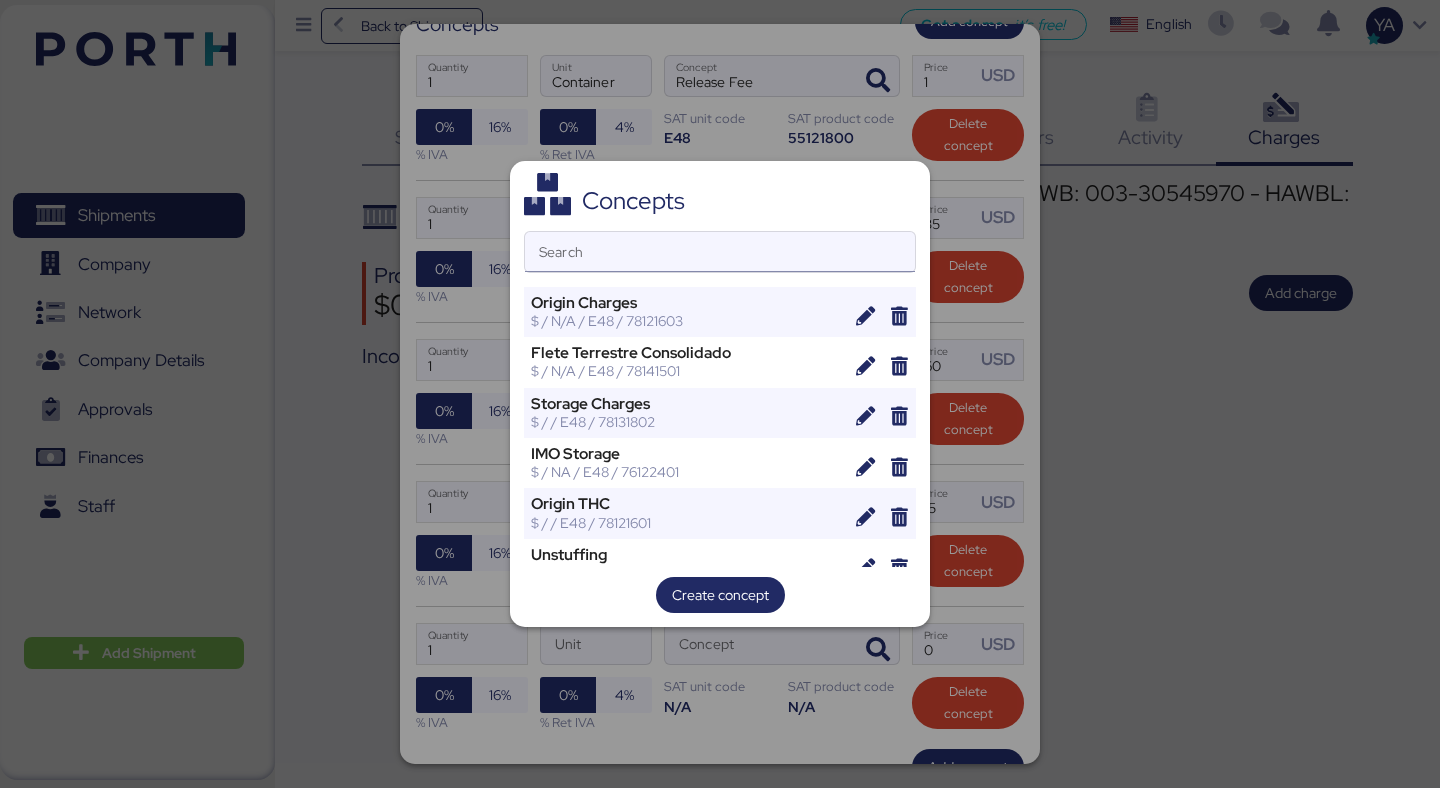 click on "Search" at bounding box center (720, 252) 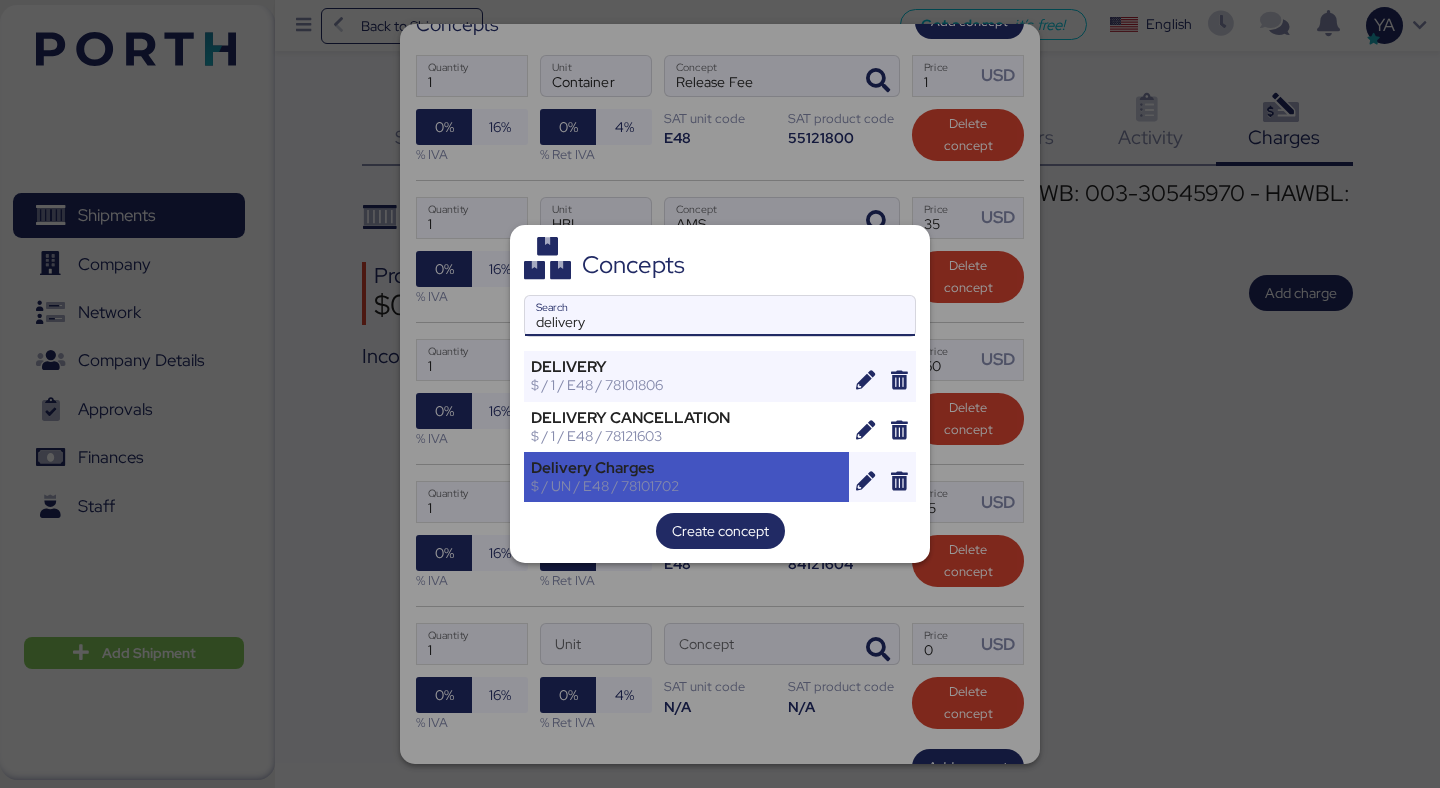 type on "delivery" 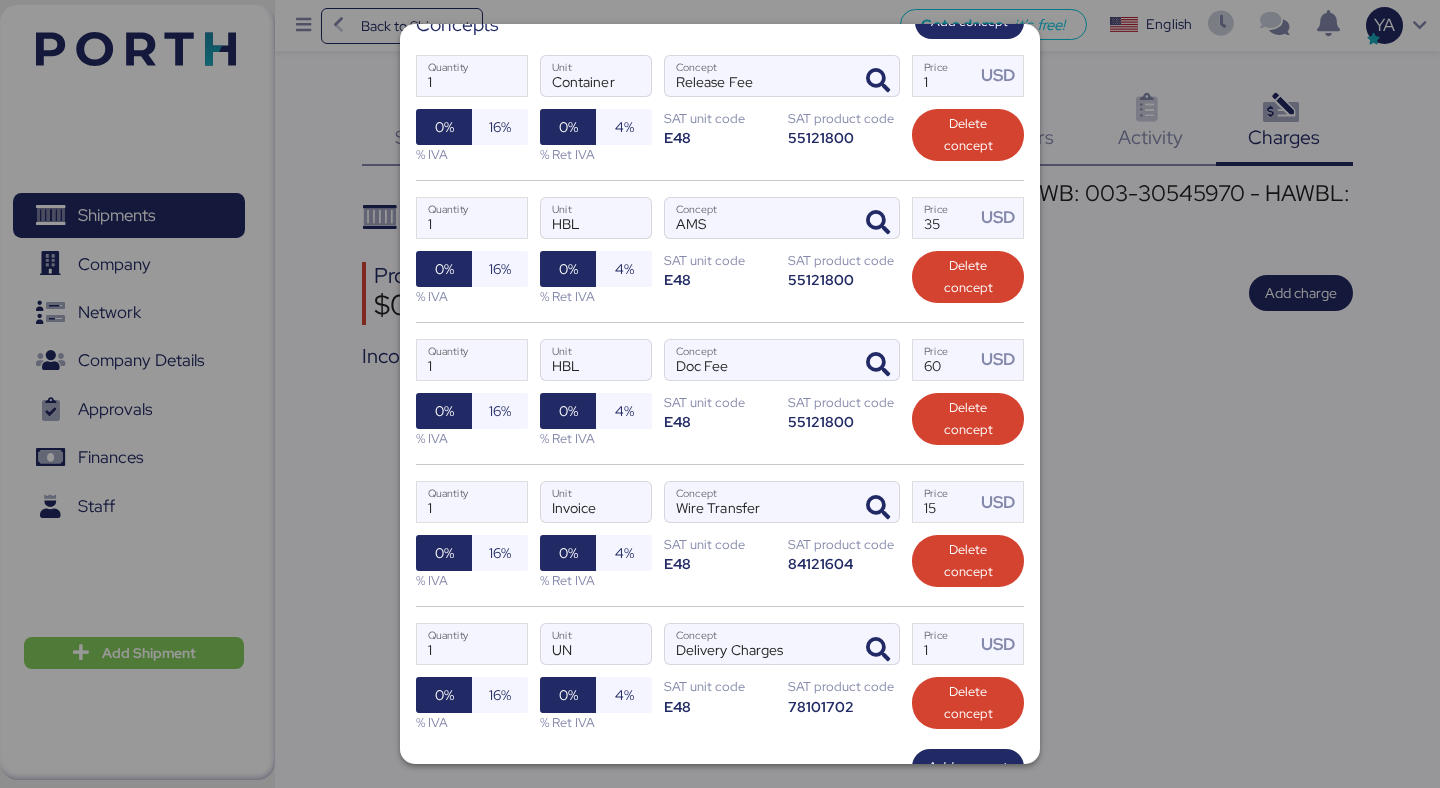 click on "1 Quantity Container Unit Release Fee Concept   1 Price USD 0% 16% % IVA 0% 4% % Ret IVA SAT unit code E48 SAT product code 55121800 Delete concept" at bounding box center (720, 109) 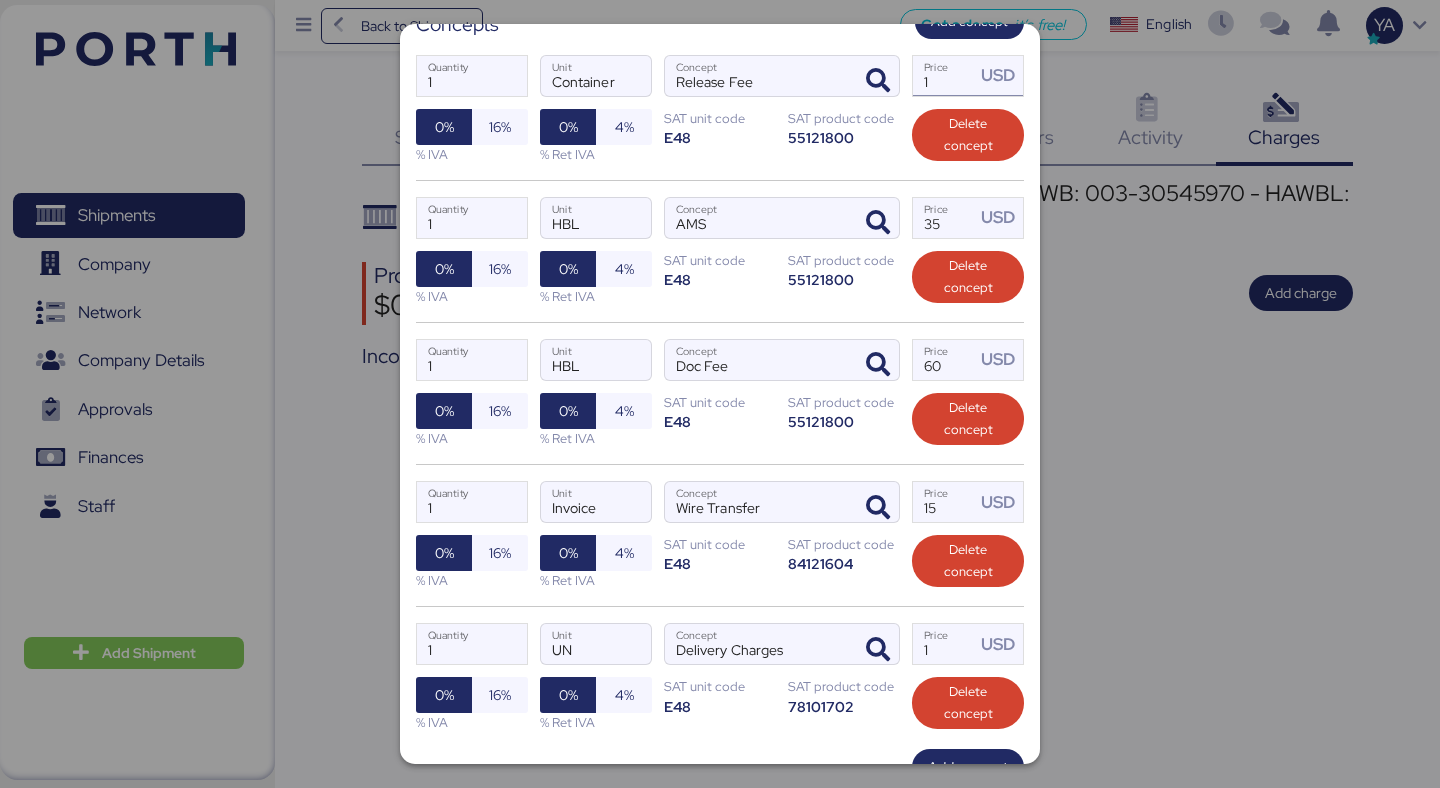 click on "1" at bounding box center [944, 76] 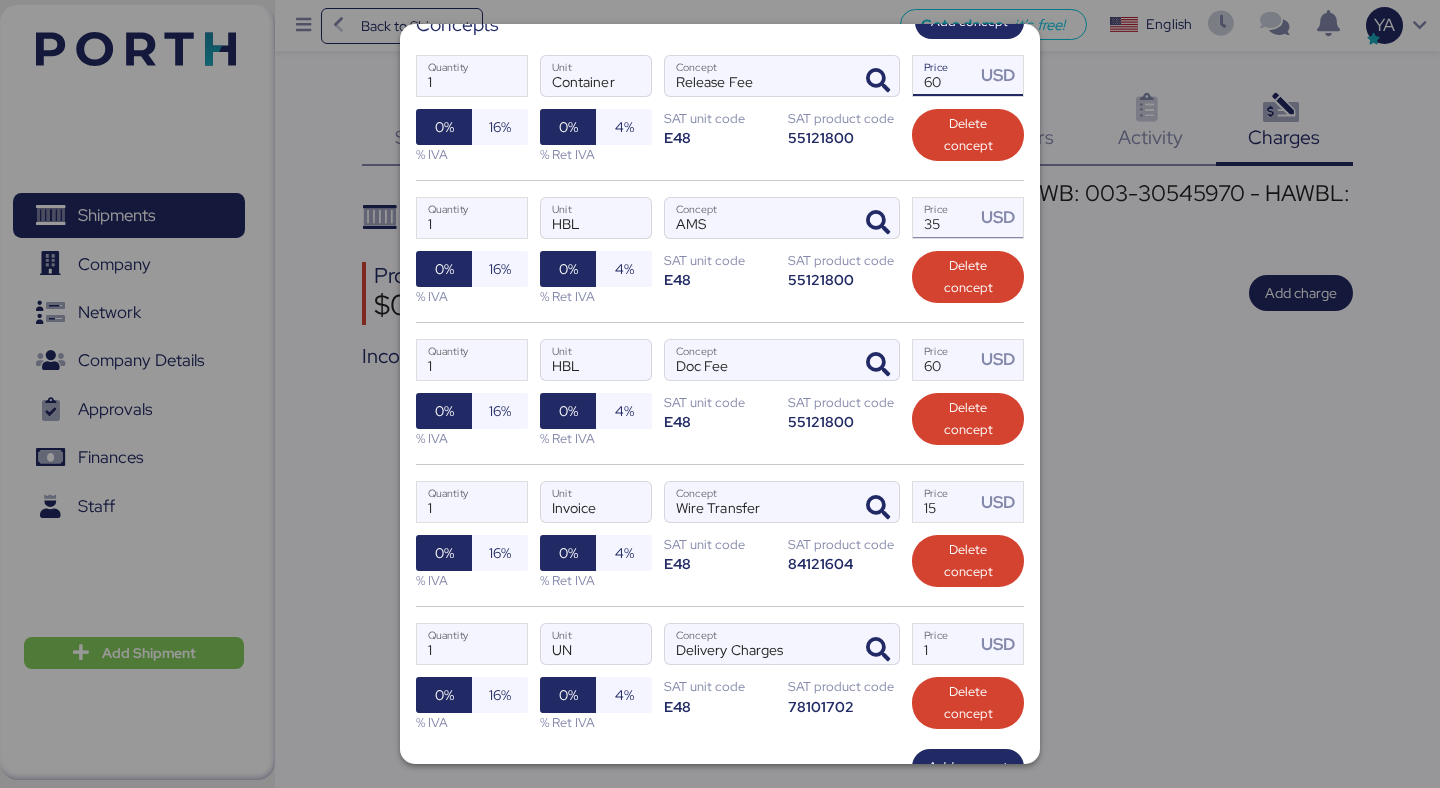 type on "60" 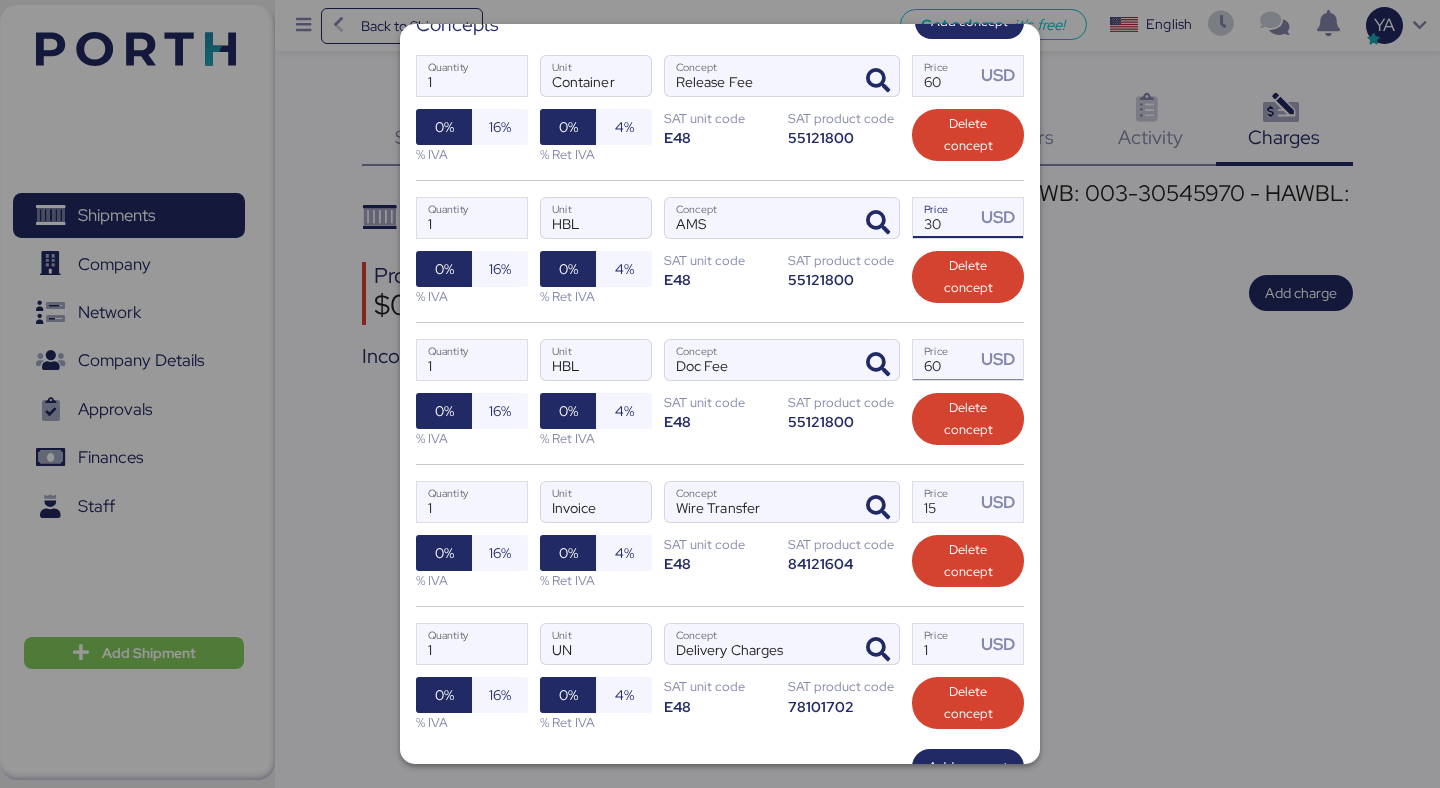 type on "30" 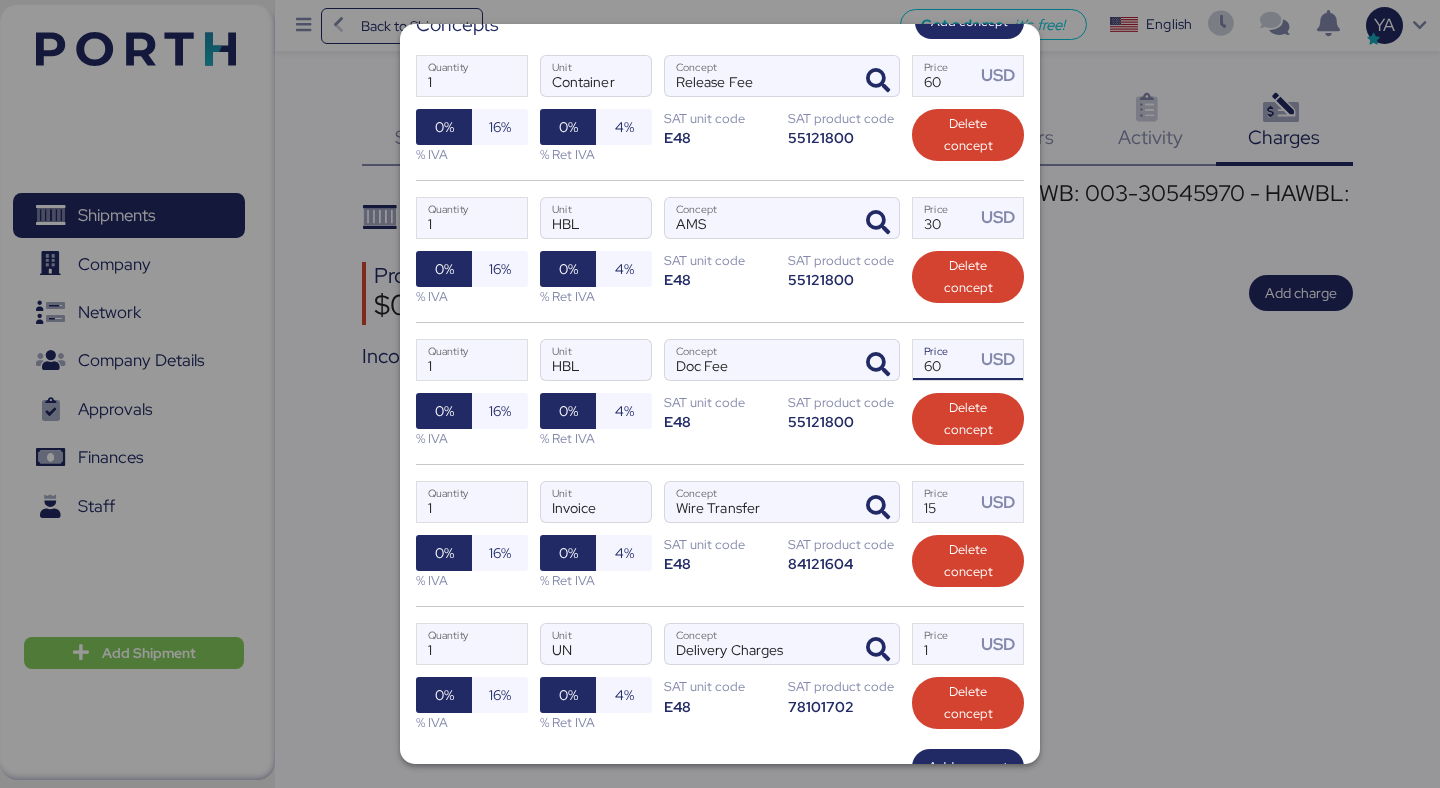 click on "60" at bounding box center (944, 360) 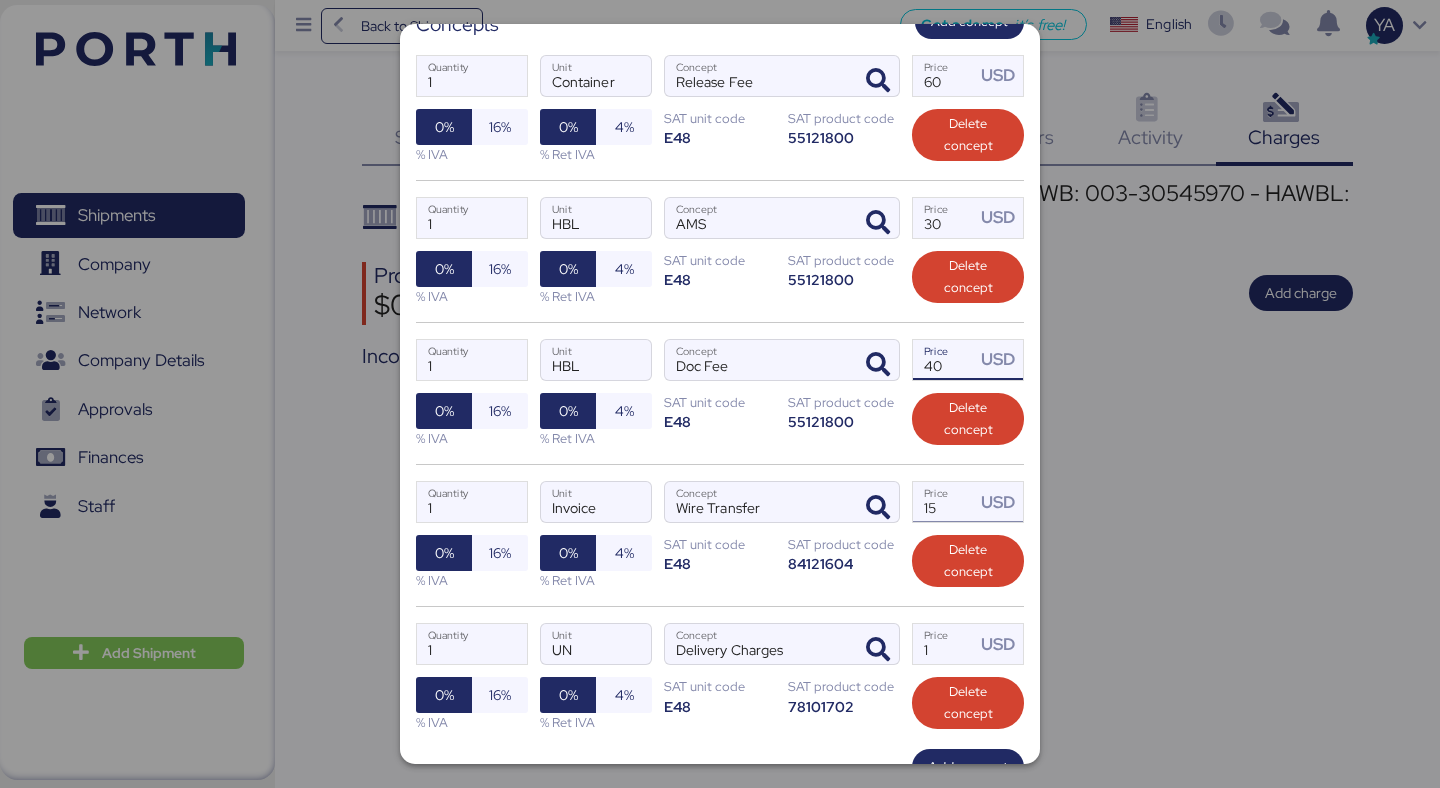 type on "40" 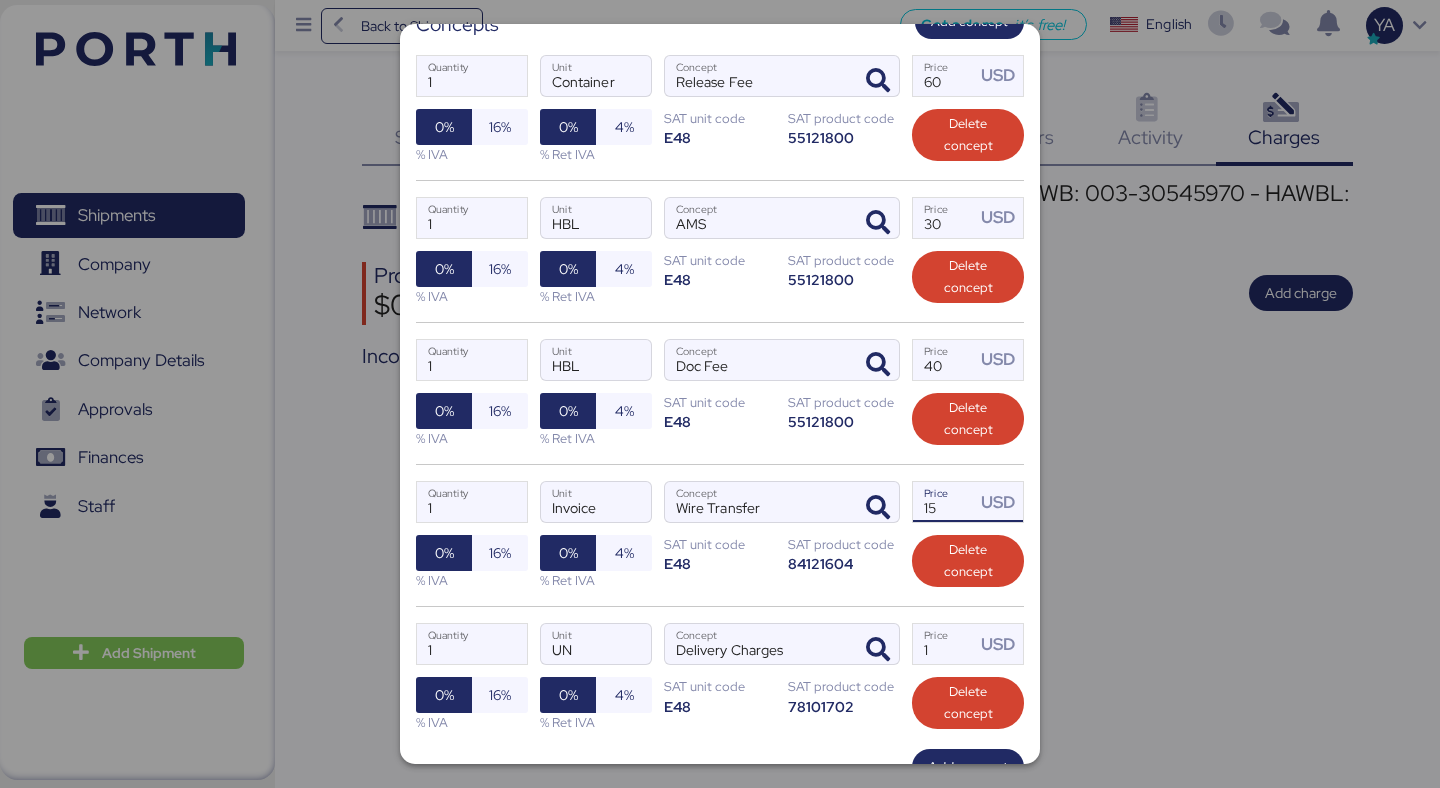 click on "15" at bounding box center [944, 502] 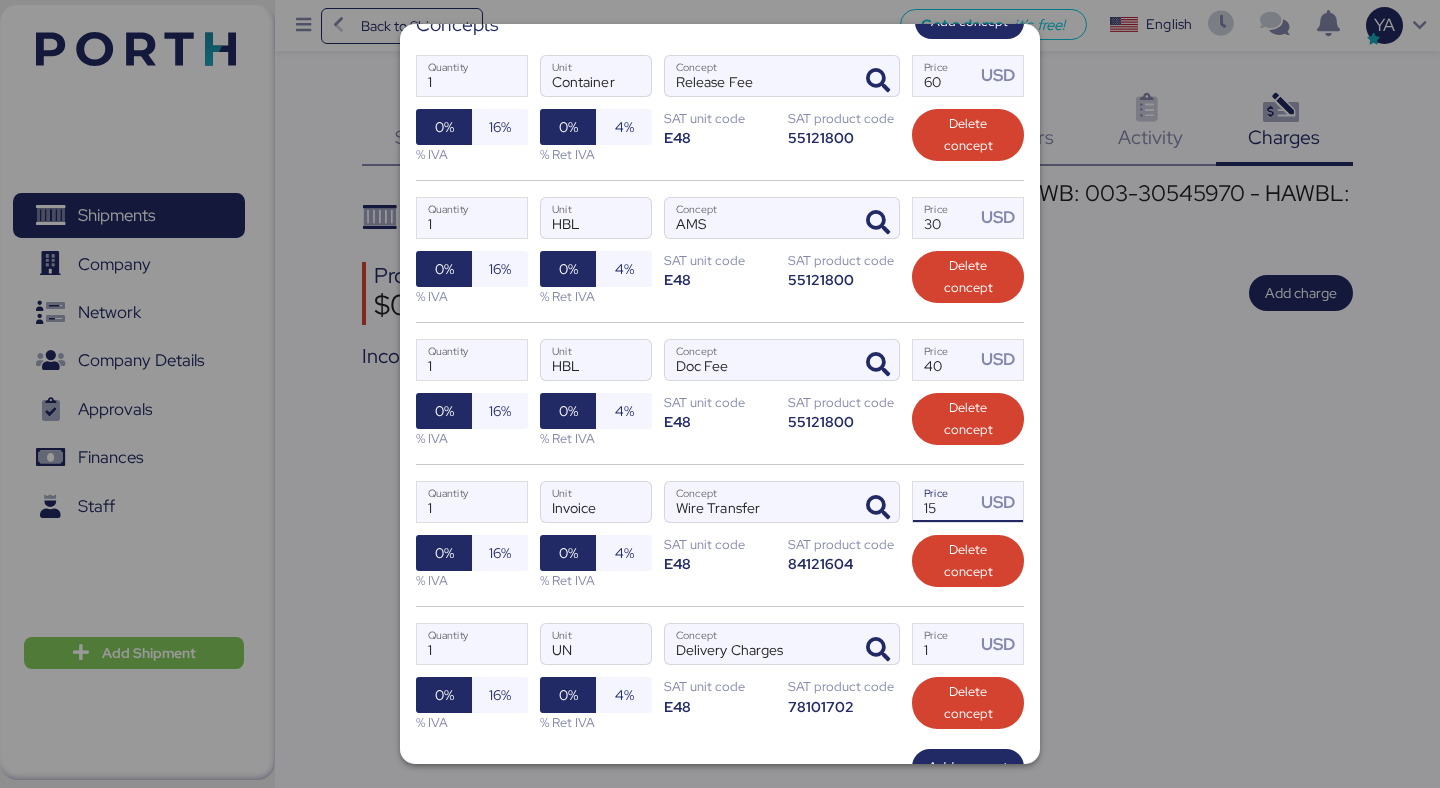 type on "1" 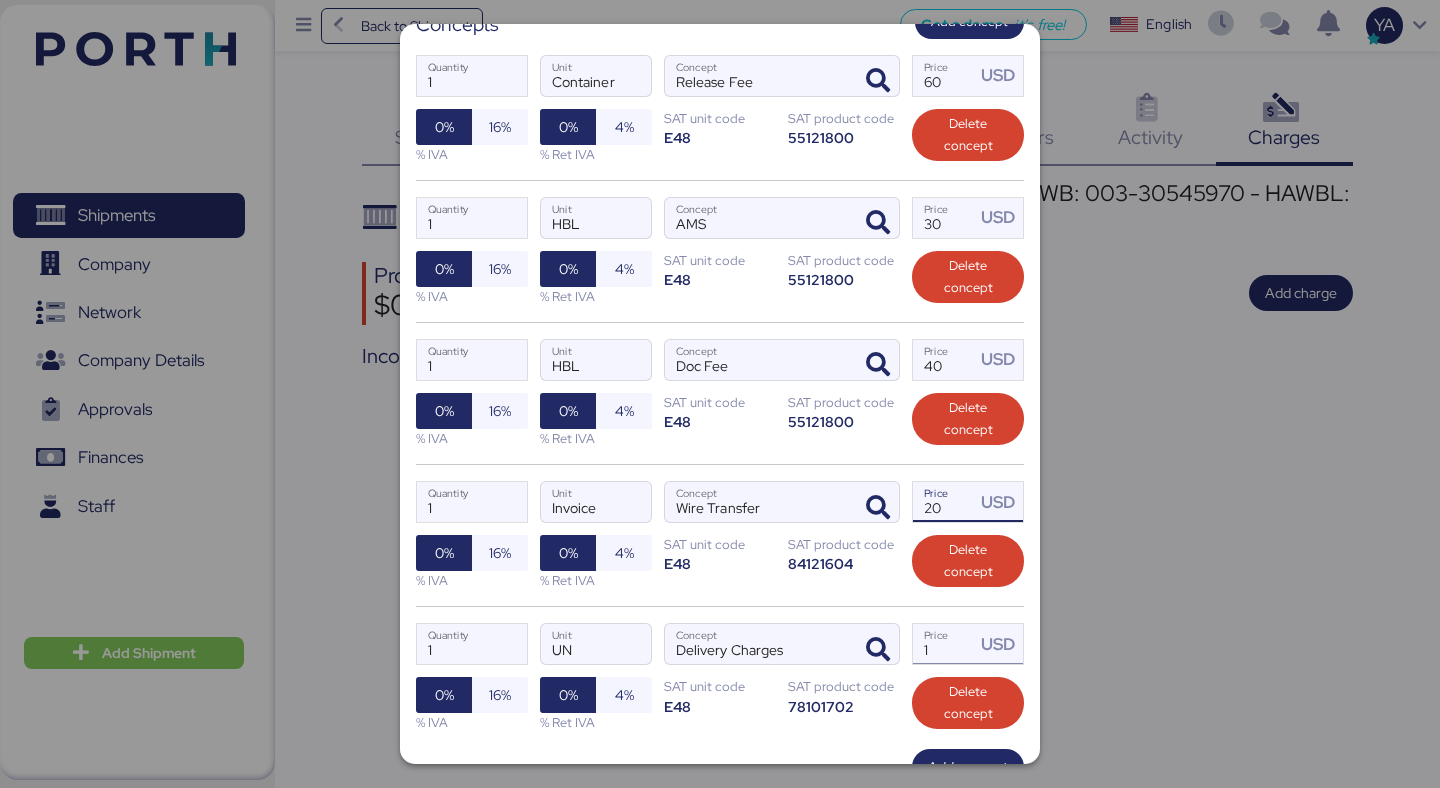 type on "20" 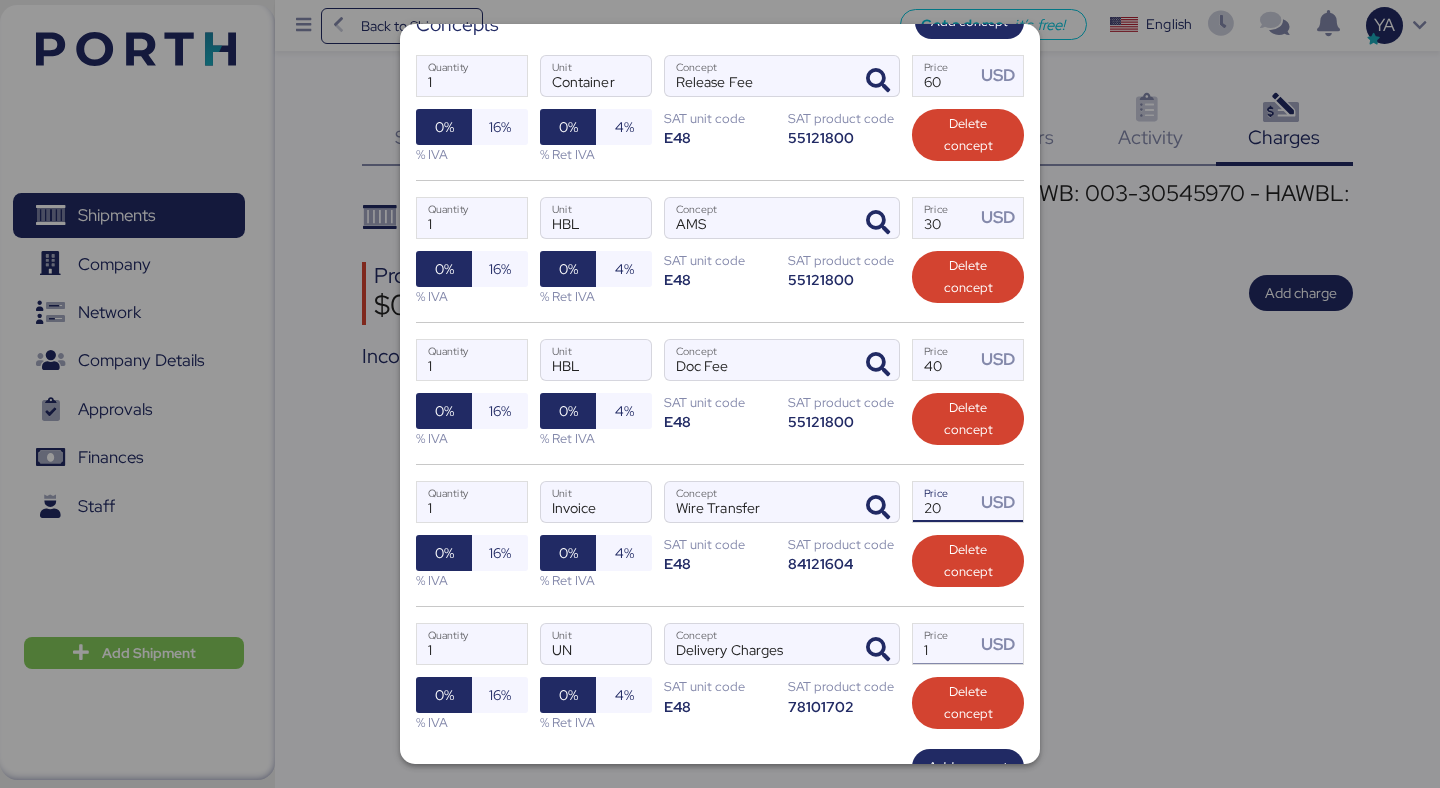 click on "1" at bounding box center [944, 644] 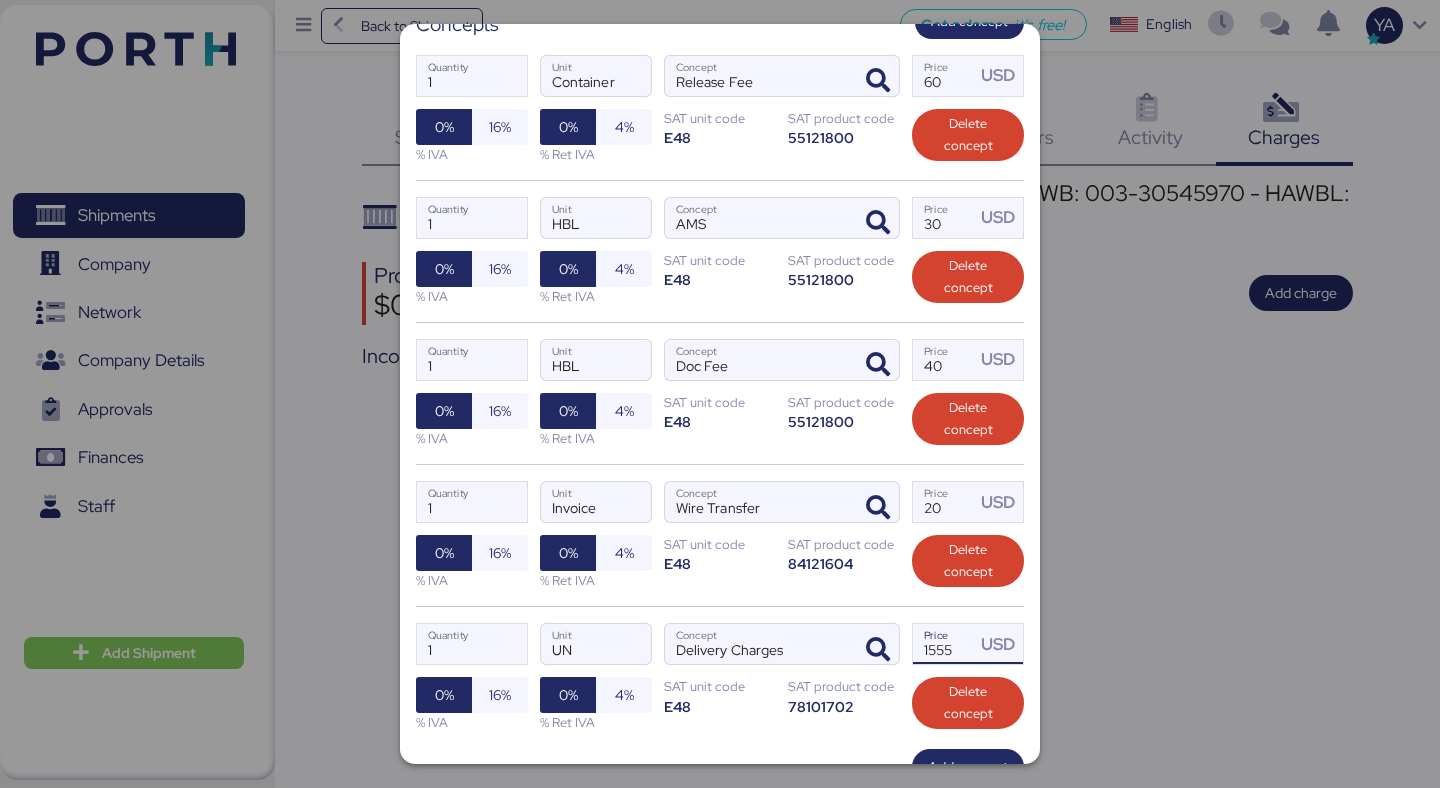 type on "1555" 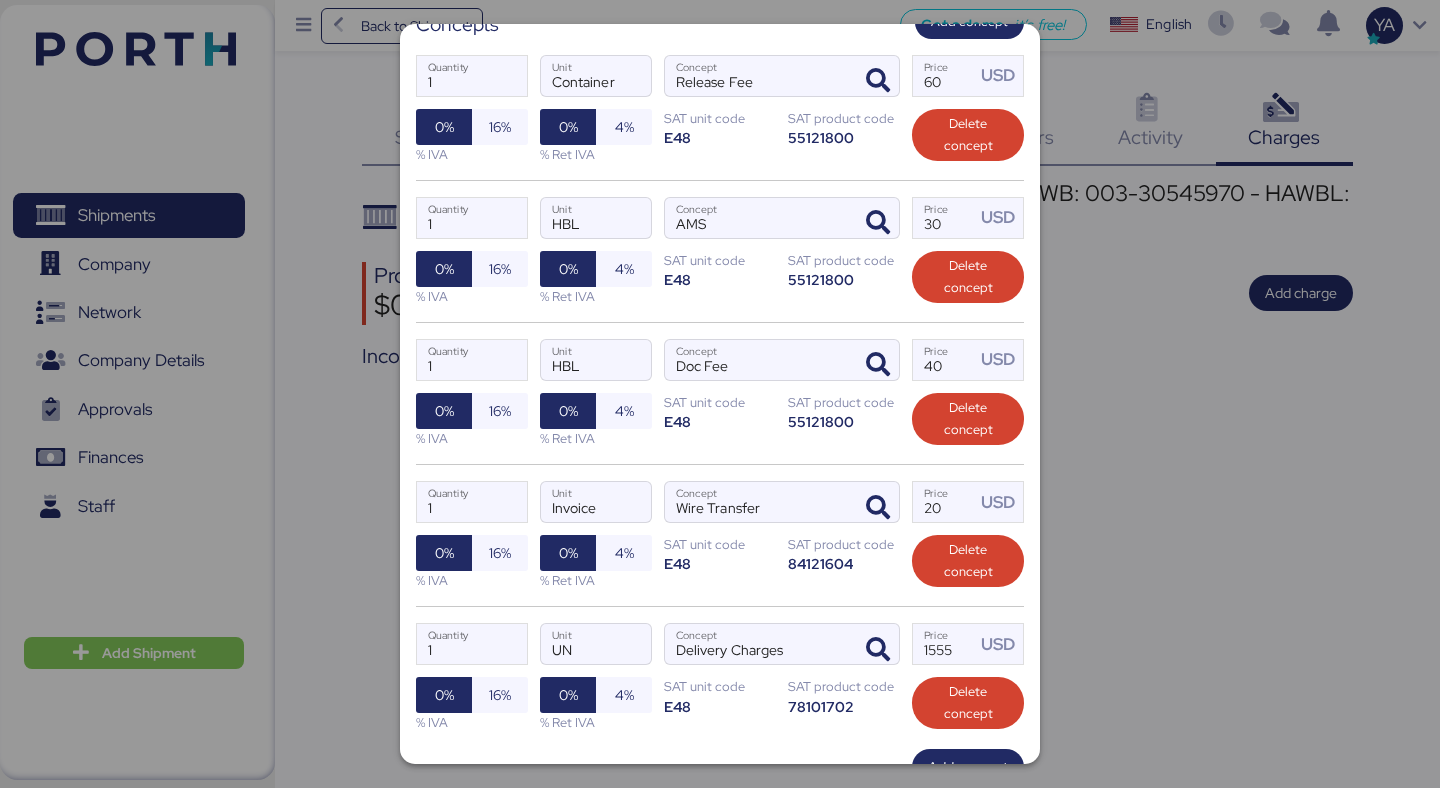 click on "SAT product code" at bounding box center (844, 686) 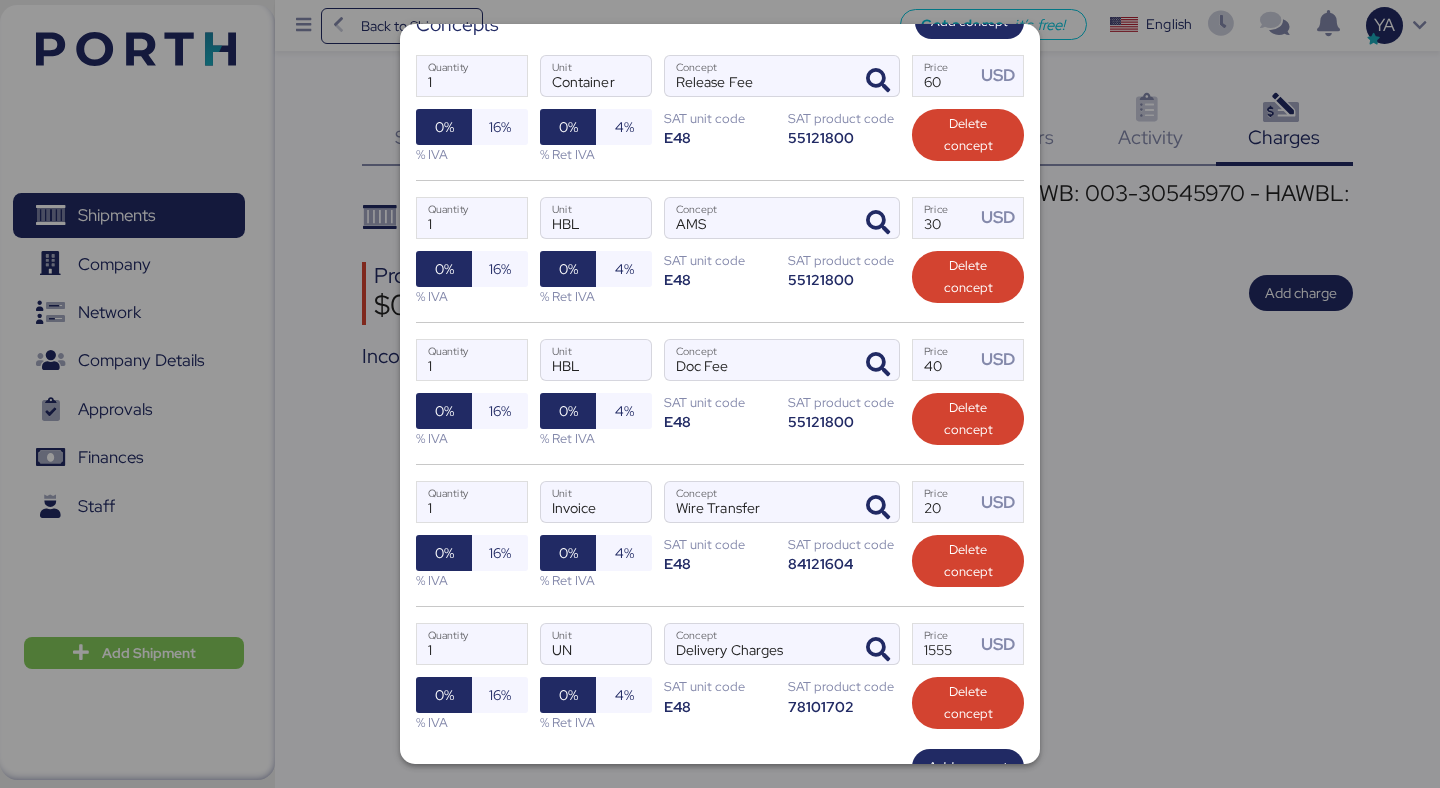 scroll, scrollTop: 515, scrollLeft: 0, axis: vertical 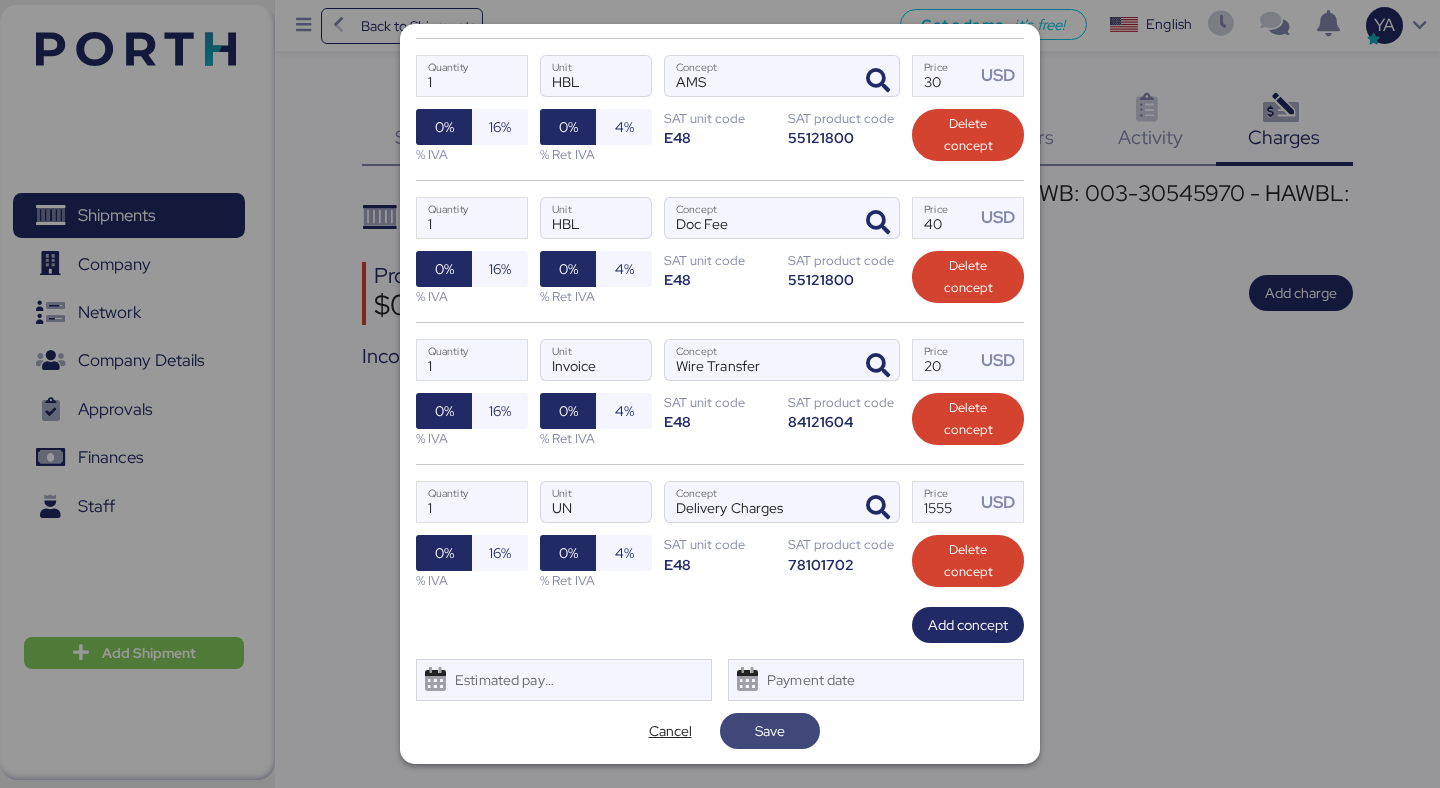 click on "Save" at bounding box center [770, 731] 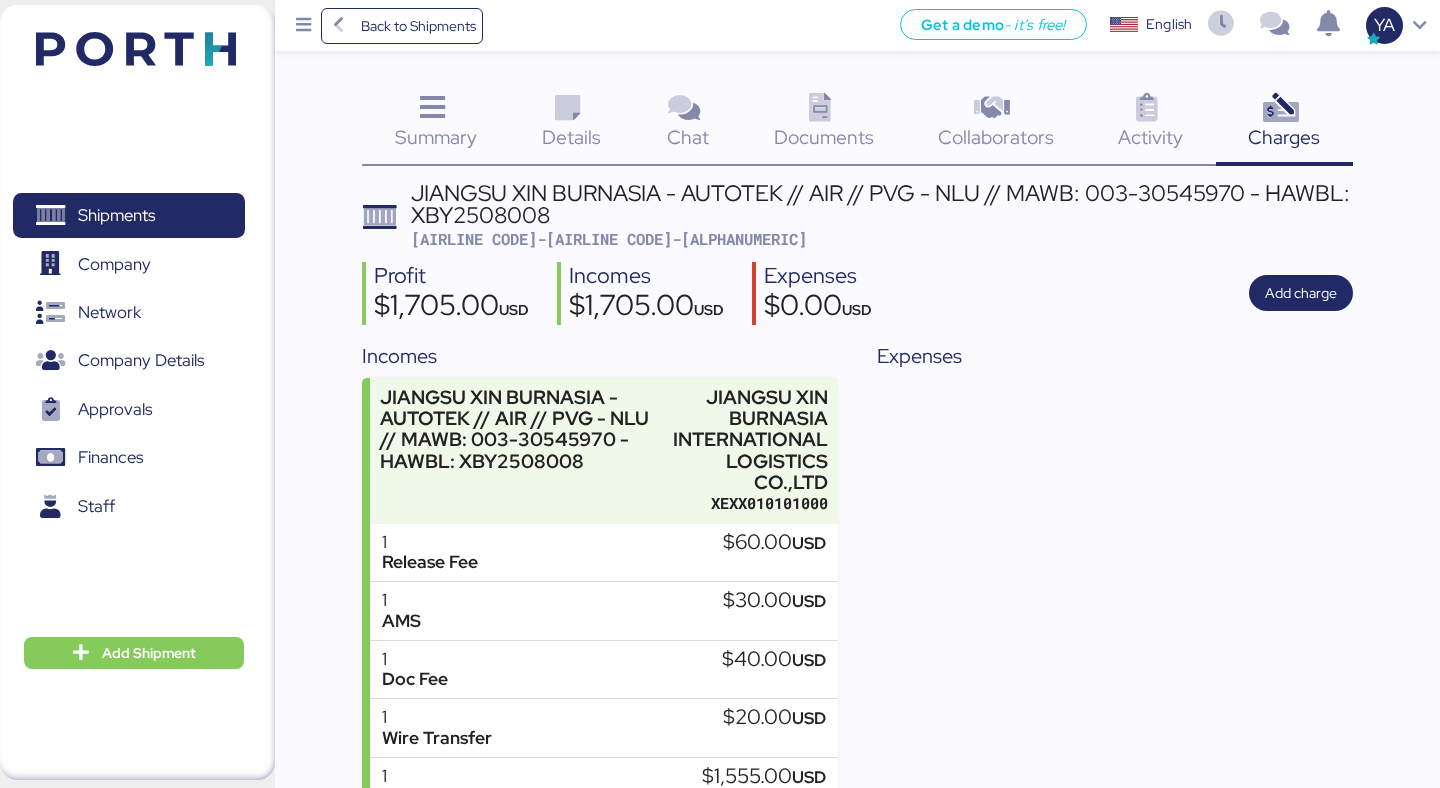 scroll, scrollTop: 13, scrollLeft: 0, axis: vertical 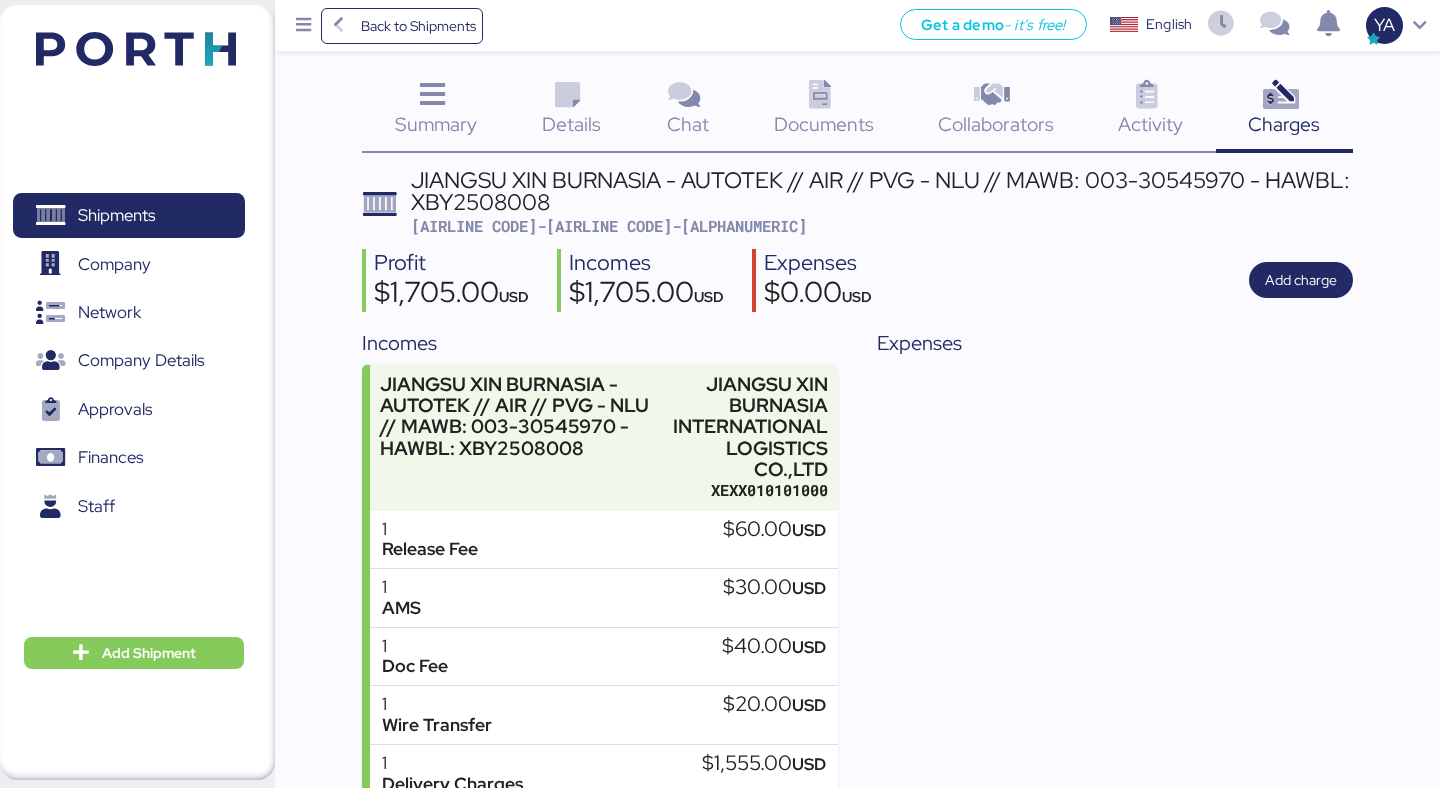 click on "Activity 0" at bounding box center [1150, 111] 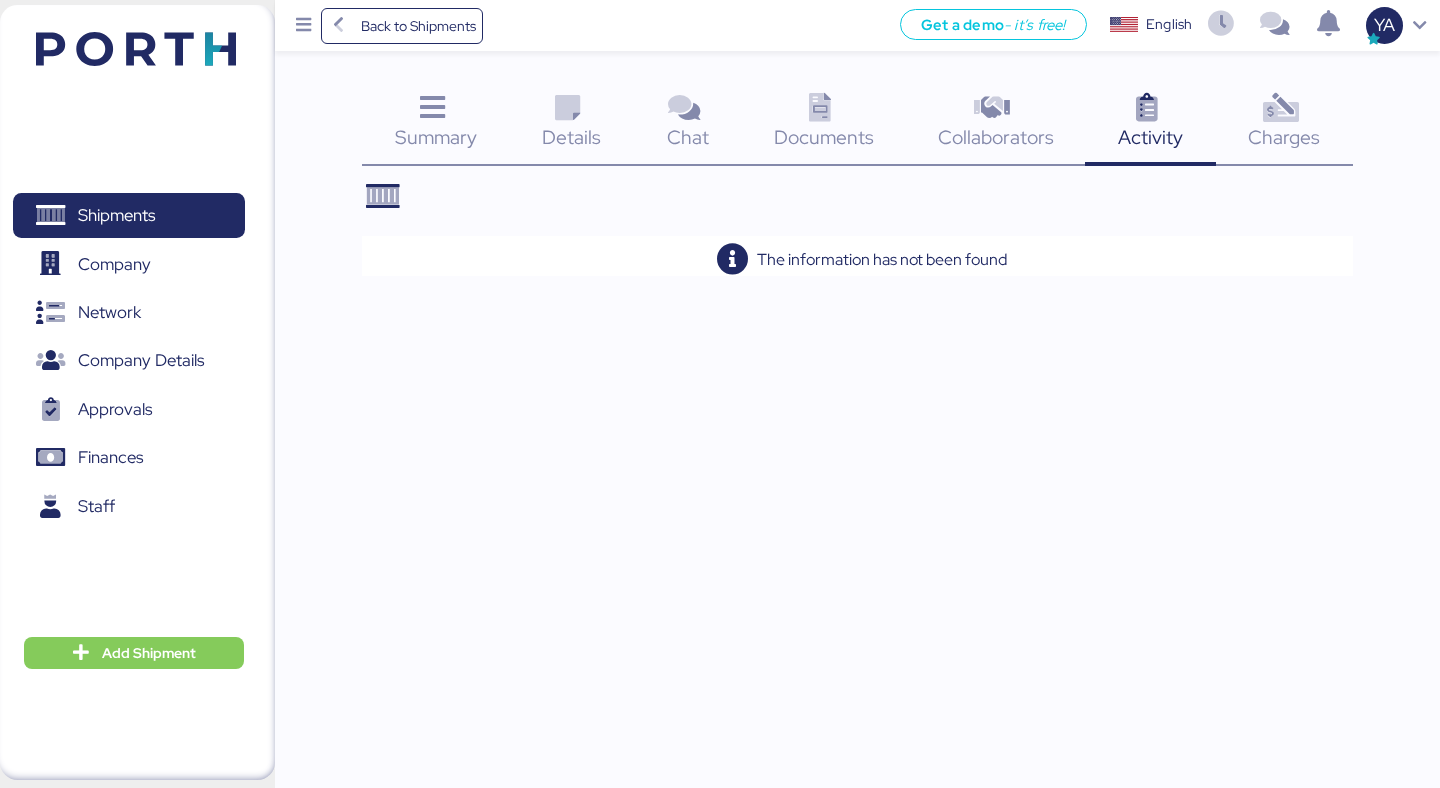 scroll, scrollTop: 0, scrollLeft: 0, axis: both 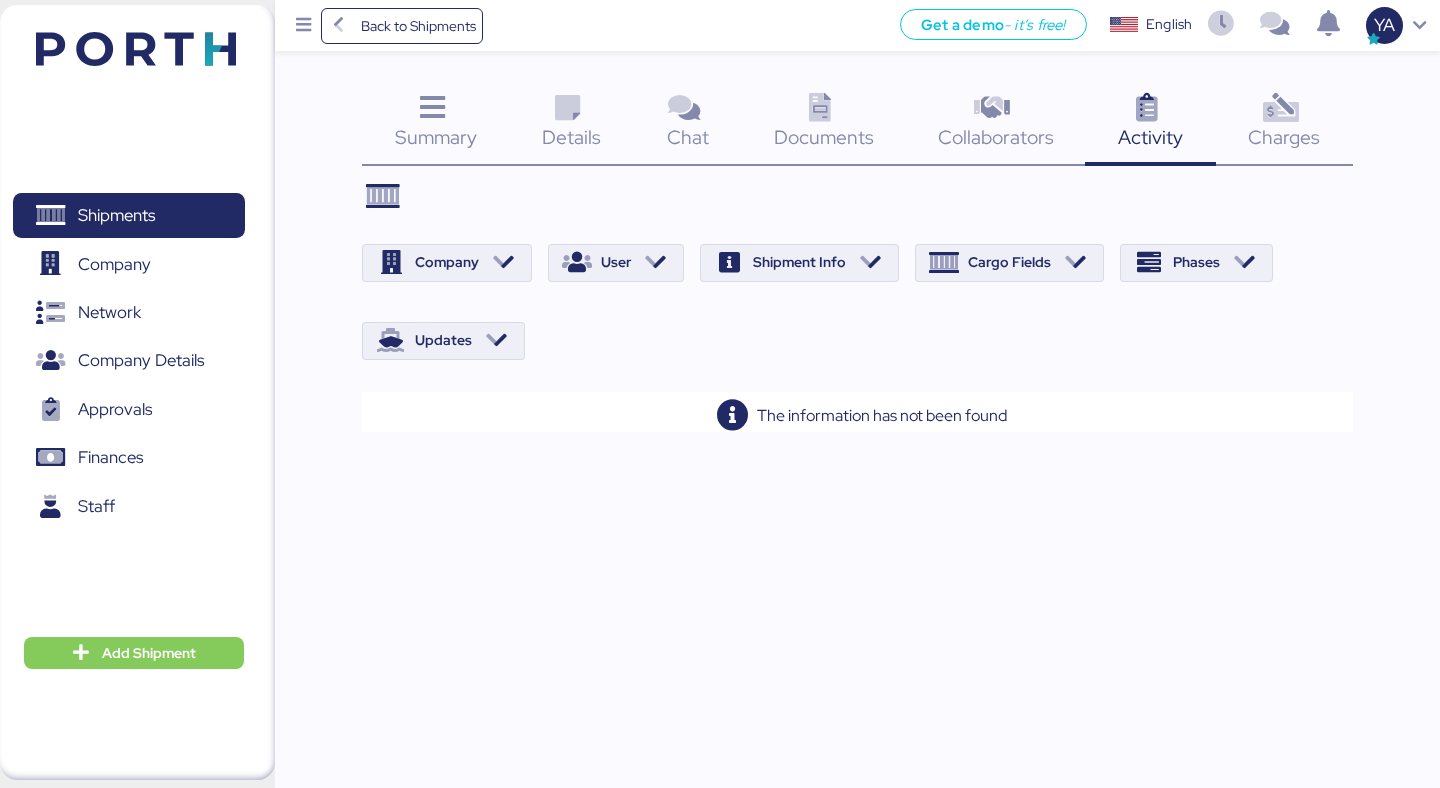 click at bounding box center (991, 108) 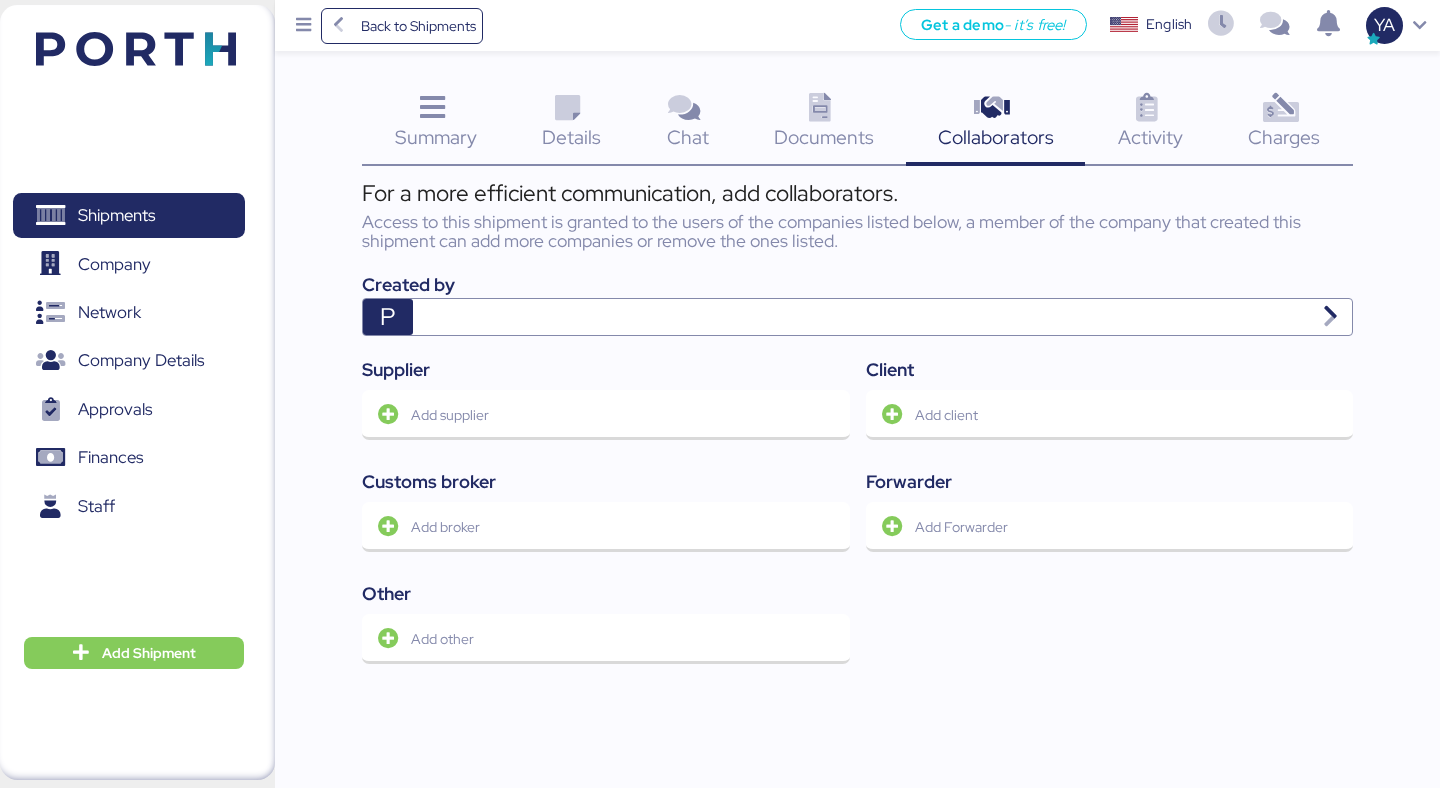 click on "Documents 0" at bounding box center (824, 124) 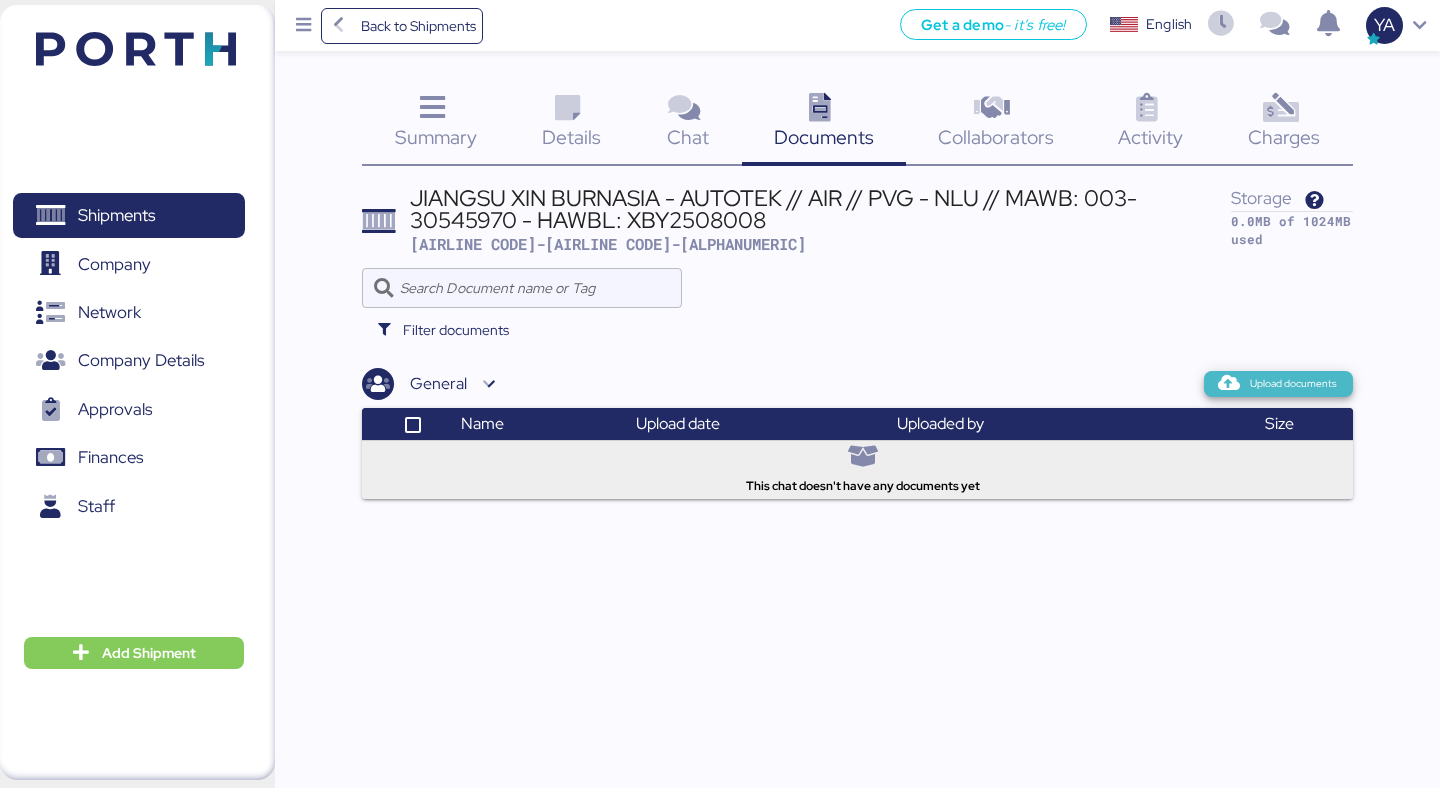 click on "Upload documents" at bounding box center [1293, 384] 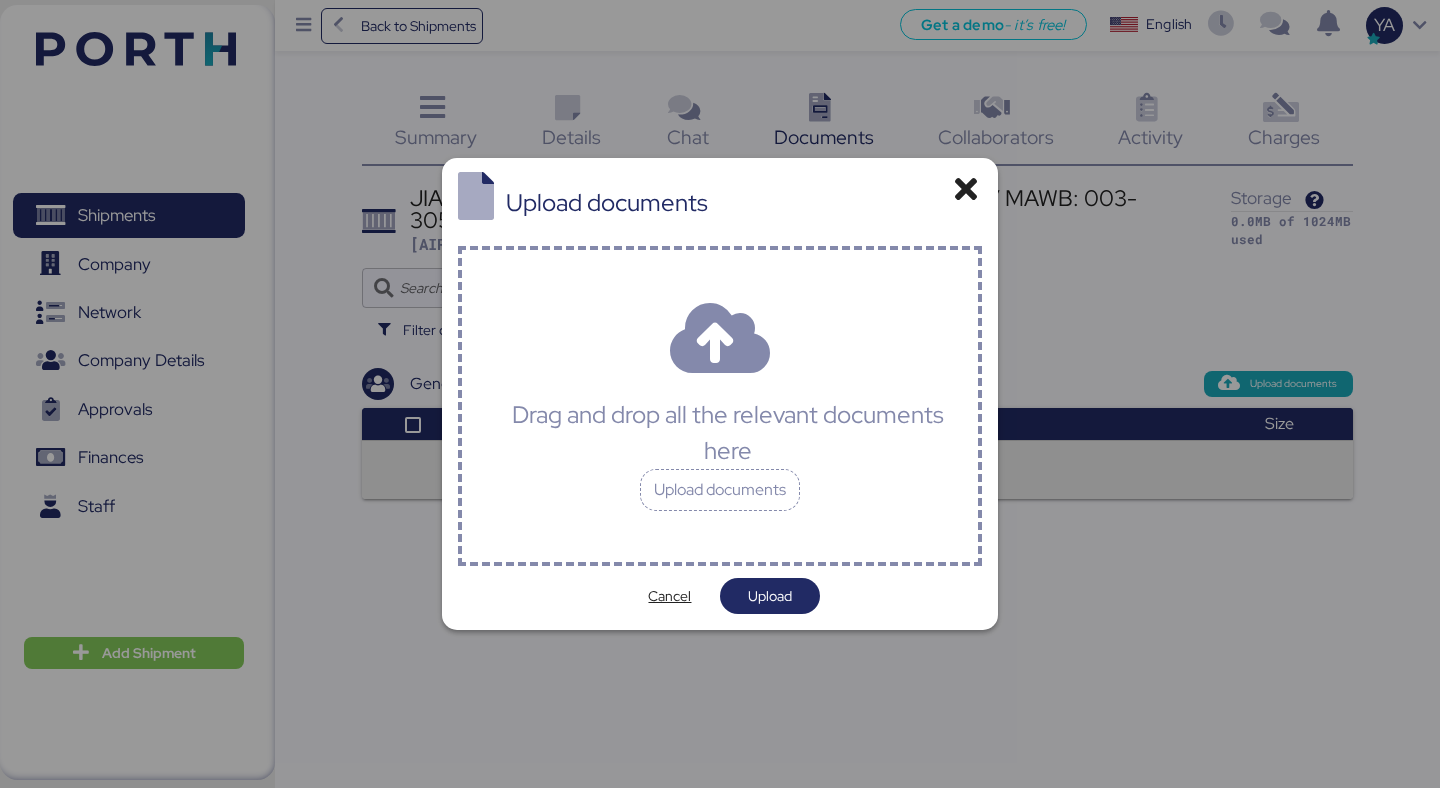 click on "Drag and drop all the relevant documents here Upload documents" at bounding box center [720, 406] 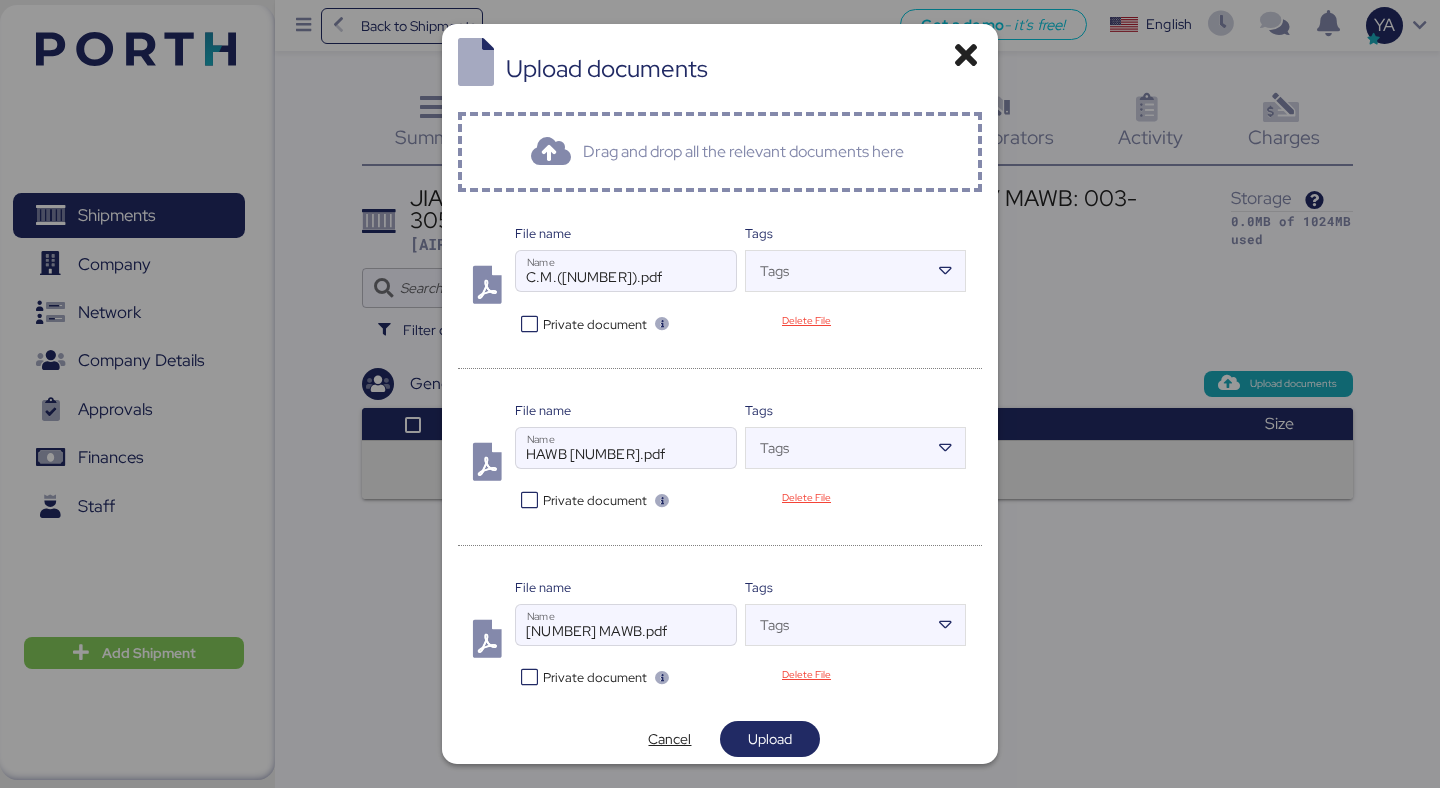 click on "Private document" at bounding box center (595, 677) 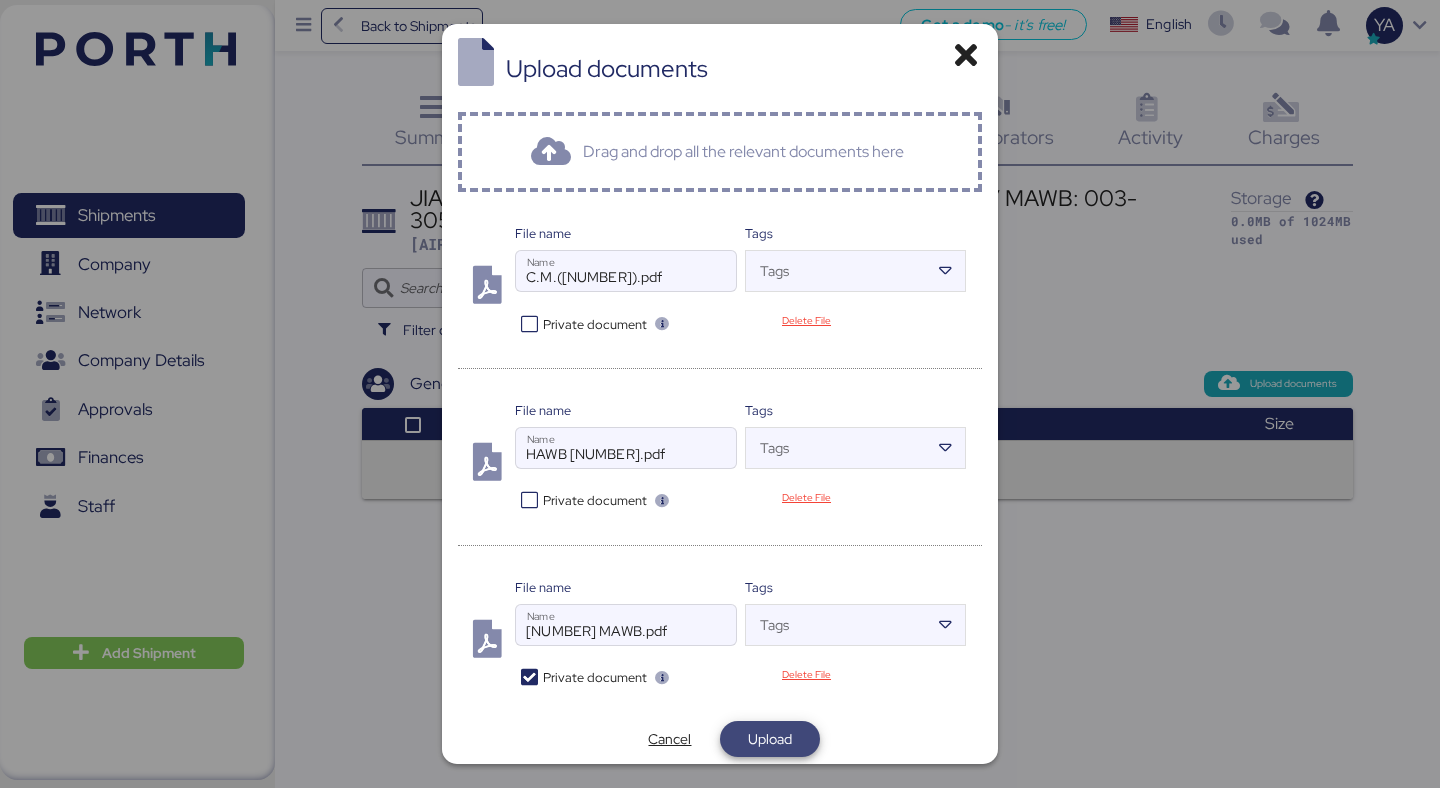 click on "Upload" at bounding box center [770, 739] 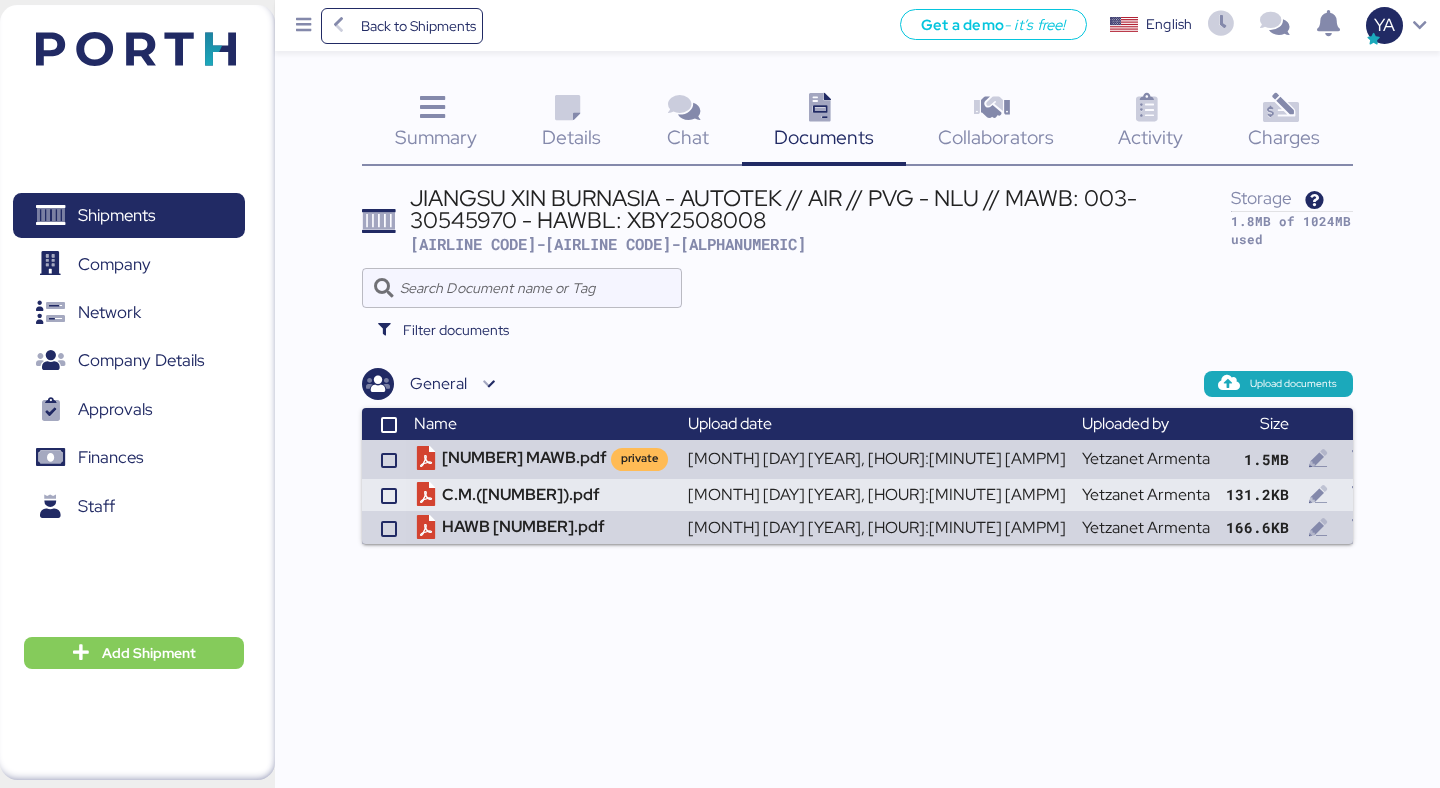 click on "JIANGSU XIN BURNASIA - AUTOTEK // AIR // PVG - NLU // MAWB: 003-30545970 - HAWBL: XBY2508008" at bounding box center (820, 209) 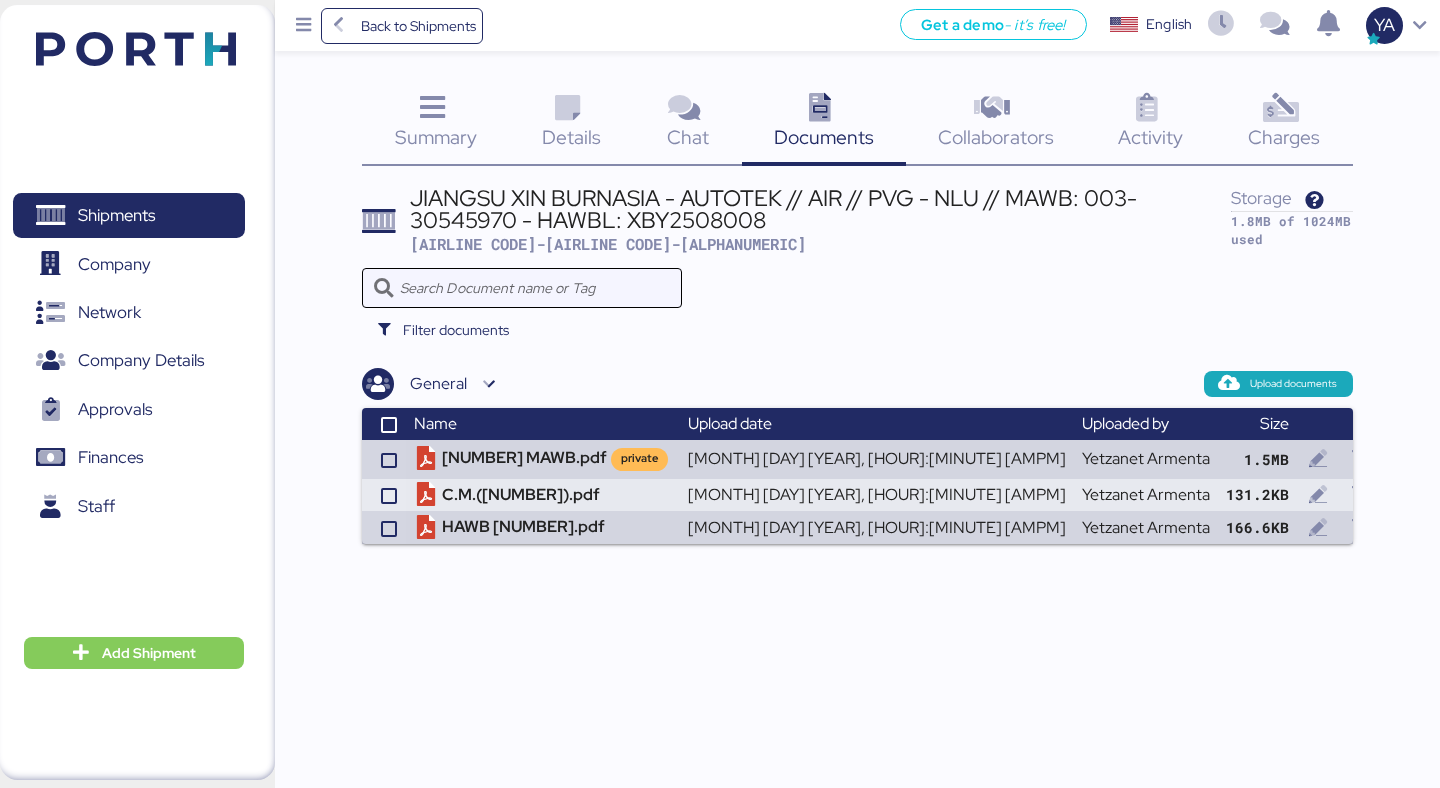 click at bounding box center [535, 288] 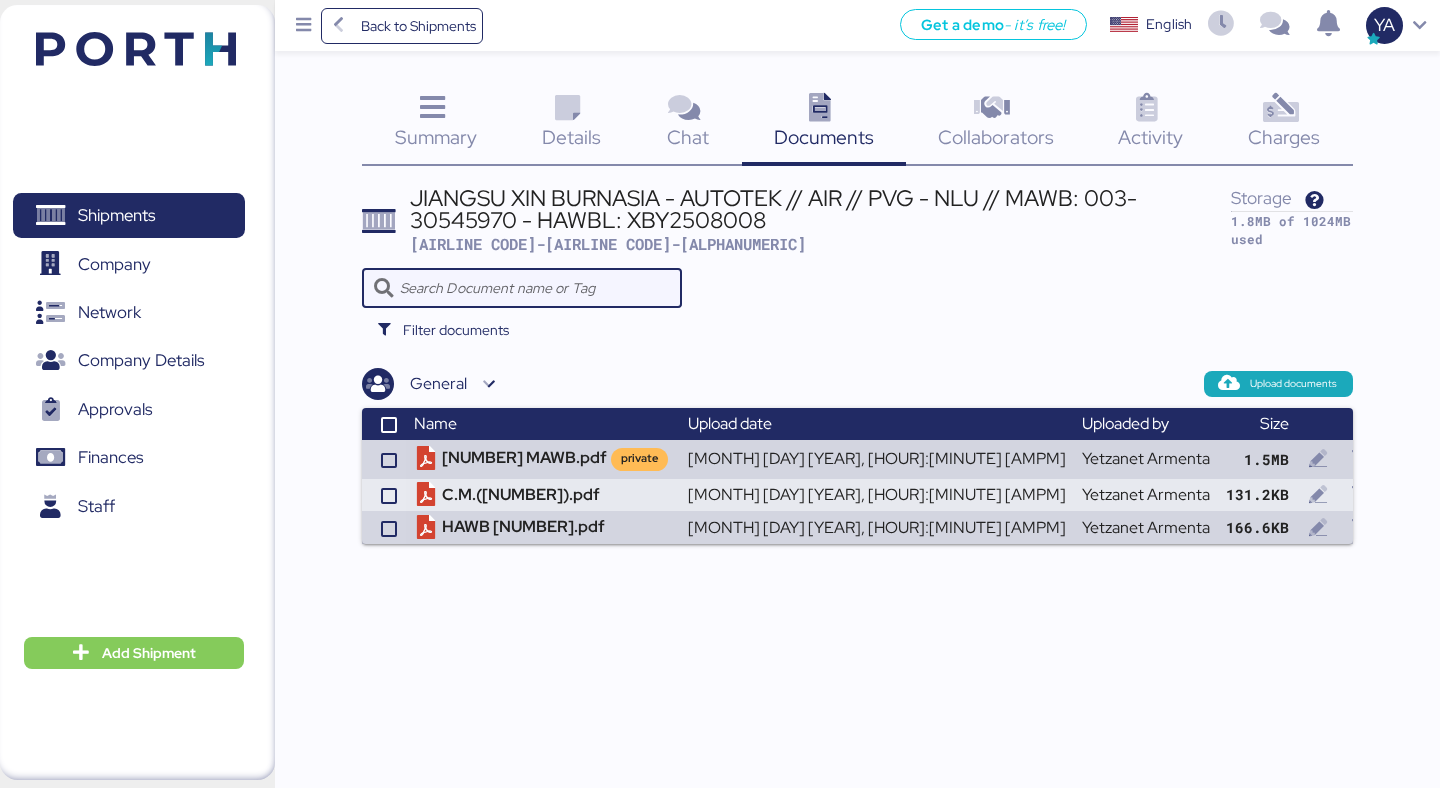 click on "JIANGSU XIN BURNASIA - AUTOTEK // AIR // PVG - [CITY_CODE] // MAWB: [NUMBER] - HAWBL: [ALPHANUMERIC] [ALPHANUMERIC] Storage
1.8MB of 1024MB used
Filter documents      General     Upload documents Name   Upload date   Uploaded by     Size
003-30545970 MAWB.pdf
private
Aug 6 2025, 10:42 AM
Yetzanet Armenta
1.5MB
C.M.([ALPHANUMERIC]).pdf
Aug 6 2025, 10:42 AM
Yetzanet Armenta
131.2KB
HAWB [ALPHANUMERIC].pdf
Aug 6 2025, 10:42 AM
Yetzanet Armenta
166.6KB" at bounding box center [857, 363] 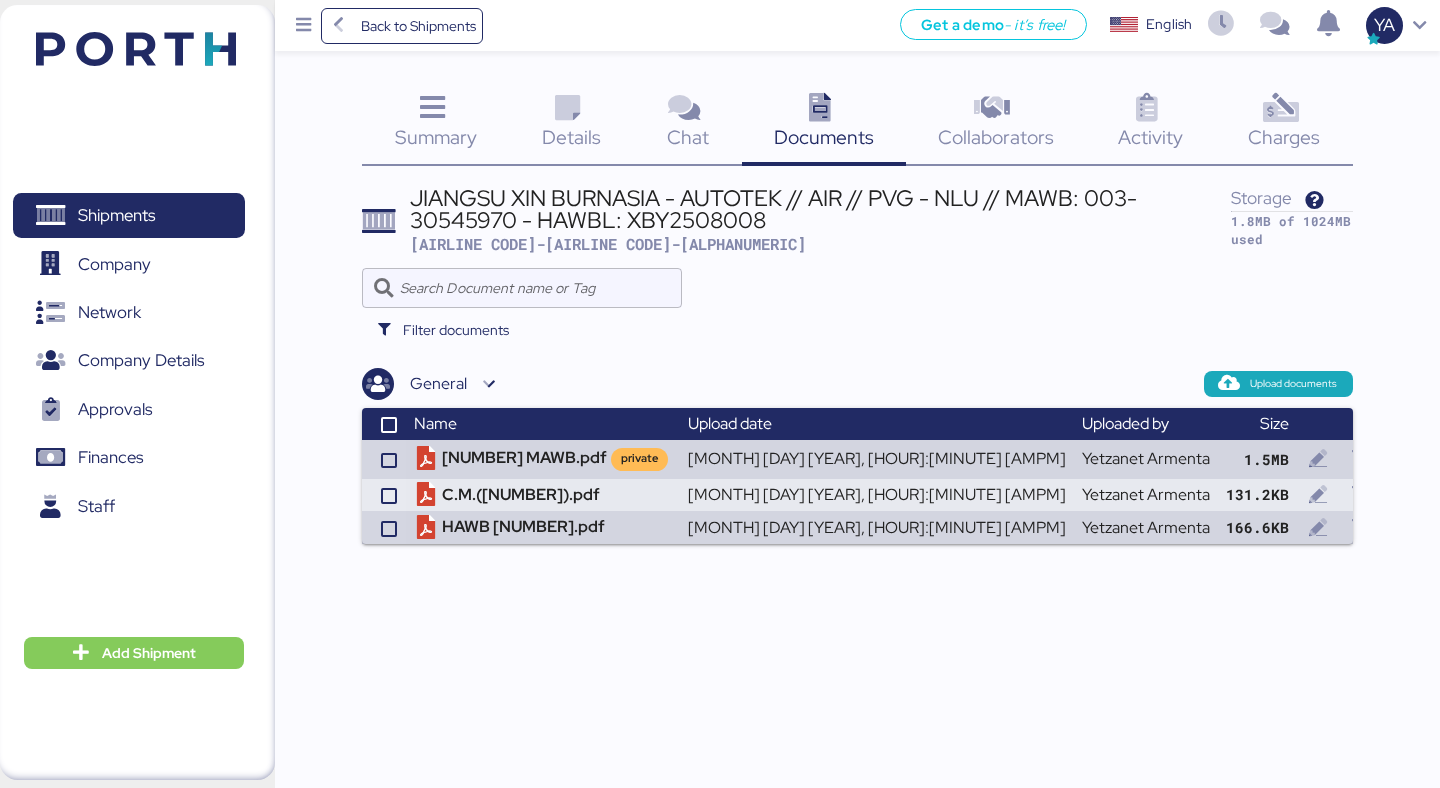 click on "[COMPANY] // AIR // [CITY] - [CITY] // MAWB: 003-30545970 - HAWBL: XBY2508008 XXXX-XXXX-A[NUMBER]" at bounding box center [820, 221] 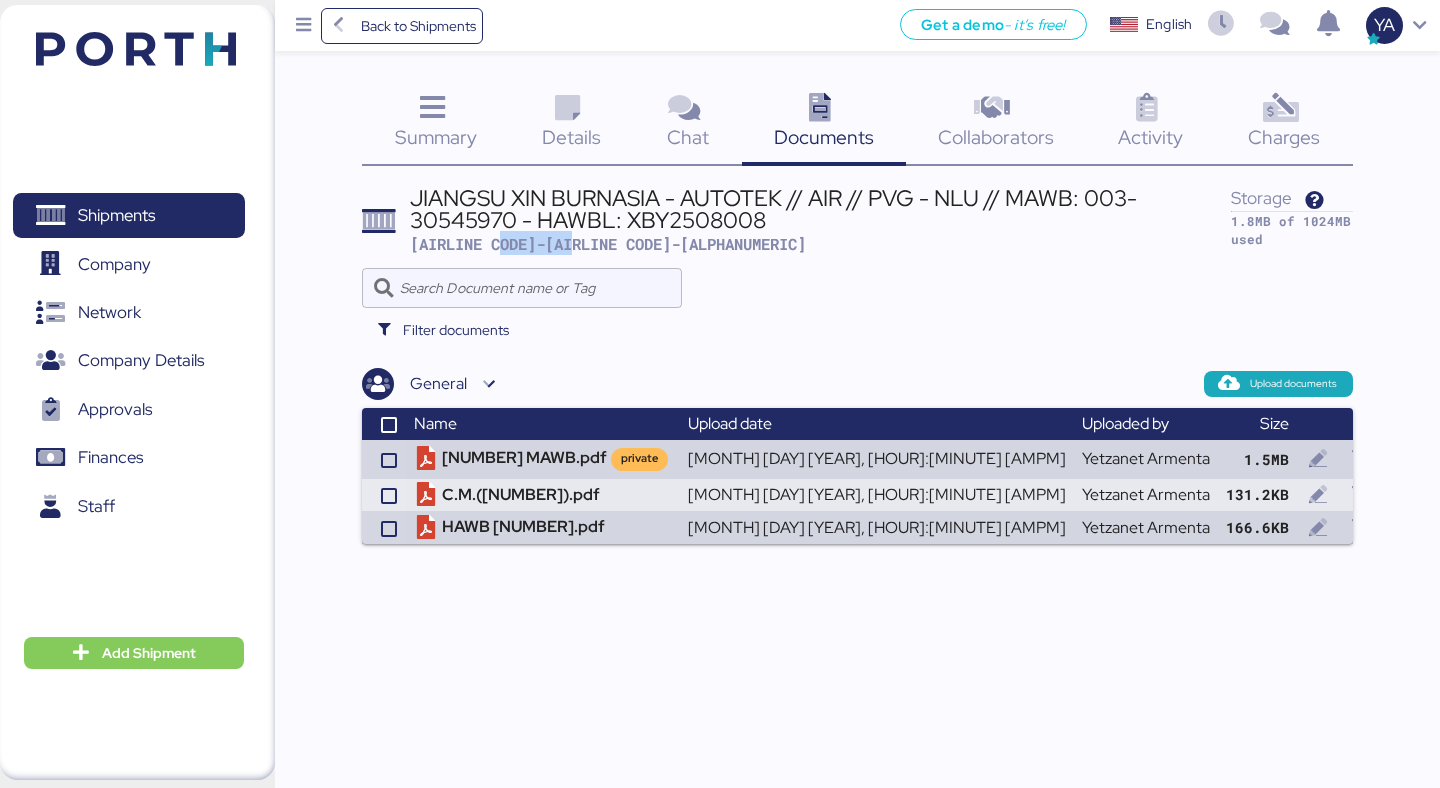 click on "[COMPANY] // AIR // [CITY] - [CITY] // MAWB: 003-30545970 - HAWBL: XBY2508008 XXXX-XXXX-A[NUMBER]" at bounding box center [820, 221] 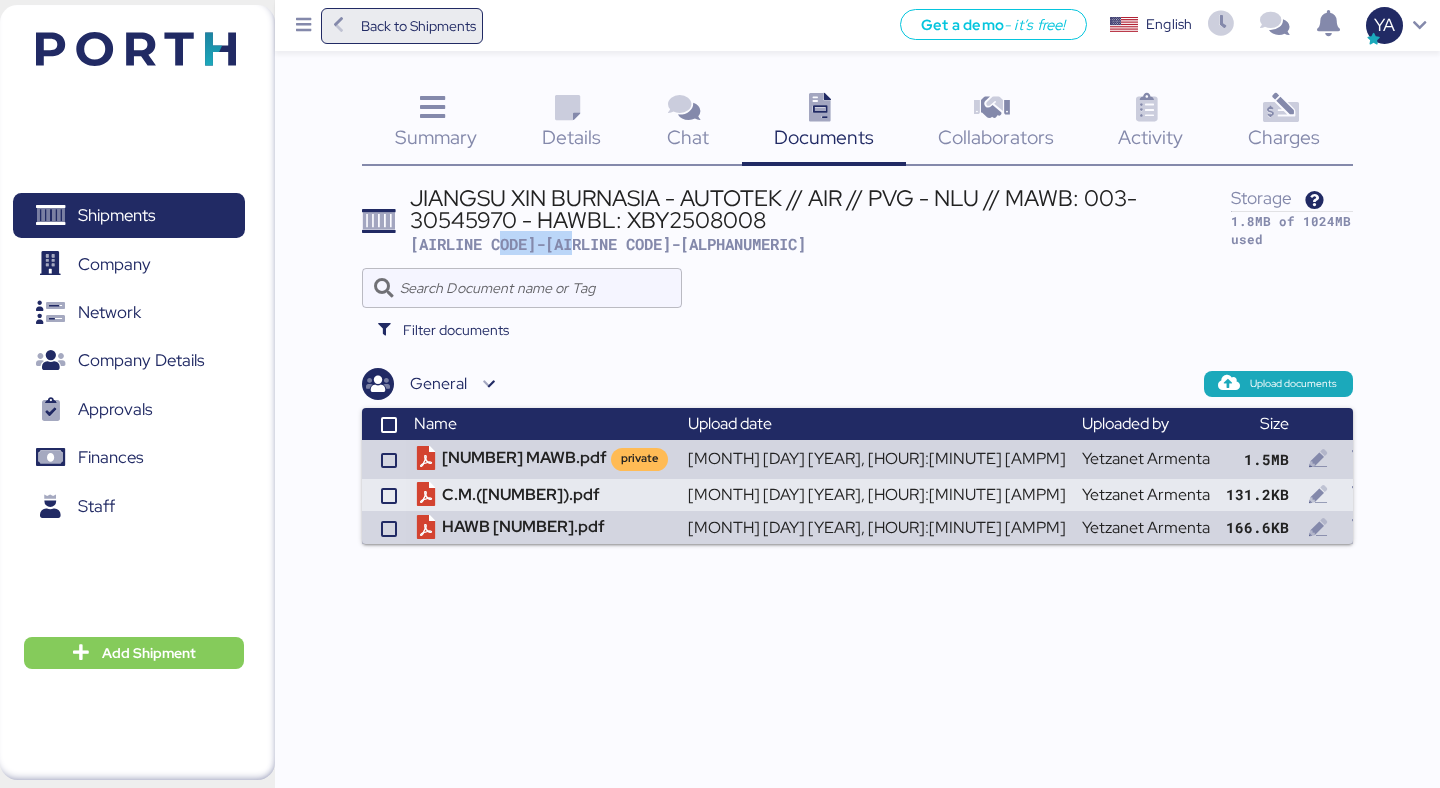 click on "Back to Shipments" at bounding box center [418, 26] 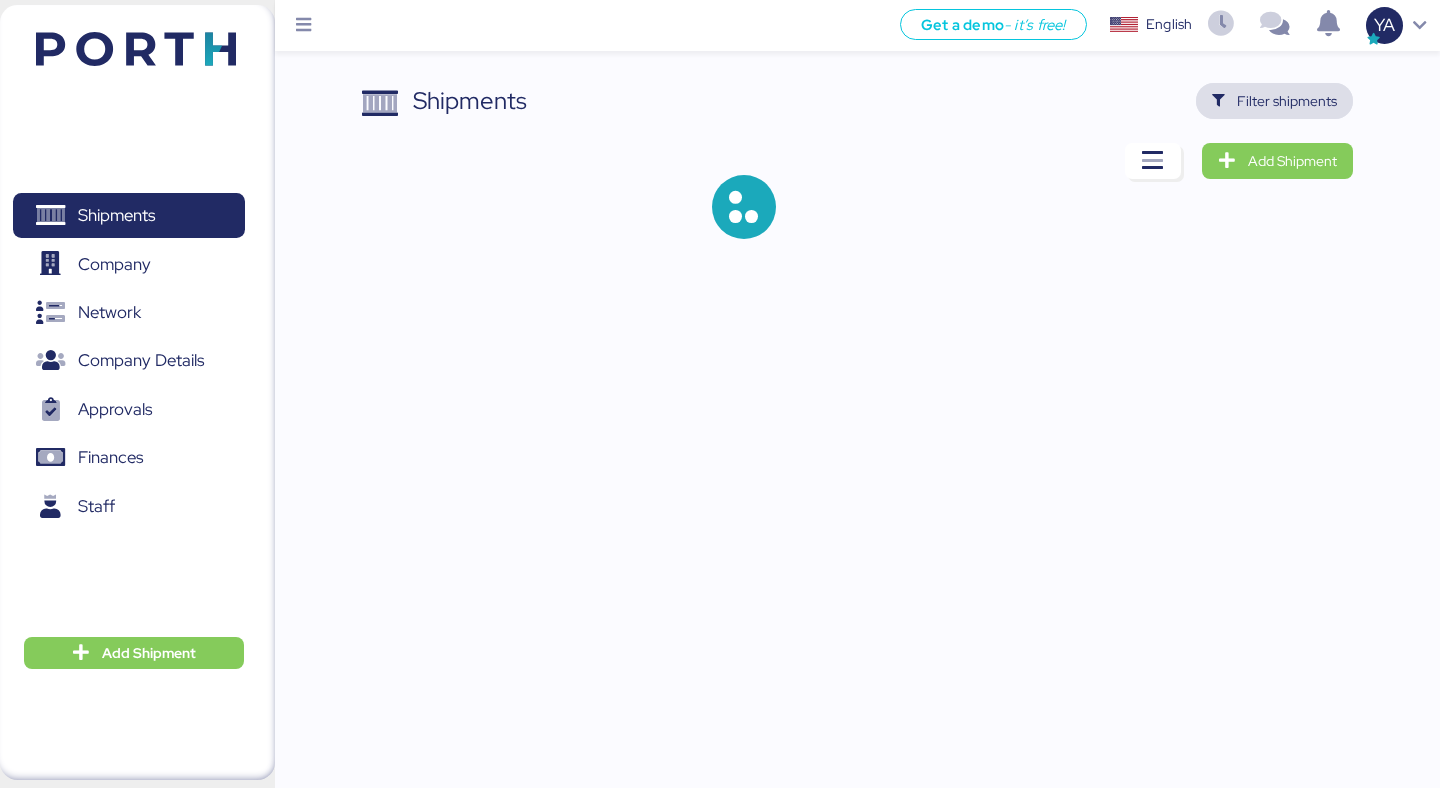 click on "Filter shipments" at bounding box center (1287, 101) 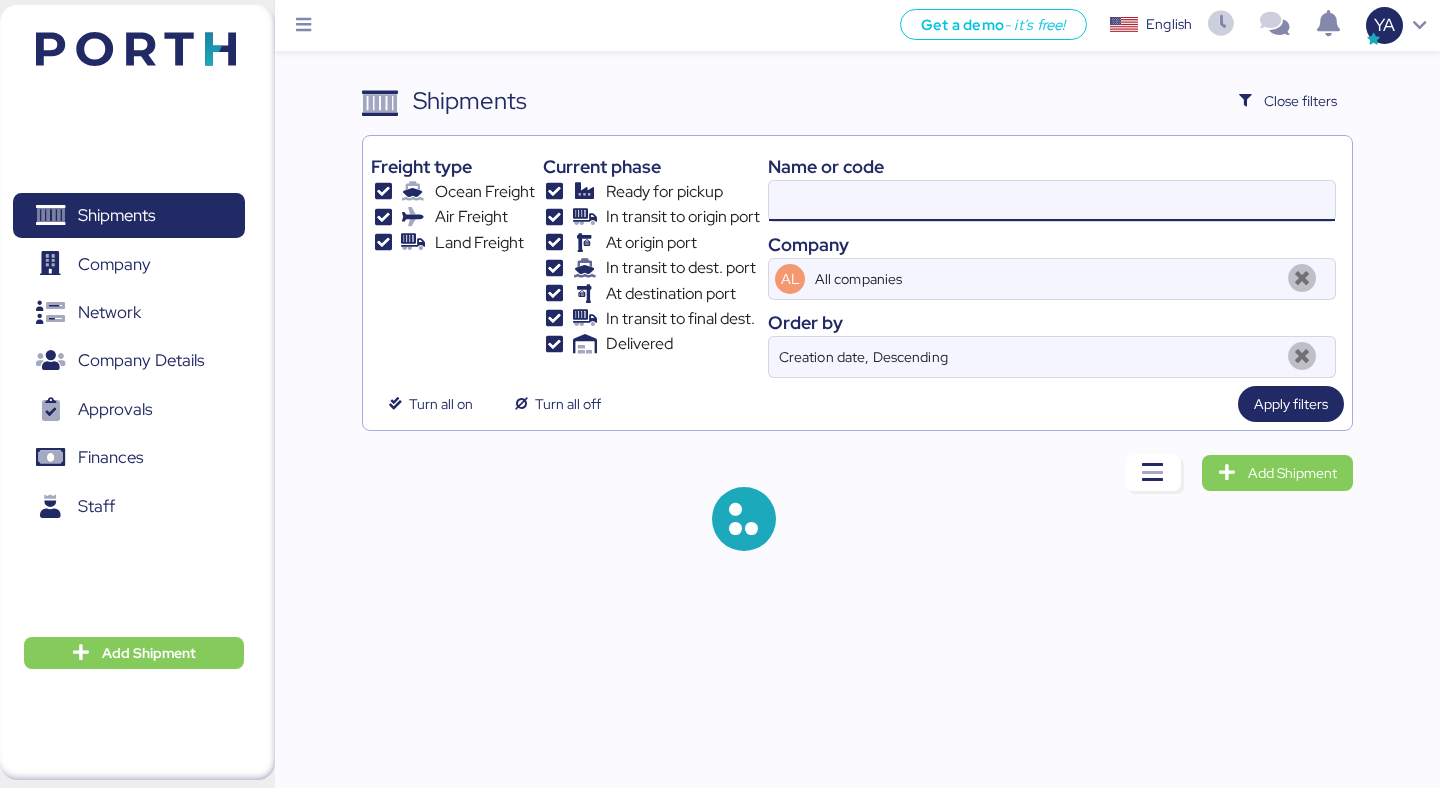 click at bounding box center (1052, 201) 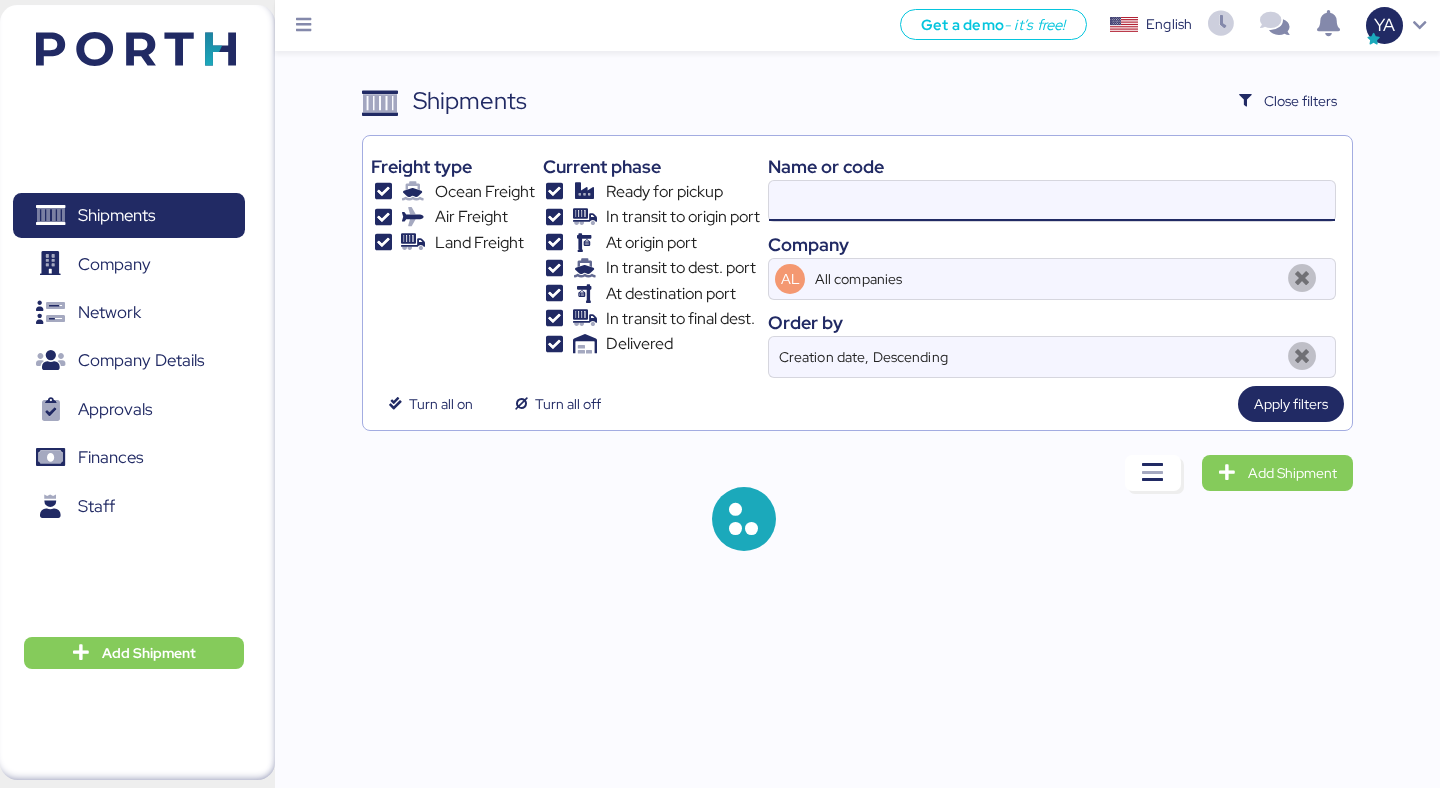 paste on "O0051912" 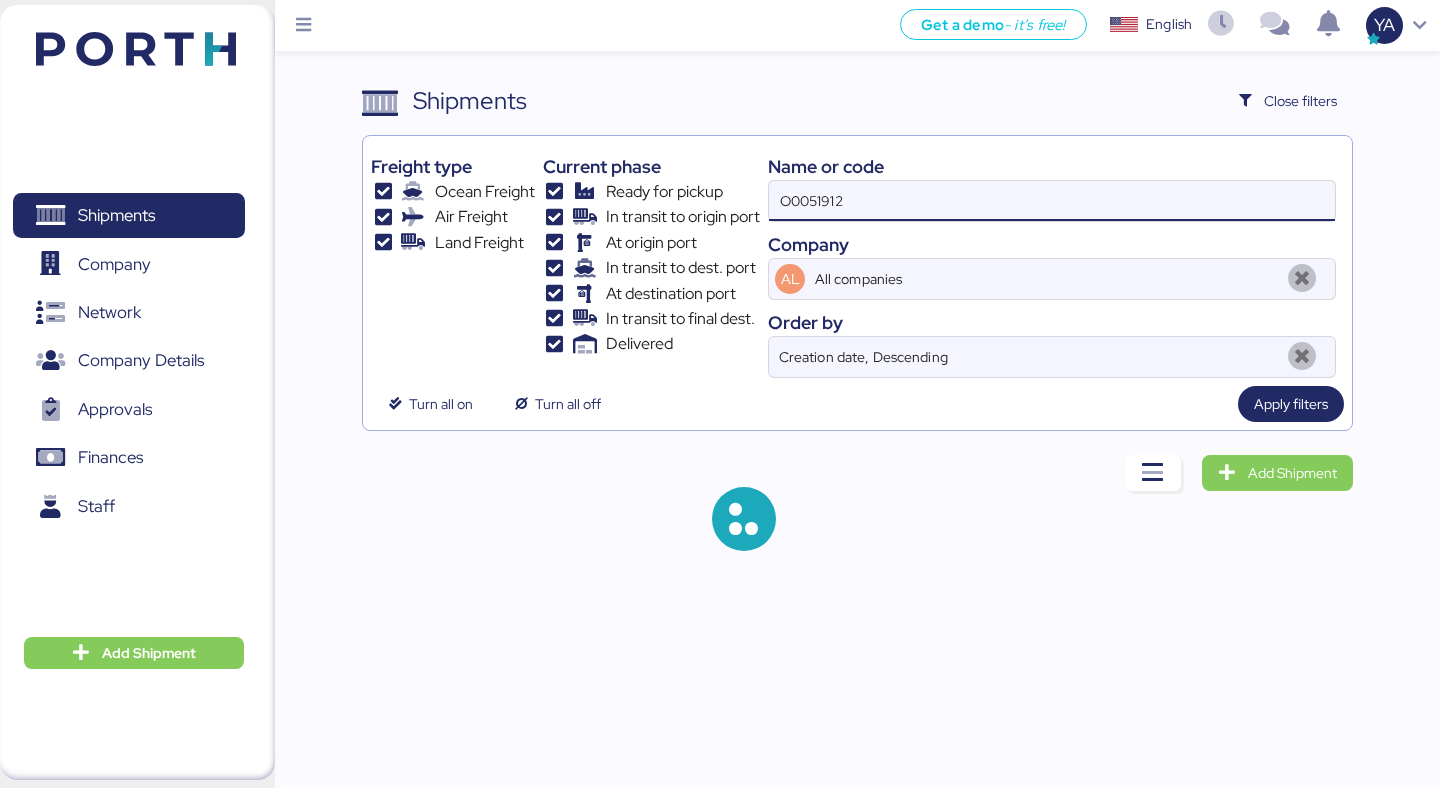 type on "O0051912" 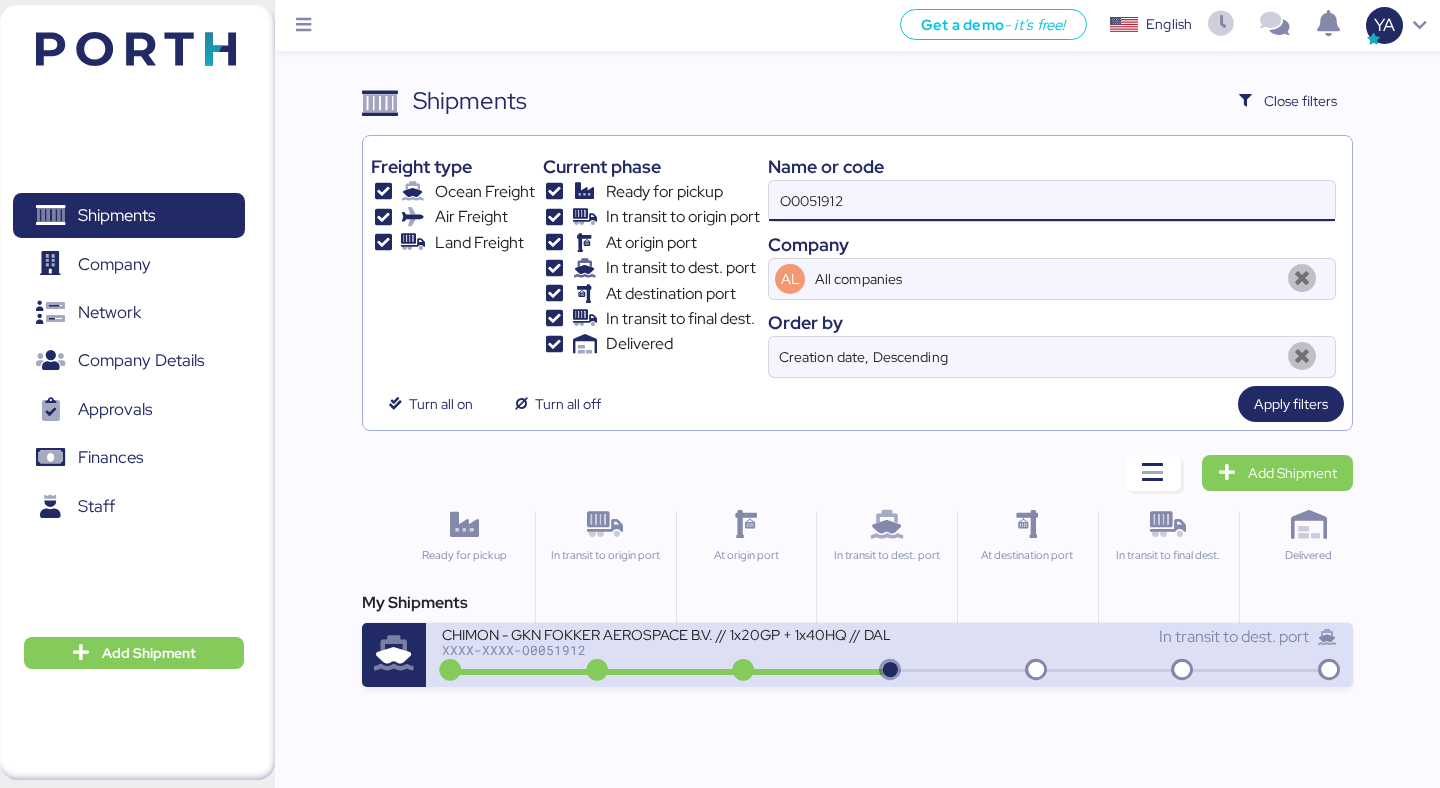 click on "CHIMON - GKN FOKKER AEROSPACE B.V. // 1x20GP + 1x40HQ // DALIAN - MANZANILLO // HBL: BJSSE2507002  MBL: 177SPPKLD52845" at bounding box center [665, 633] 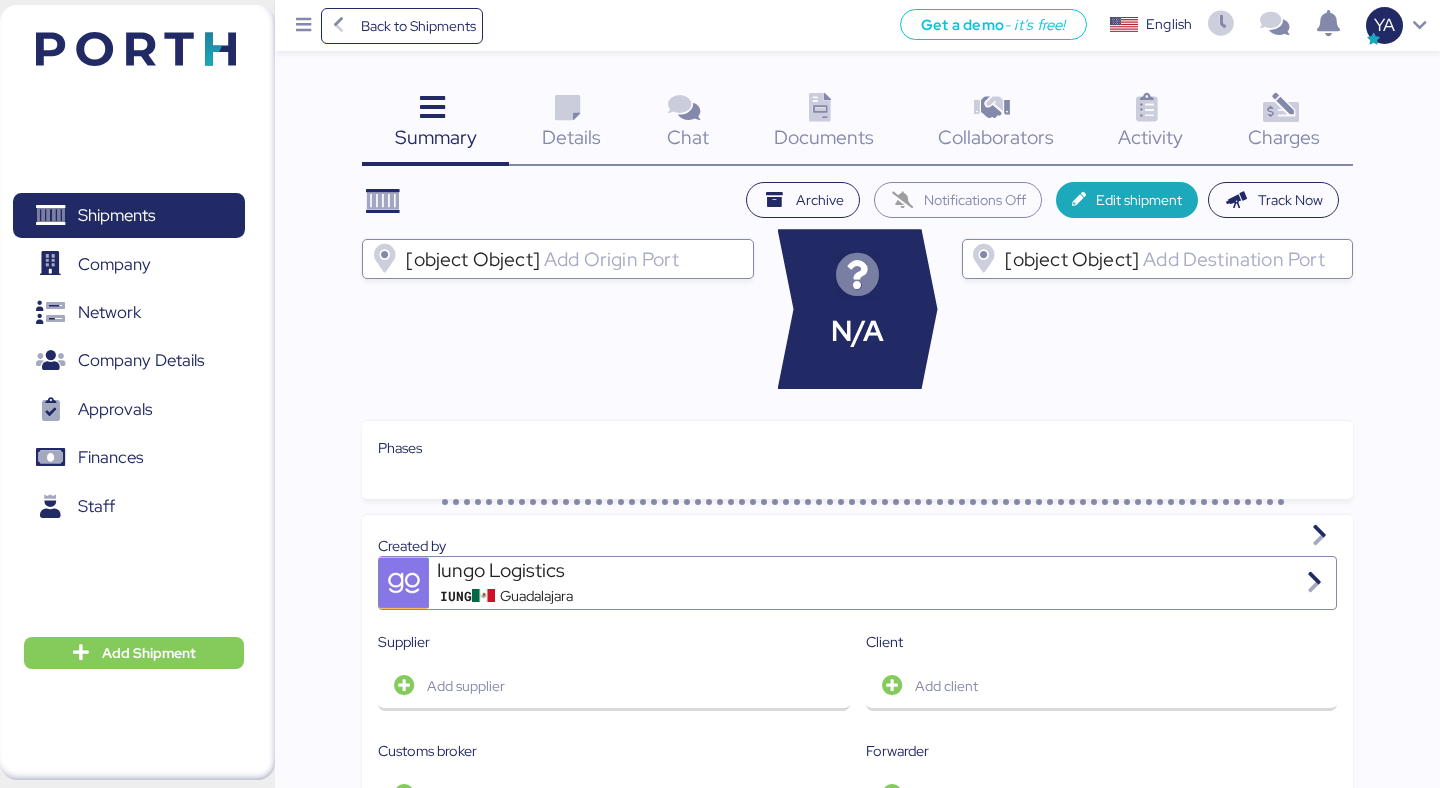 click at bounding box center (1280, 108) 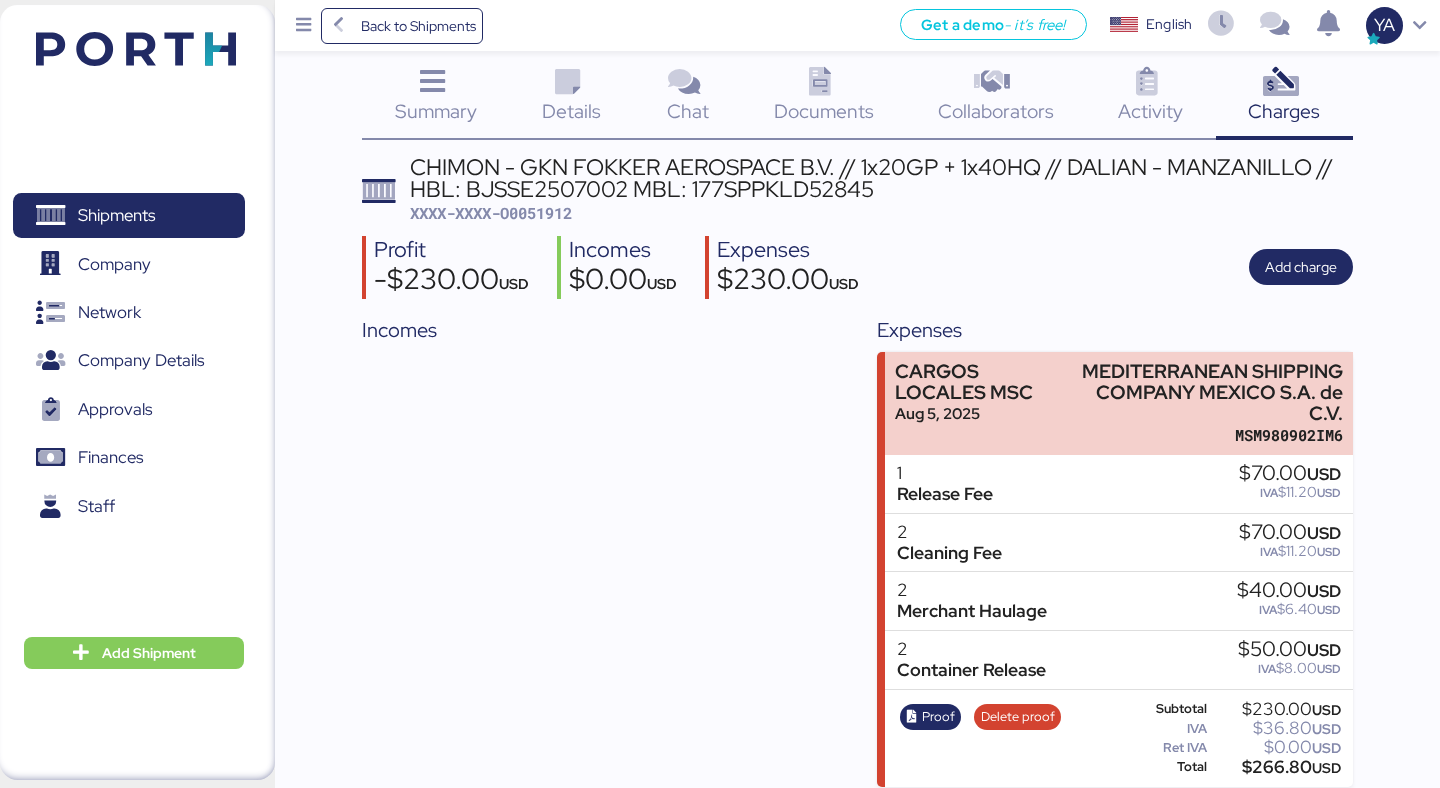 scroll, scrollTop: 41, scrollLeft: 0, axis: vertical 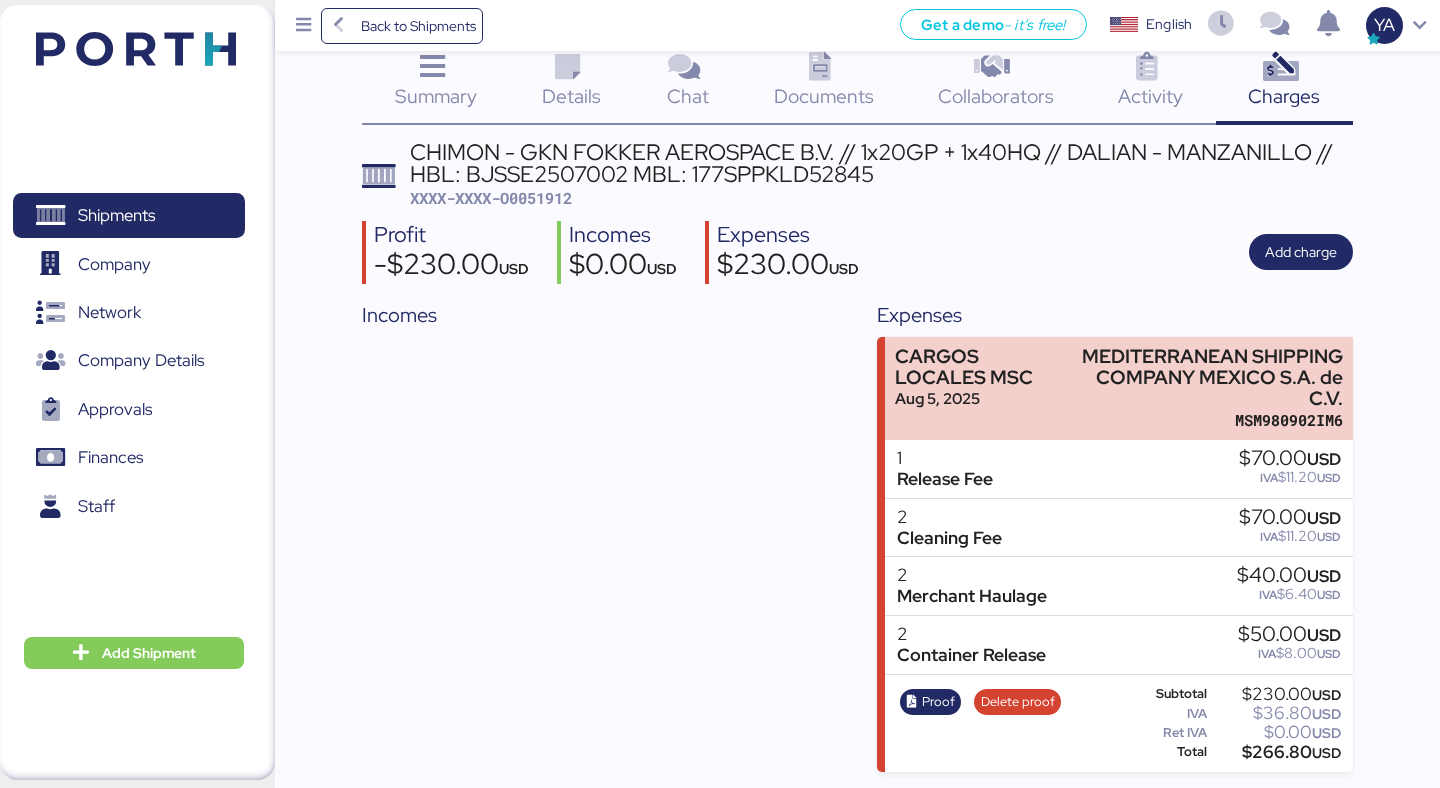 click at bounding box center [567, 67] 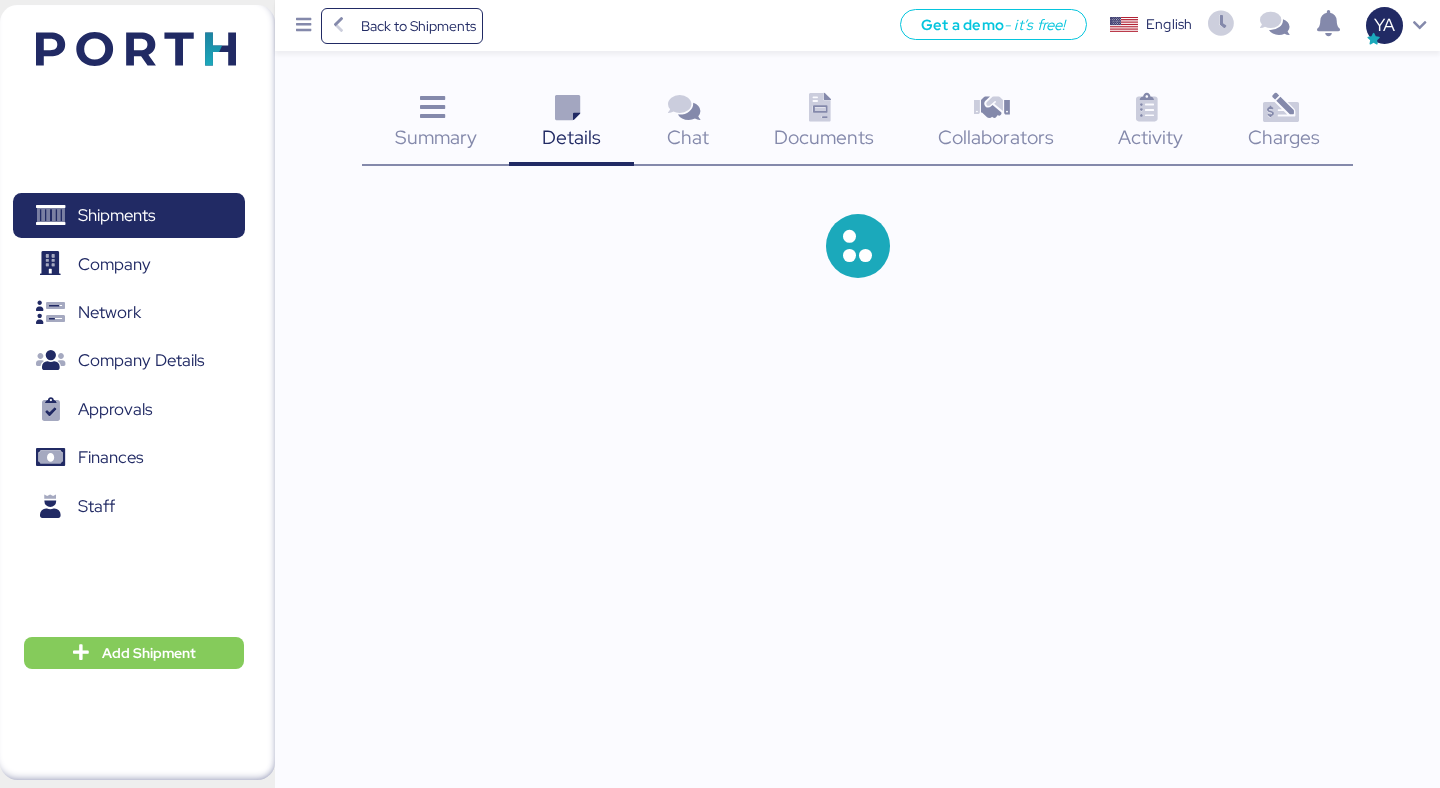 scroll, scrollTop: 0, scrollLeft: 0, axis: both 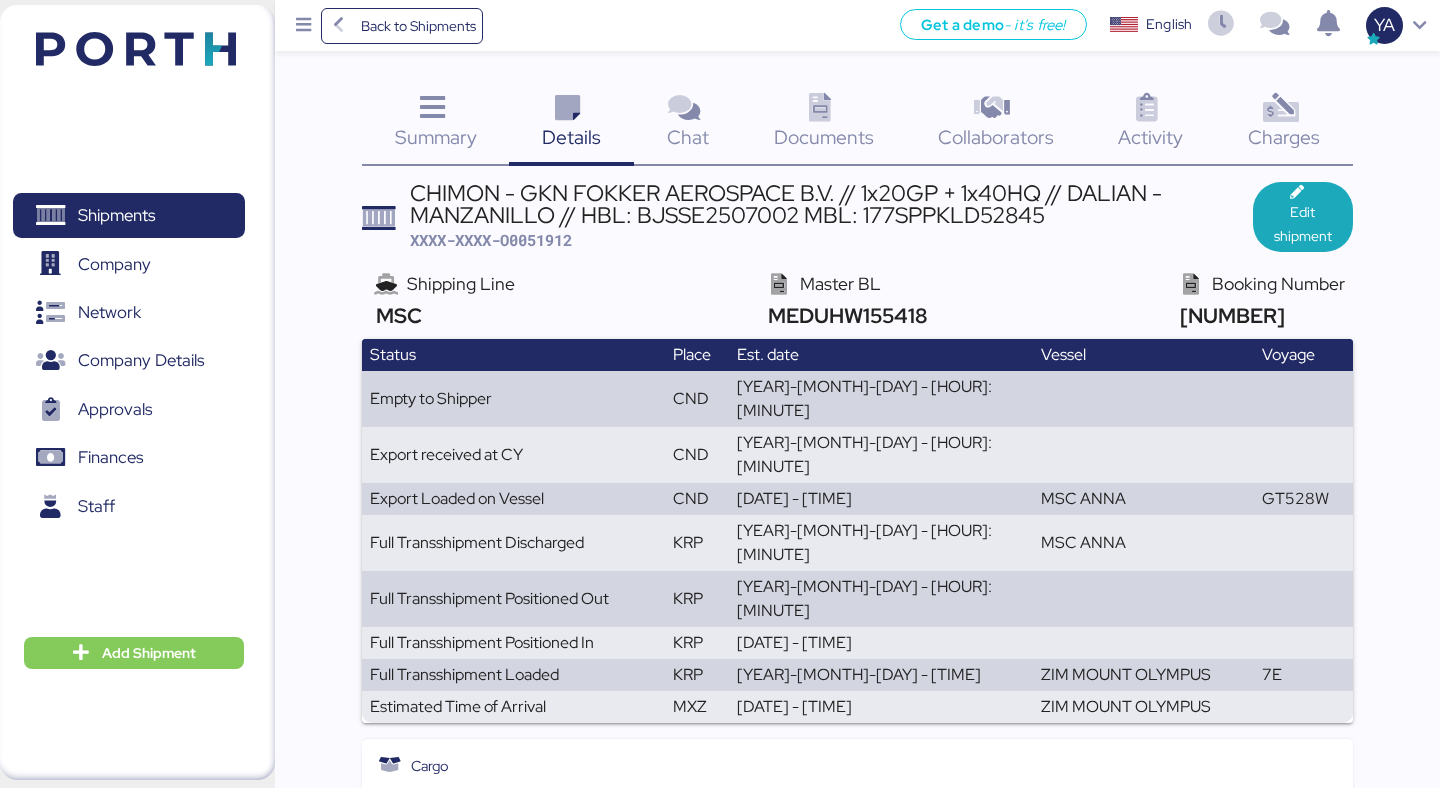 click on "Documents" at bounding box center (824, 137) 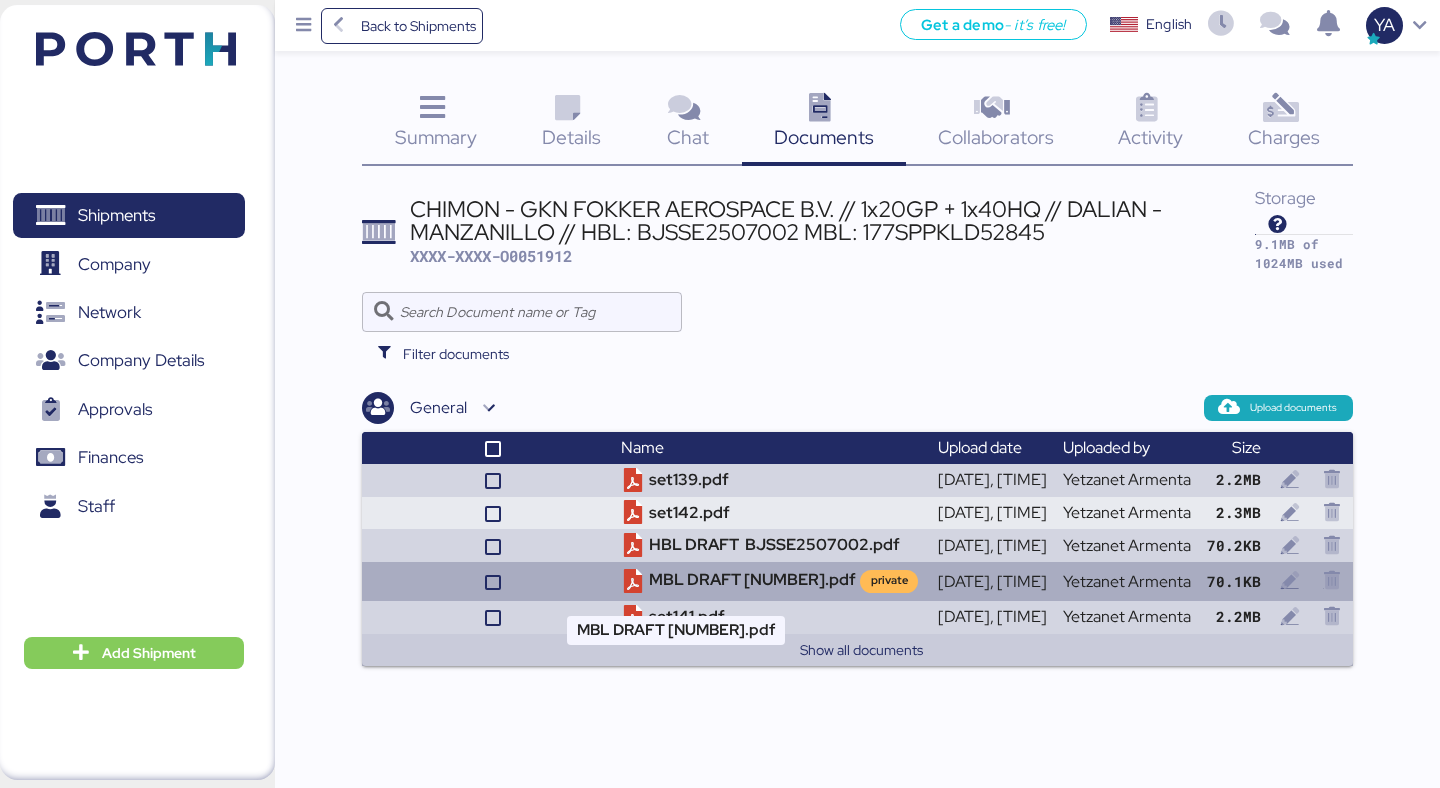 click on "MBL DRAFT [NUMBER] .pdf
private" at bounding box center [771, 581] 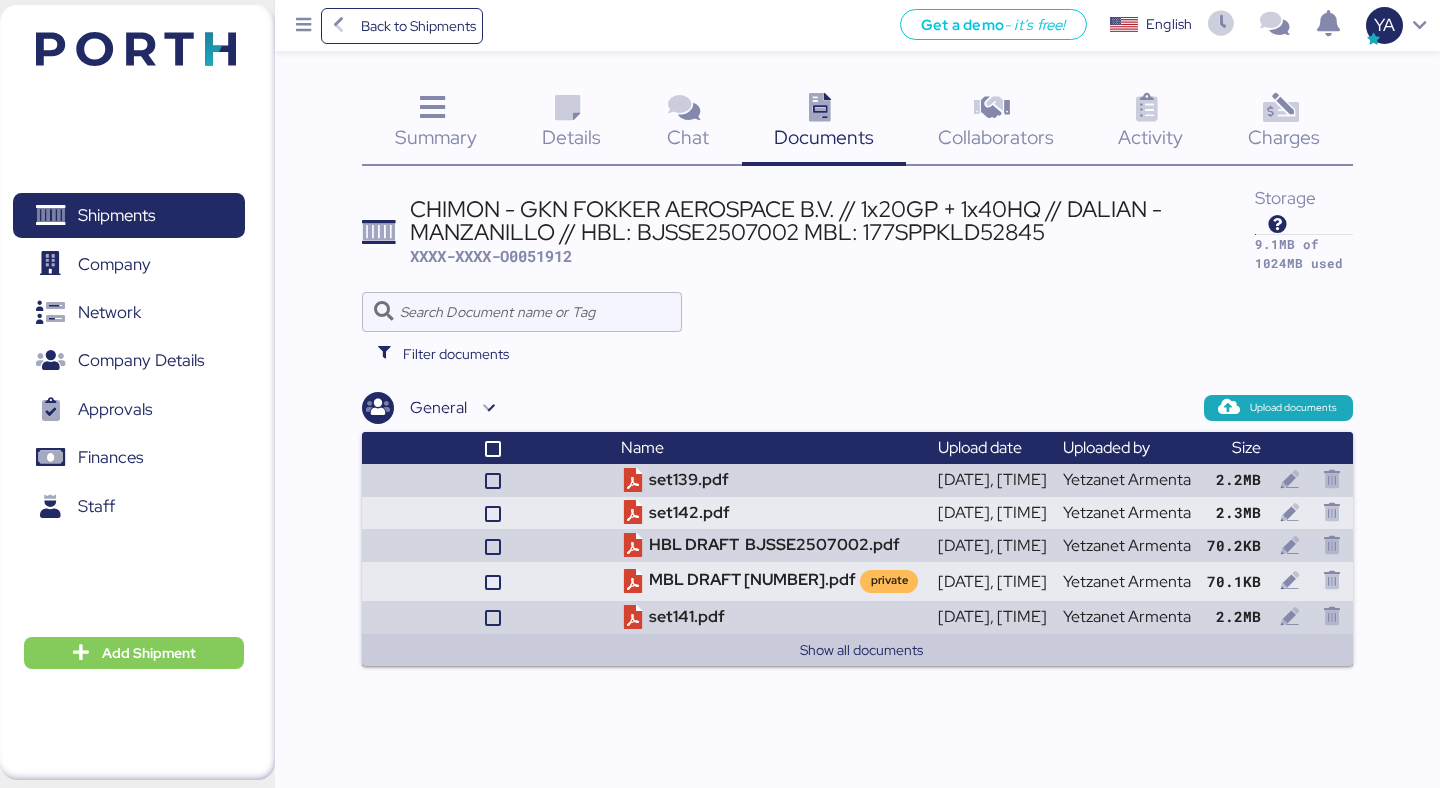 click on "Summary 0   Details 0   Chat 0   Documents 0   Collaborators 0   Activity 0   Charges 0   CHIMON - [COMPANY] // 1x20GP + 1x40HQ // [CITY] - [CITY] // HBL: BJSSE2507002  MBL: 177SPPKLD52845 XXXX-XXXX-O[NUMBER] Storage
9.1MB of 1024MB used
Filter documents      General     Upload documents Name   Upload date   Uploaded by     Size
set139.pdf
Jul 8 2025, 12:51 PM
[NAME]
2.2MB
set142.pdf
Jul 8 2025, 12:51 PM
[NAME]
2.3MB
HBL DRAFT  BJSSE2507002.pdf
Jul 8 2025, 12:51 PM
[NAME]
70.2KB
private" at bounding box center [720, 333] 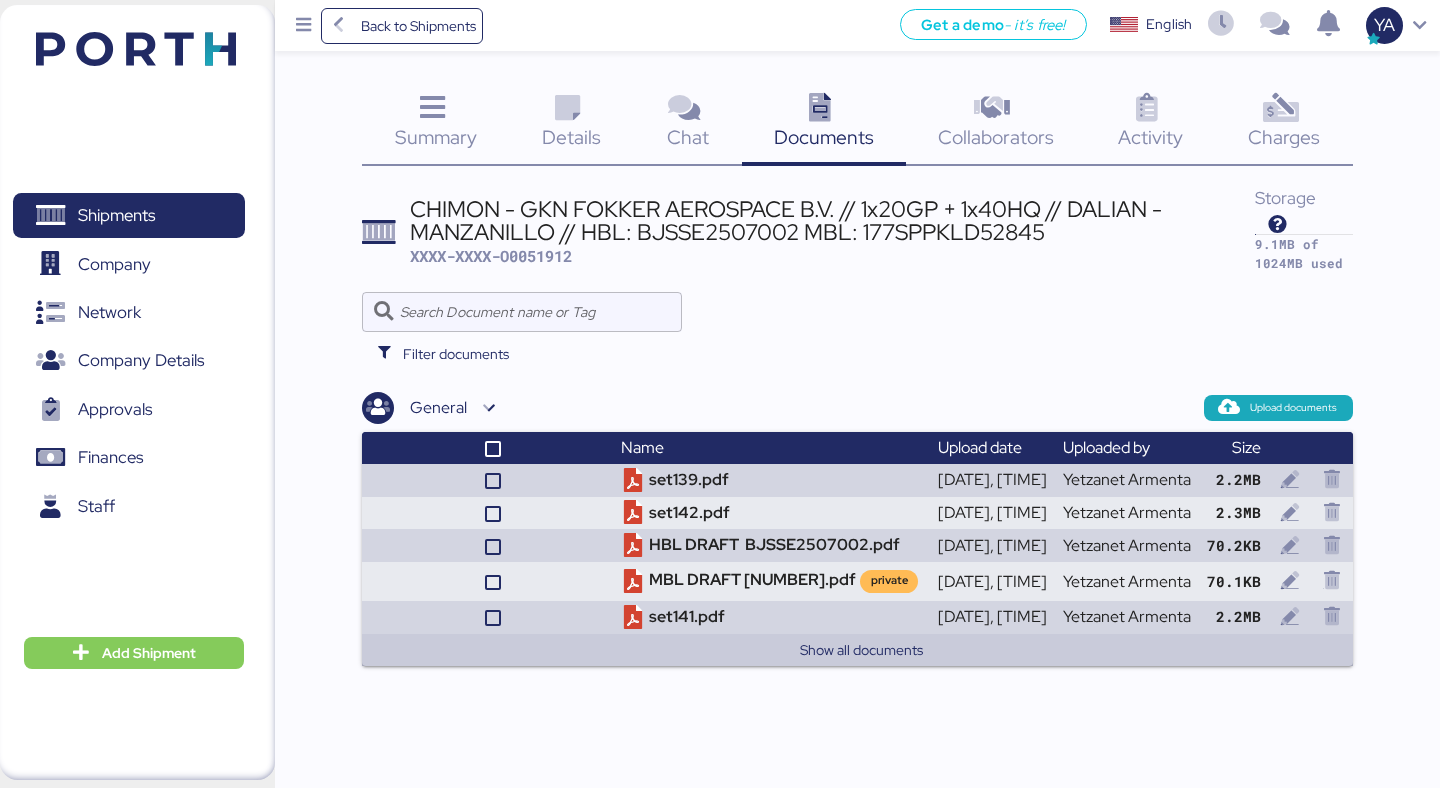 click on "Charges 0" at bounding box center (1284, 124) 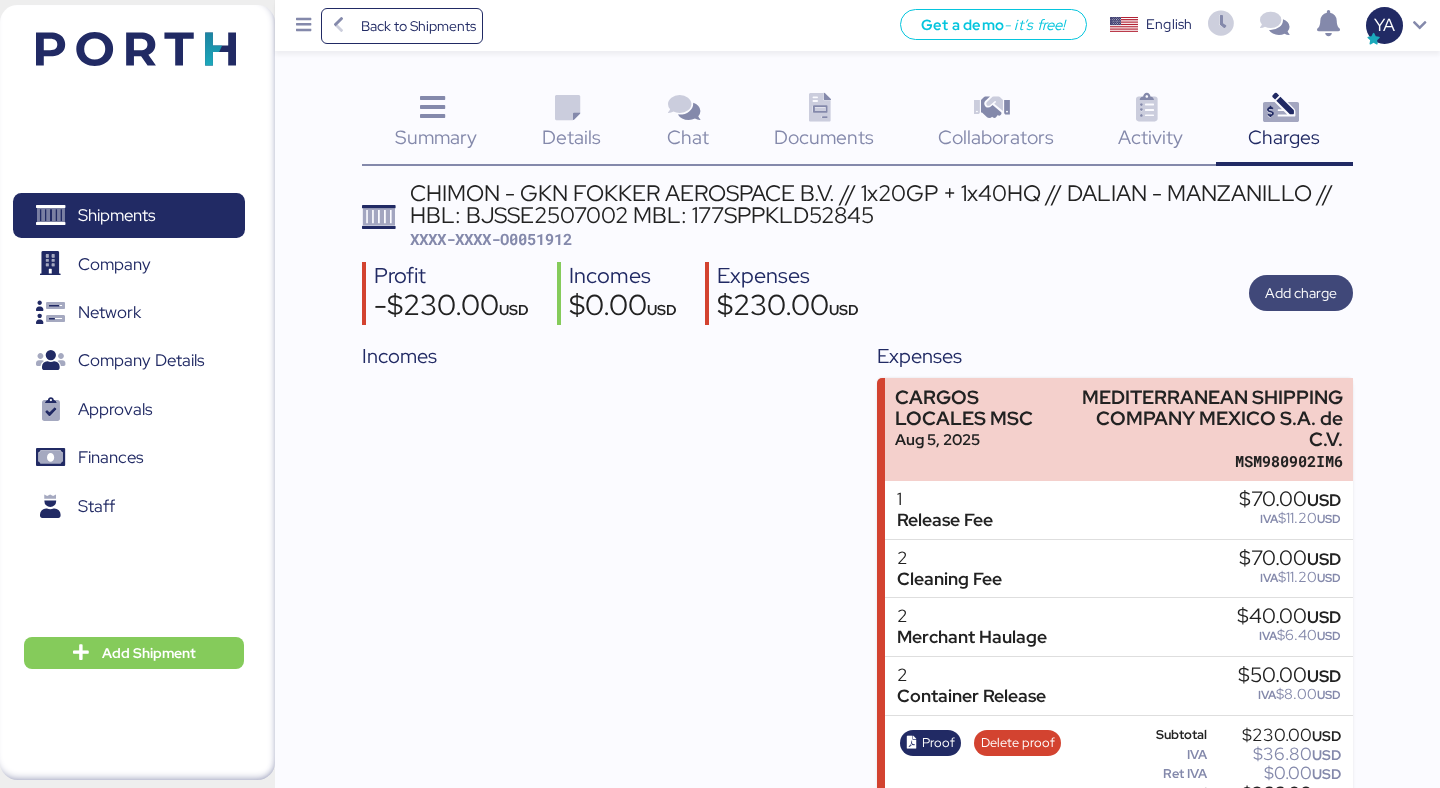 click on "Add charge" at bounding box center [1301, 293] 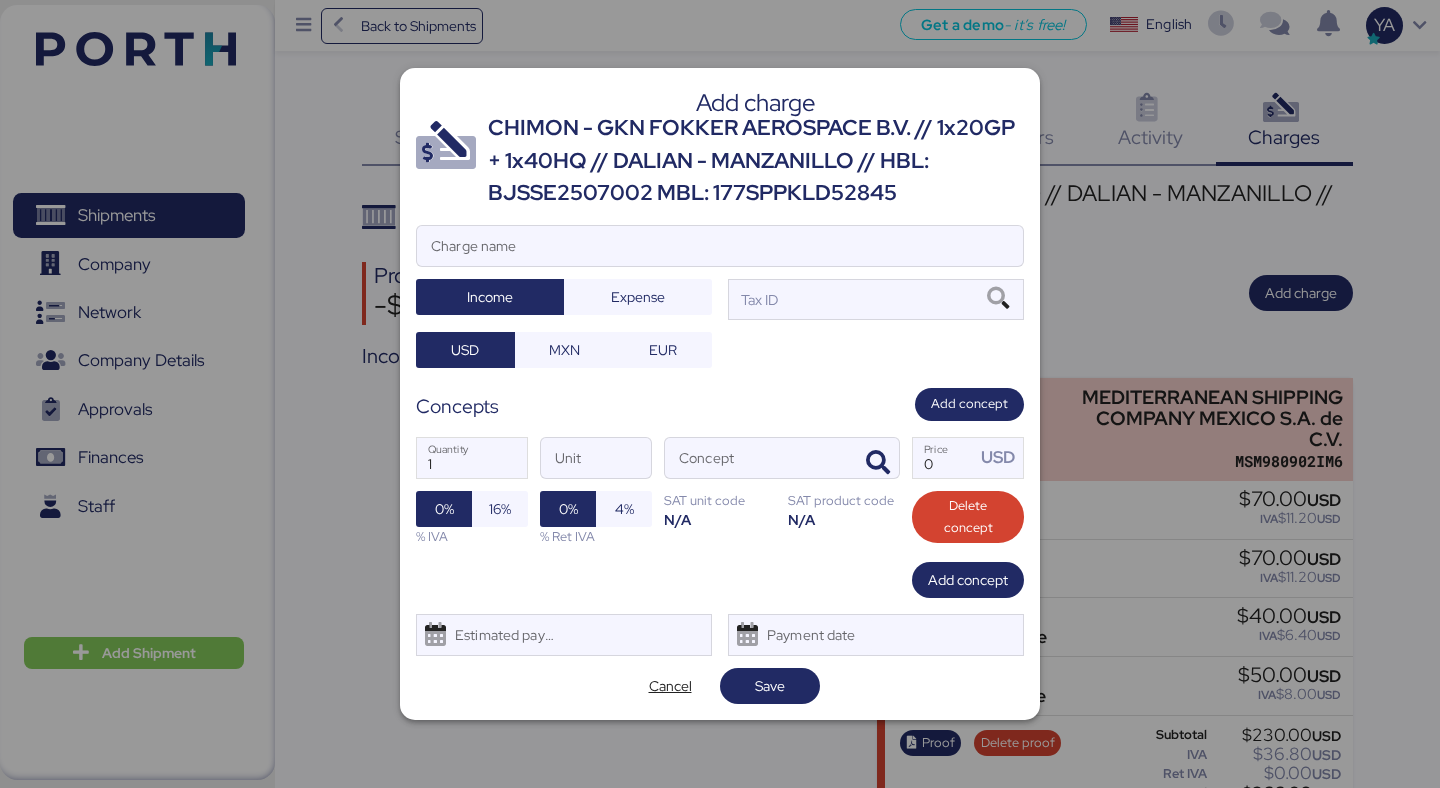 click on "CHIMON - GKN FOKKER AEROSPACE B.V. // 1x20GP + 1x40HQ // DALIAN - MANZANILLO // HBL: BJSSE2507002  MBL: 177SPPKLD52845" at bounding box center (756, 160) 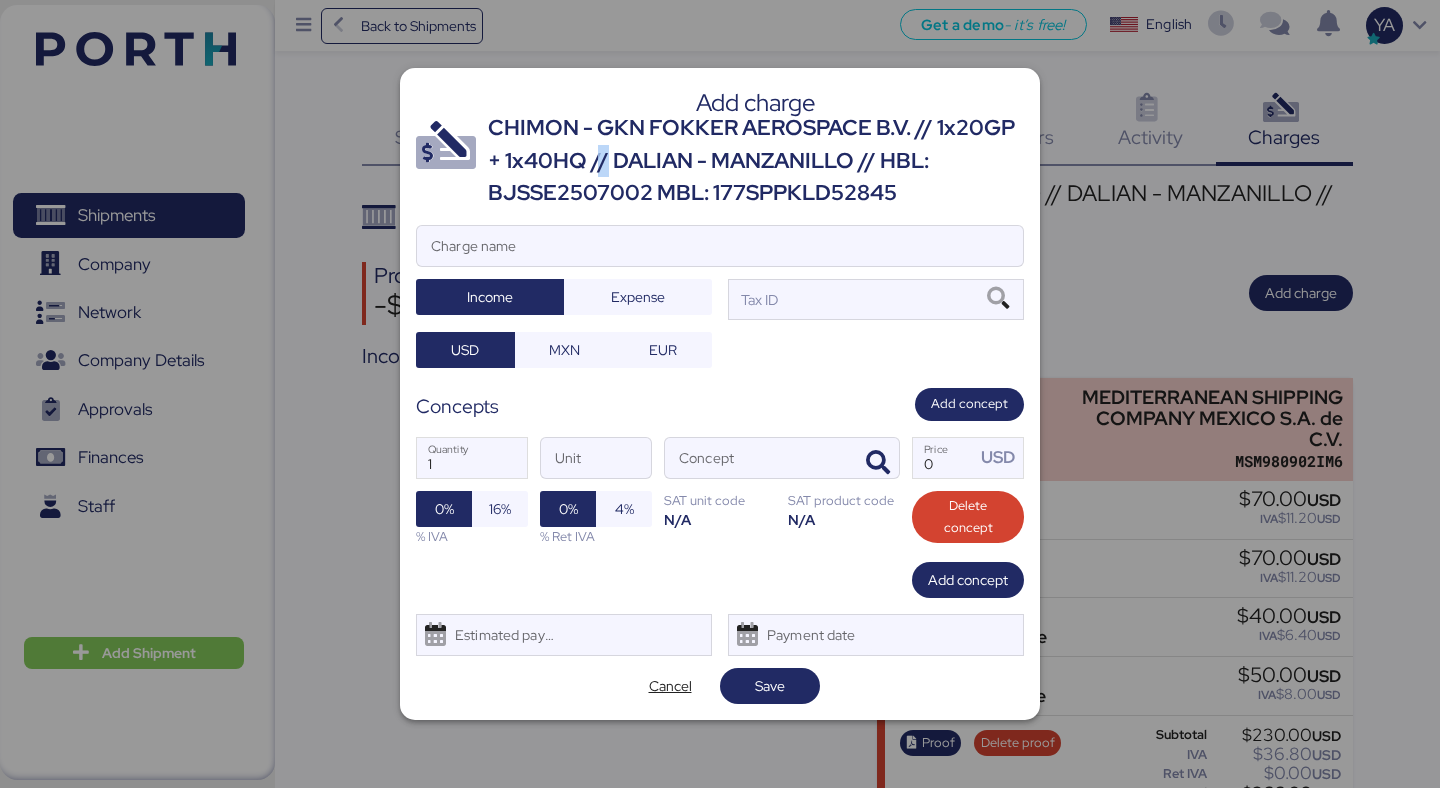 click on "CHIMON - GKN FOKKER AEROSPACE B.V. // 1x20GP + 1x40HQ // DALIAN - MANZANILLO // HBL: BJSSE2507002  MBL: 177SPPKLD52845" at bounding box center (756, 160) 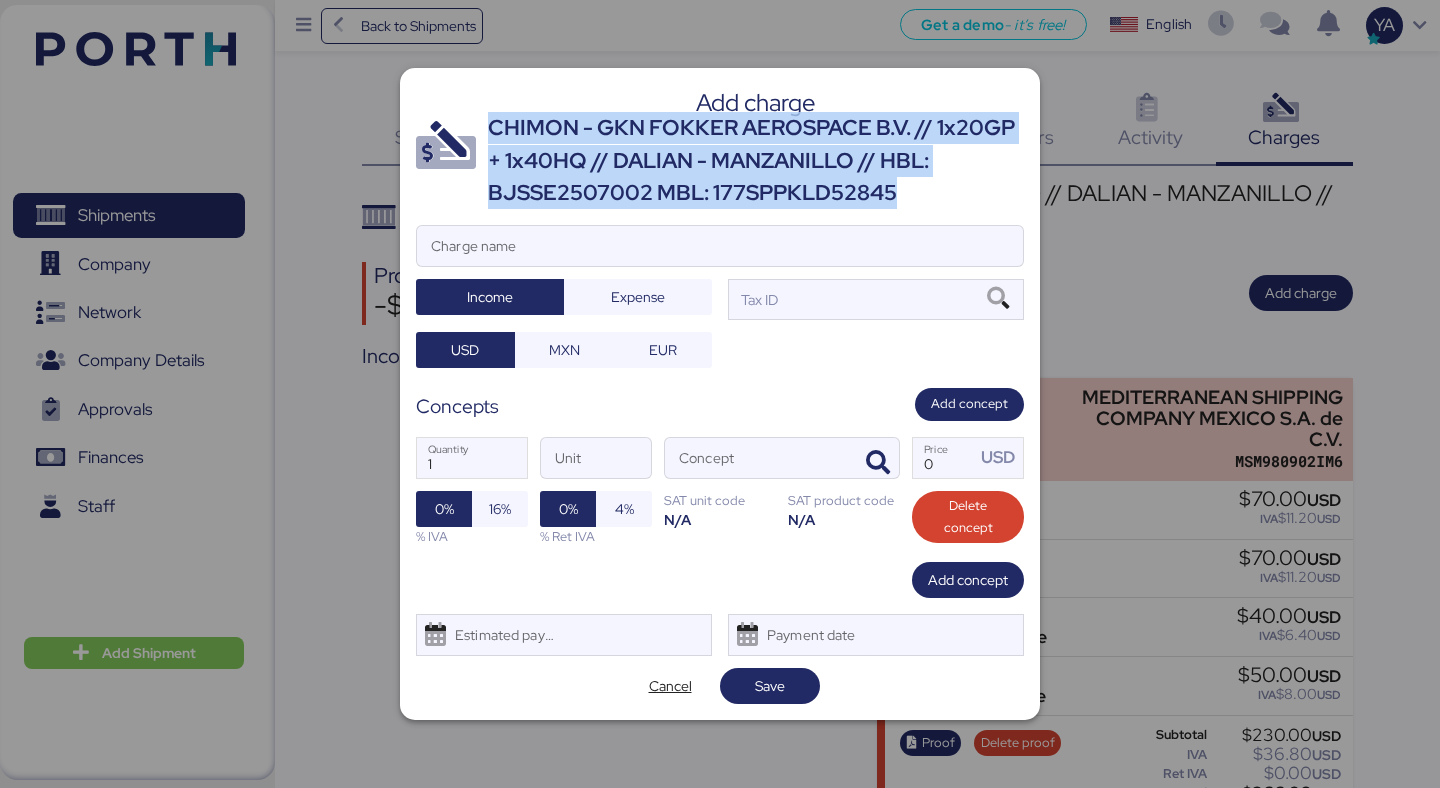 click on "CHIMON - GKN FOKKER AEROSPACE B.V. // 1x20GP + 1x40HQ // DALIAN - MANZANILLO // HBL: BJSSE2507002  MBL: 177SPPKLD52845" at bounding box center [756, 160] 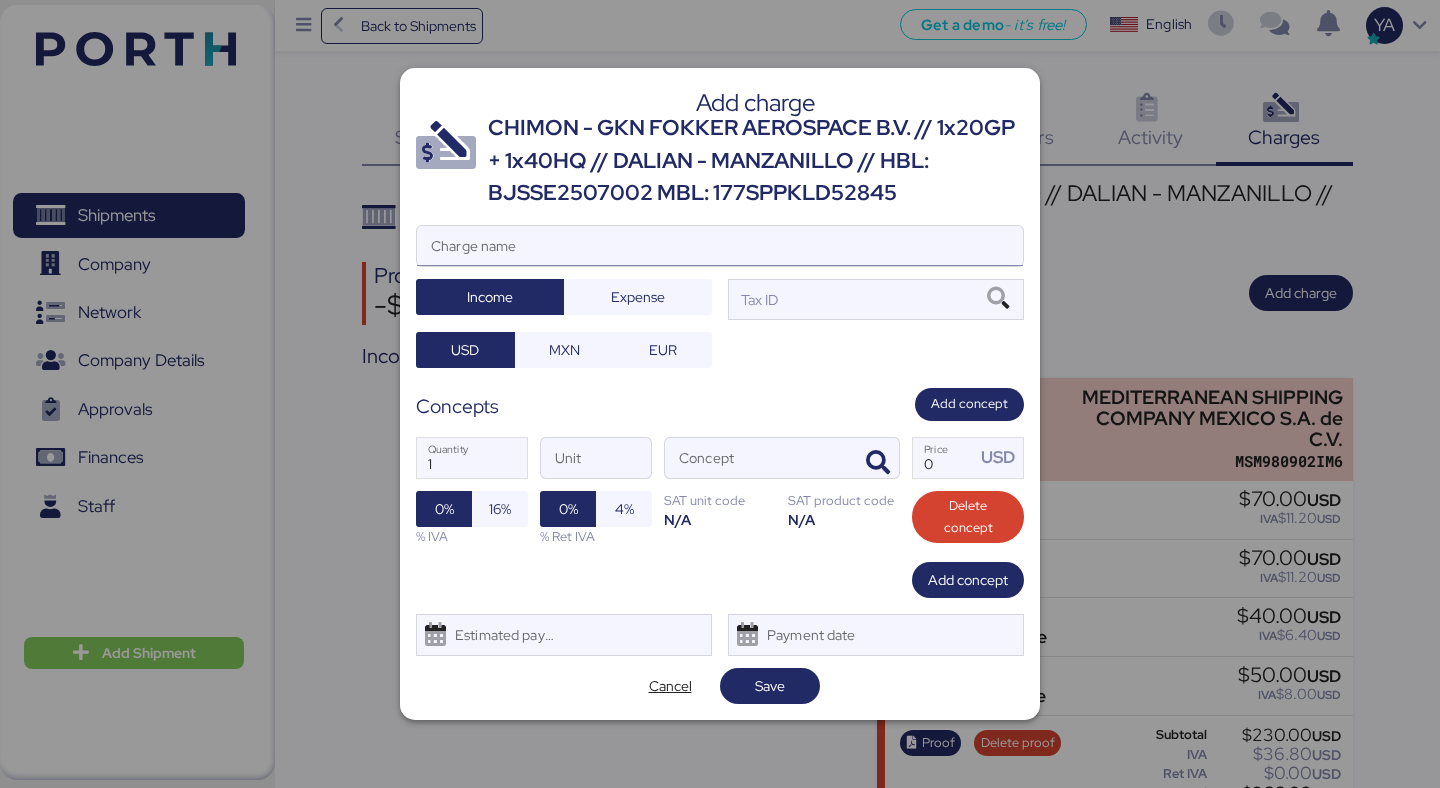 click on "Charge name" at bounding box center (720, 246) 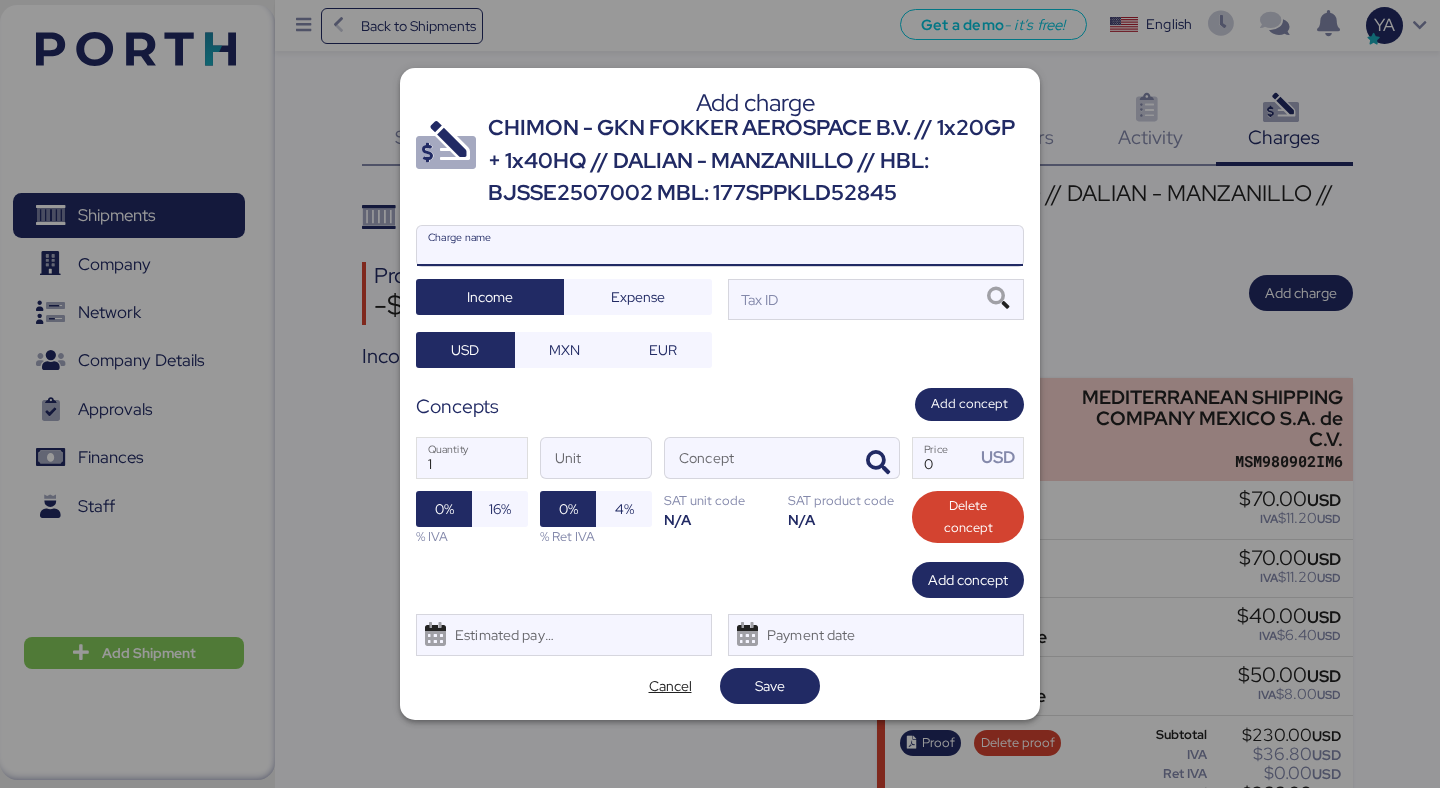 paste on "CHIMON - GKN FOKKER AEROSPACE B.V. // 1x20GP + 1x40HQ // DALIAN - MANZANILLO // HBL: BJSSE2507002 MBL: 177SPPKLD52845" 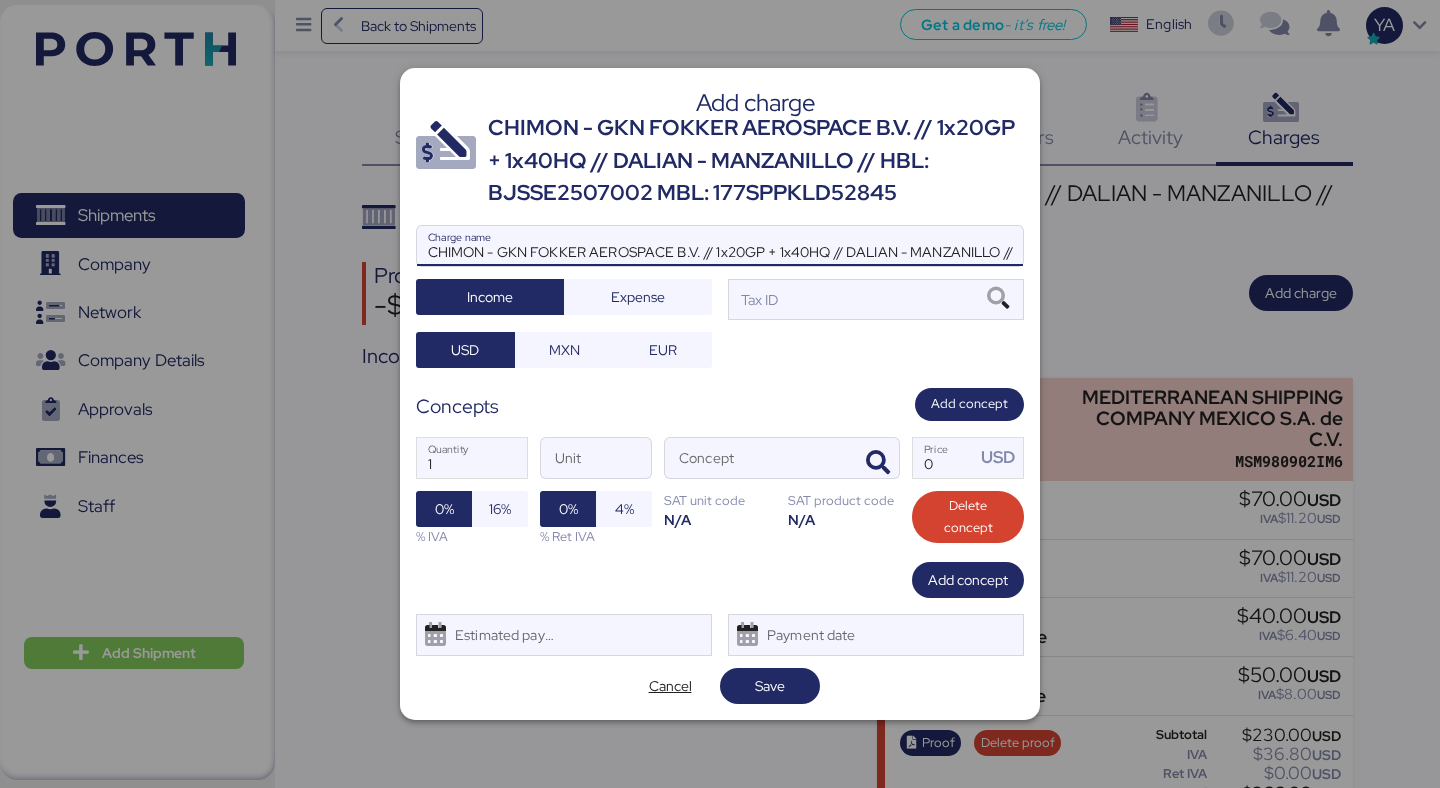 scroll, scrollTop: 0, scrollLeft: 303, axis: horizontal 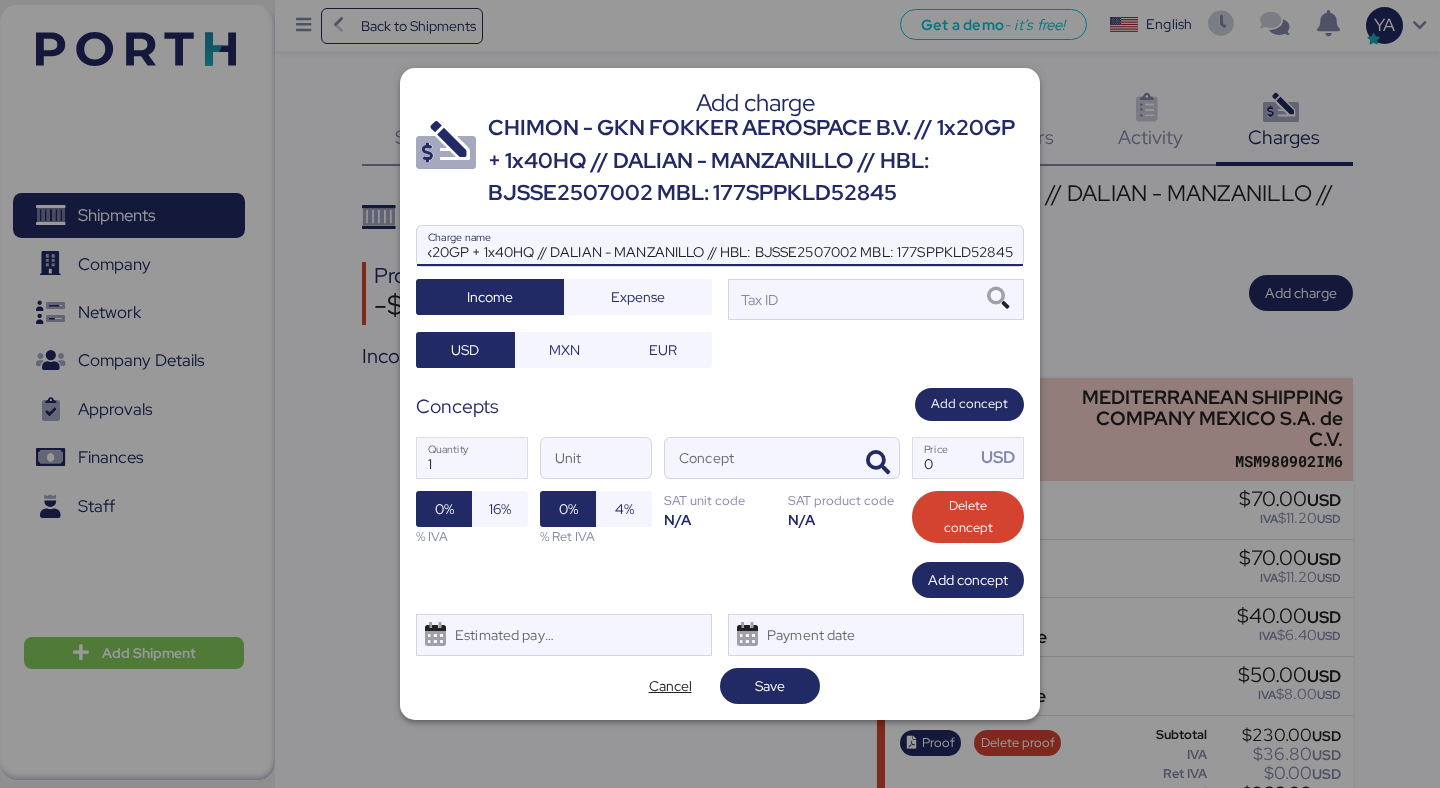 type on "CHIMON - GKN FOKKER AEROSPACE B.V. // 1x20GP + 1x40HQ // DALIAN - MANZANILLO // HBL: BJSSE2507002 MBL: 177SPPKLD52845" 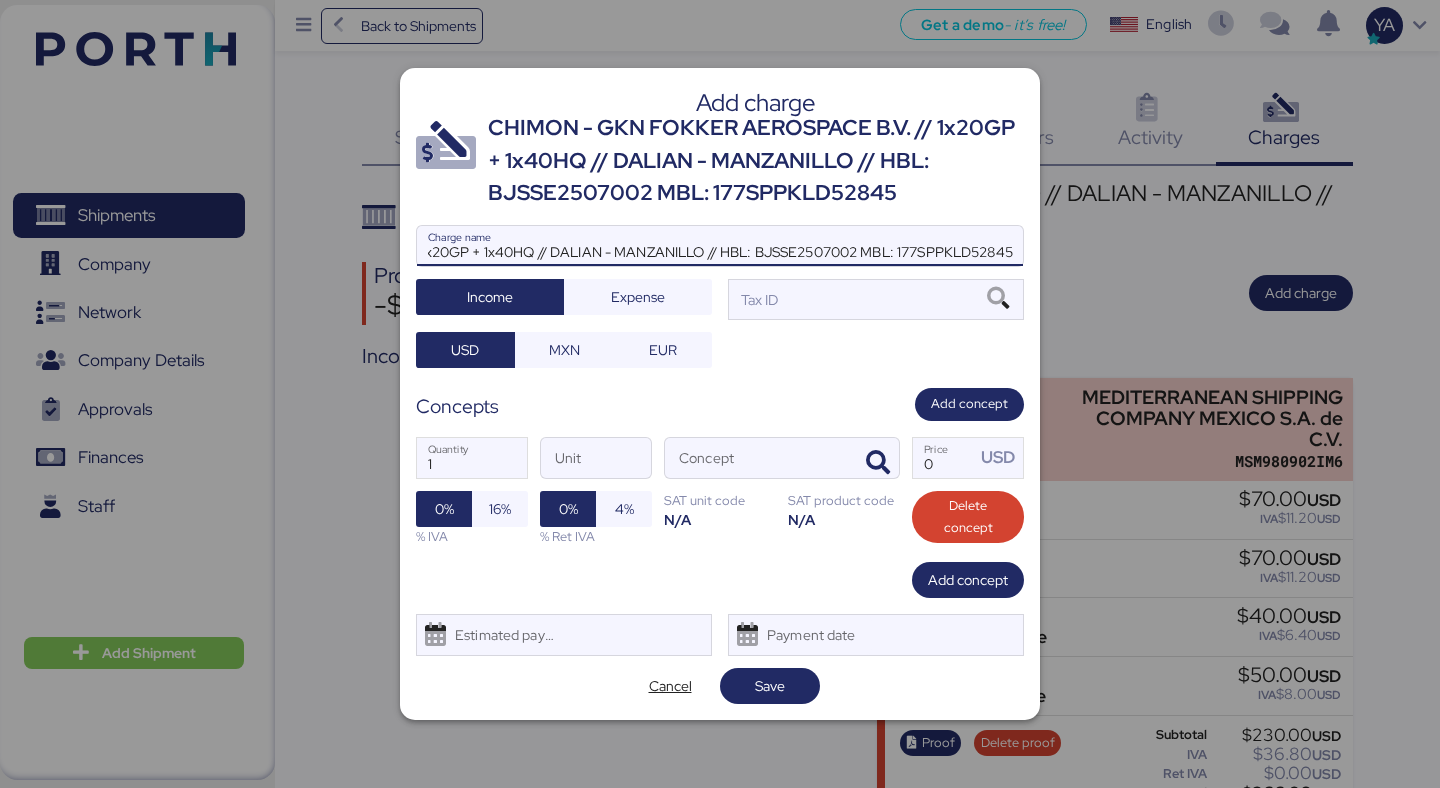 scroll, scrollTop: 0, scrollLeft: 0, axis: both 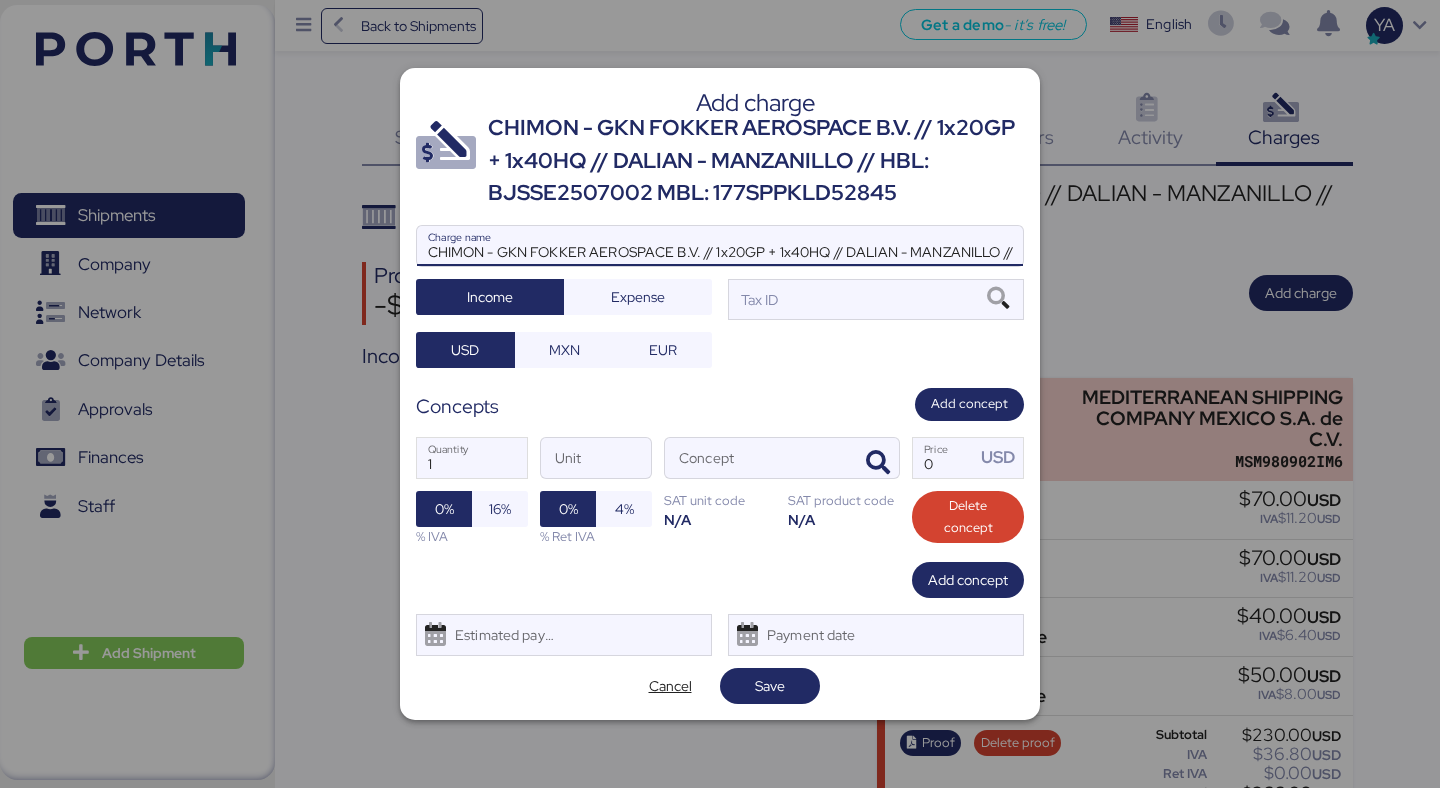 click on "CHIMON - GKN FOKKER AEROSPACE B.V. // 1x20GP + 1x40HQ // DALIAN - MANZANILLO // HBL: [NUMBER] MBL: [NUMBER] Charge name Income Expense Tax ID   USD MXN EUR" at bounding box center [720, 296] 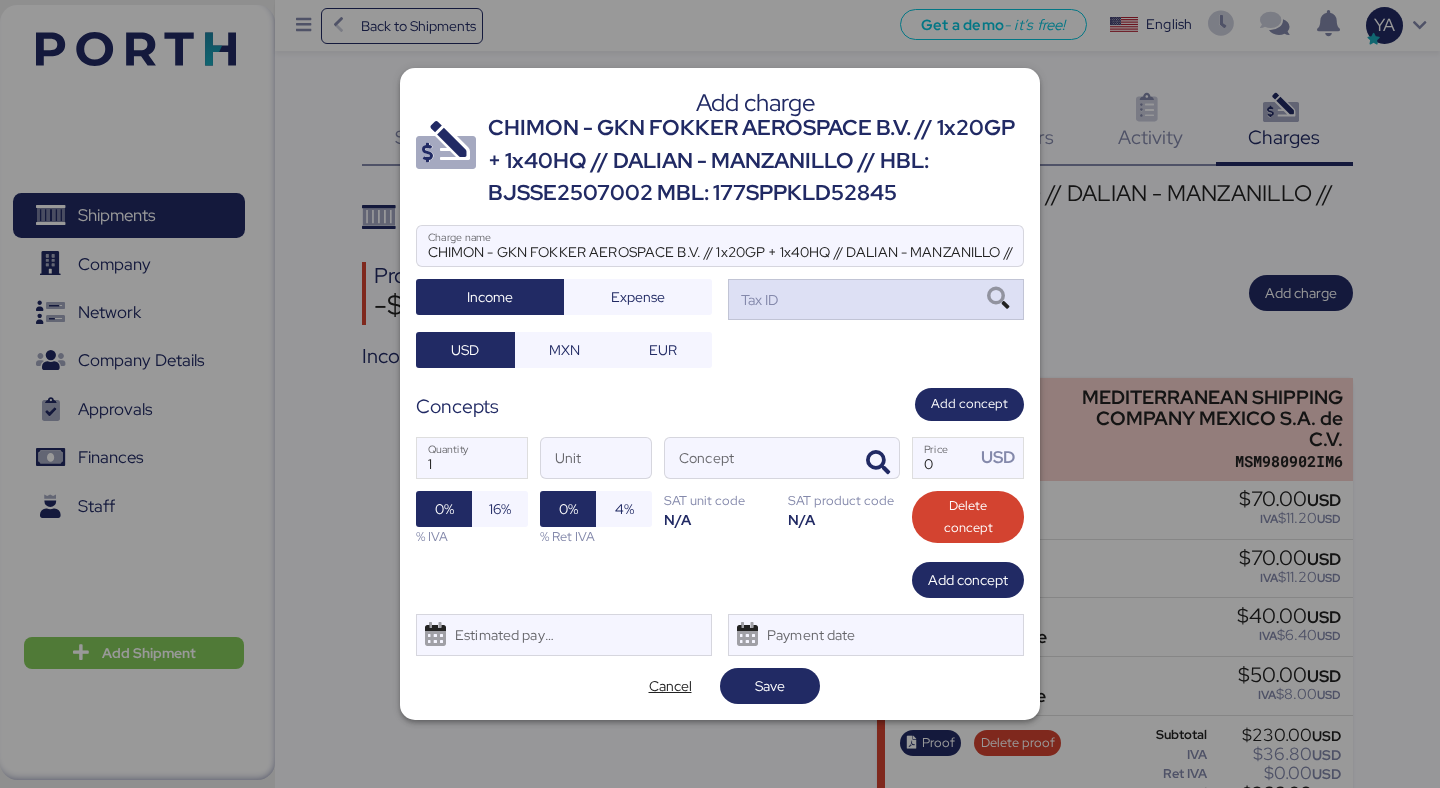 click on "Tax ID" at bounding box center (876, 299) 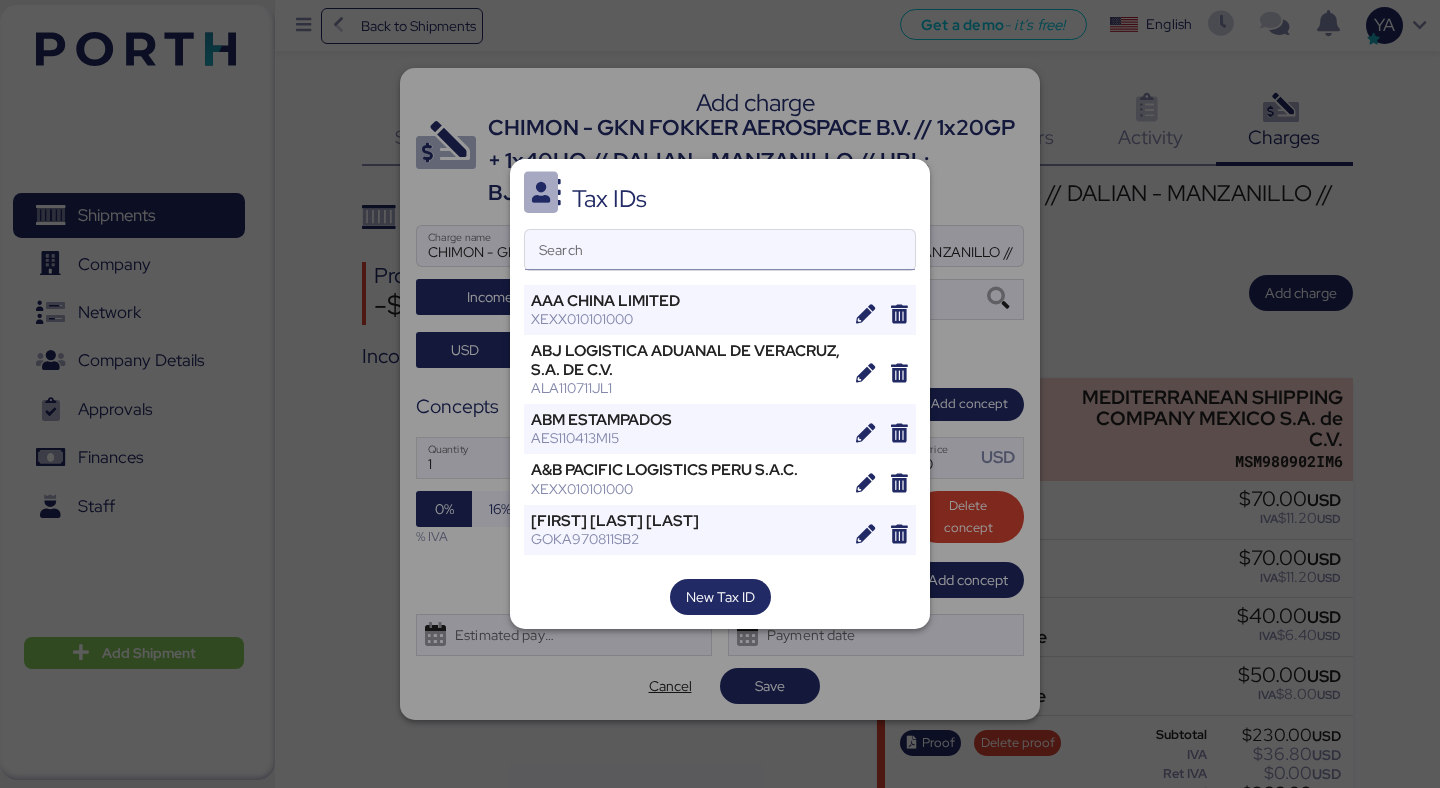 click on "Search" at bounding box center [720, 250] 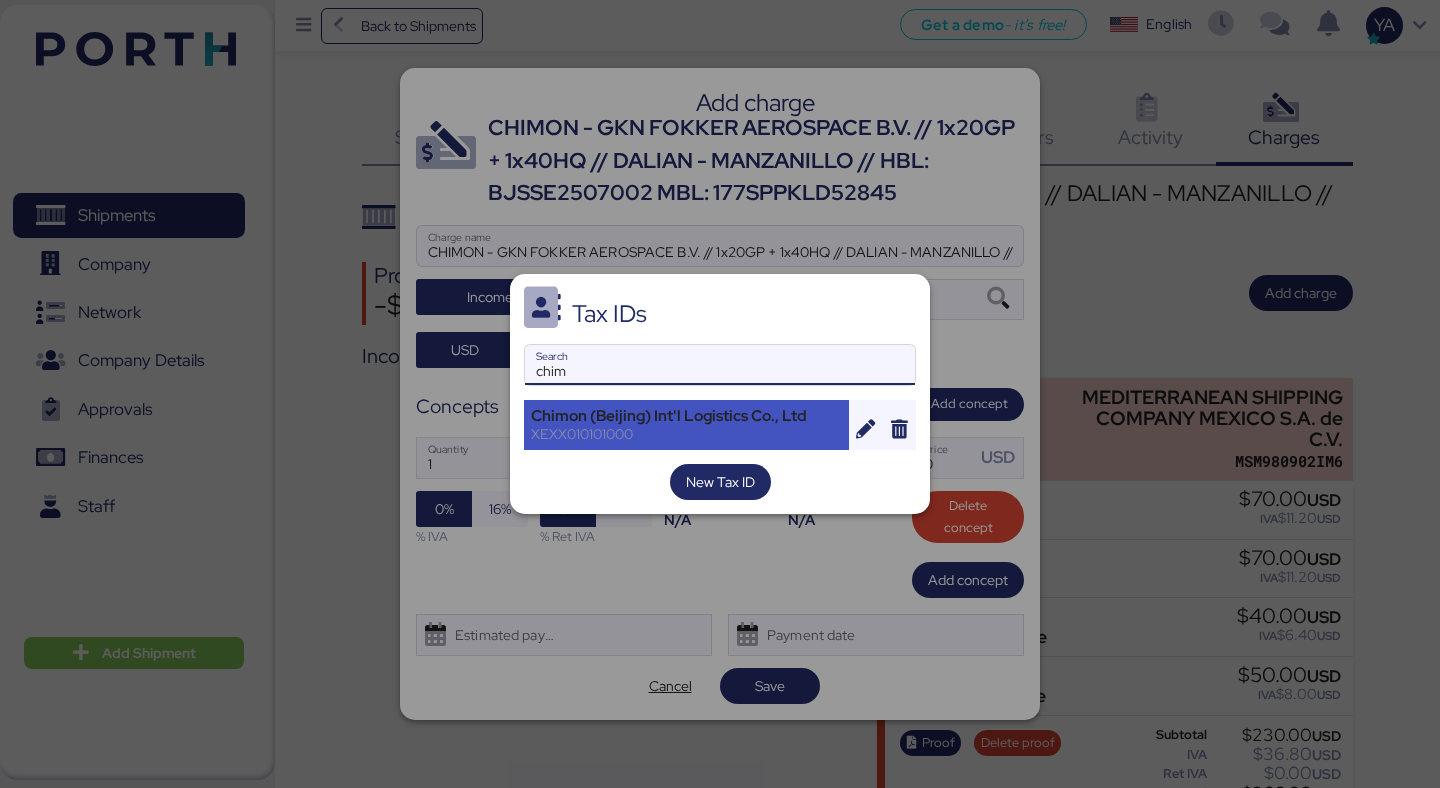 type on "chim" 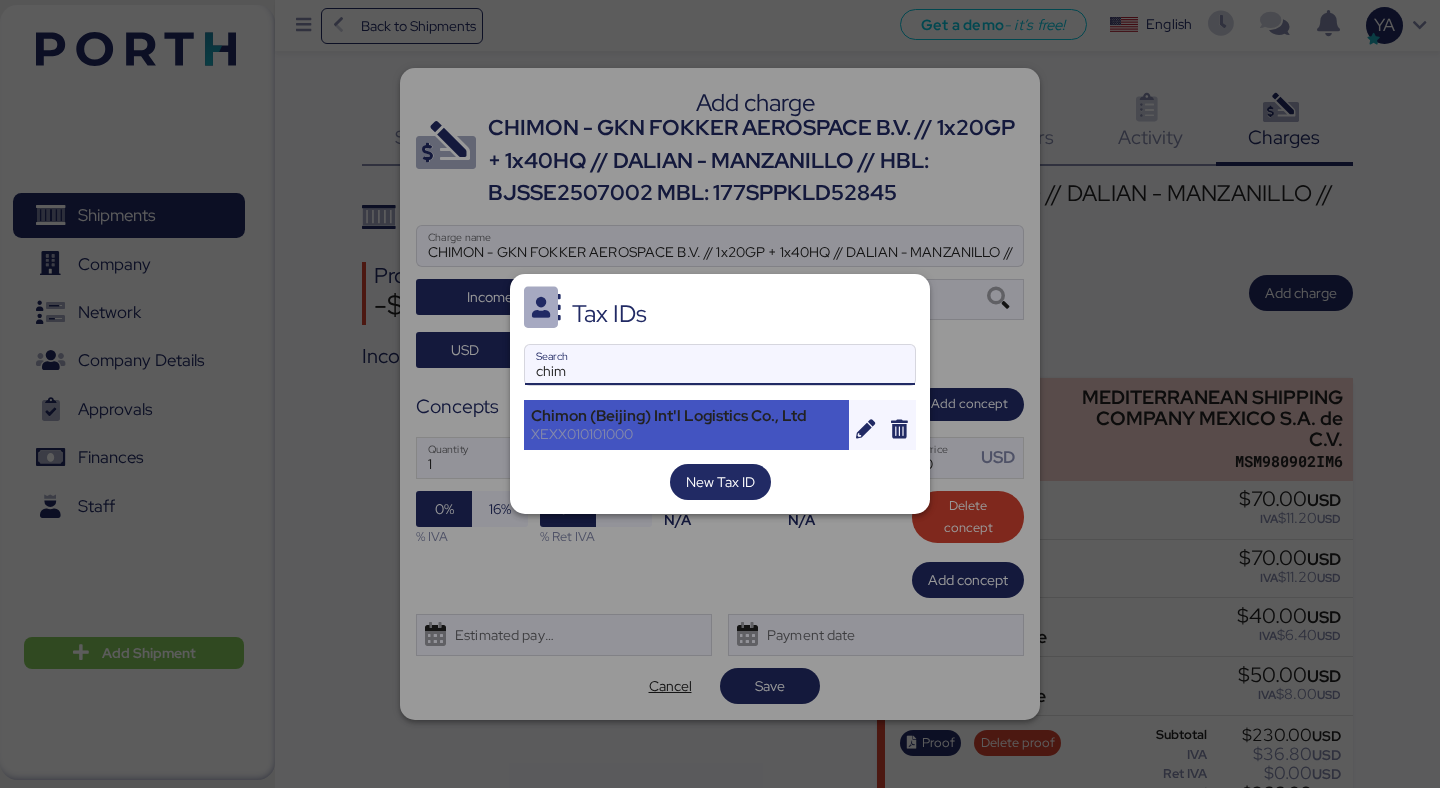 click on "Chimon (Beijing) Int'l Logistics Co., Ltd" at bounding box center [686, 416] 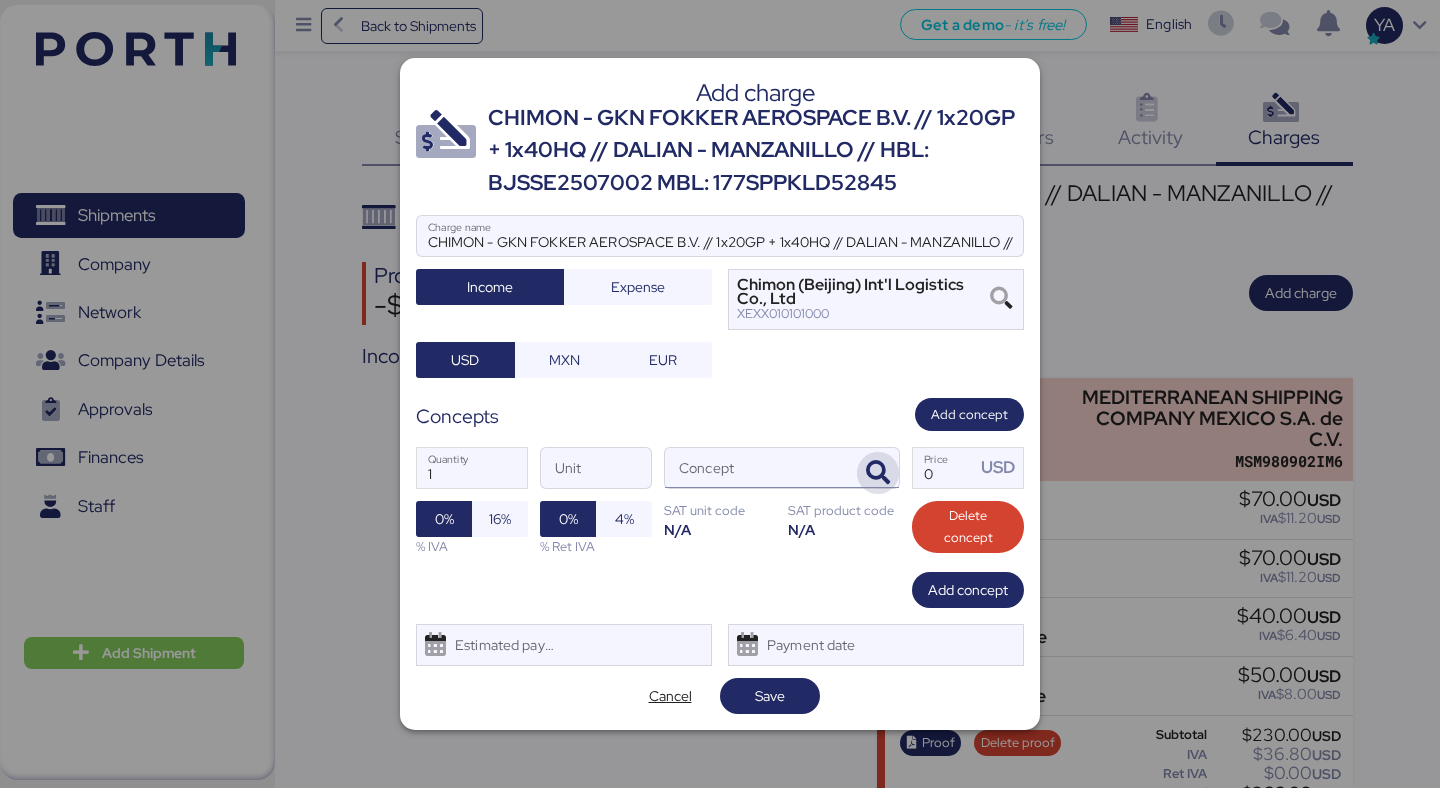 click at bounding box center (878, 473) 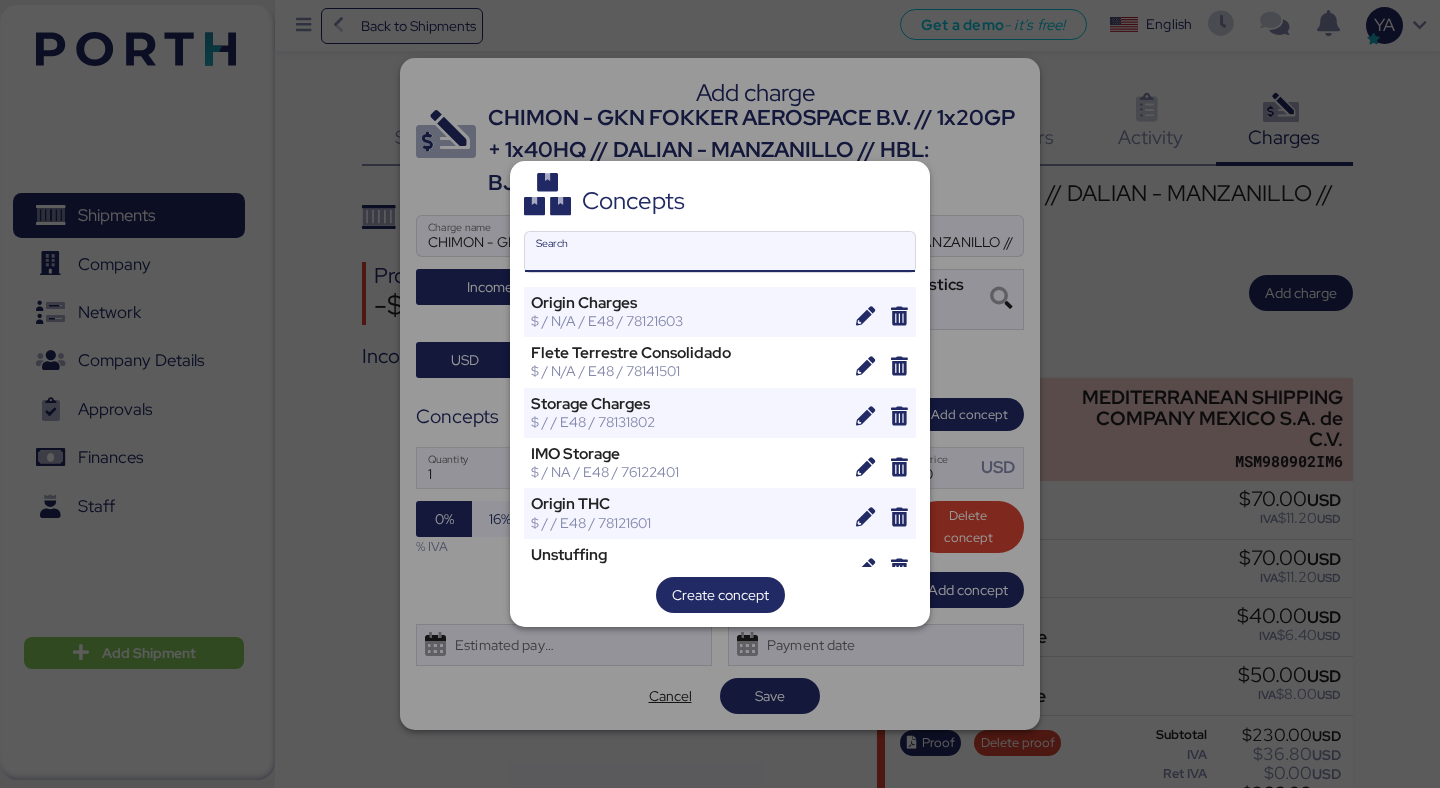 click on "Search" at bounding box center (720, 252) 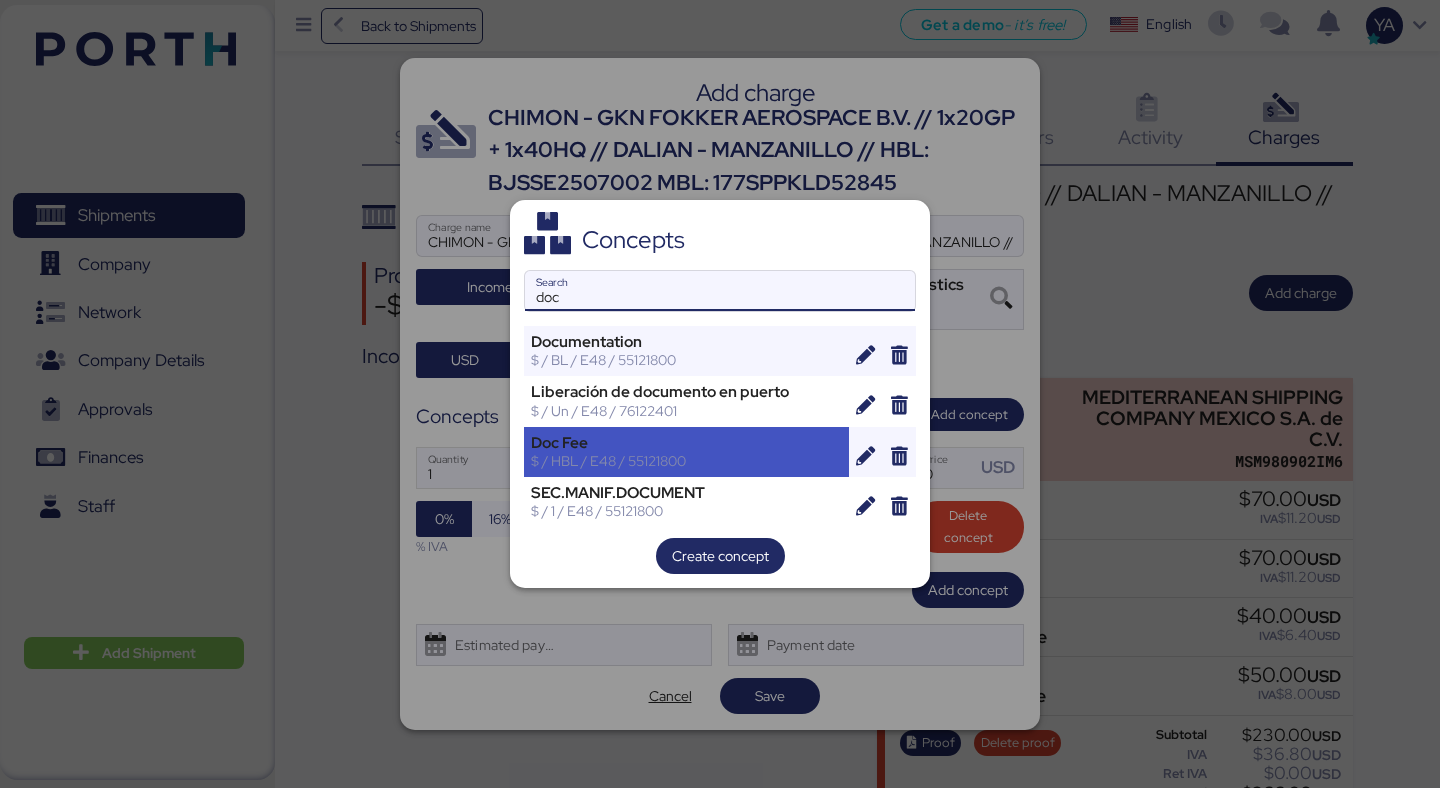 type on "doc" 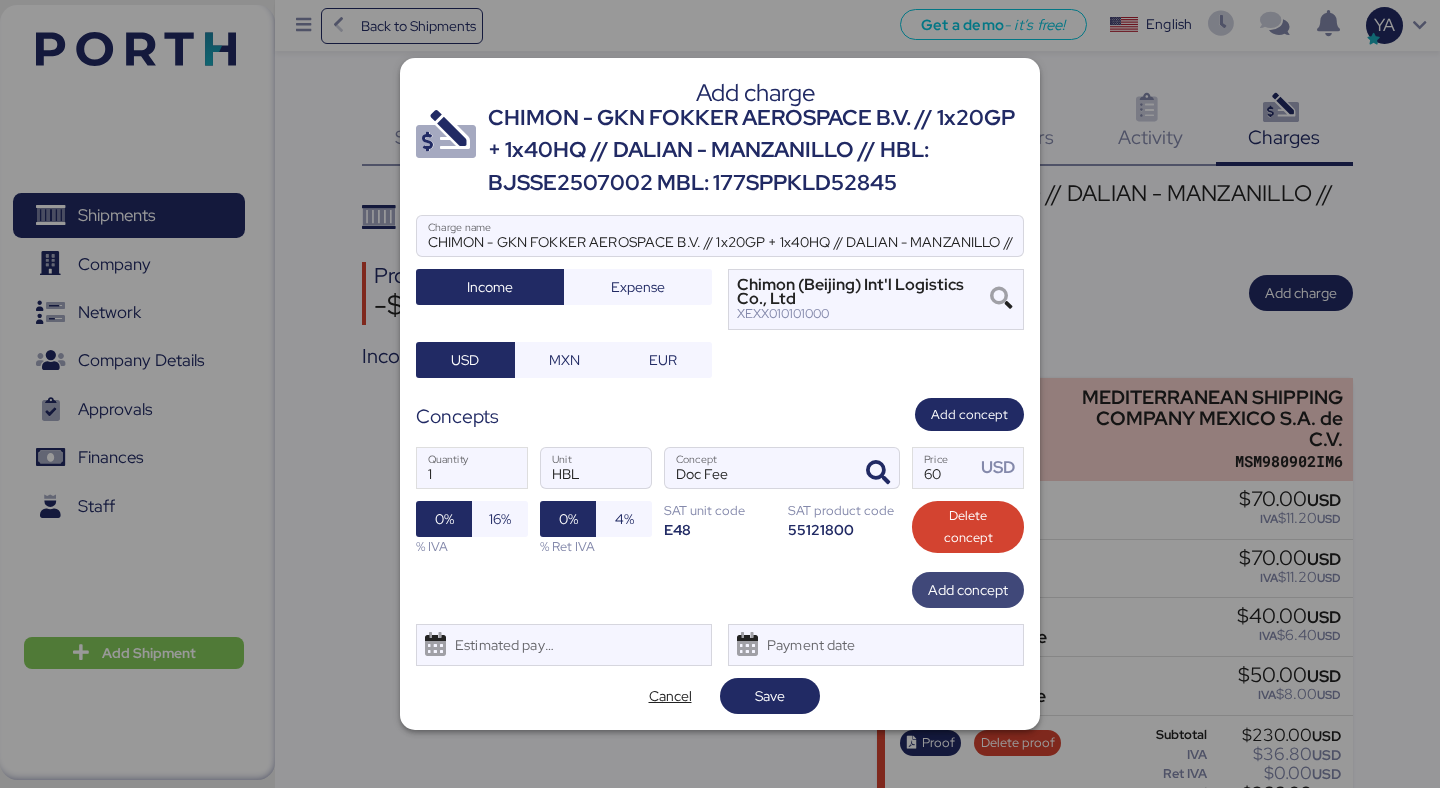 click on "Add concept" at bounding box center (968, 590) 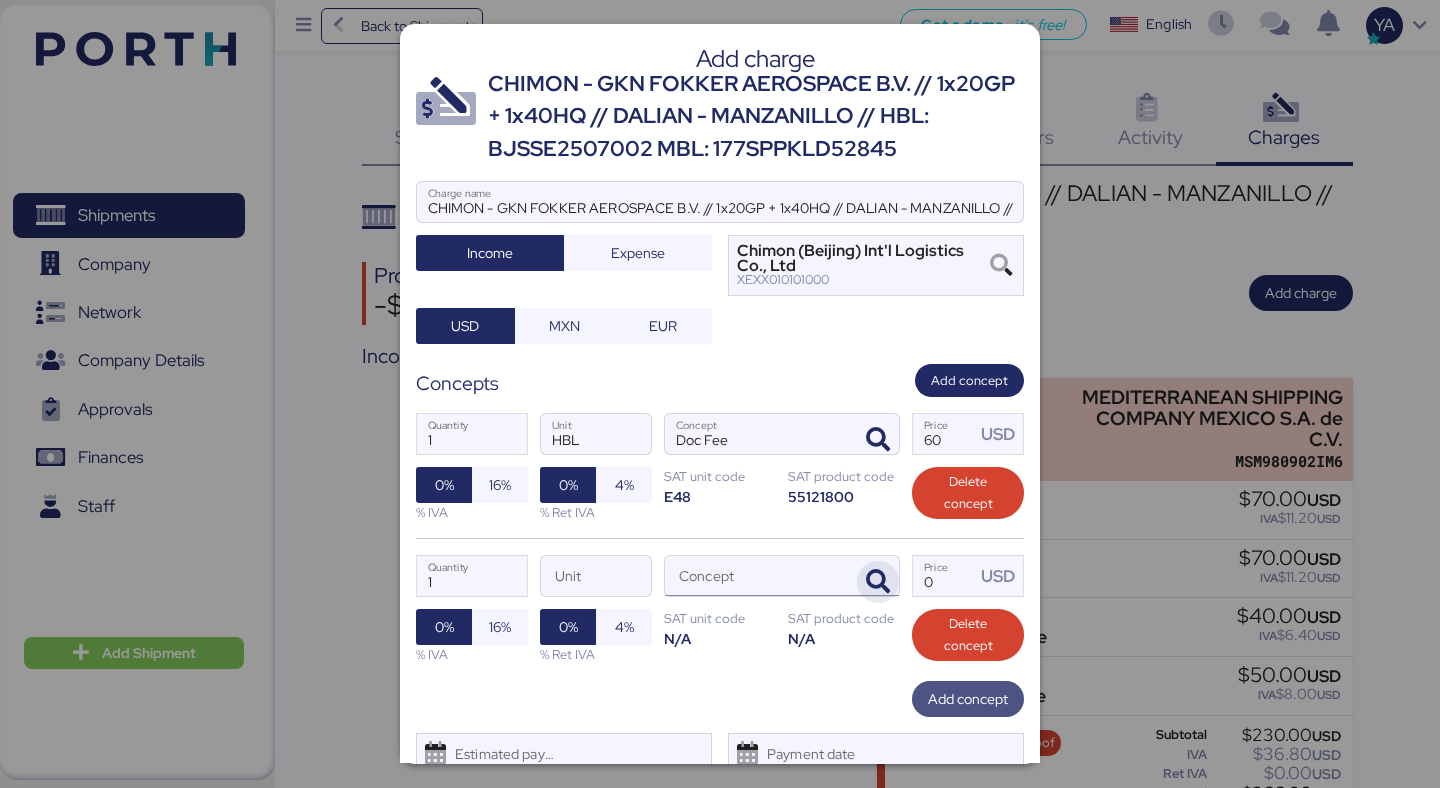 click at bounding box center (878, 582) 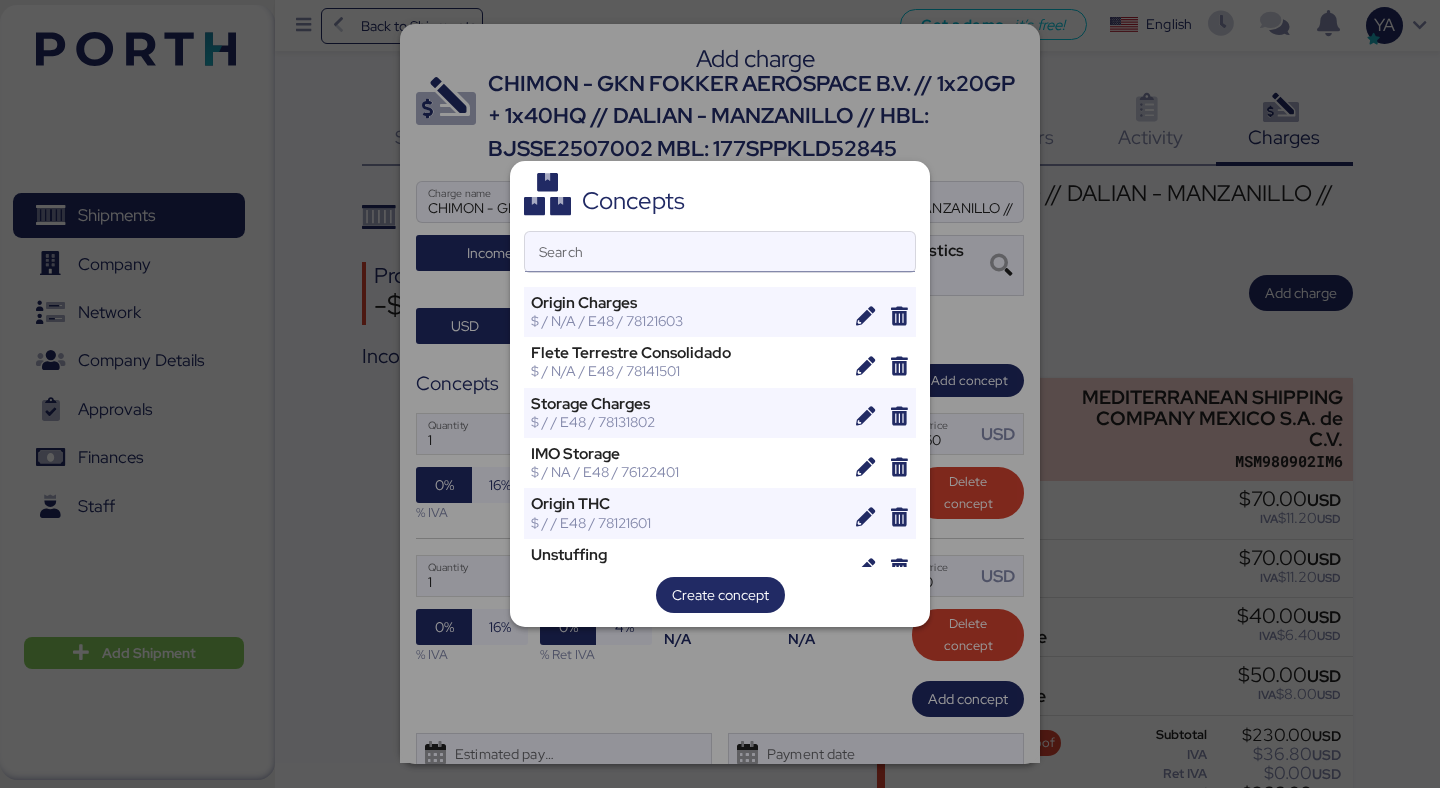 click on "Search" at bounding box center [720, 252] 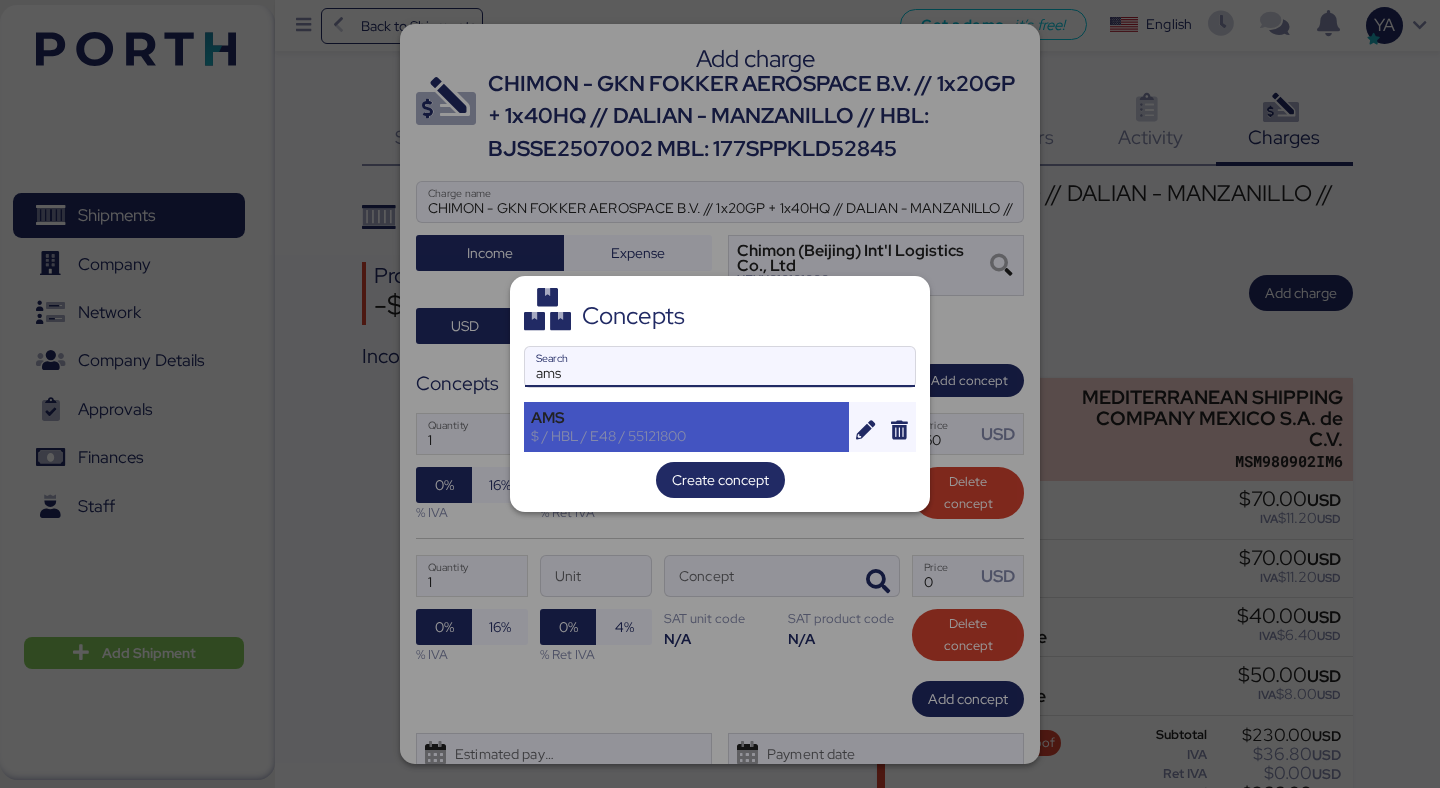 type on "ams" 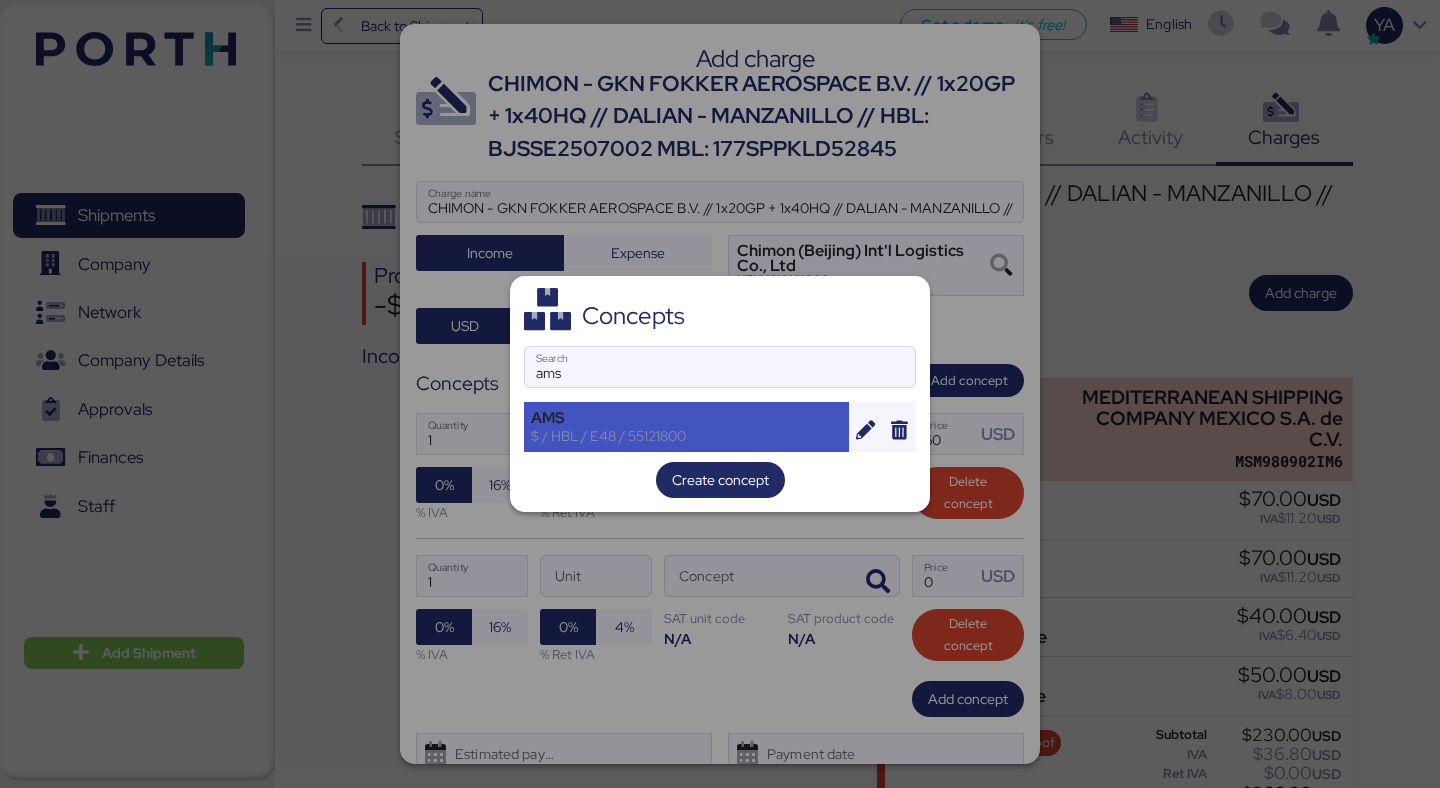 click on "AMS" at bounding box center [686, 418] 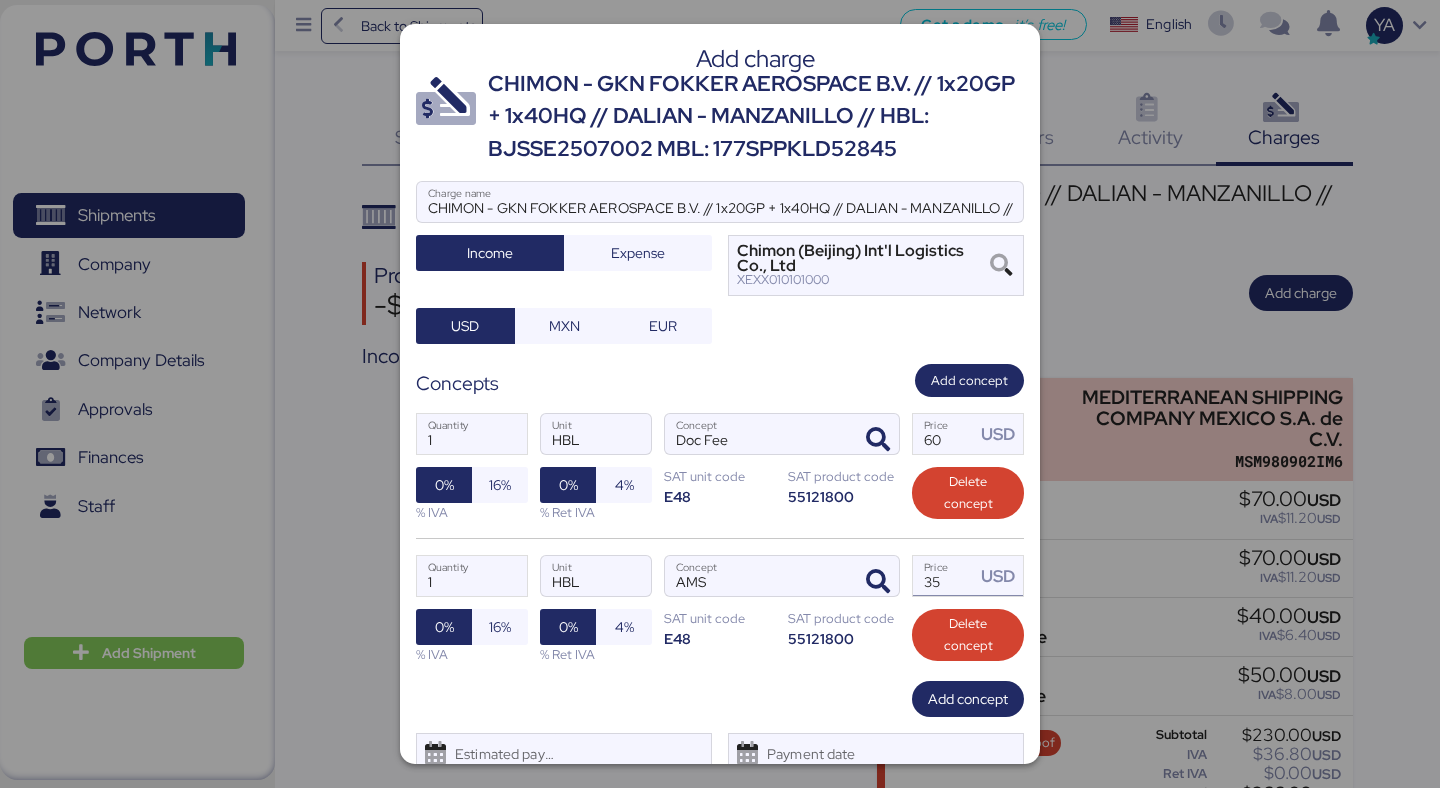 click on "35" at bounding box center (944, 576) 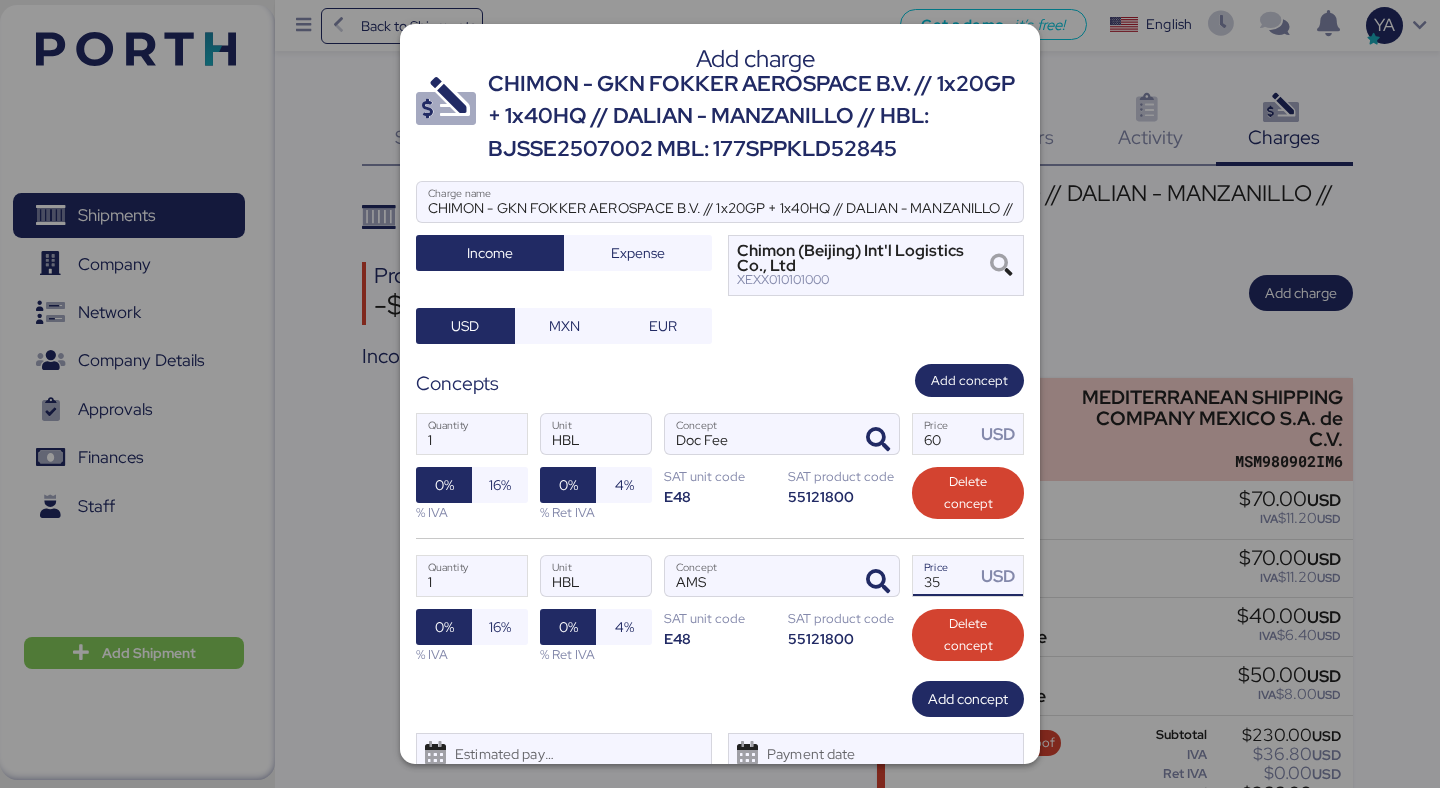 type on "3" 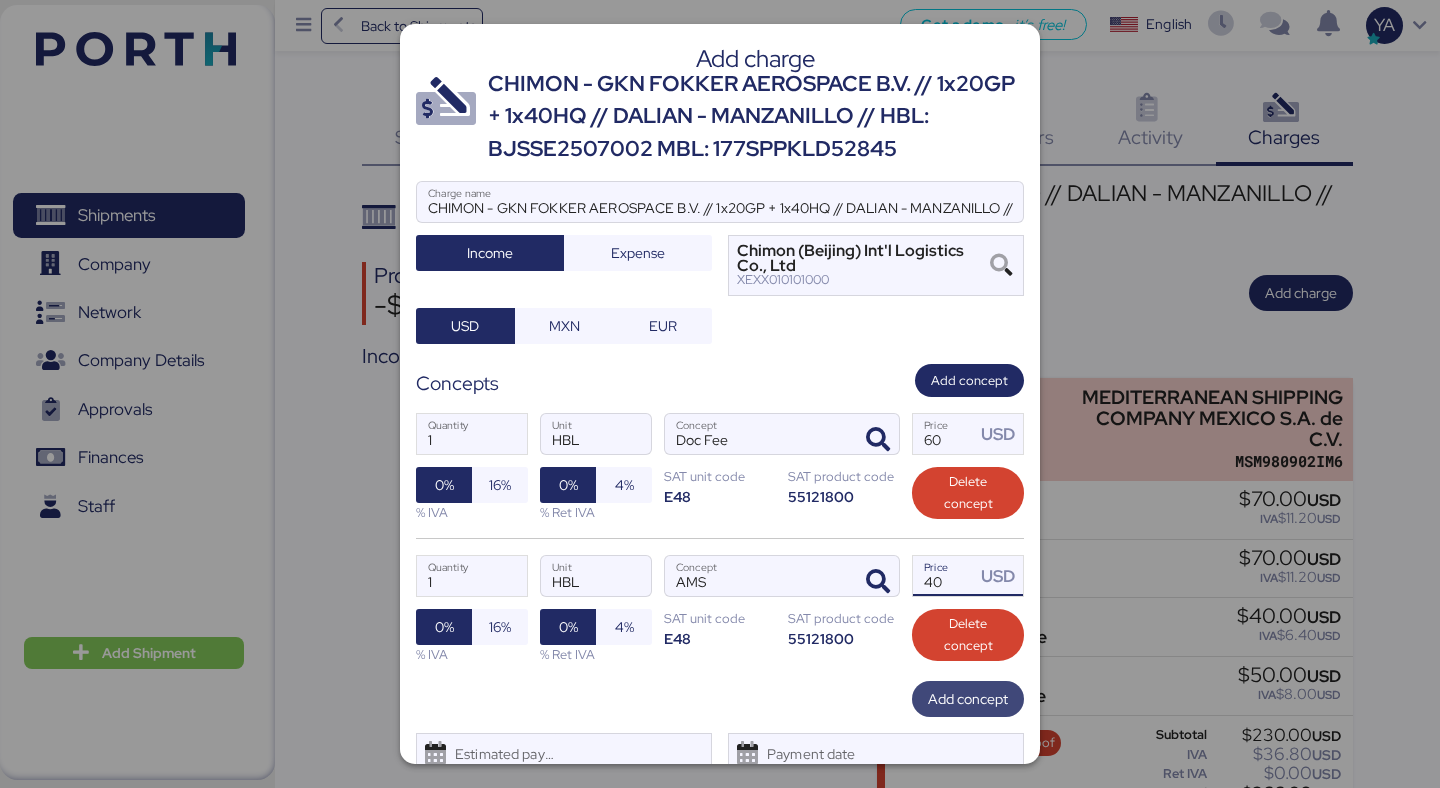 type on "40" 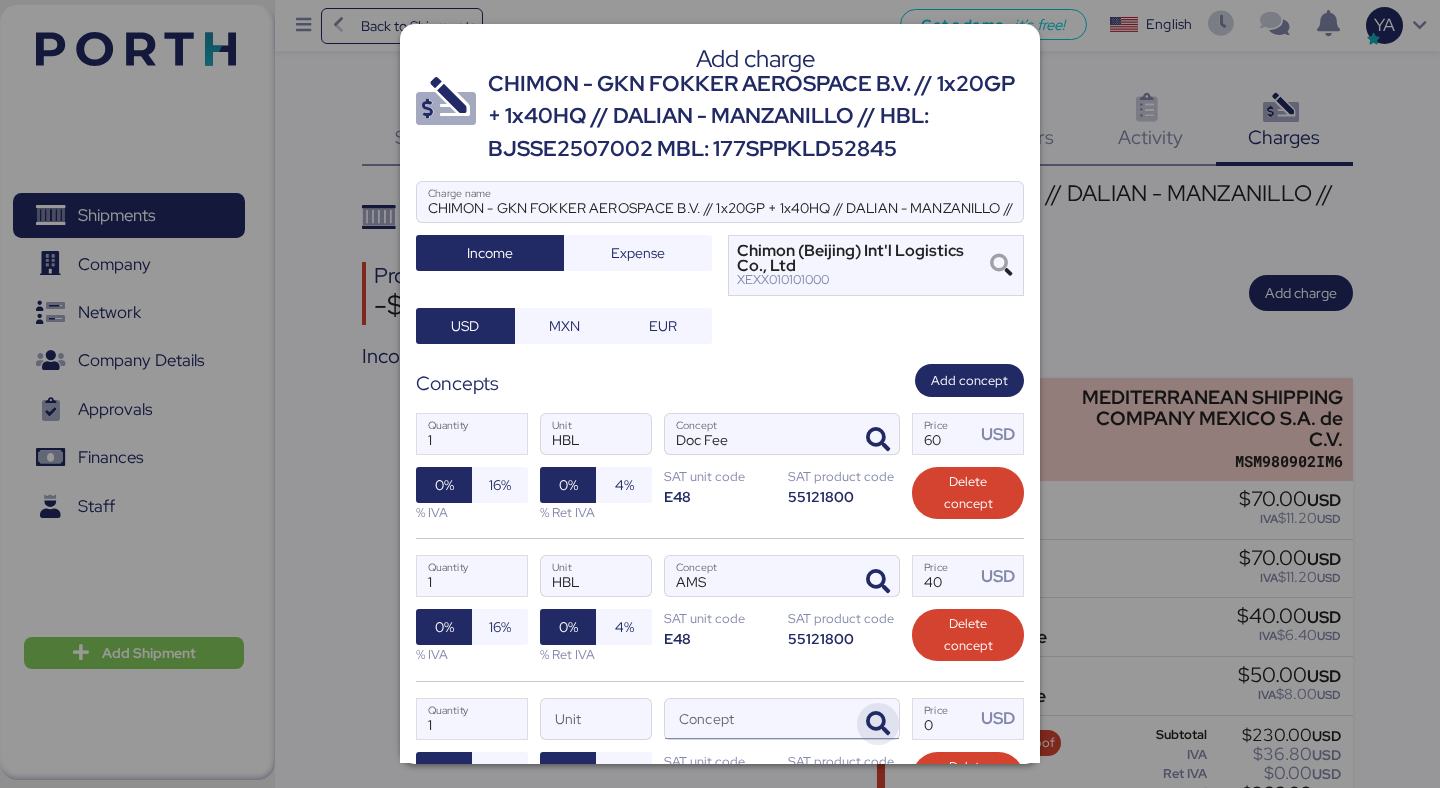 click at bounding box center (878, 724) 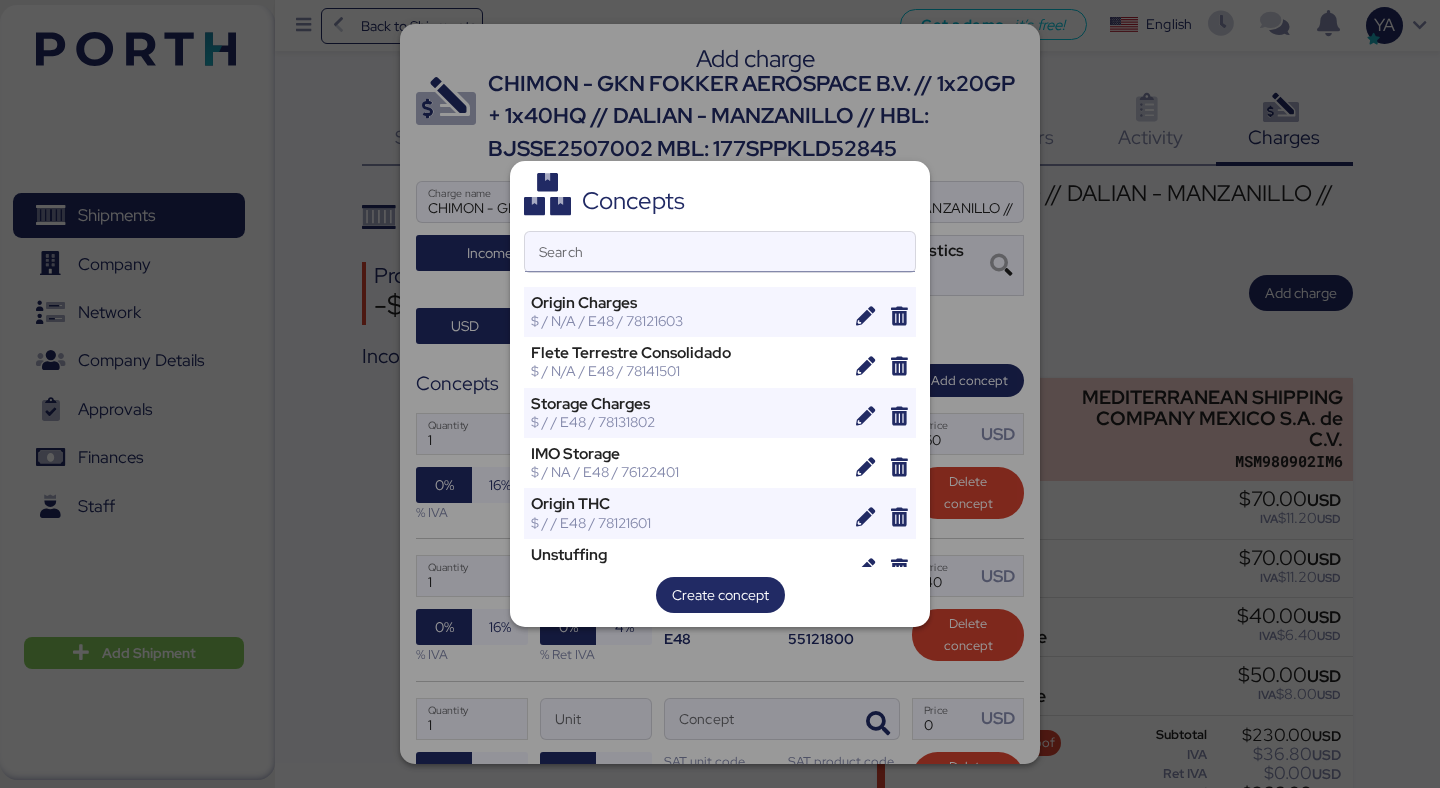 click on "Search" at bounding box center [720, 252] 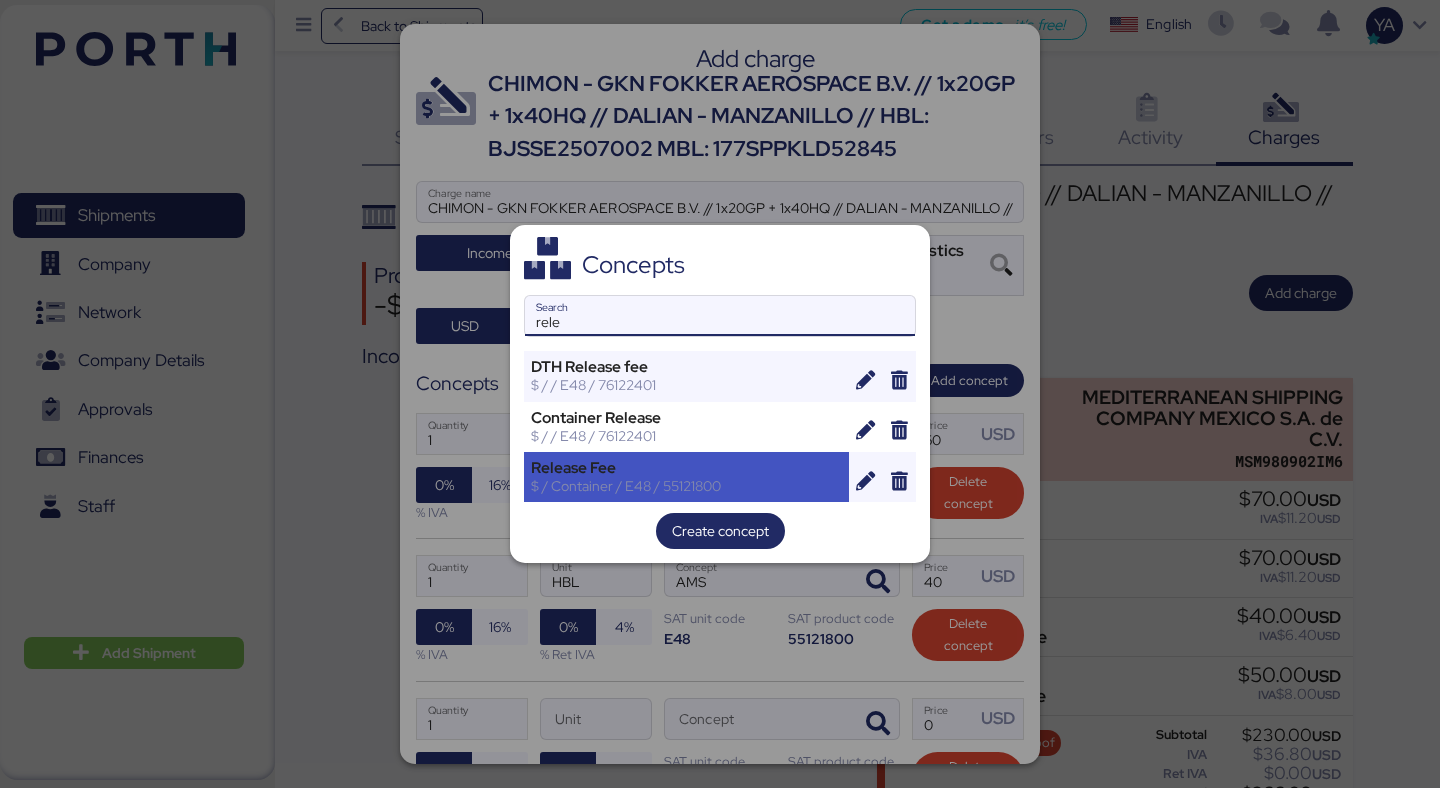 type on "rele" 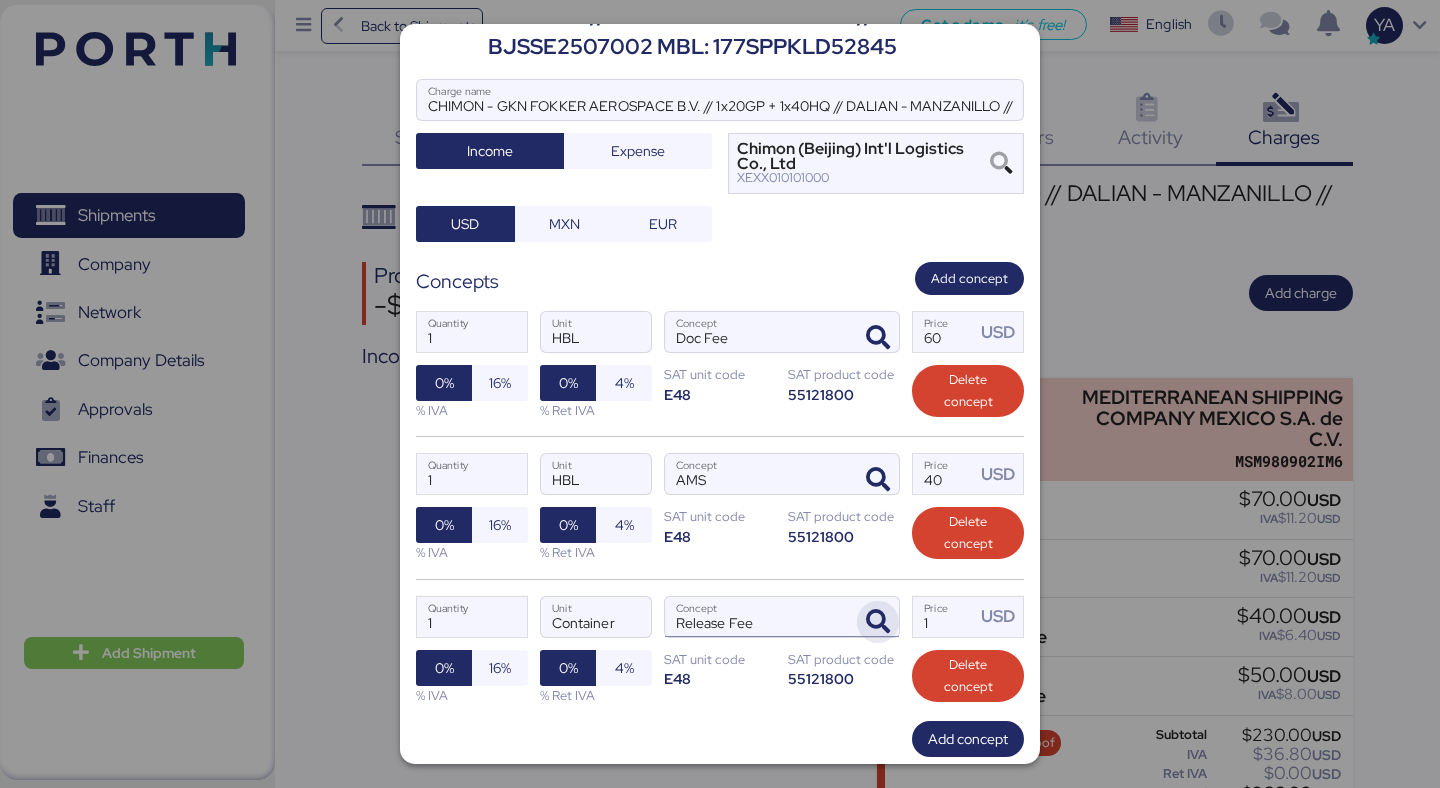scroll, scrollTop: 155, scrollLeft: 0, axis: vertical 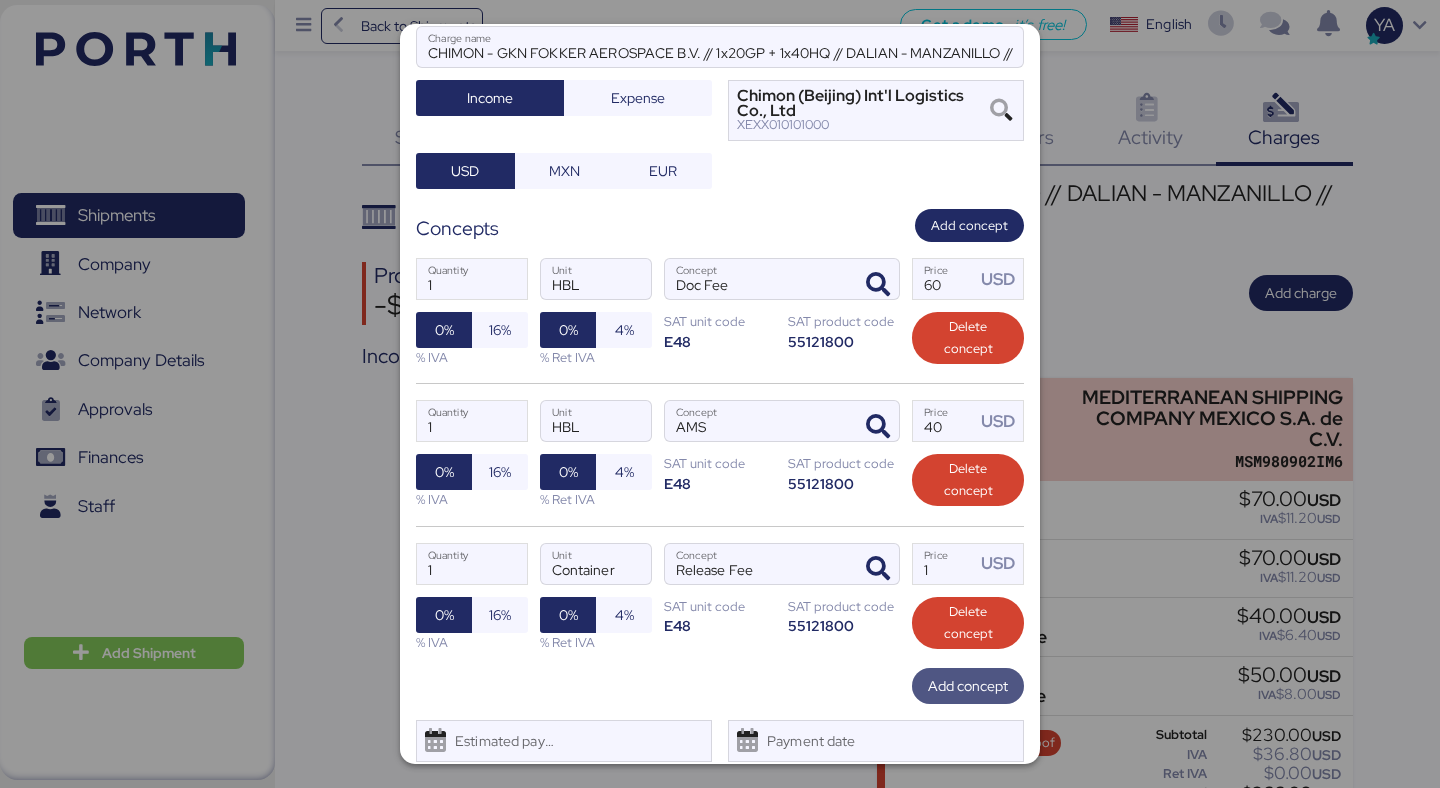 click on "Add concept" at bounding box center [968, 686] 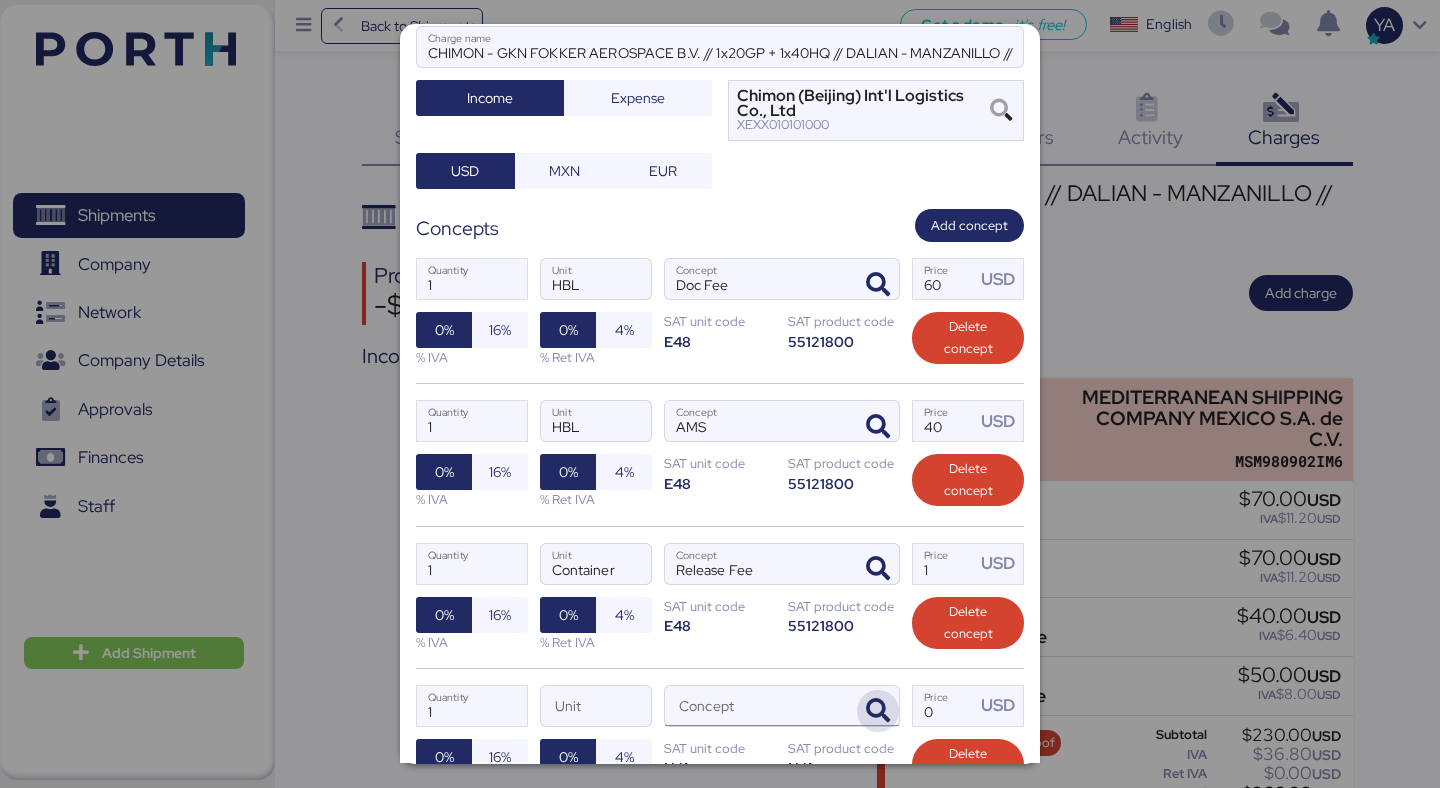 click at bounding box center (878, 711) 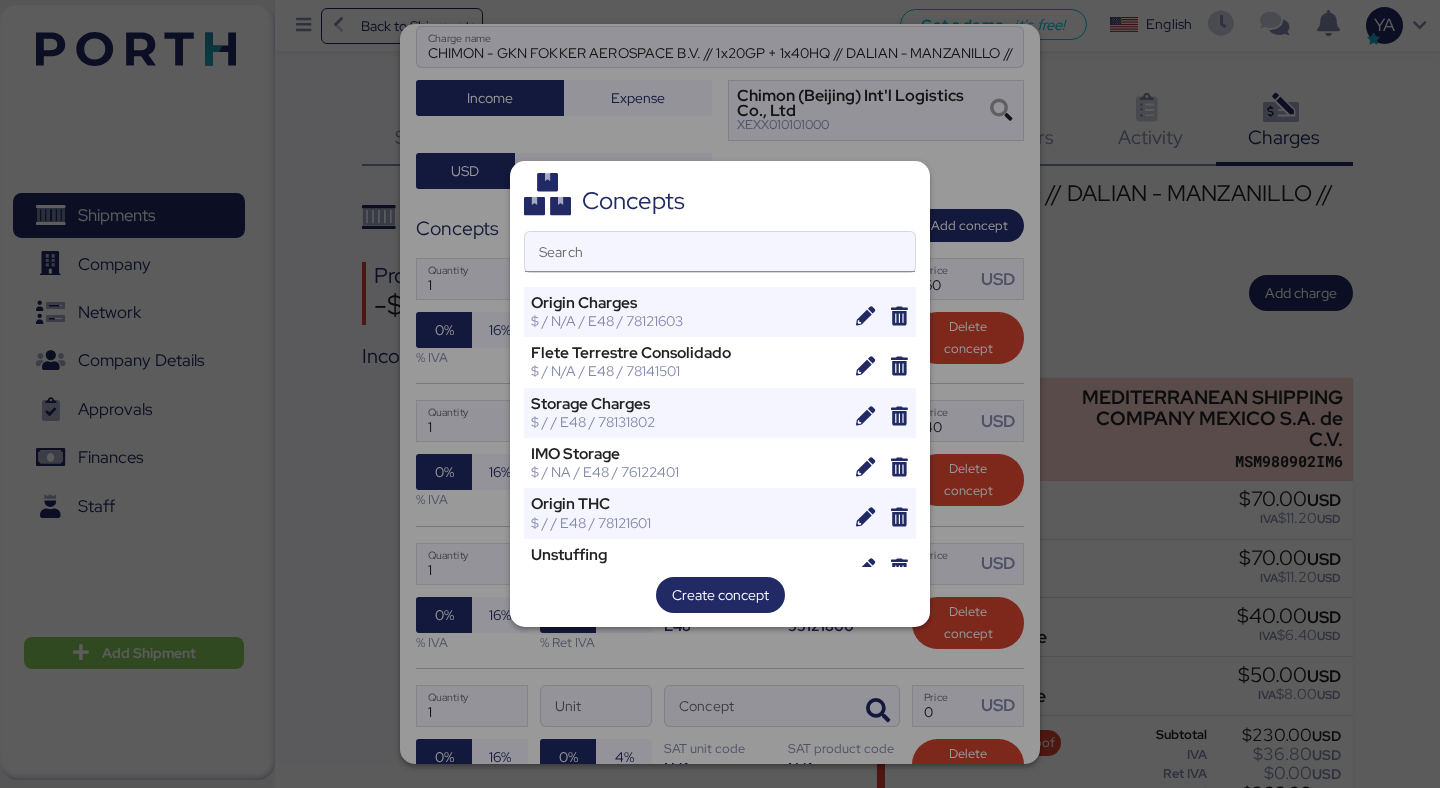 click on "Search" at bounding box center [720, 252] 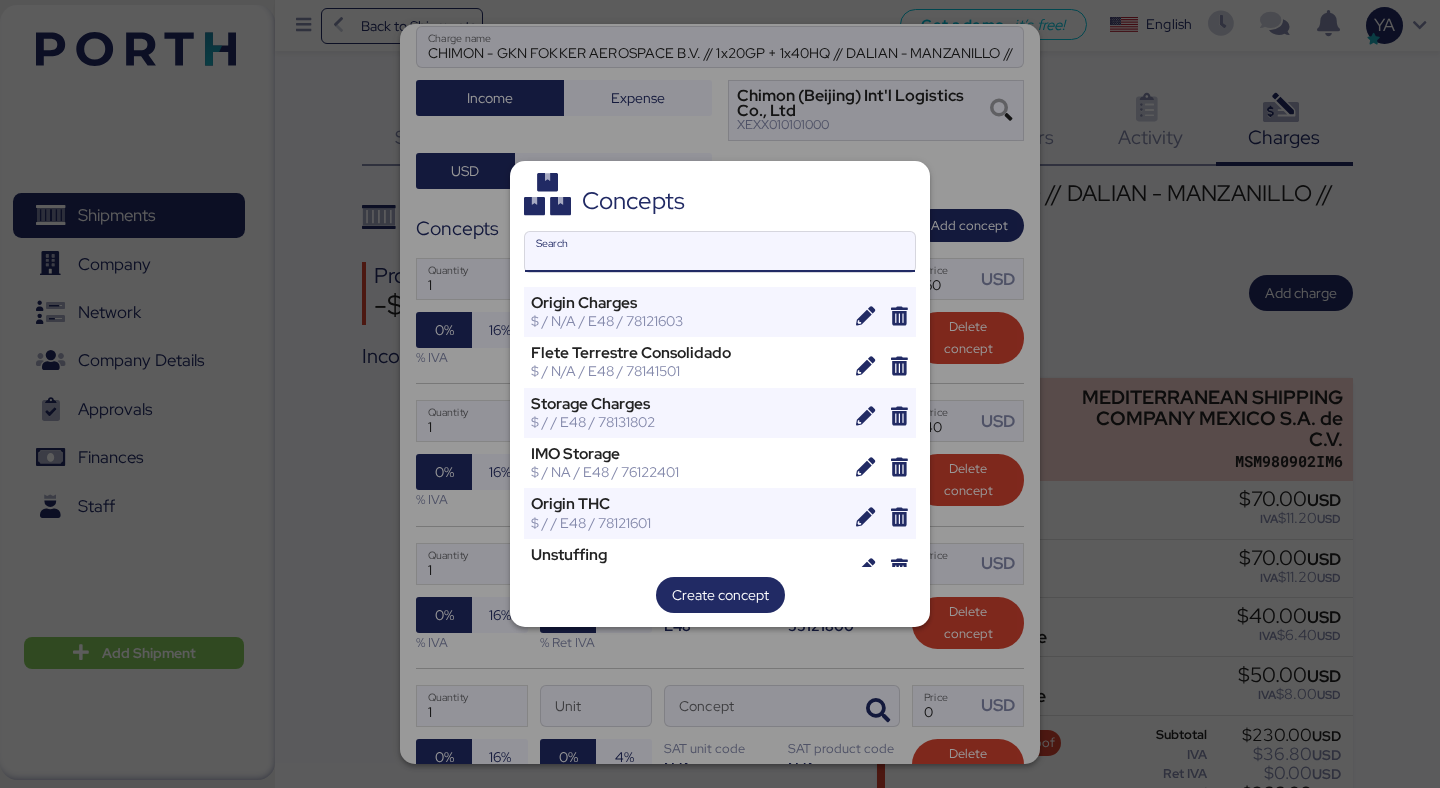 type on "d" 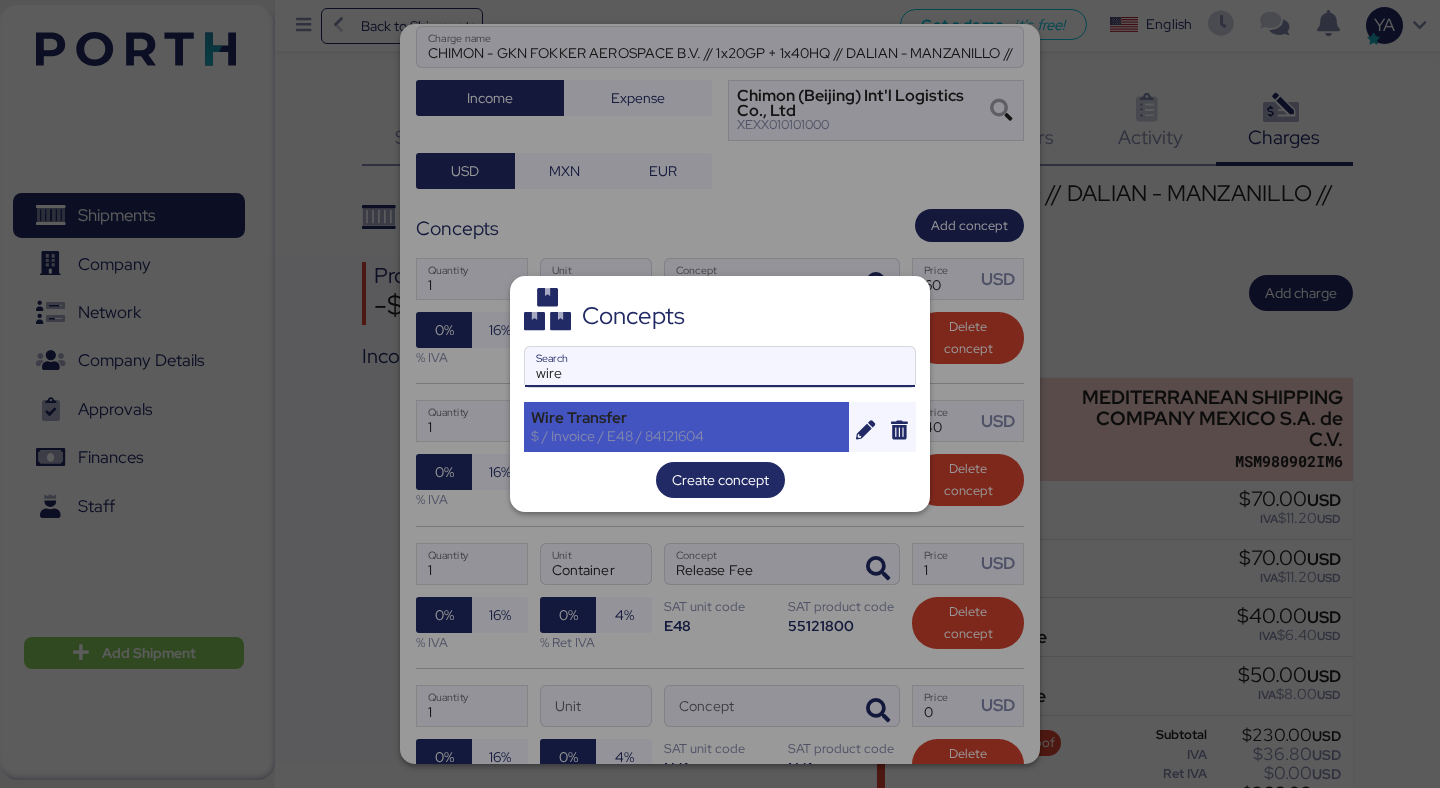 type on "wire" 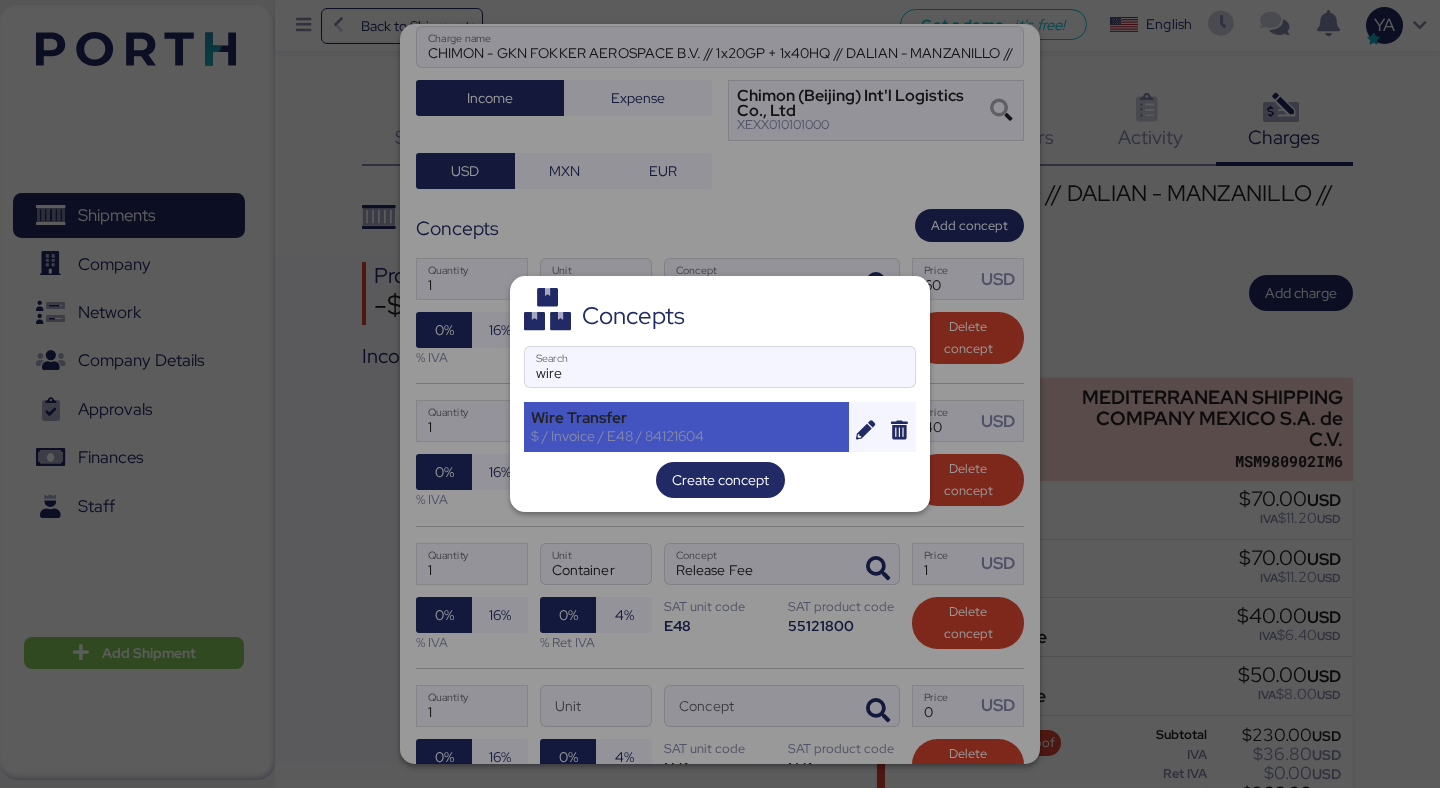 click on "Wire Transfer" at bounding box center [686, 418] 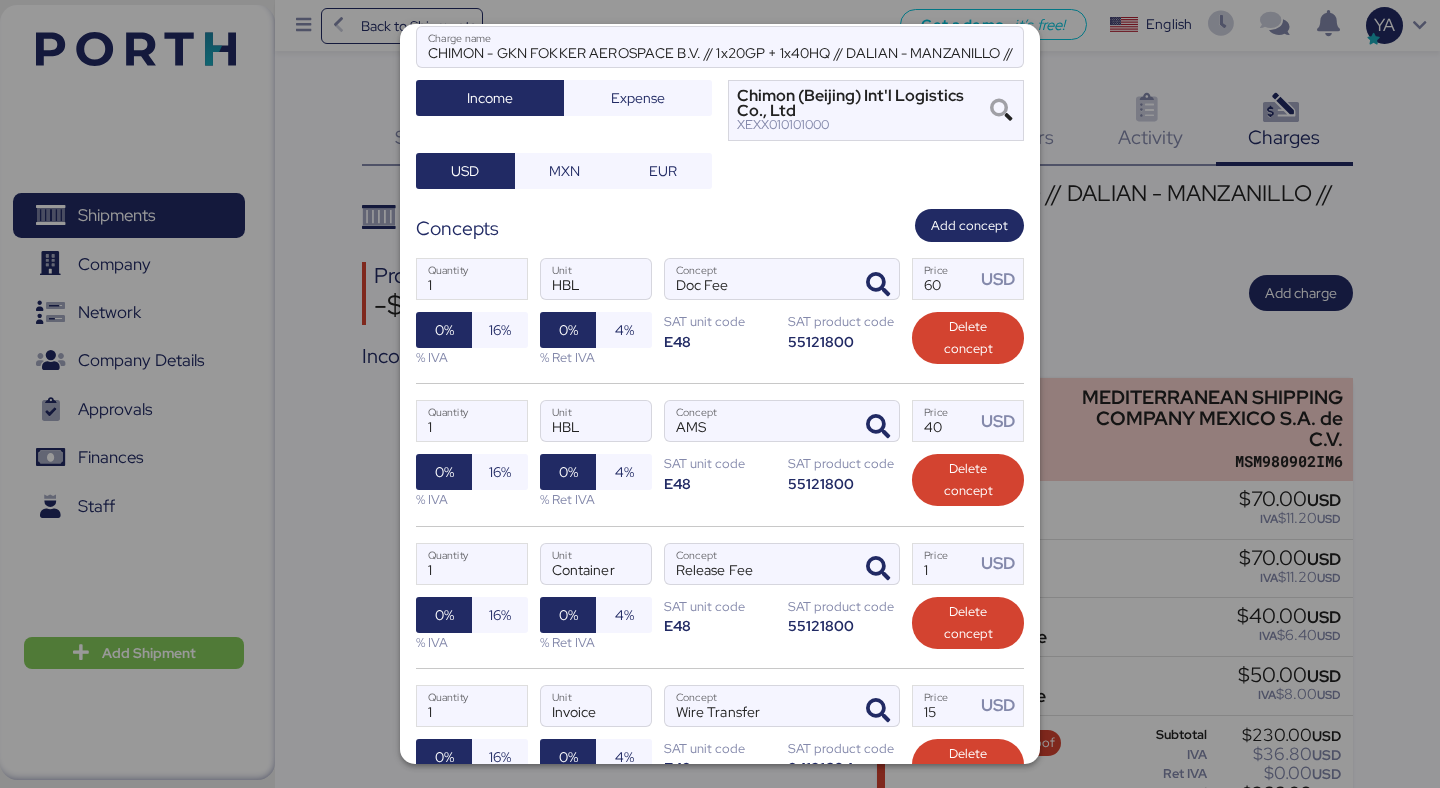 scroll, scrollTop: 359, scrollLeft: 0, axis: vertical 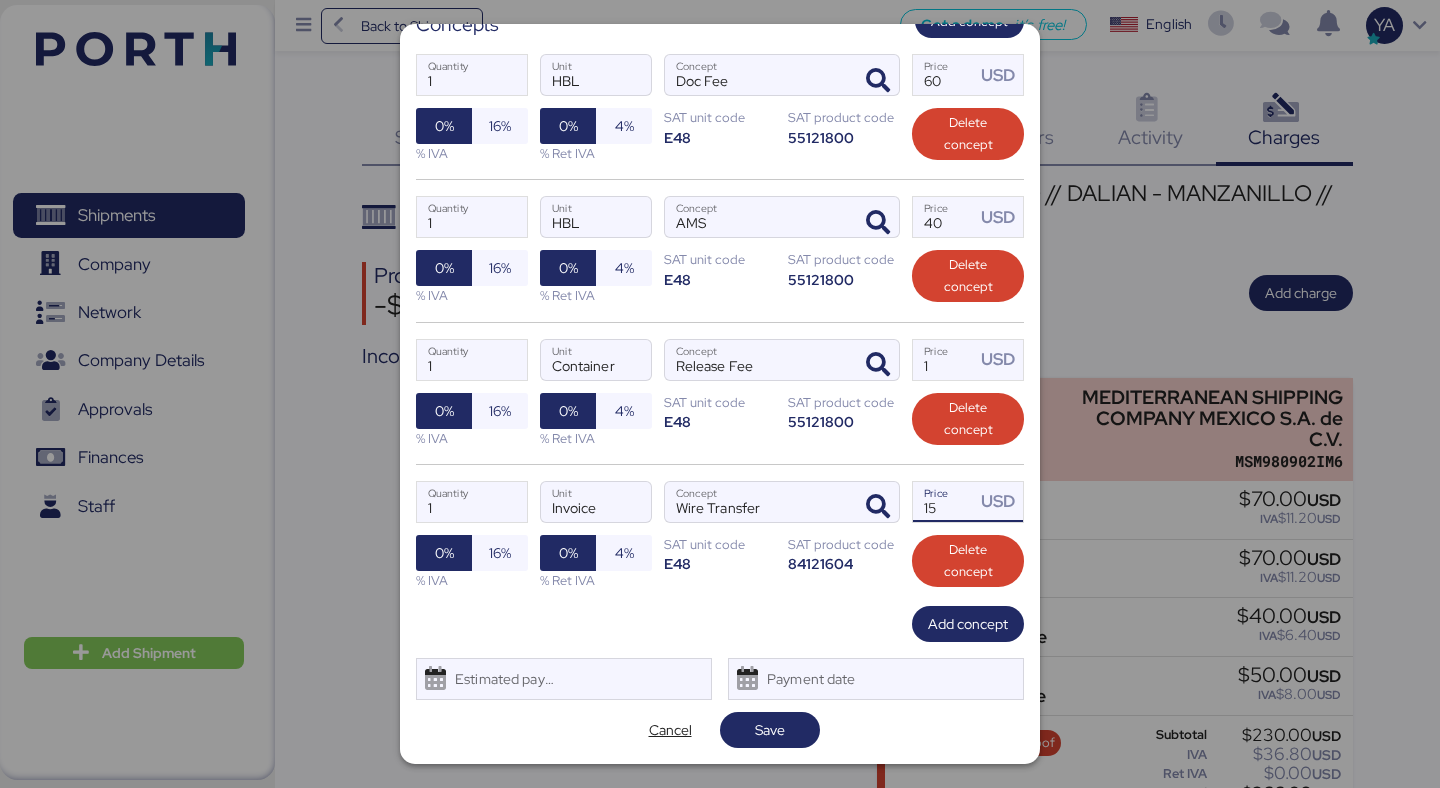 click on "15" at bounding box center (944, 502) 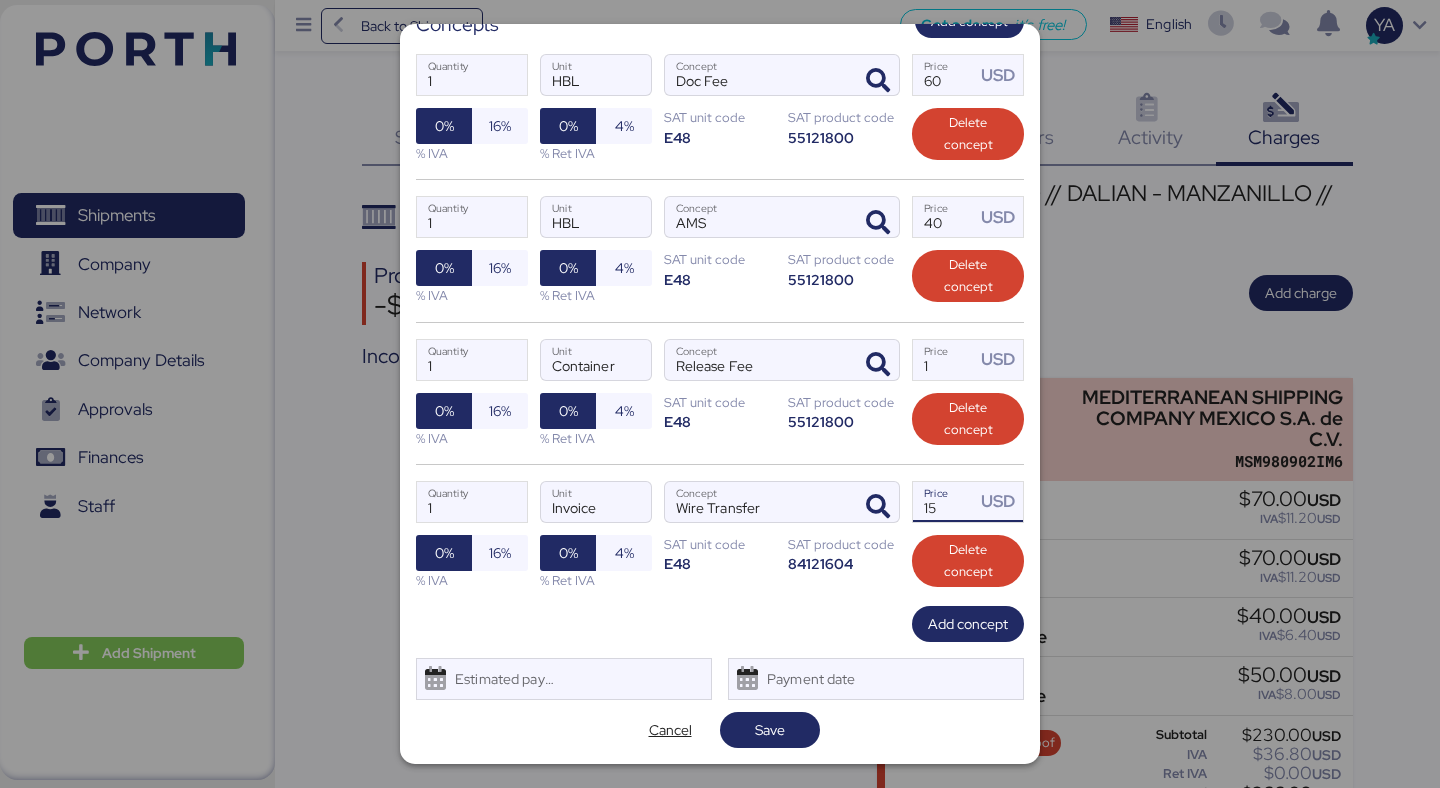 type on "1" 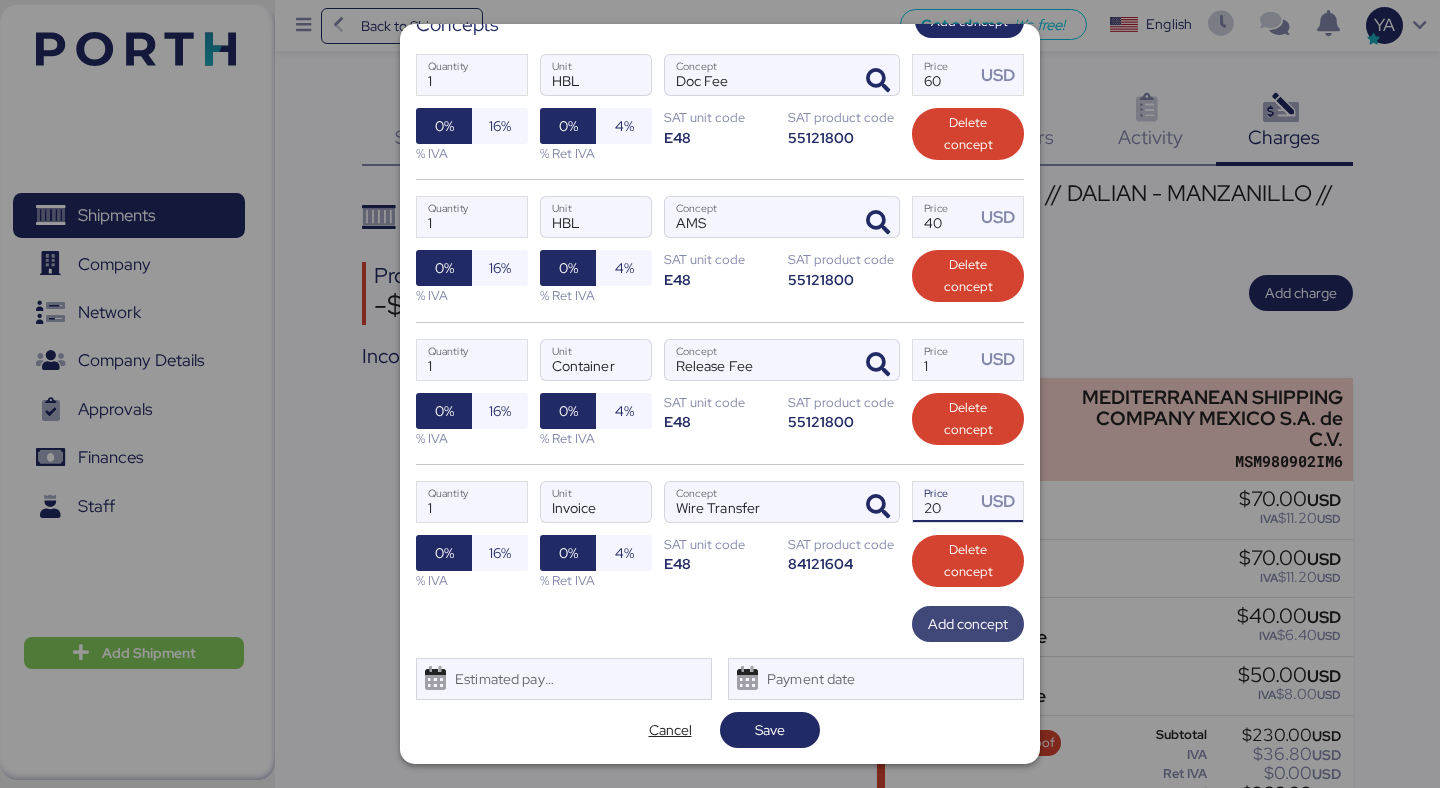 type on "20" 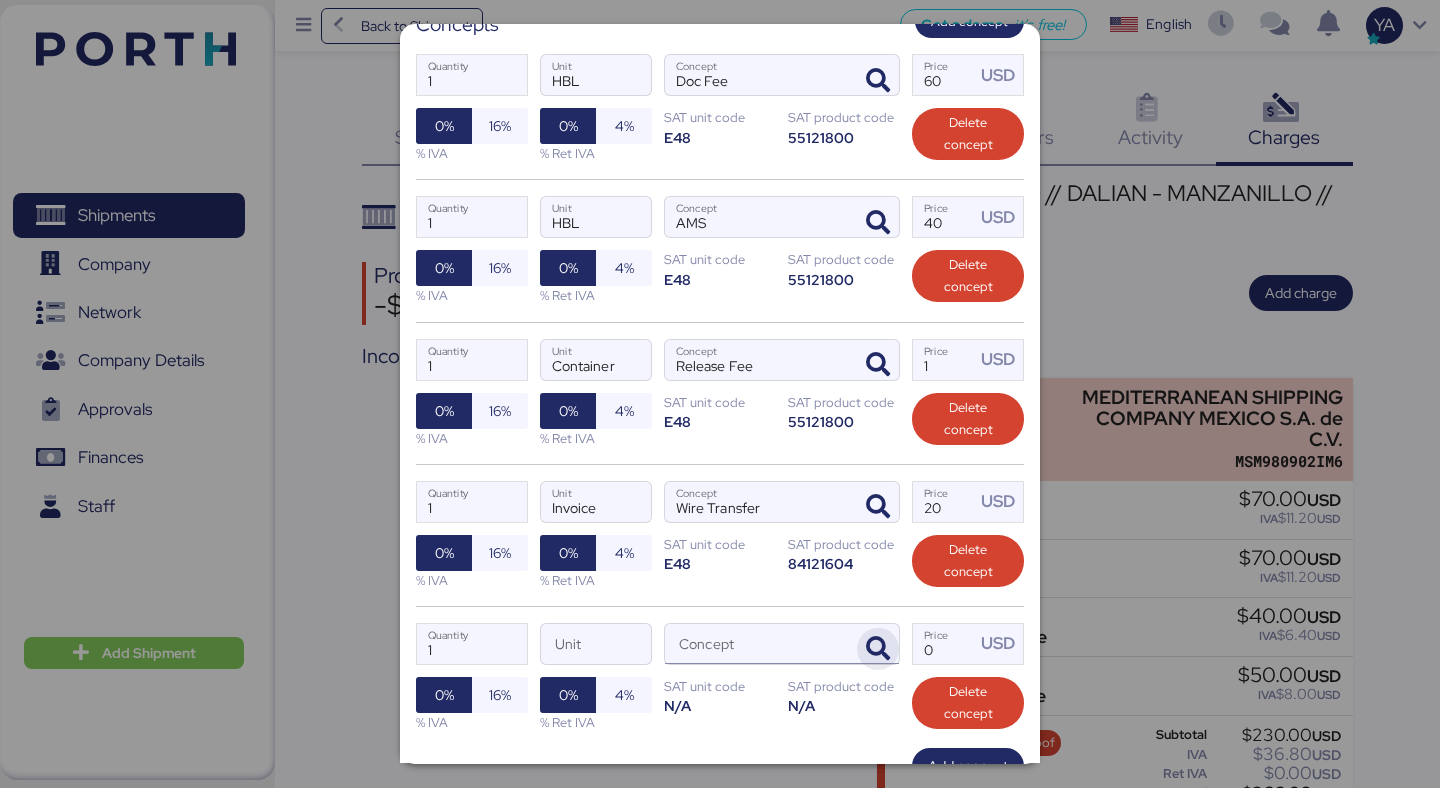 click at bounding box center [878, 649] 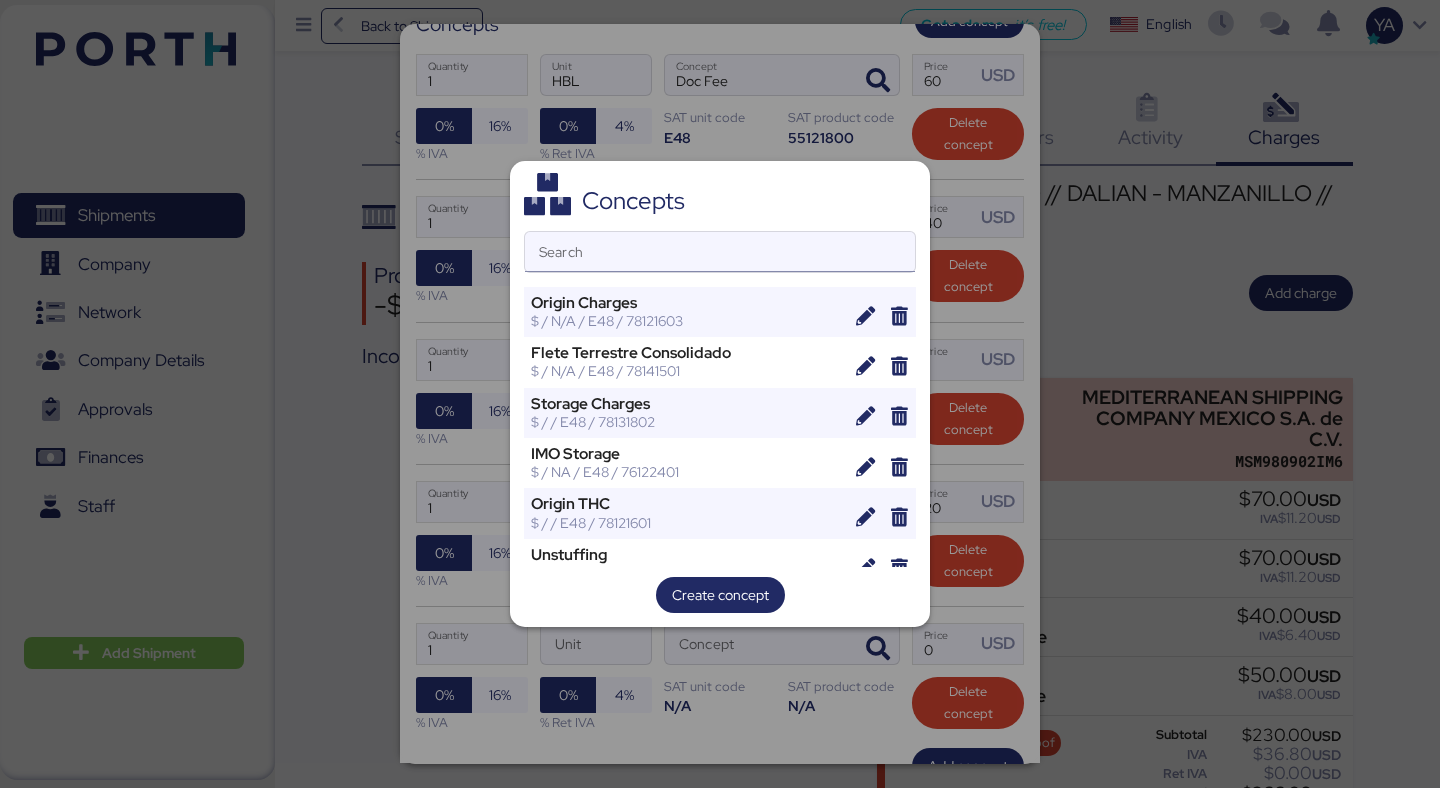 click on "Search" at bounding box center (720, 252) 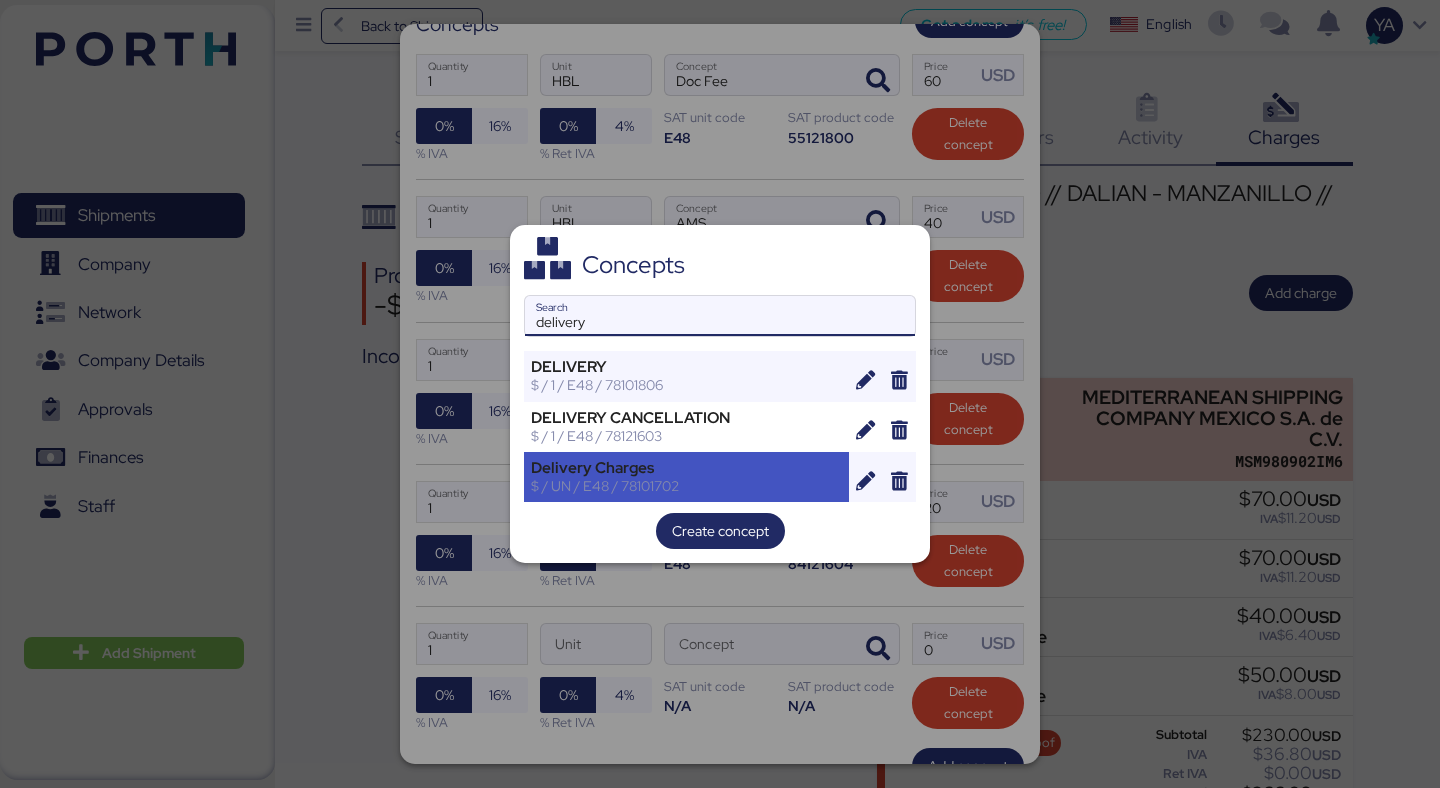 type on "delivery" 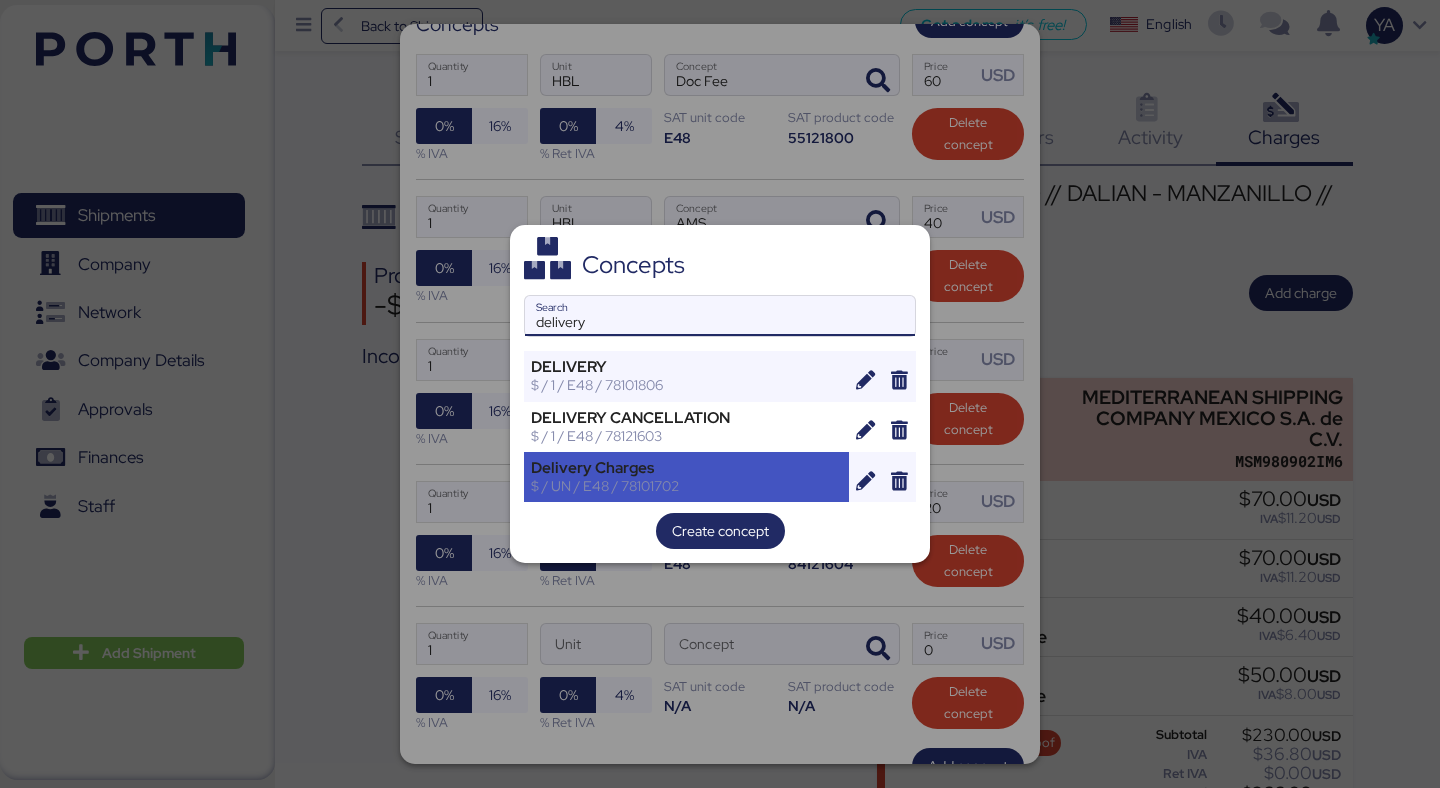 click on "$ / UN /
E48 / 78101702" at bounding box center (686, 486) 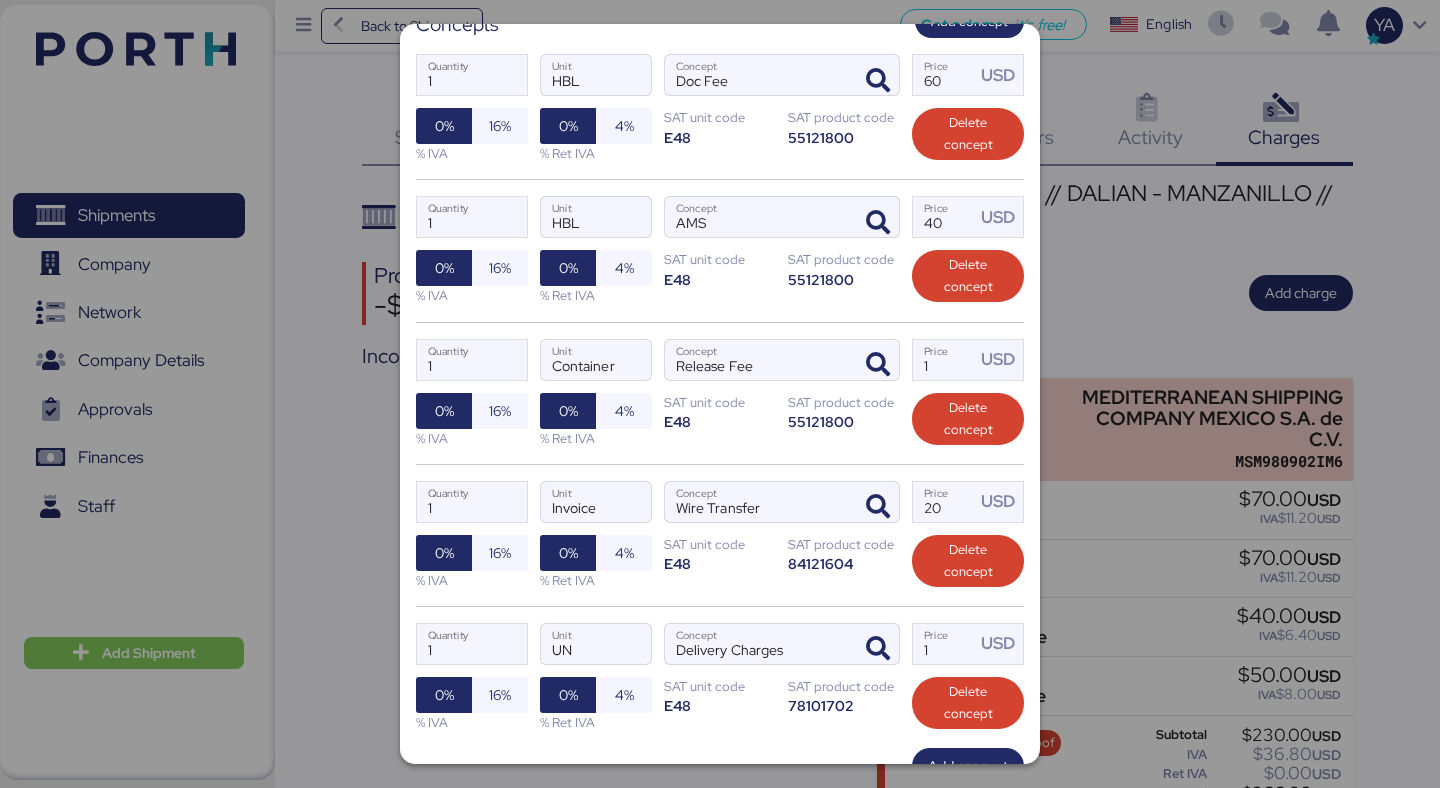 scroll, scrollTop: 501, scrollLeft: 0, axis: vertical 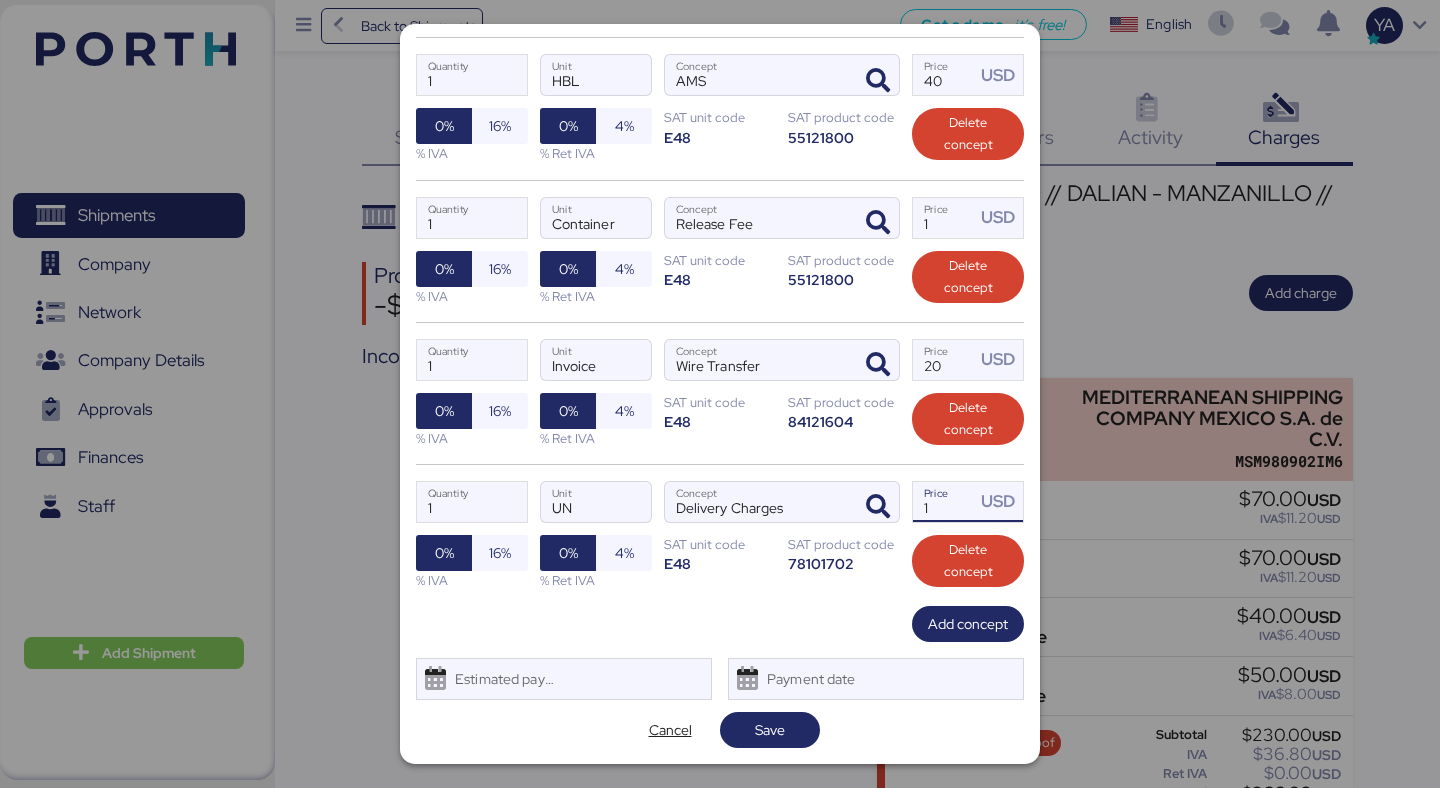 click on "1" at bounding box center (944, 502) 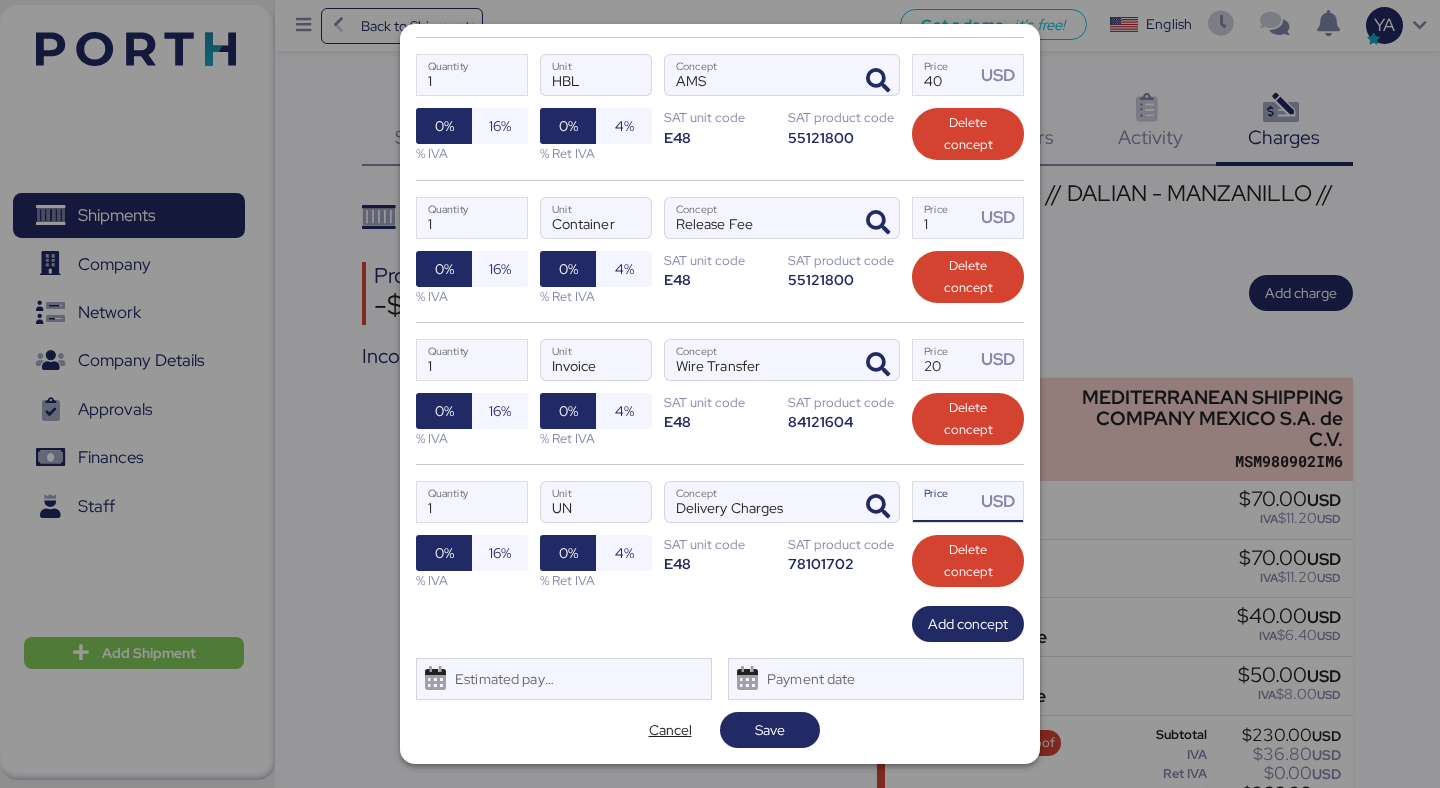 paste on "6835" 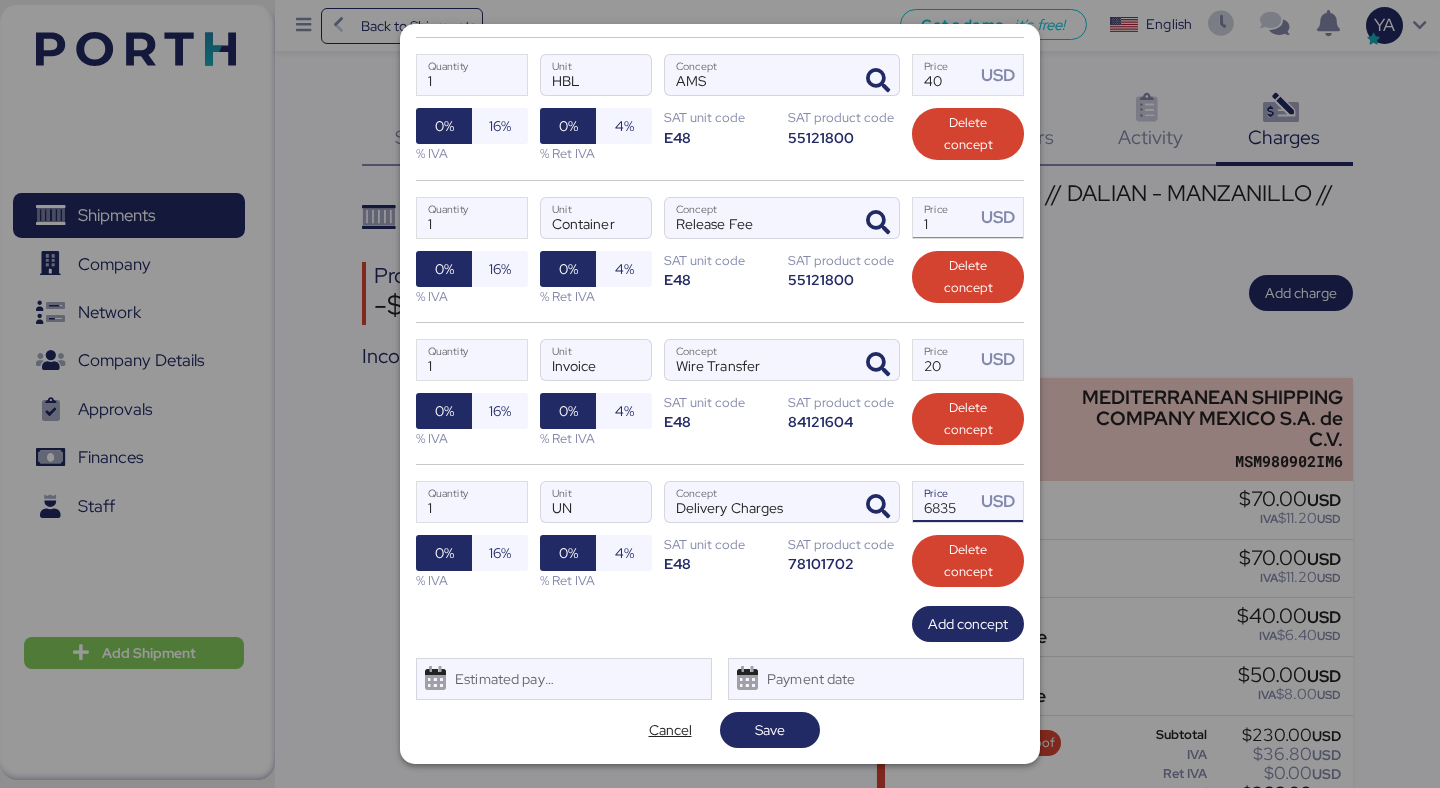 type on "6835" 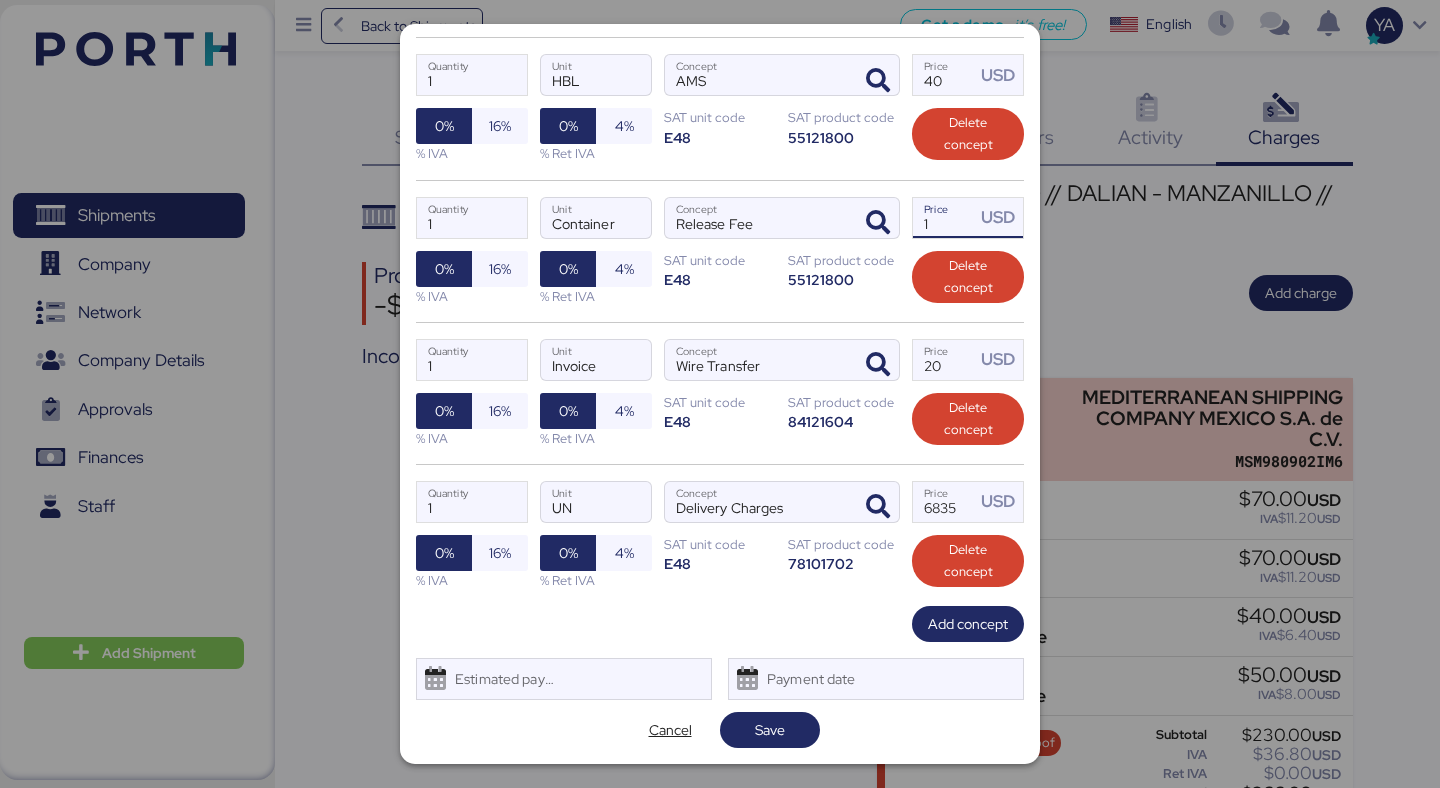 click on "1" at bounding box center (944, 218) 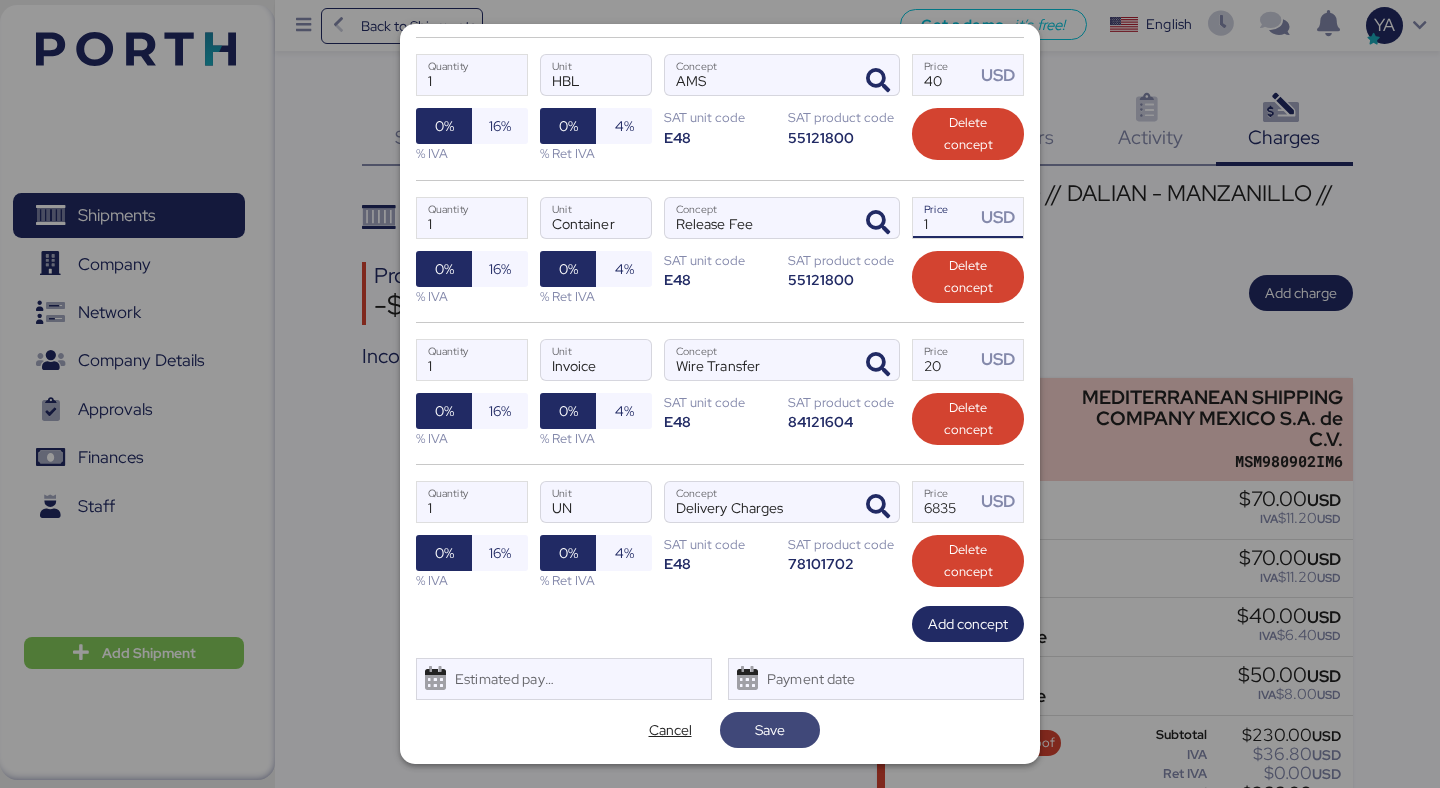 click on "Save" at bounding box center [770, 730] 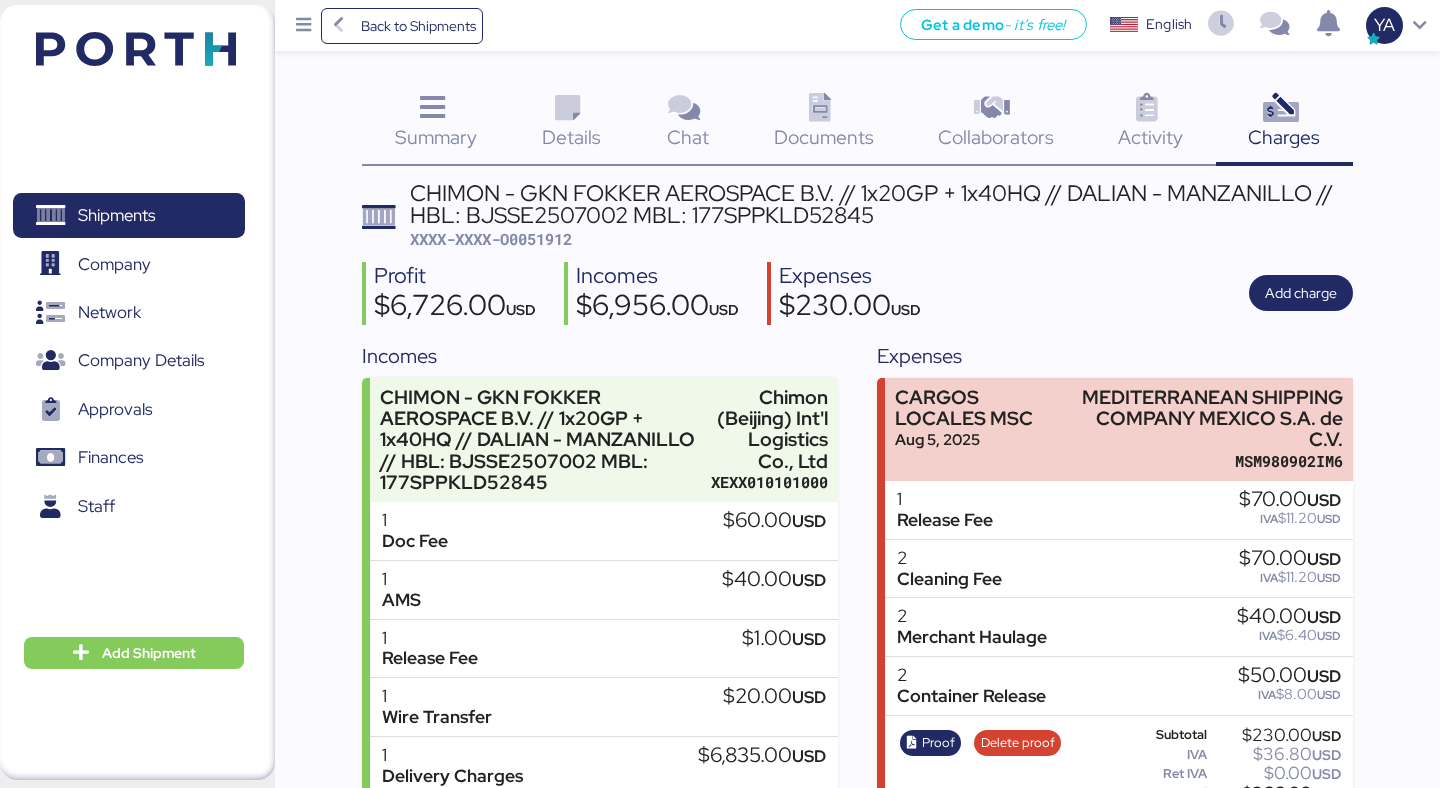 click at bounding box center [567, 108] 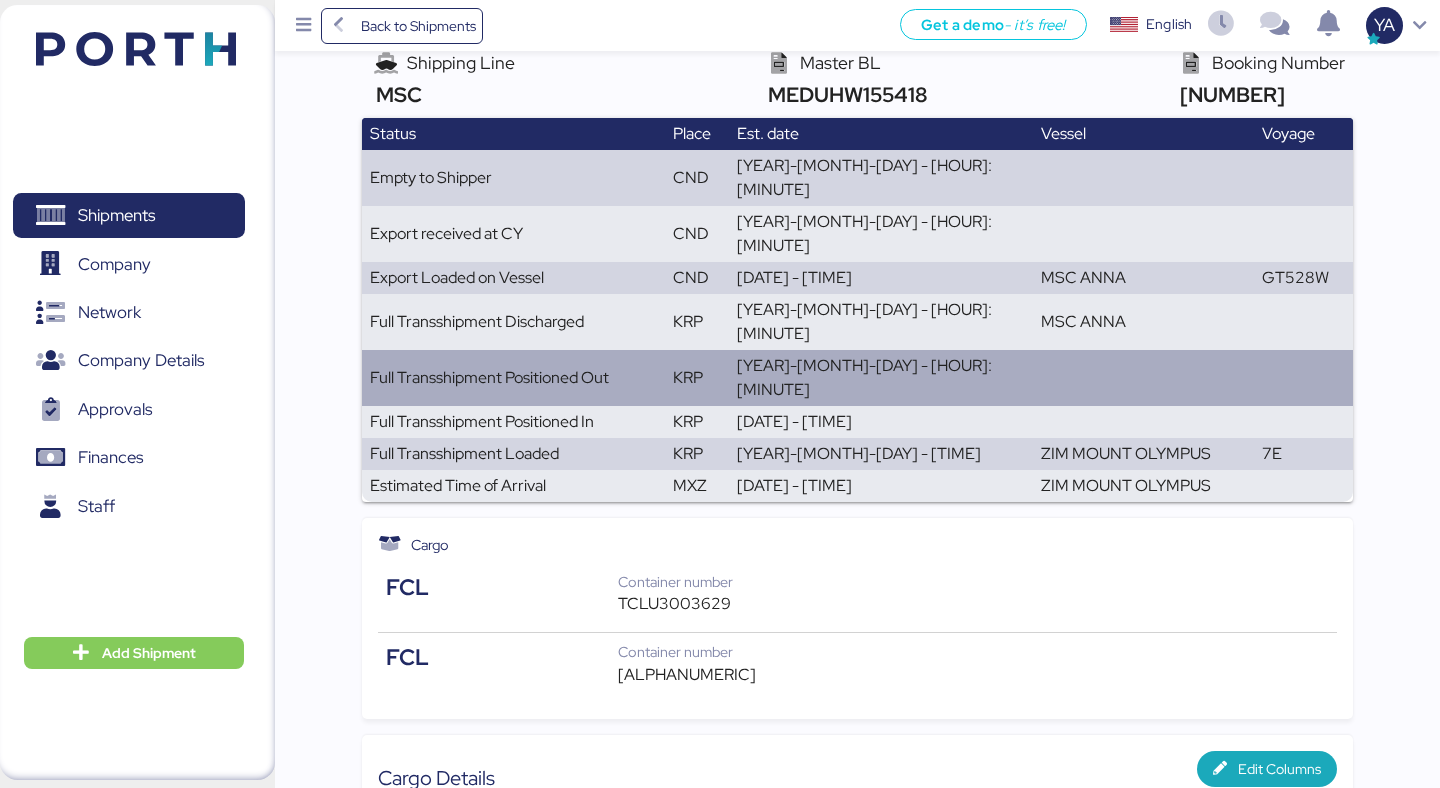 scroll, scrollTop: 0, scrollLeft: 0, axis: both 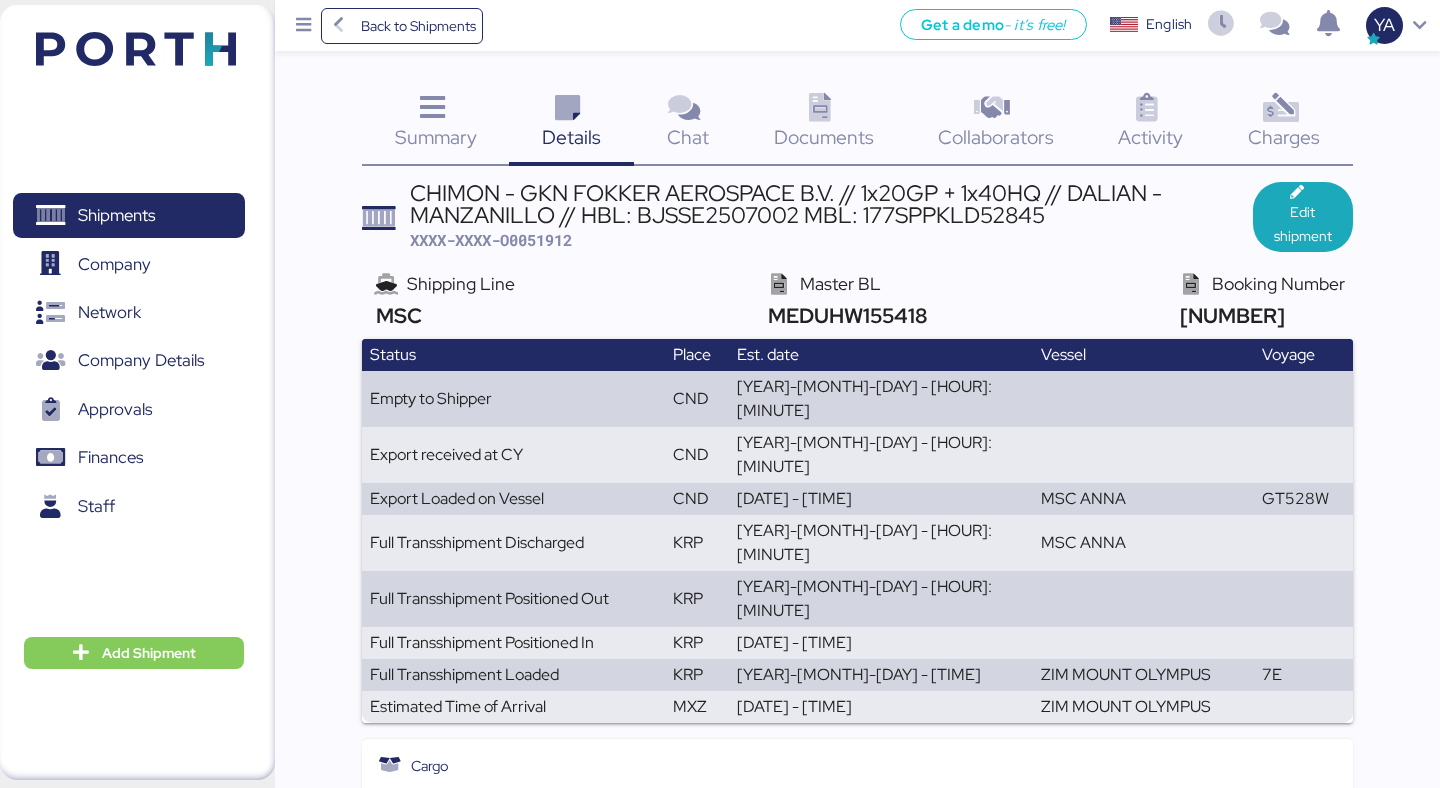 click at bounding box center (1280, 108) 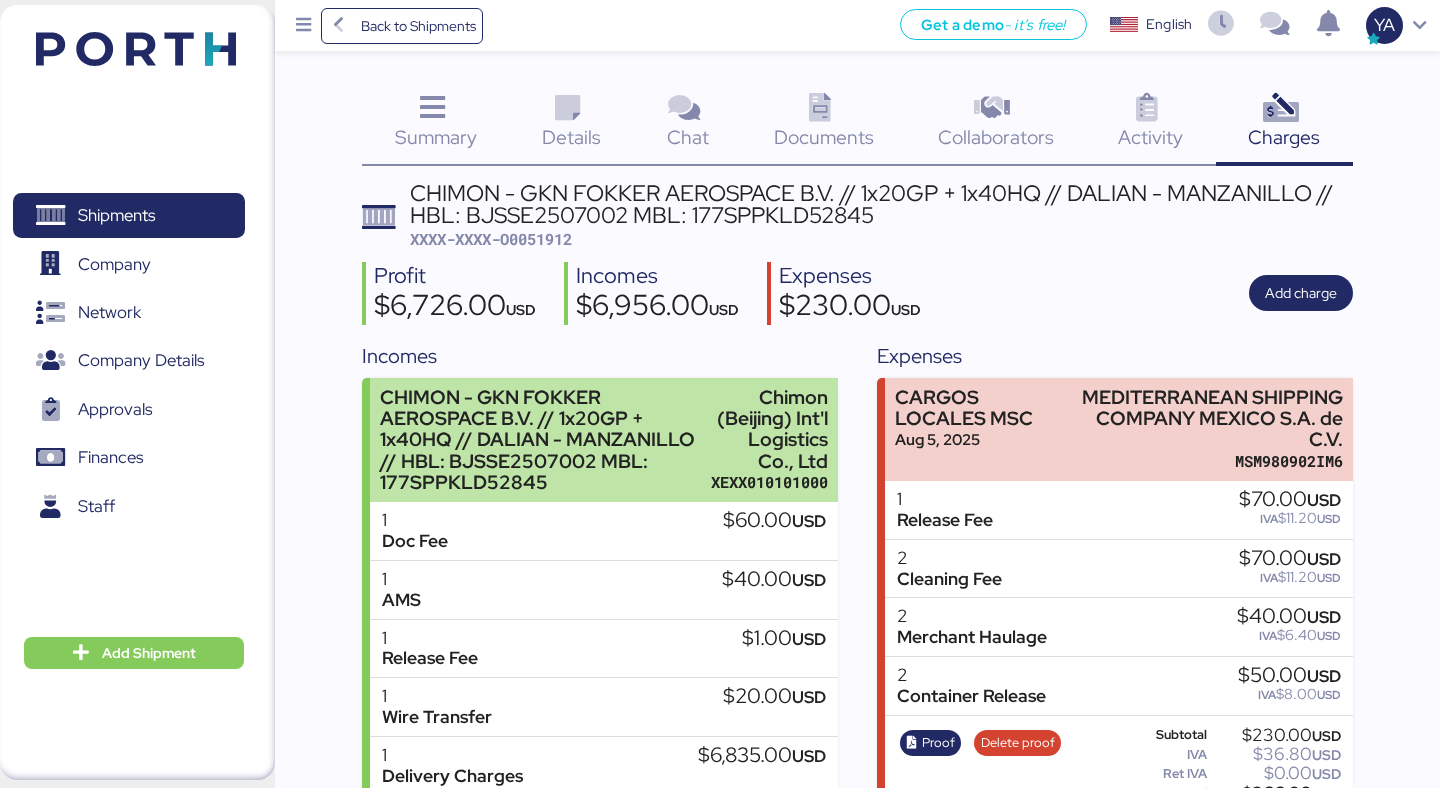 click on "Chimon (Beijing) Int'l Logistics Co., Ltd" at bounding box center (769, 429) 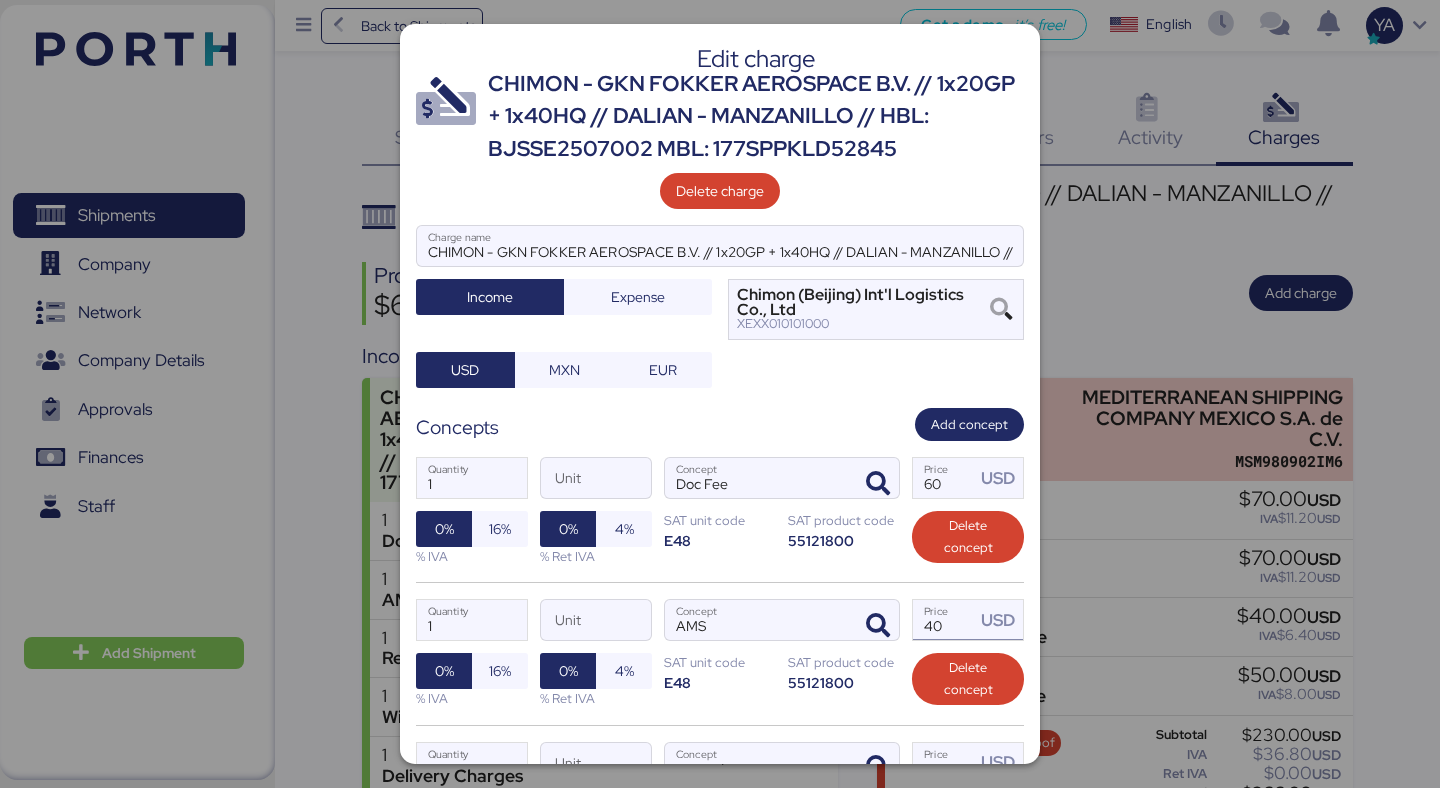 scroll, scrollTop: 545, scrollLeft: 0, axis: vertical 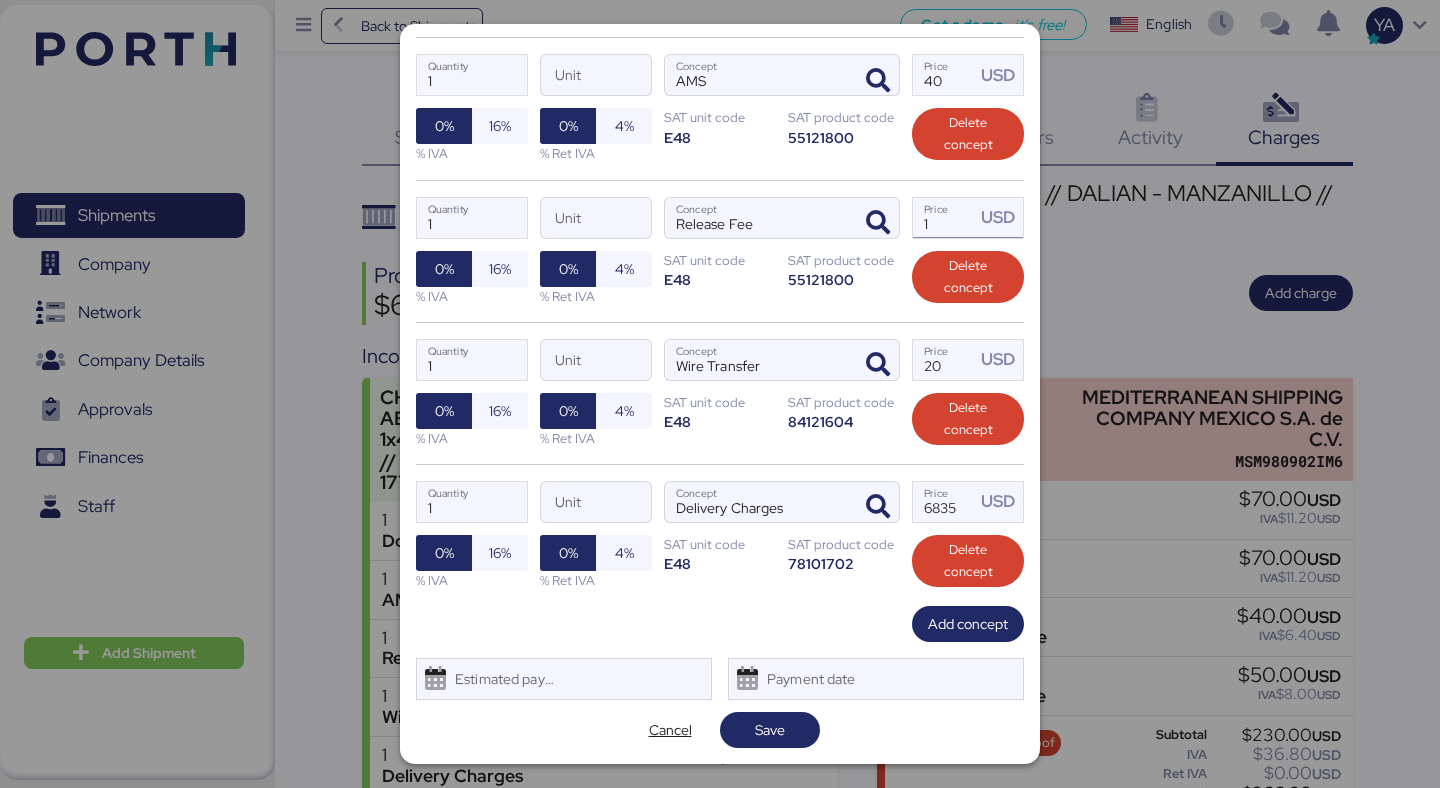 click on "1" at bounding box center [944, 218] 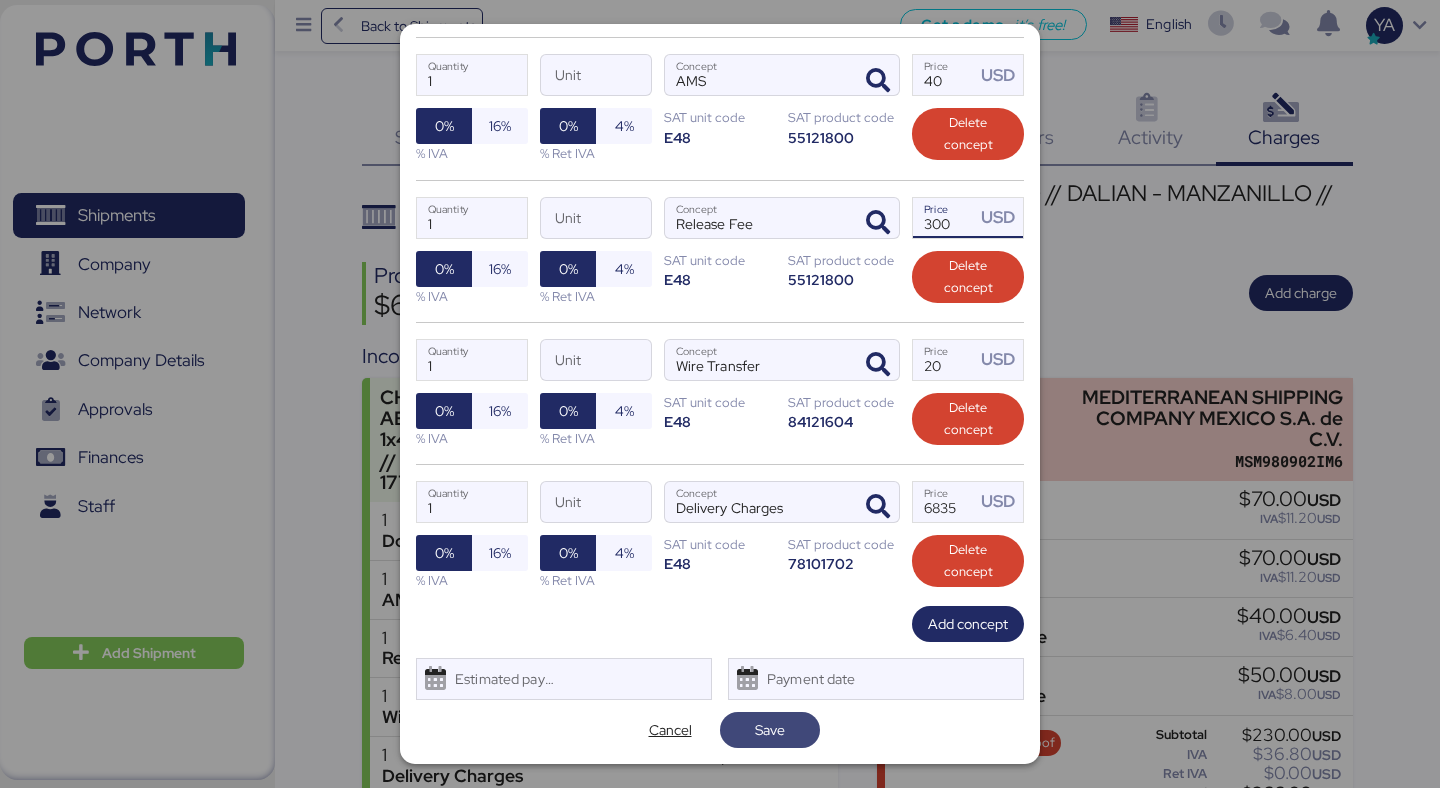 type on "300" 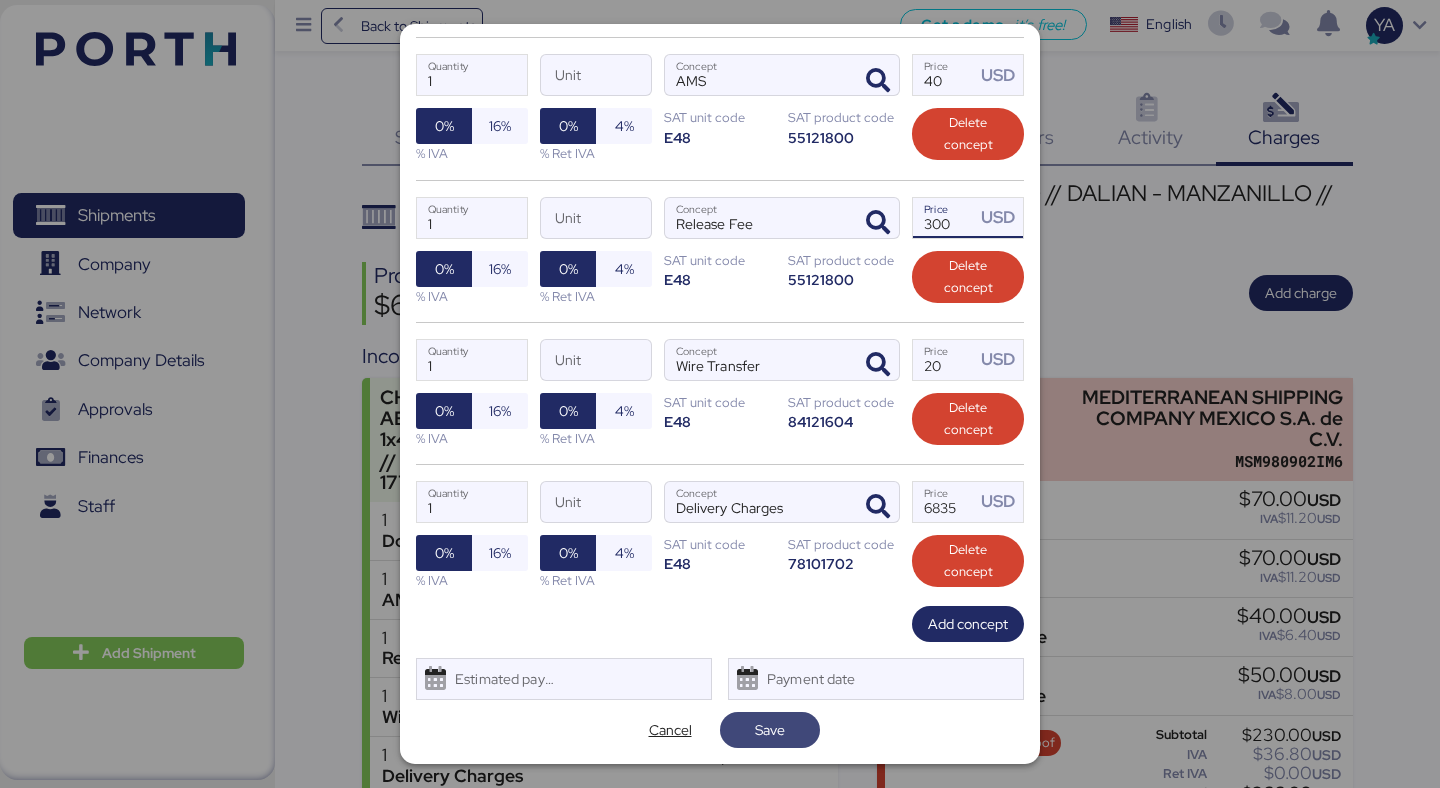 click on "Save" at bounding box center (770, 730) 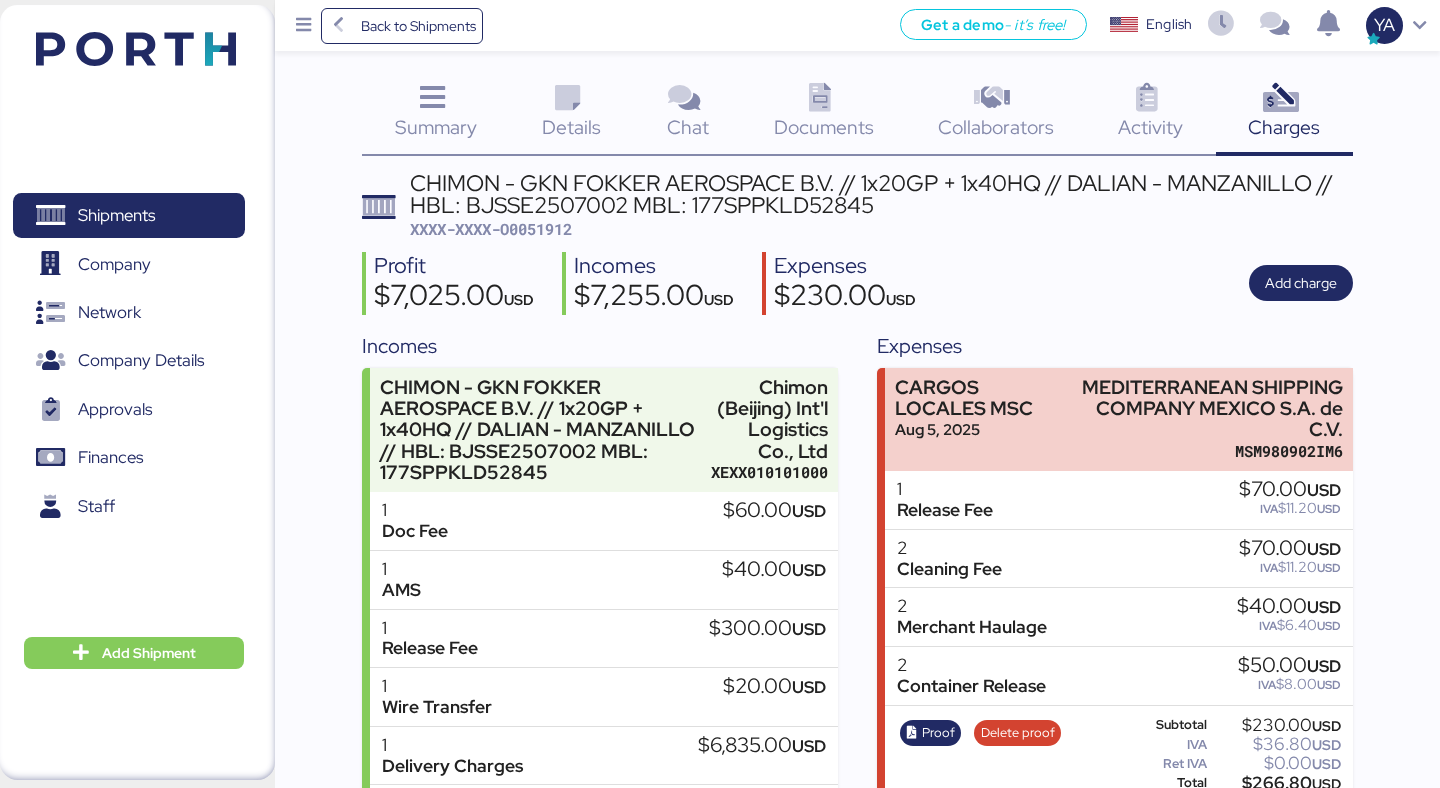 scroll, scrollTop: 0, scrollLeft: 0, axis: both 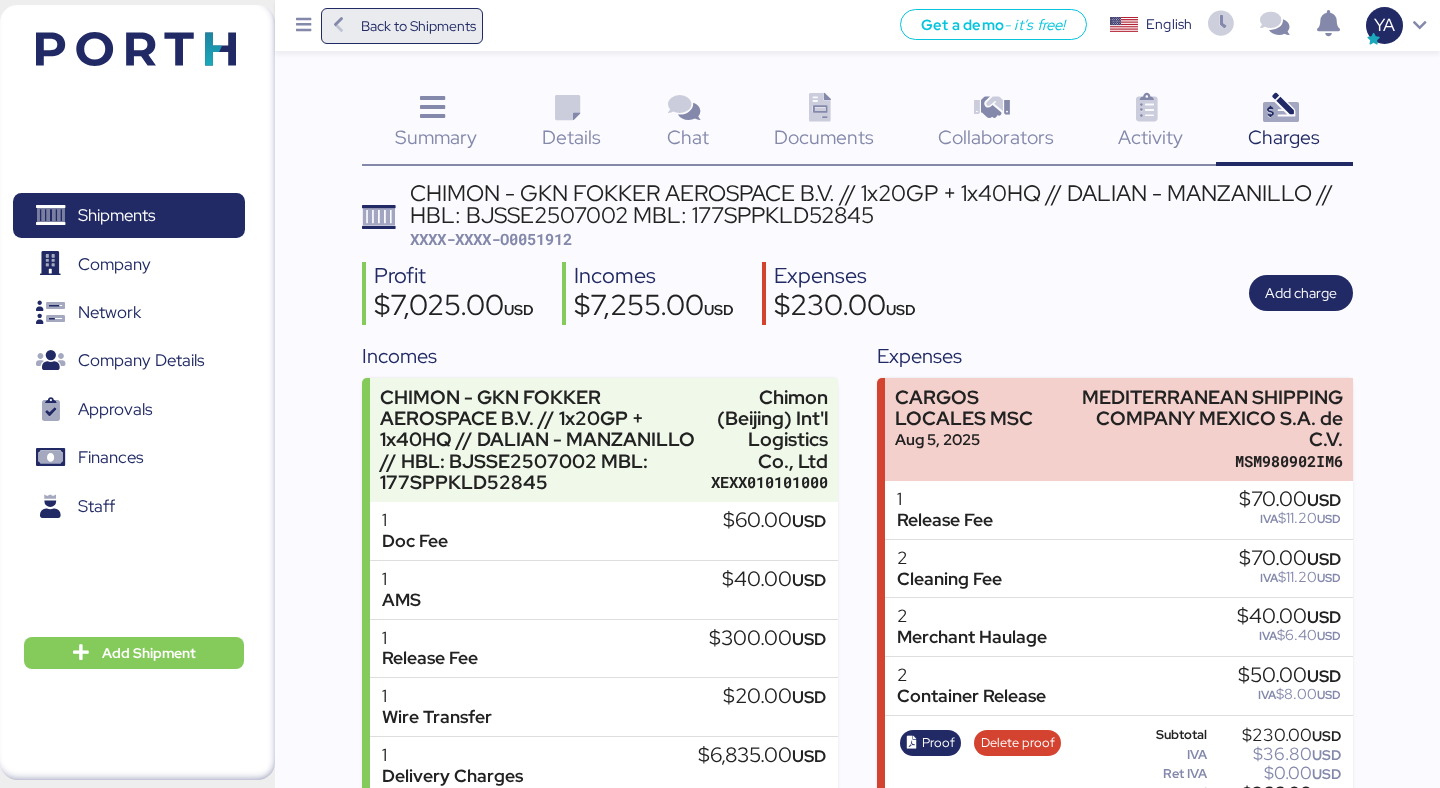 click on "Back to Shipments" at bounding box center (418, 26) 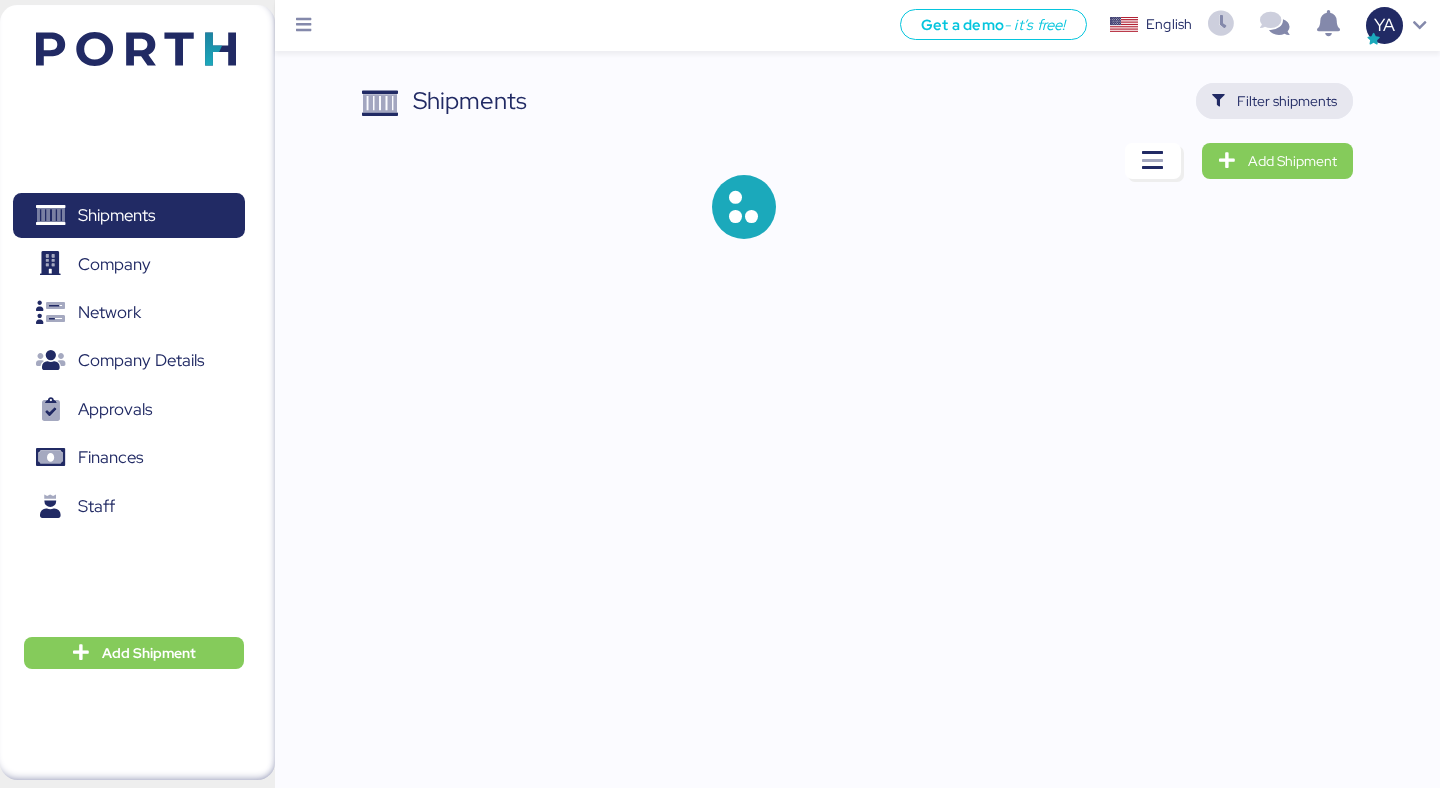 click on "Filter shipments" at bounding box center [1287, 101] 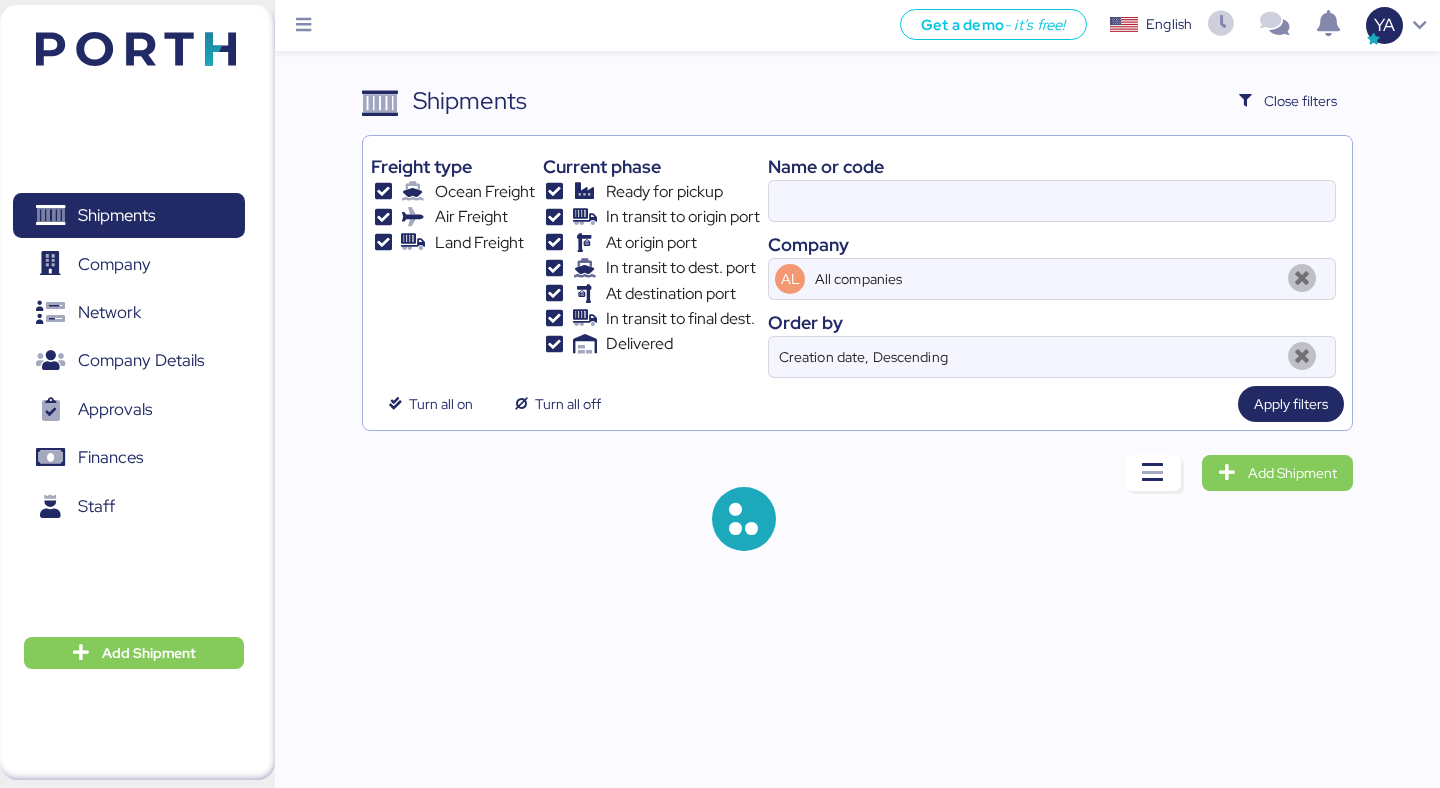 click on "Name or code Company AL All companies   Order by Creation date, Descending" at bounding box center [1052, 261] 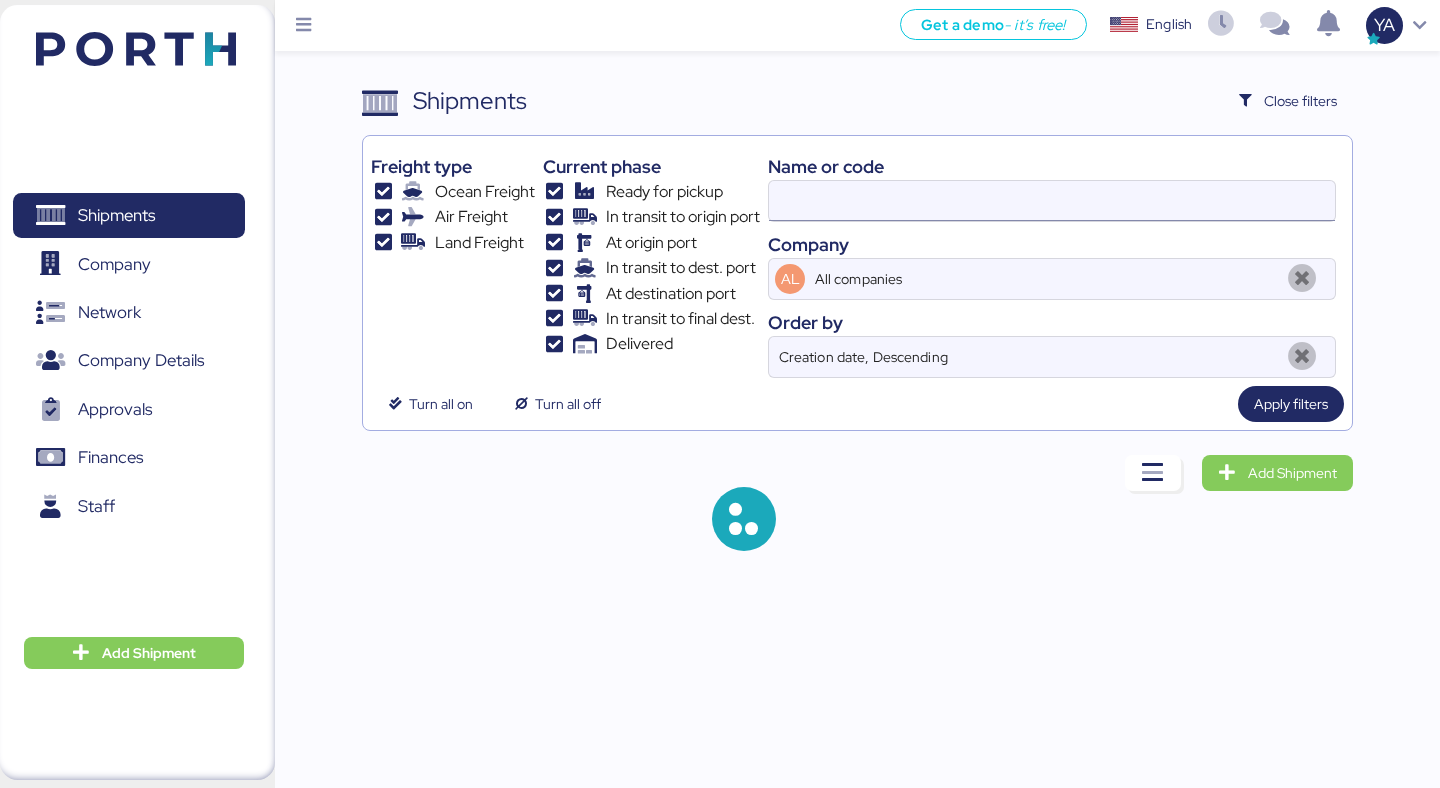 click at bounding box center (1052, 201) 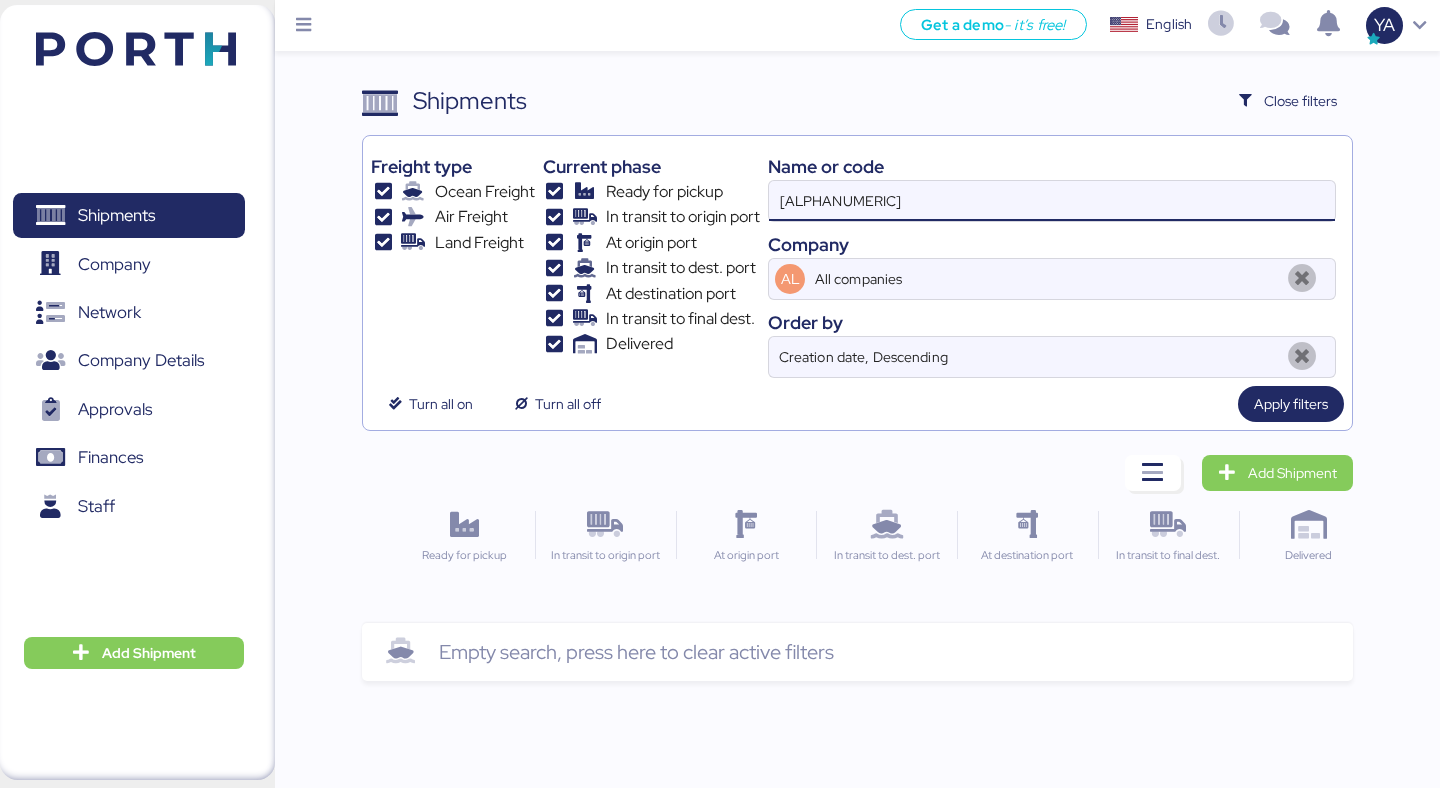 click on "[ALPHANUMERIC]" at bounding box center (1052, 201) 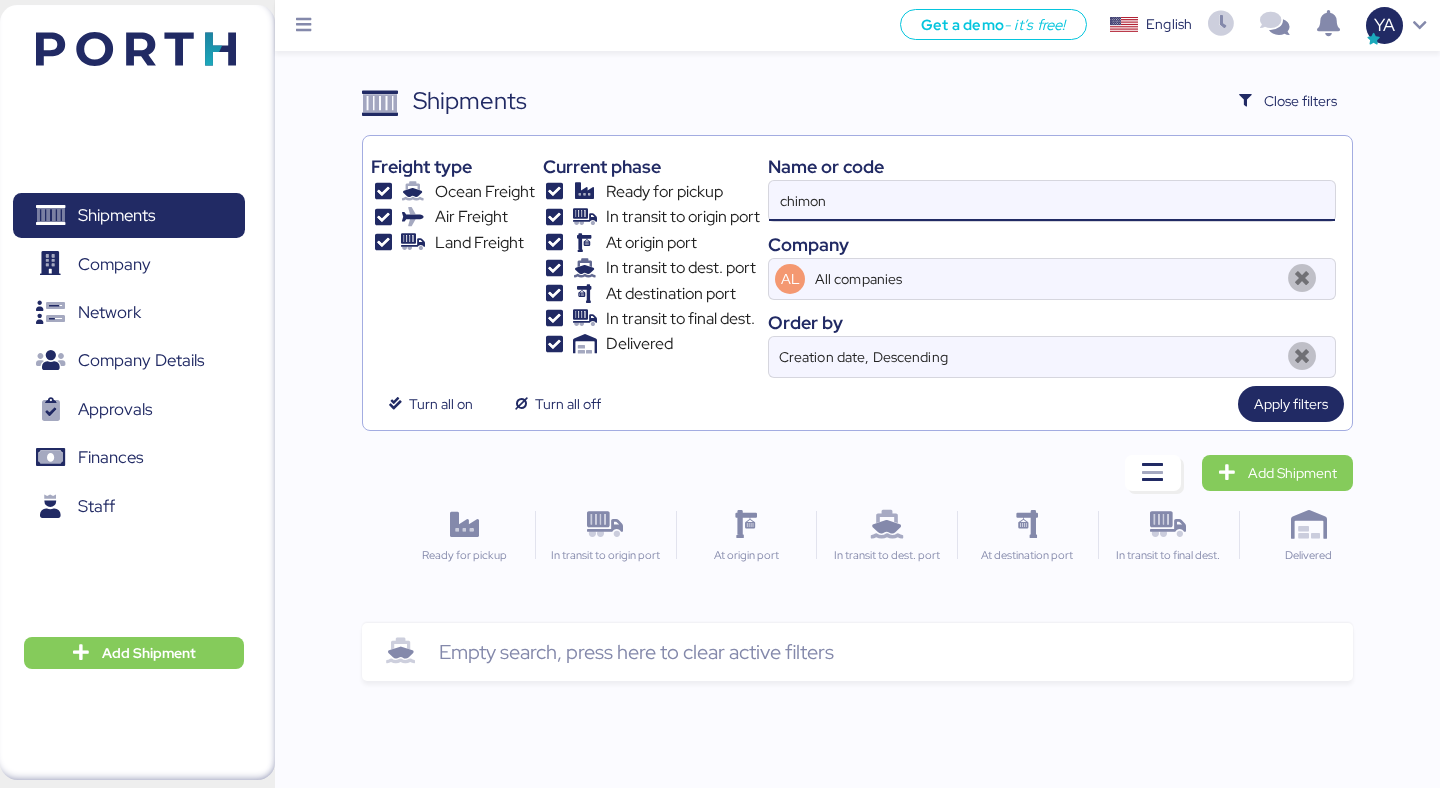 type on "chimon" 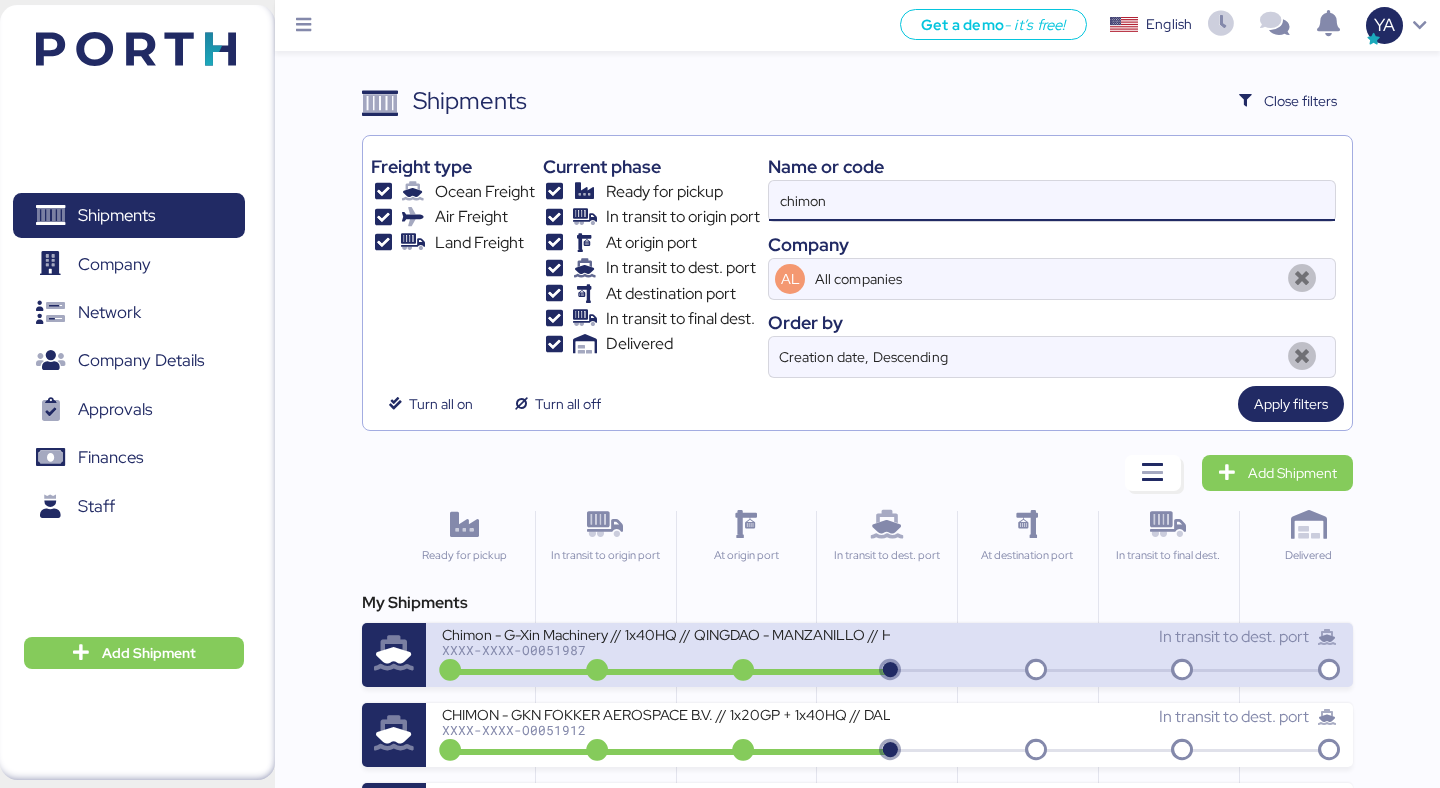 scroll, scrollTop: 155, scrollLeft: 0, axis: vertical 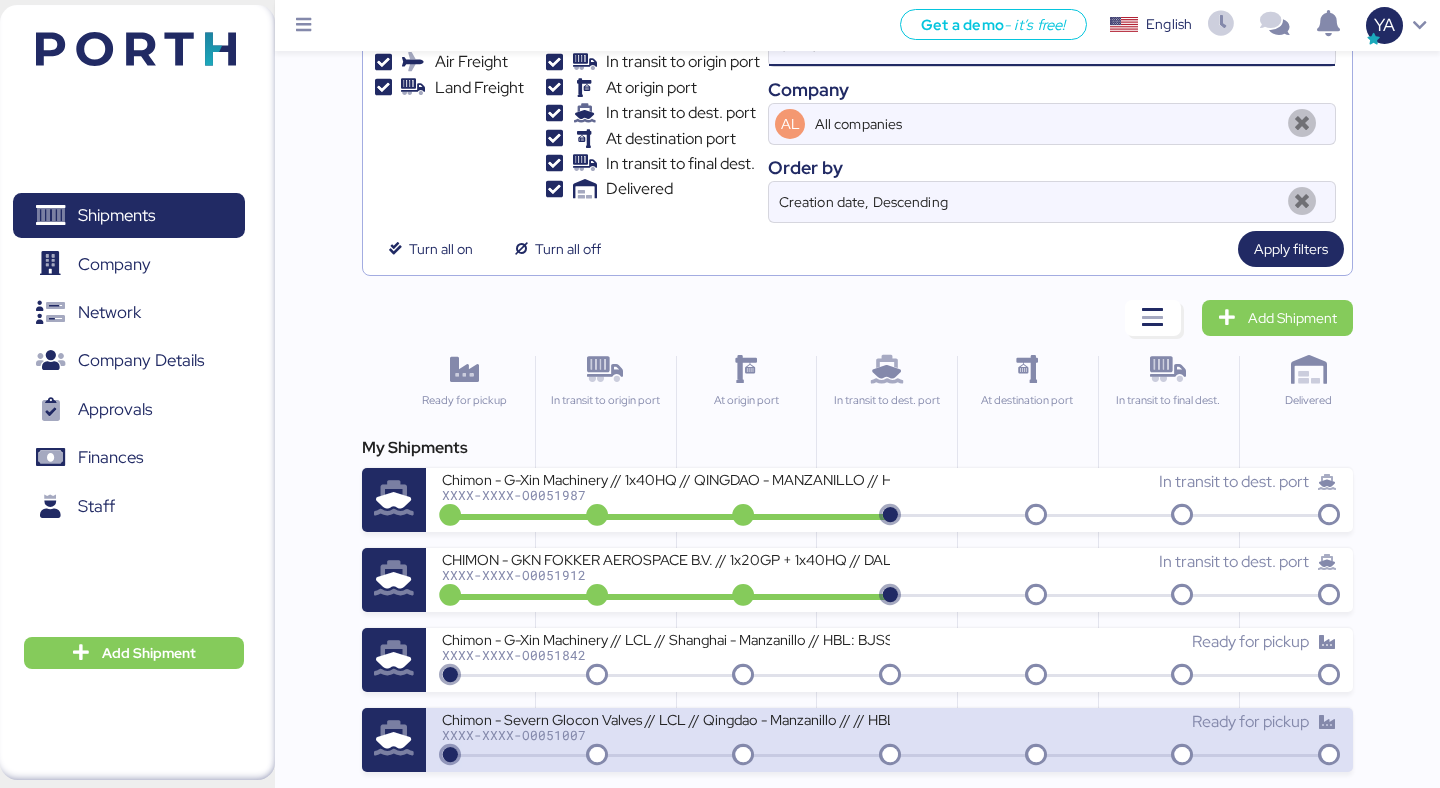 click on "XXXX-XXXX-O0051007" at bounding box center (665, 735) 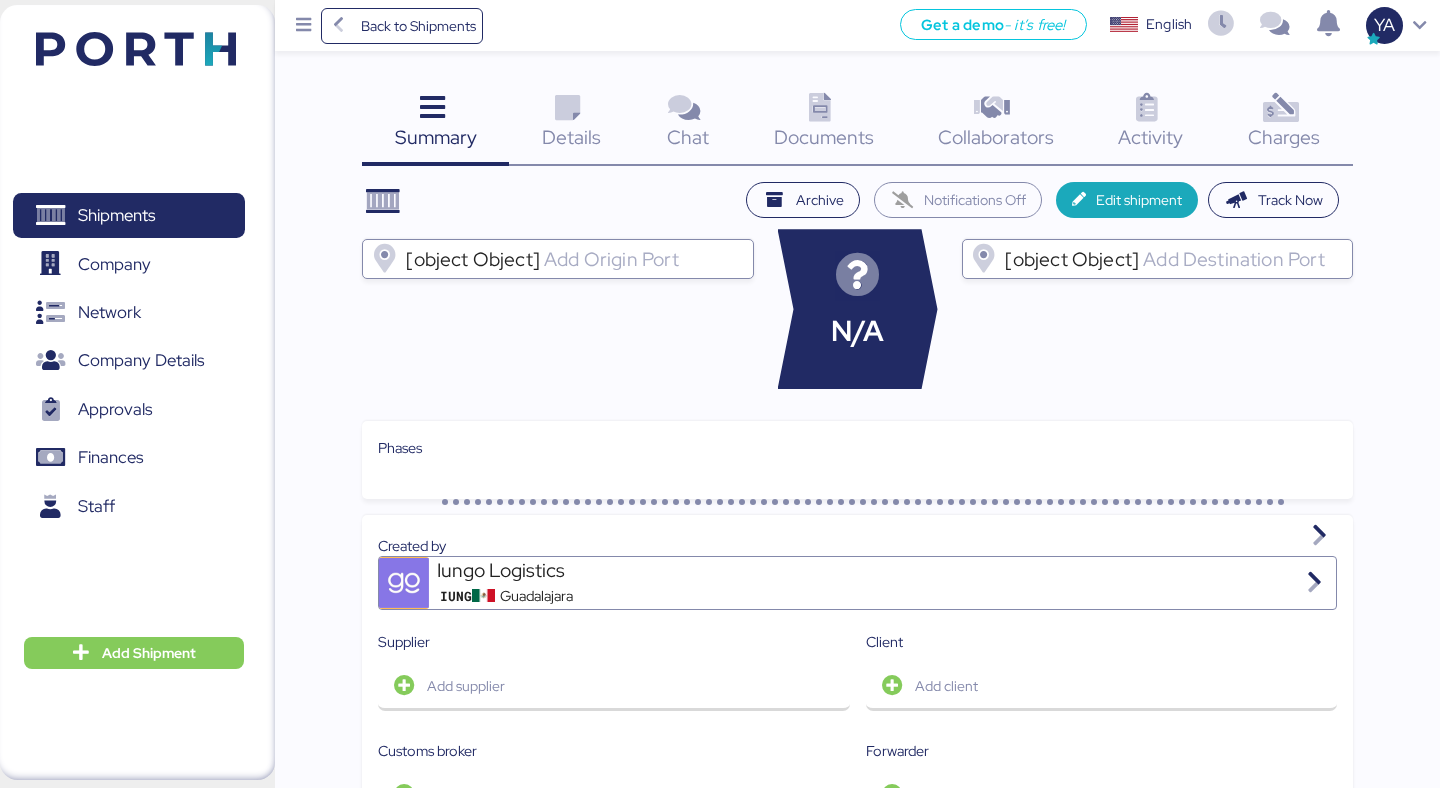 click at bounding box center (1280, 108) 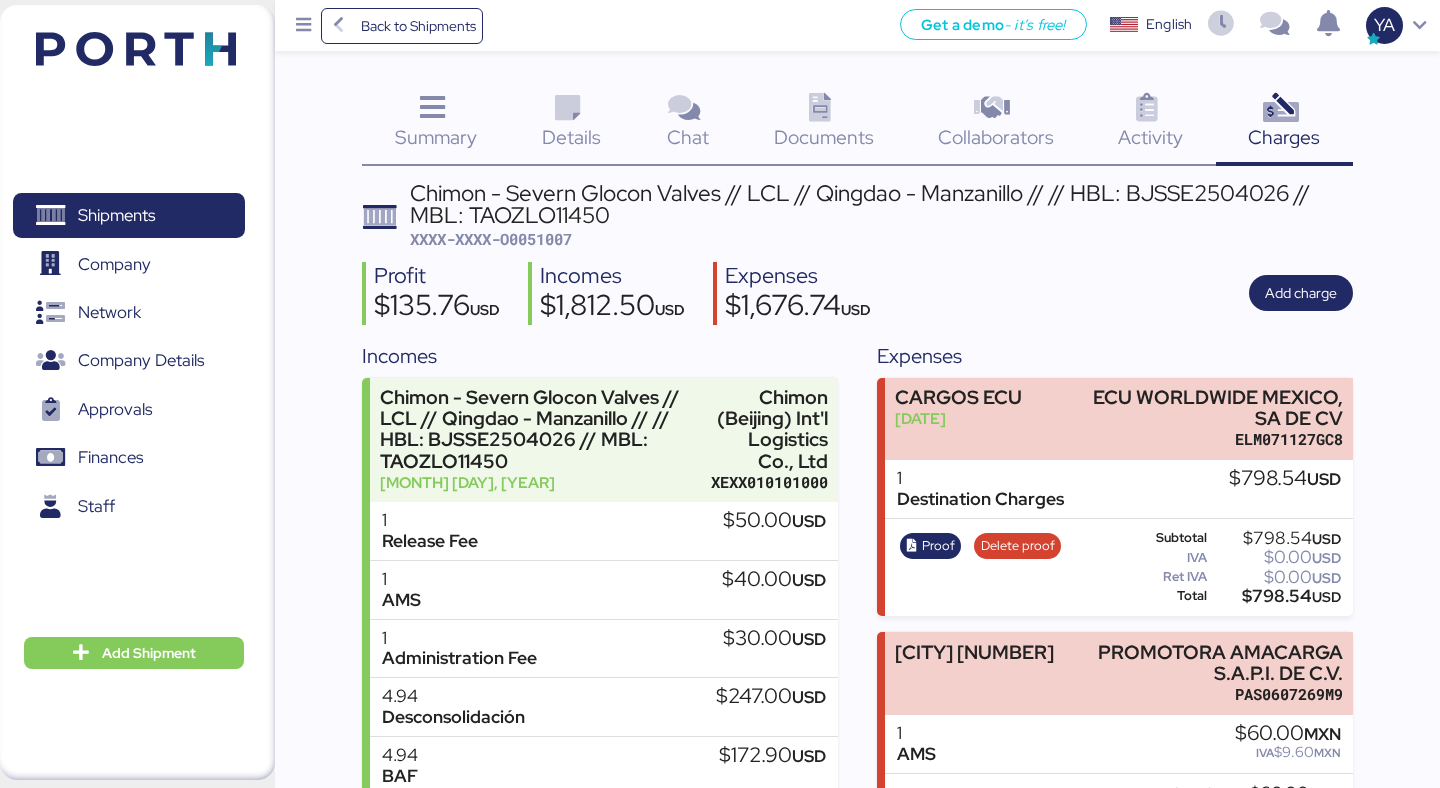 scroll, scrollTop: 356, scrollLeft: 0, axis: vertical 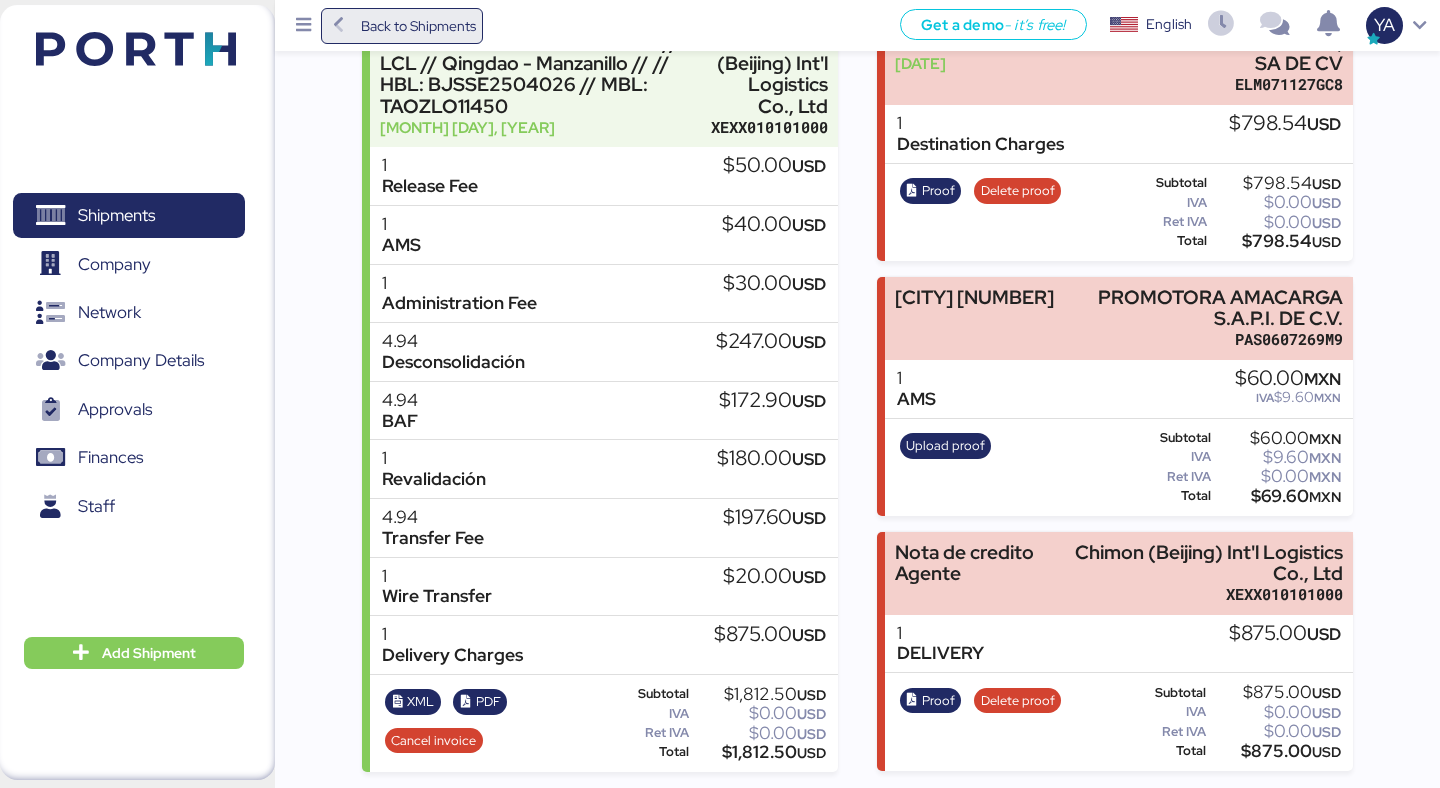 click on "Back to Shipments" at bounding box center [402, 26] 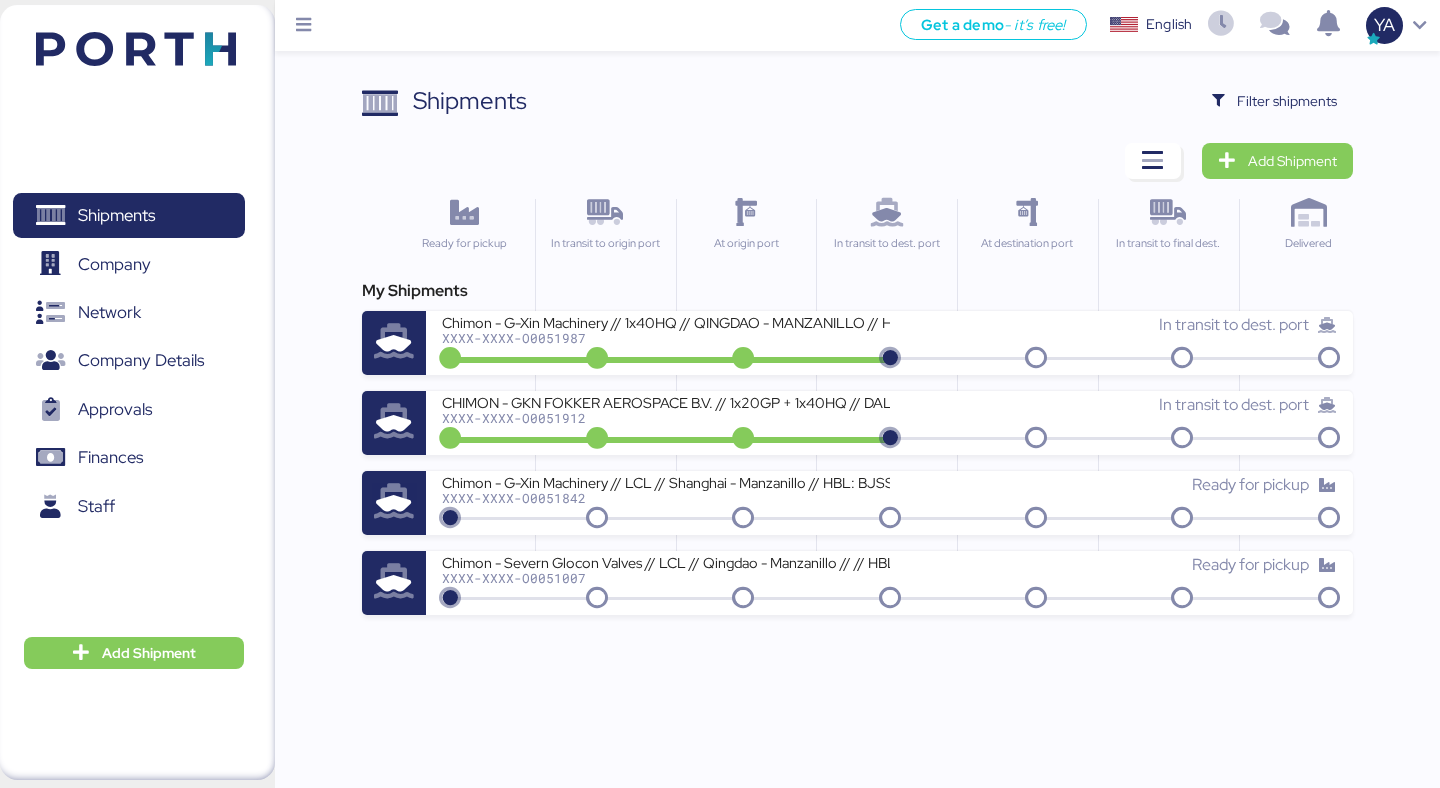 click on "My Shipments CHIMON - [COMPANY] // 1x40HQ // [CITY] - [CITY] // HBL: BJSSE2507008 MBL: QGD2024411 XXXX-XXXX-O[NUMBER] In transit to dest. port CHIMON - [COMPANY] // 1x20GP + 1x40HQ // [CITY] - [CITY] // HBL: BJSSE2507002  MBL: 177SPPKLD52845 XXXX-XXXX-O[NUMBER] In transit to dest. port CHIMON - [COMPANY] // LCL // [CITY] - [CITY] // HBL: BJSSE2506015 // MBL: SHMAN25231474P XXXX-XXXX-O[NUMBER] Ready for pickup CHIMON - [COMPANY] // LCL // [CITY] - [CITY] // // HBL: BJSSE2504026 // MBL: TAOZLO11450 XXXX-XXXX-O[NUMBER] Ready for pickup" at bounding box center [857, 447] 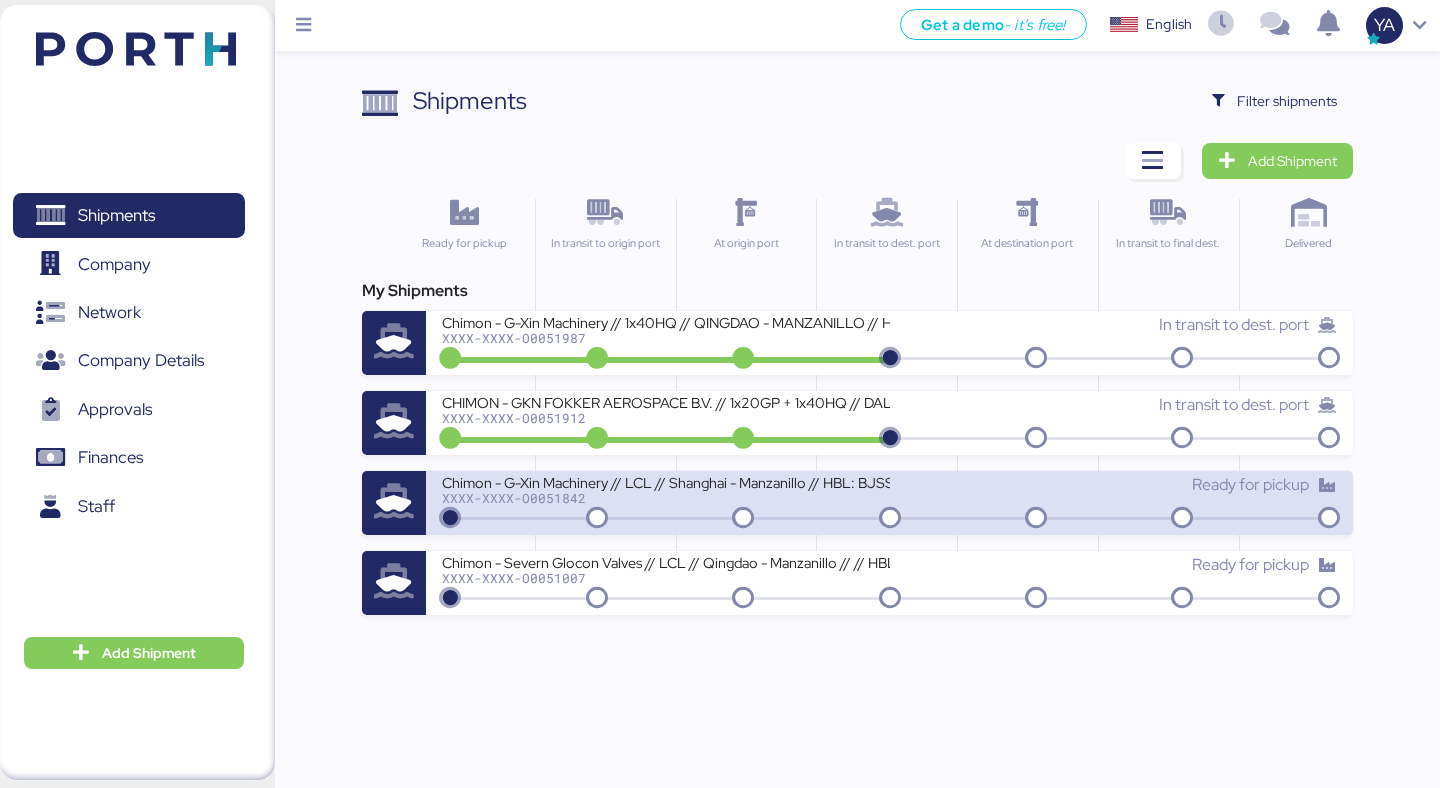 click on "Chimon - G-Xin Machinery // LCL // Shanghai - Manzanillo // HBL: BJSSE2506015 // MBL: SHMAN25231474P" at bounding box center [665, 481] 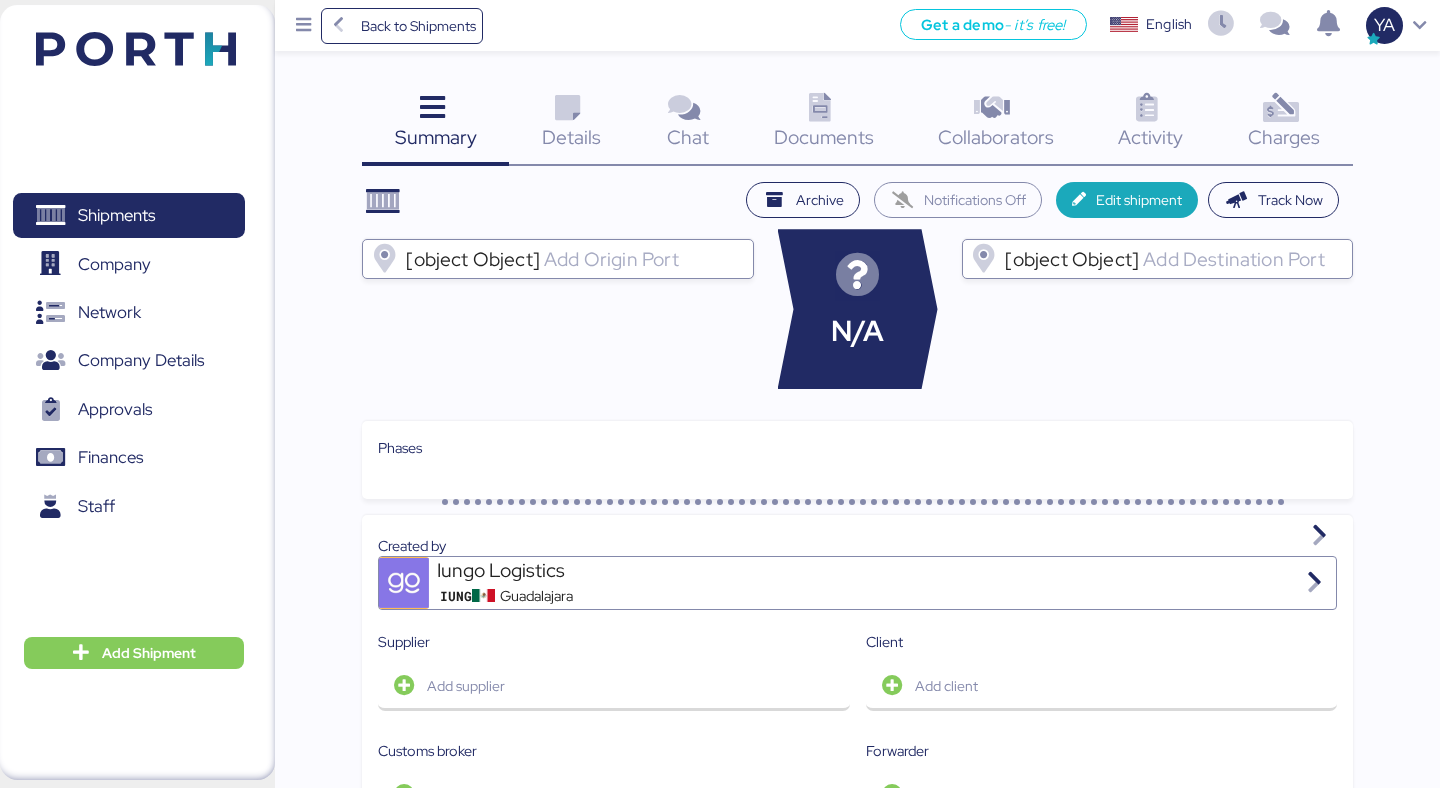 click on "Charges 0" at bounding box center [1284, 124] 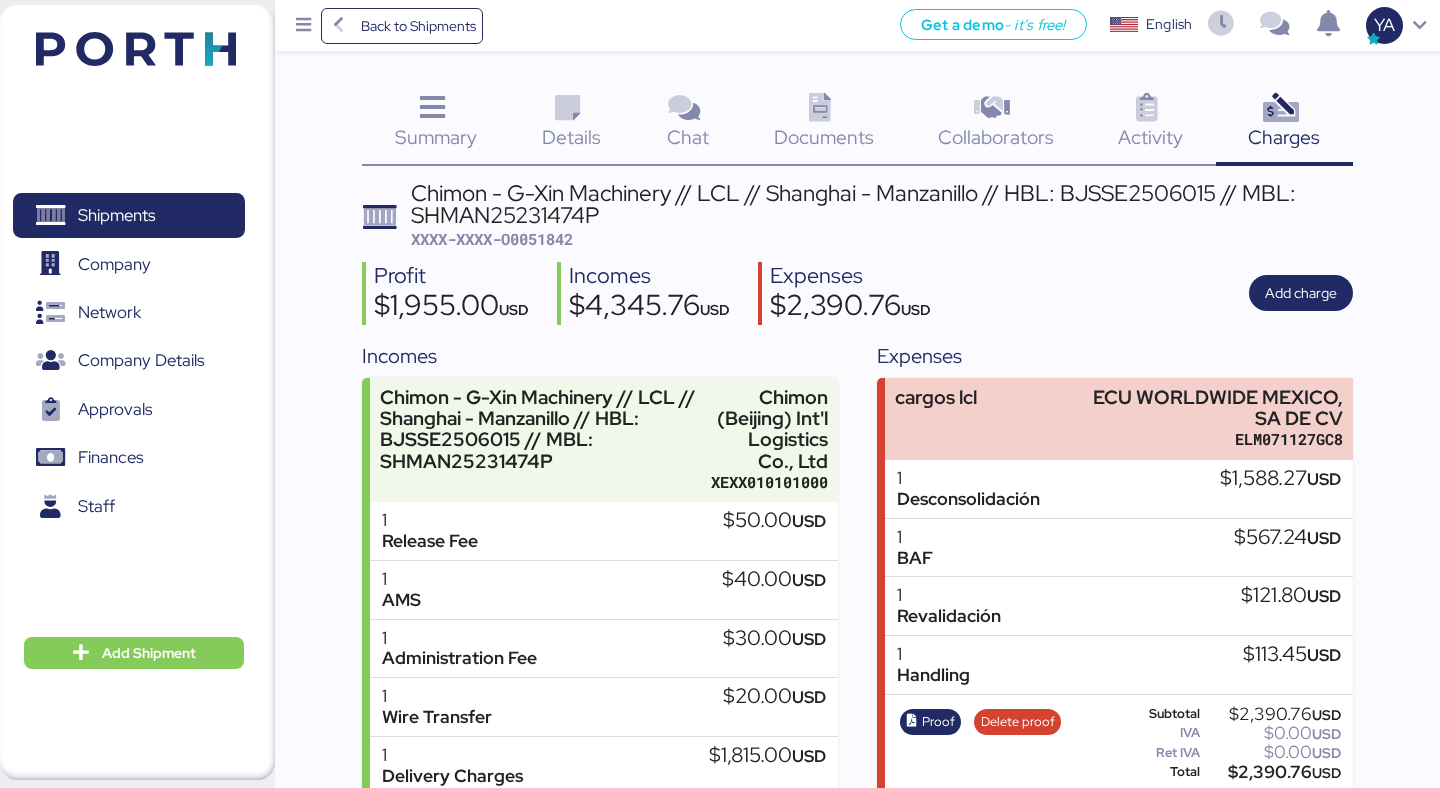 scroll, scrollTop: 180, scrollLeft: 0, axis: vertical 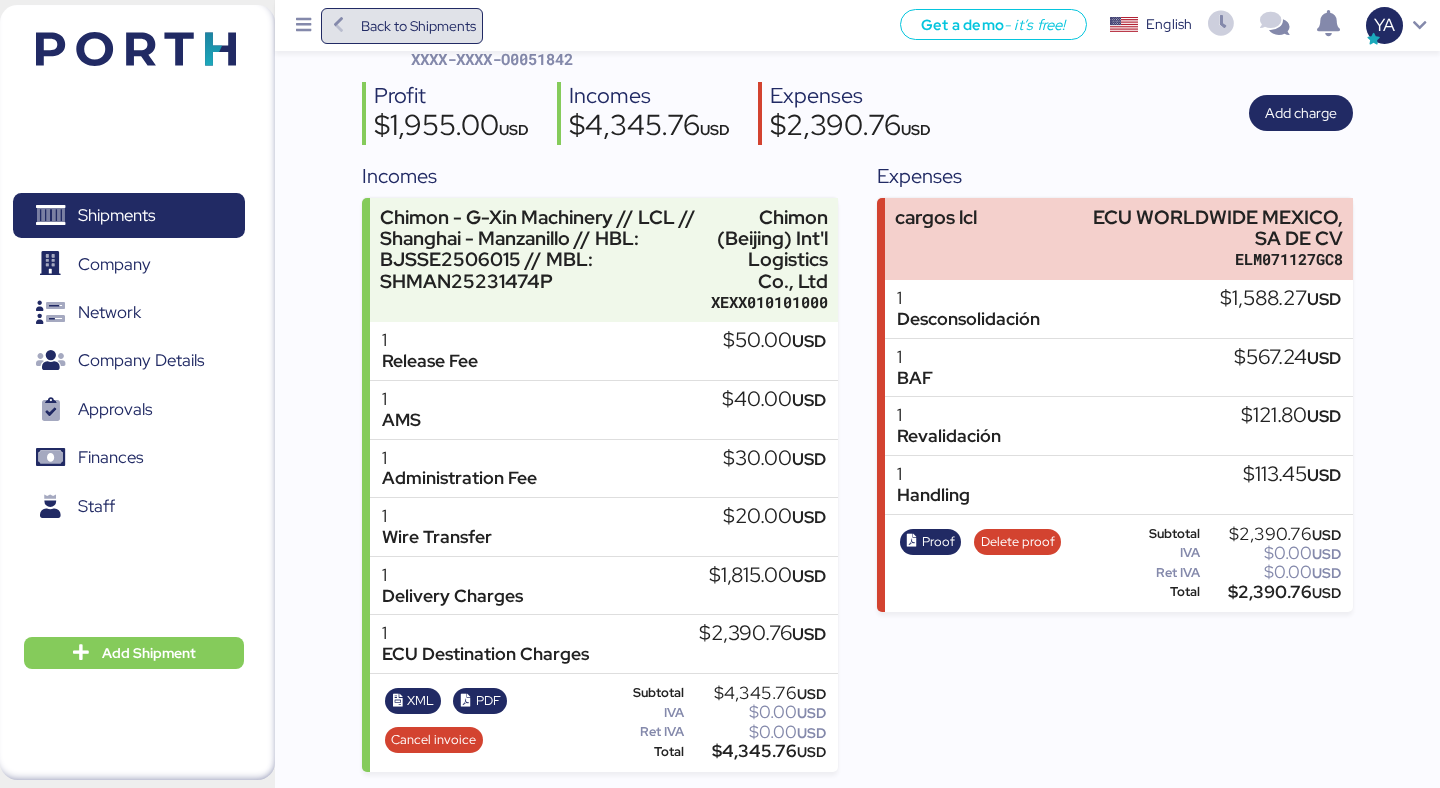 click on "Back to Shipments" at bounding box center (418, 26) 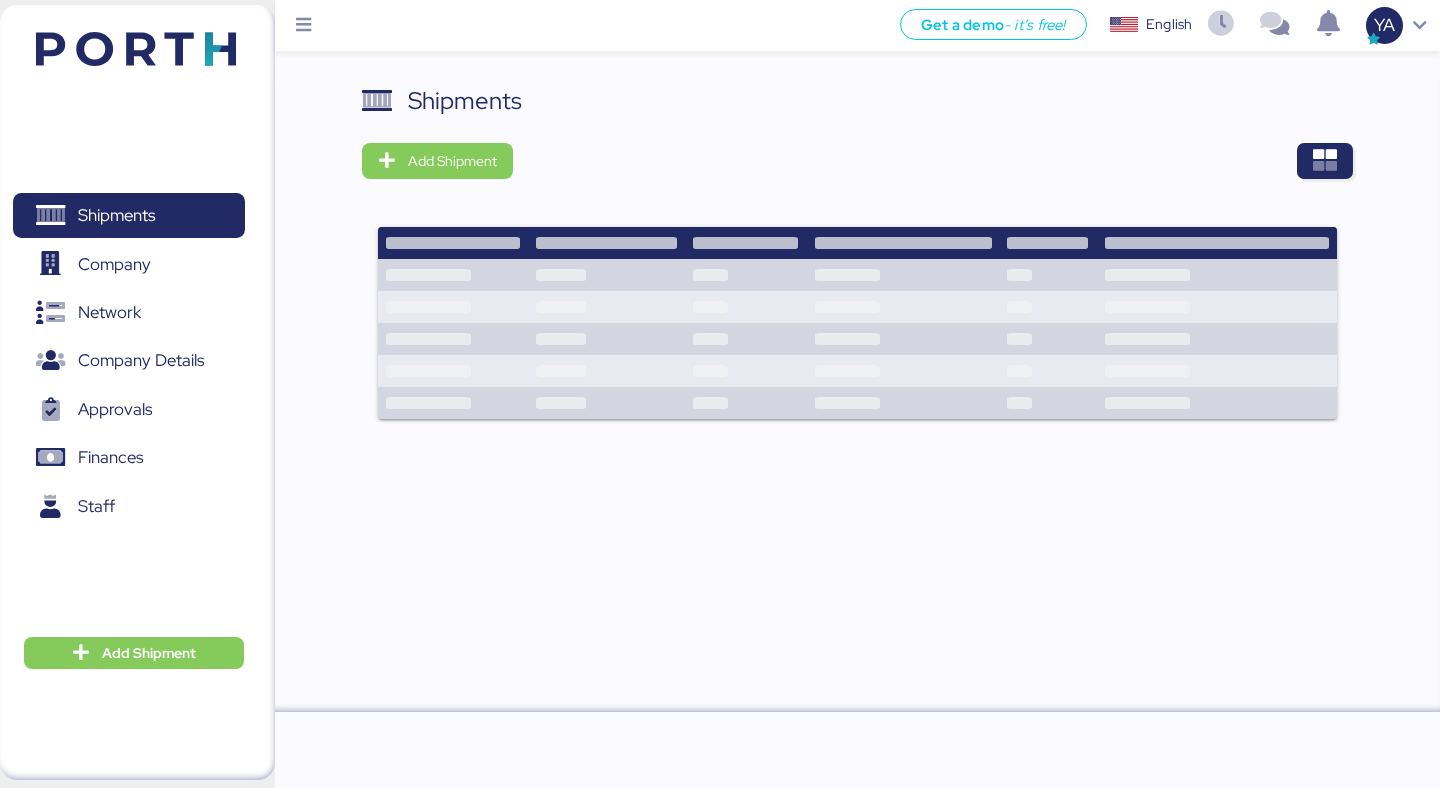 scroll, scrollTop: 0, scrollLeft: 0, axis: both 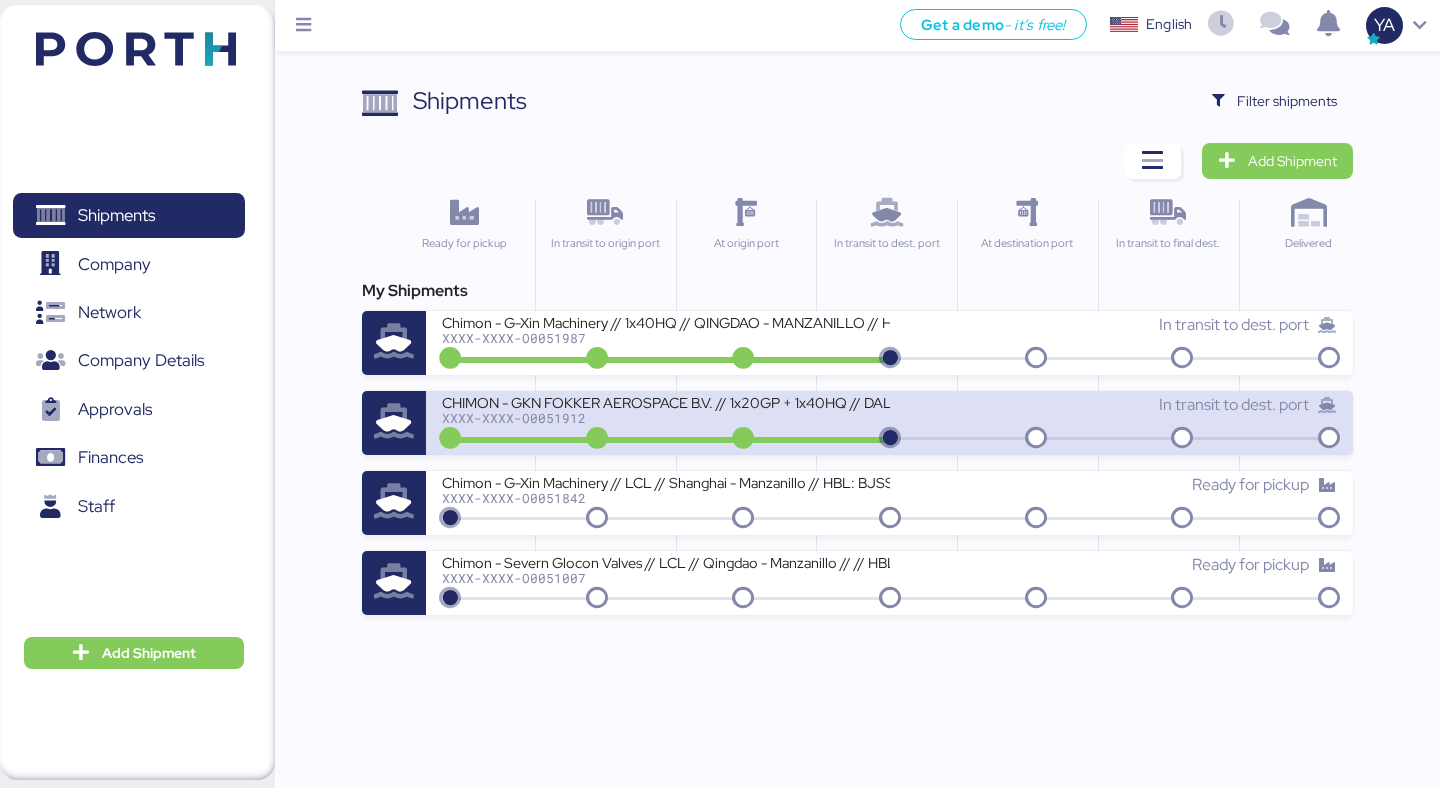 click on "XXXX-XXXX-O0051912" at bounding box center (665, 418) 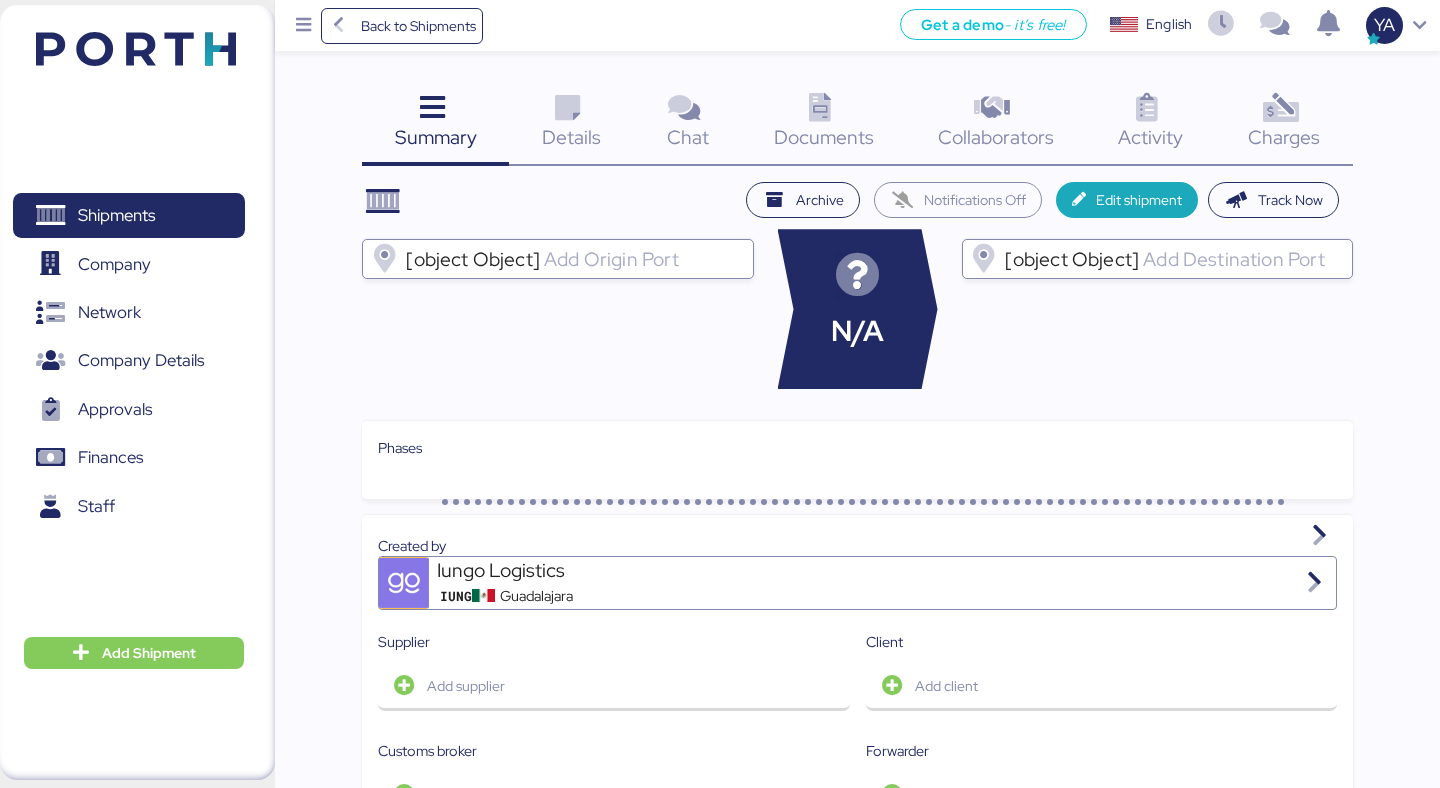 click at bounding box center (1280, 108) 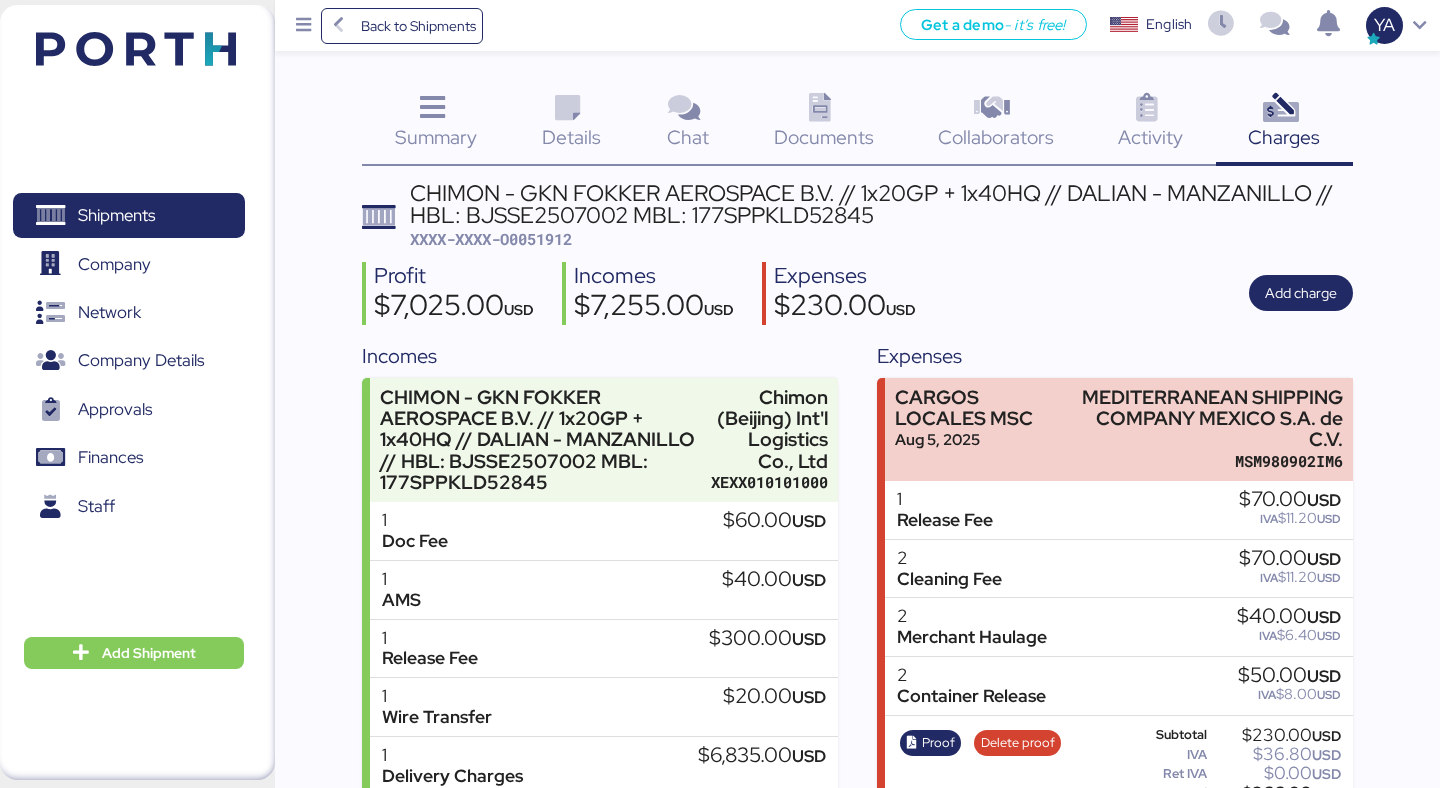 scroll, scrollTop: 121, scrollLeft: 0, axis: vertical 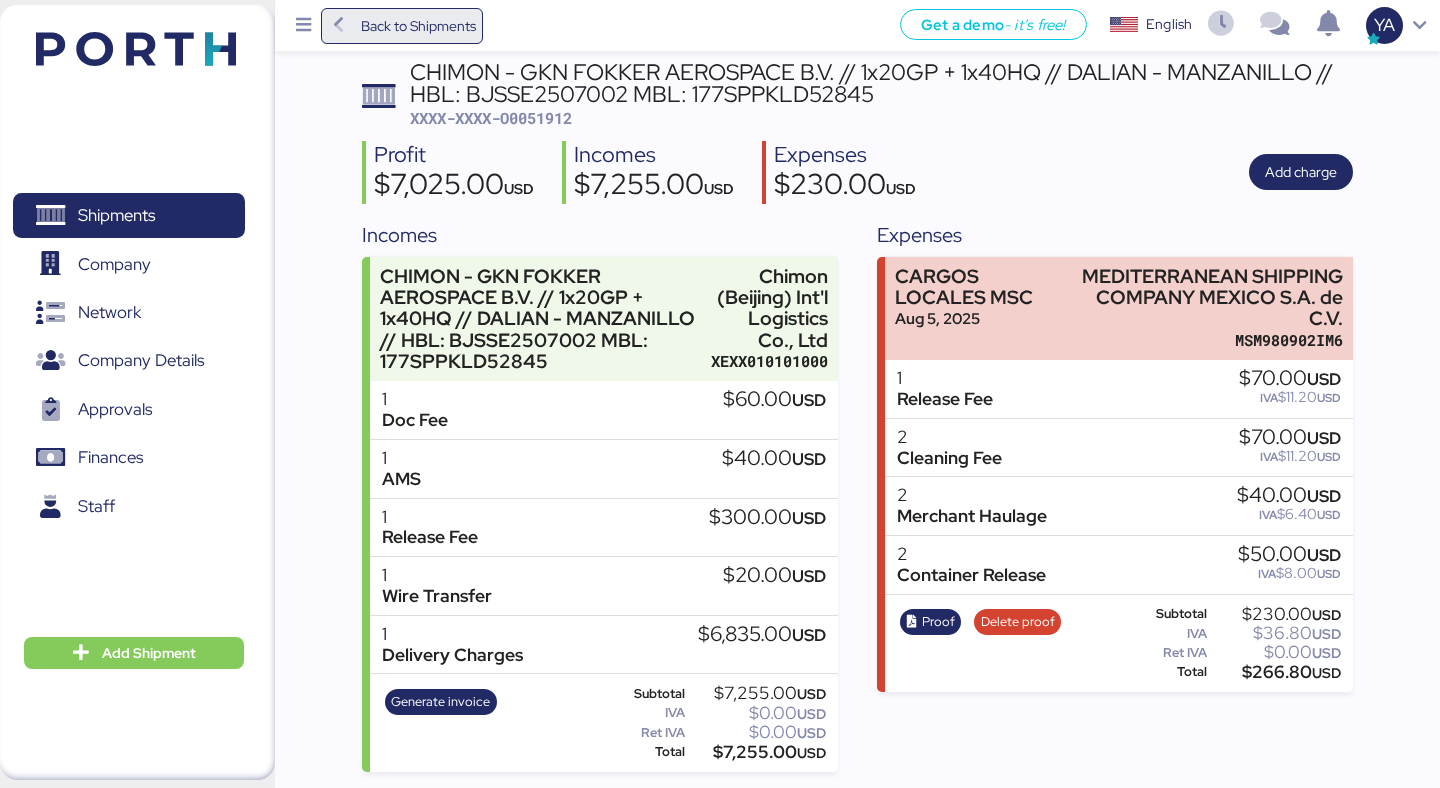 click on "Back to Shipments" at bounding box center [418, 26] 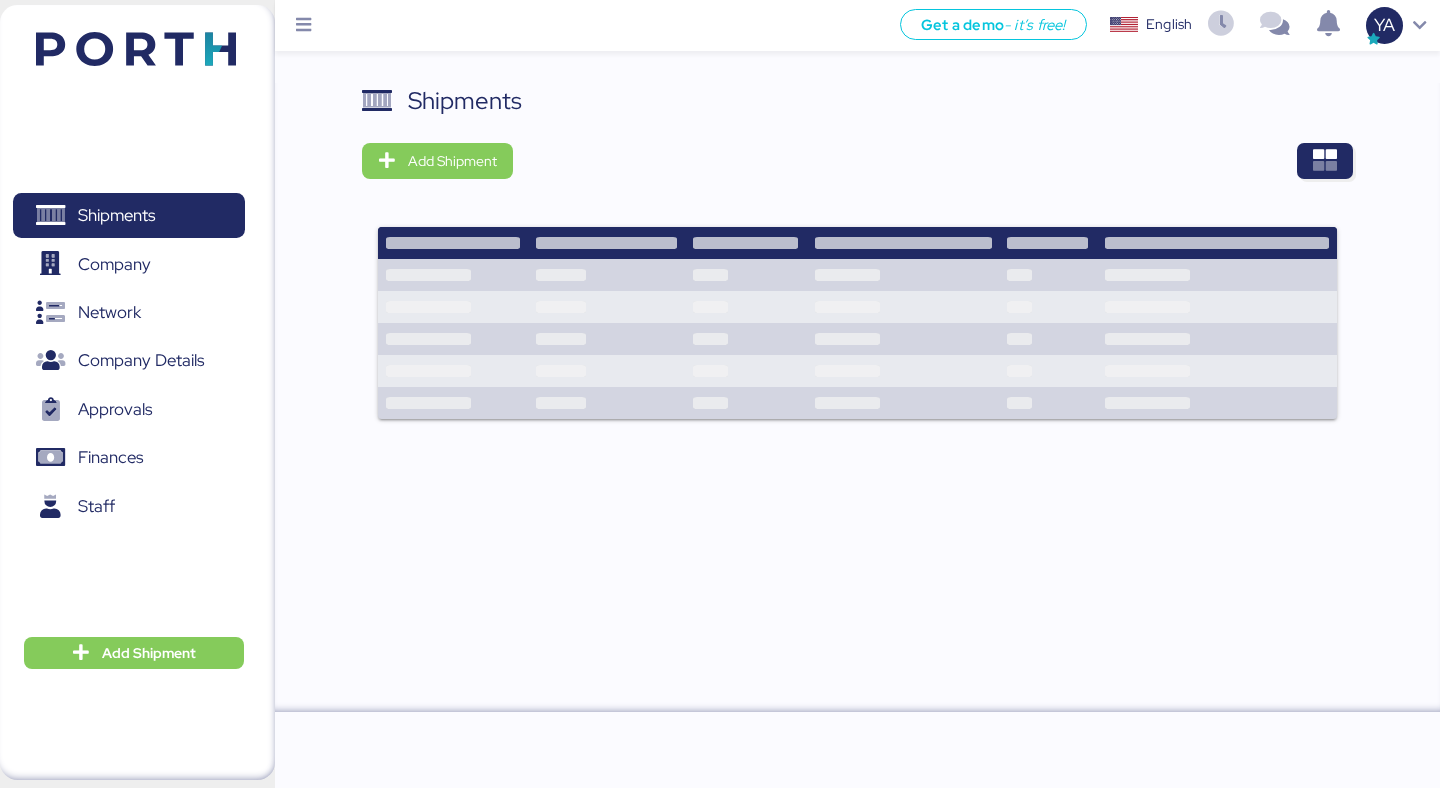 scroll, scrollTop: 0, scrollLeft: 0, axis: both 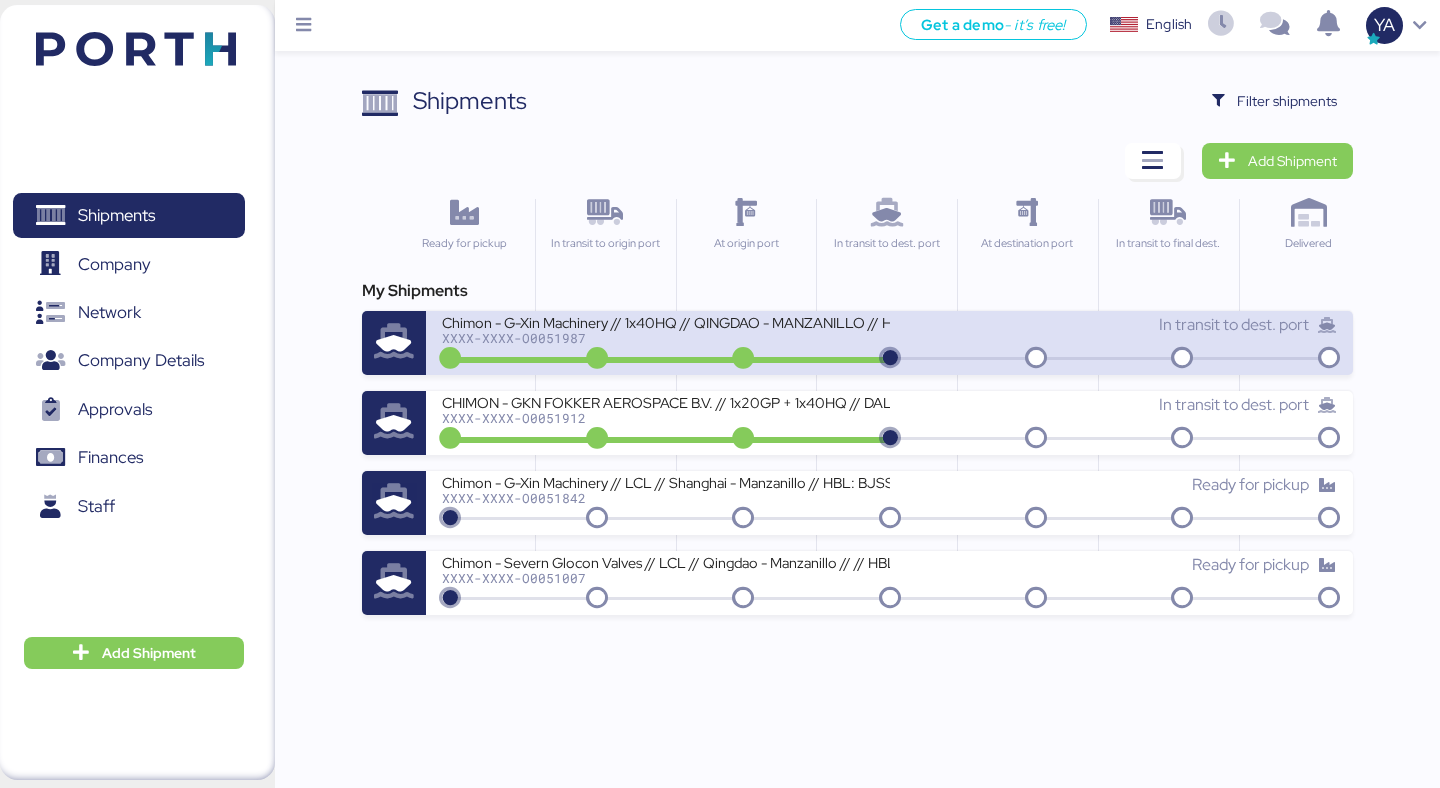 click on "Chimon - G-Xin Machinery // 1x40HQ // QINGDAO - MANZANILLO // HBL: BJSSE2507008 MBL: QGD2024411" at bounding box center [665, 321] 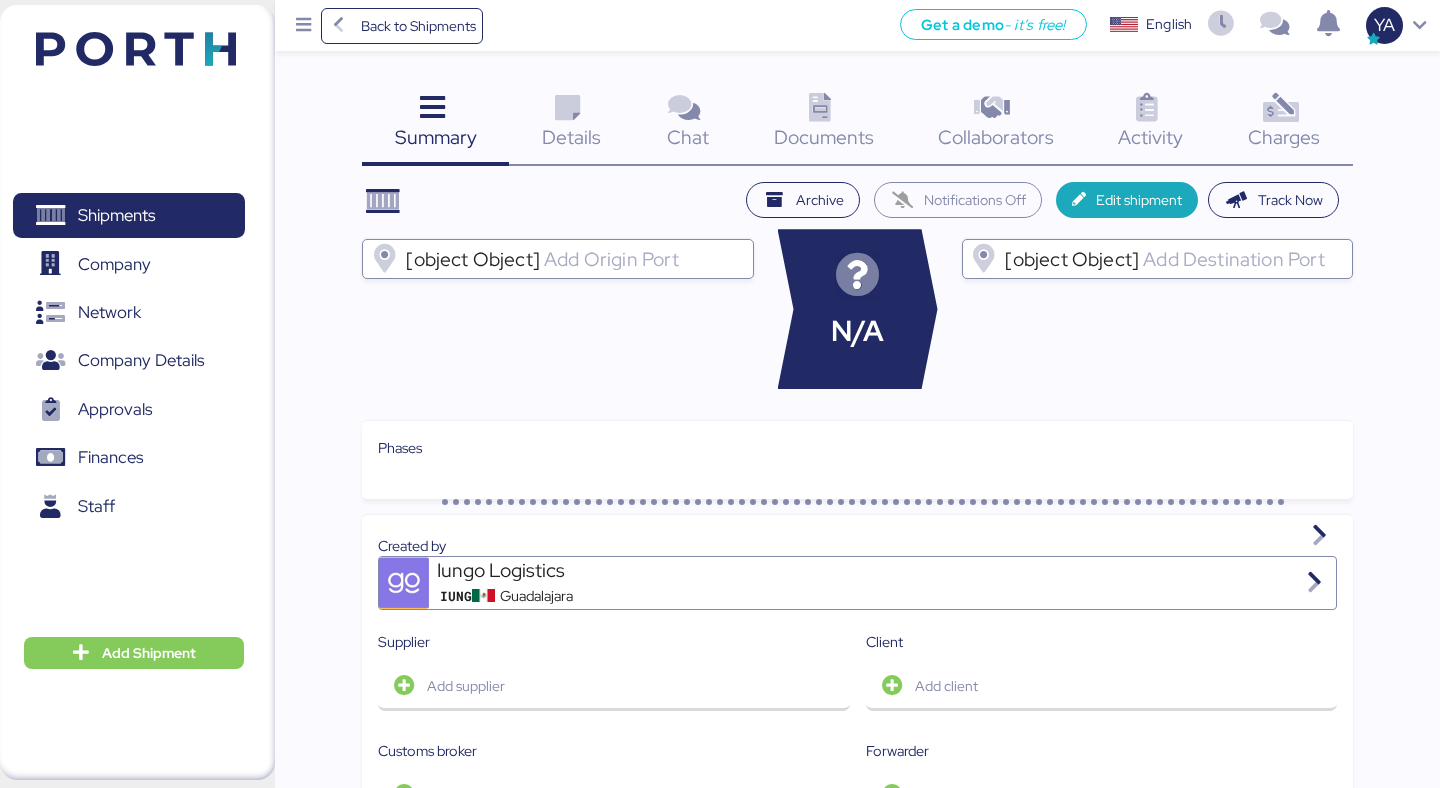 click on "Charges" at bounding box center (1284, 137) 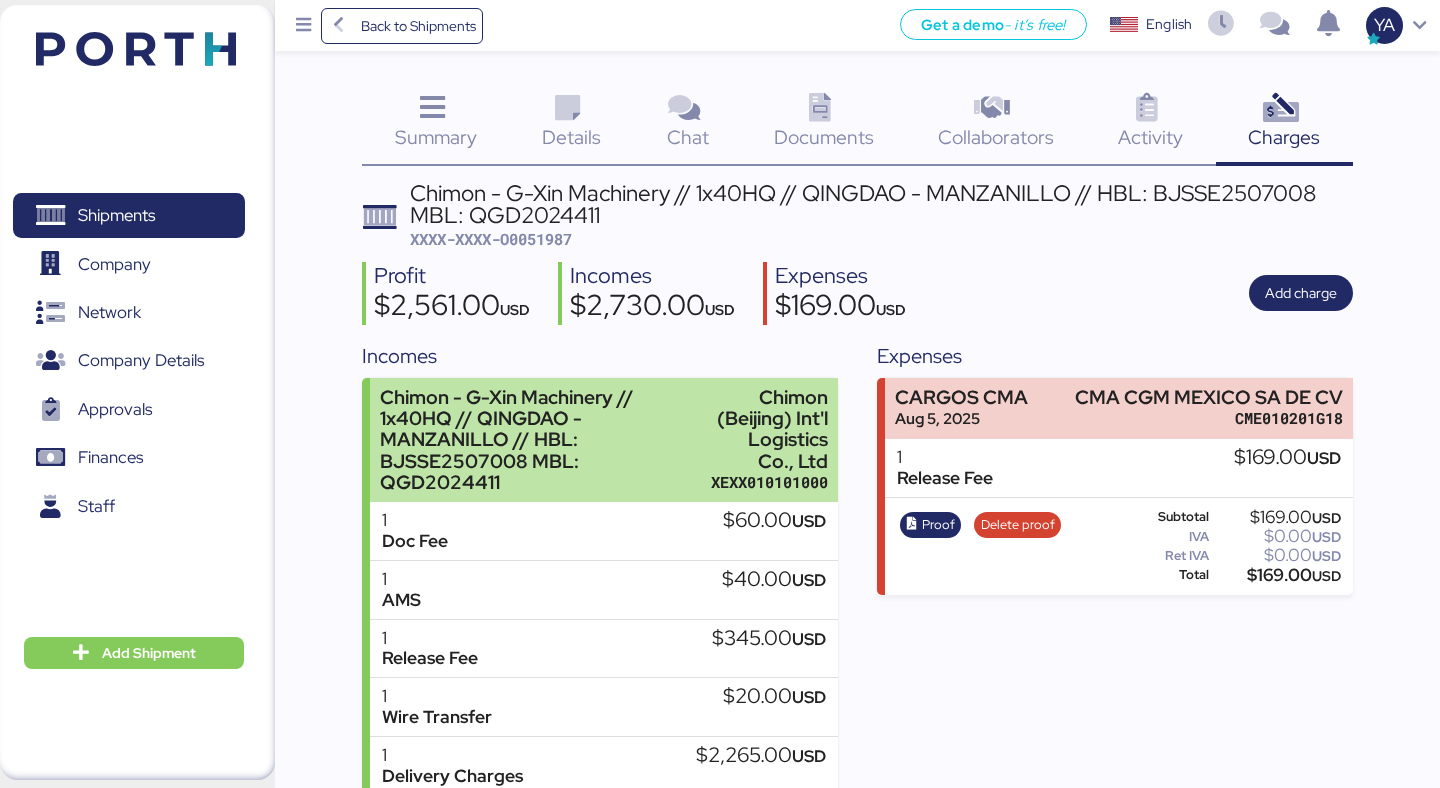 scroll, scrollTop: 121, scrollLeft: 0, axis: vertical 